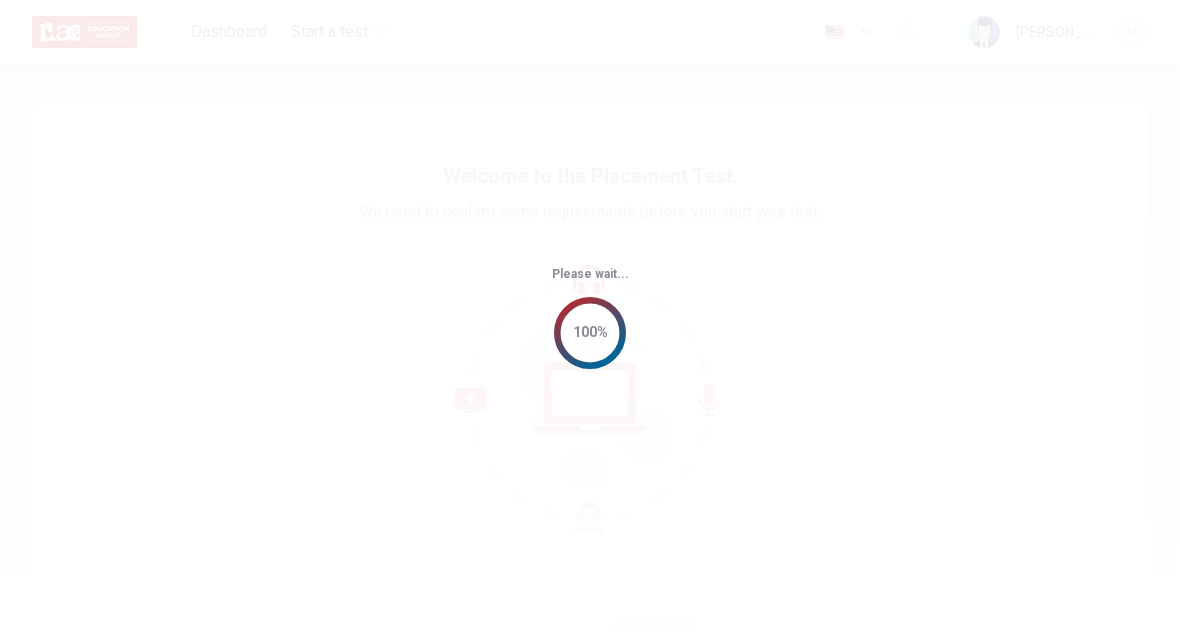 scroll, scrollTop: 0, scrollLeft: 0, axis: both 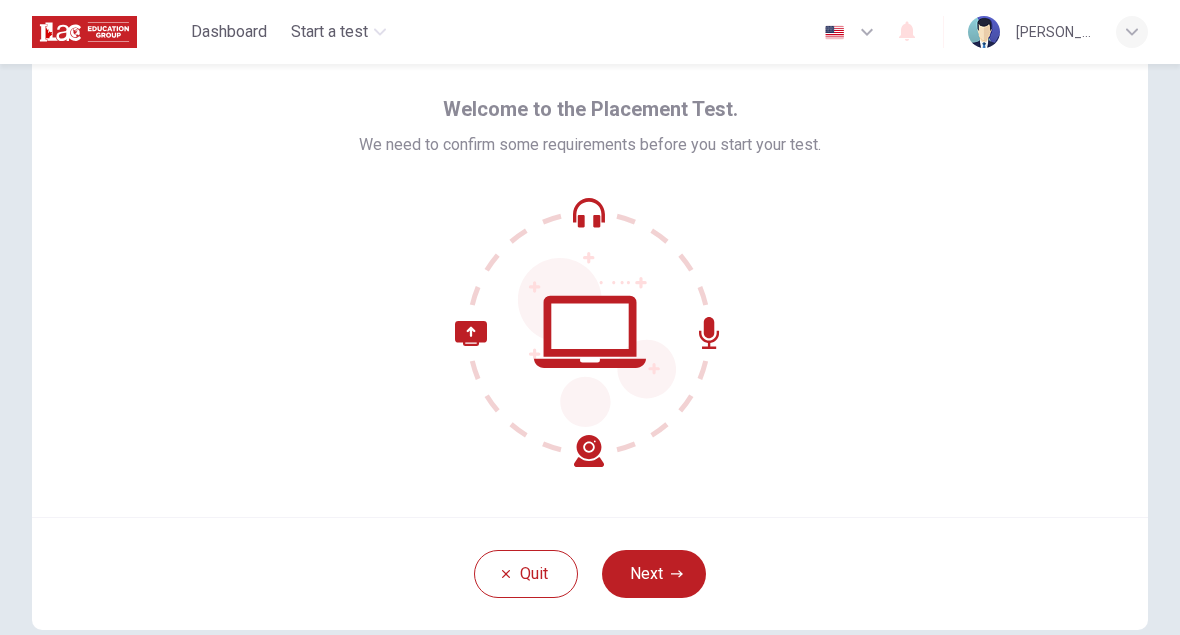 click on "Next" at bounding box center (654, 574) 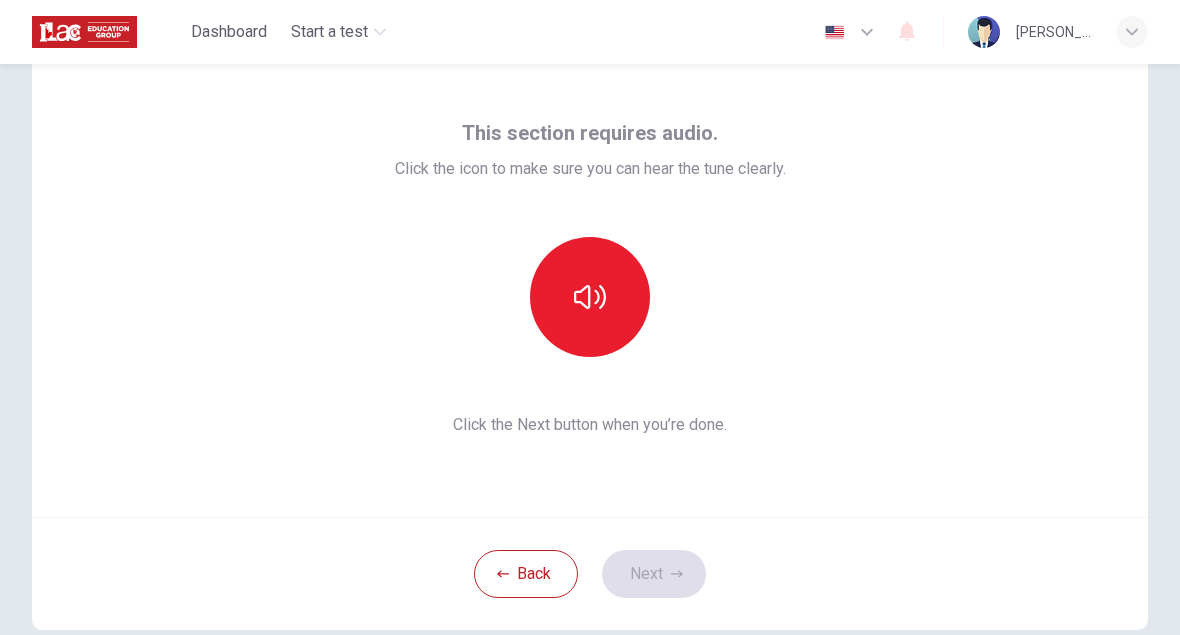 click 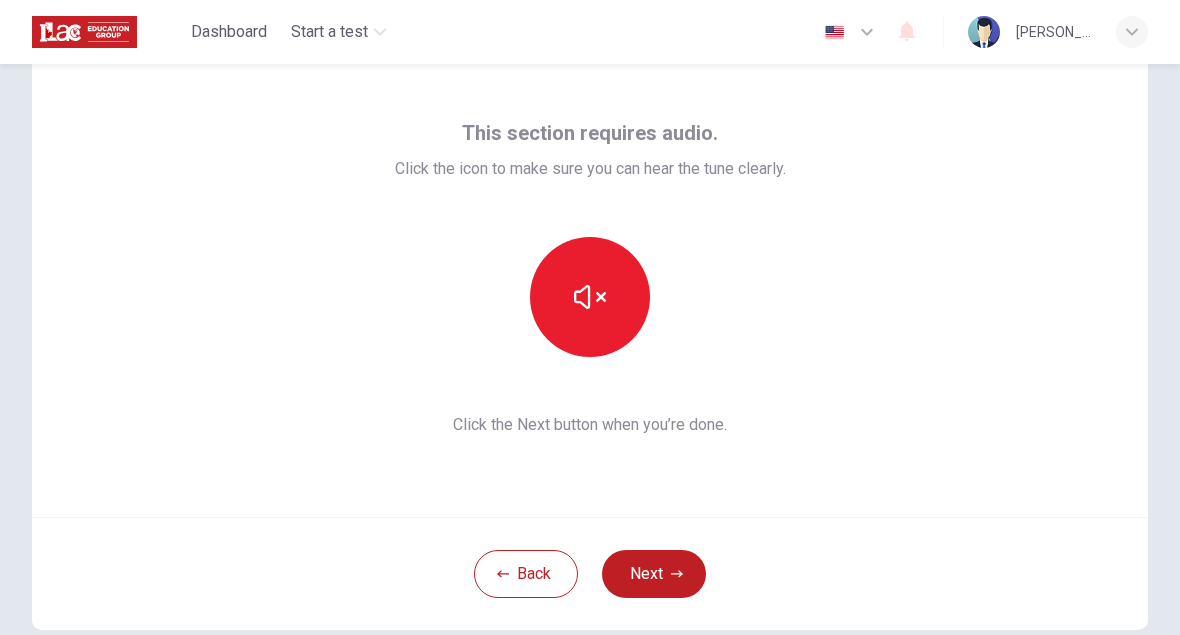 click 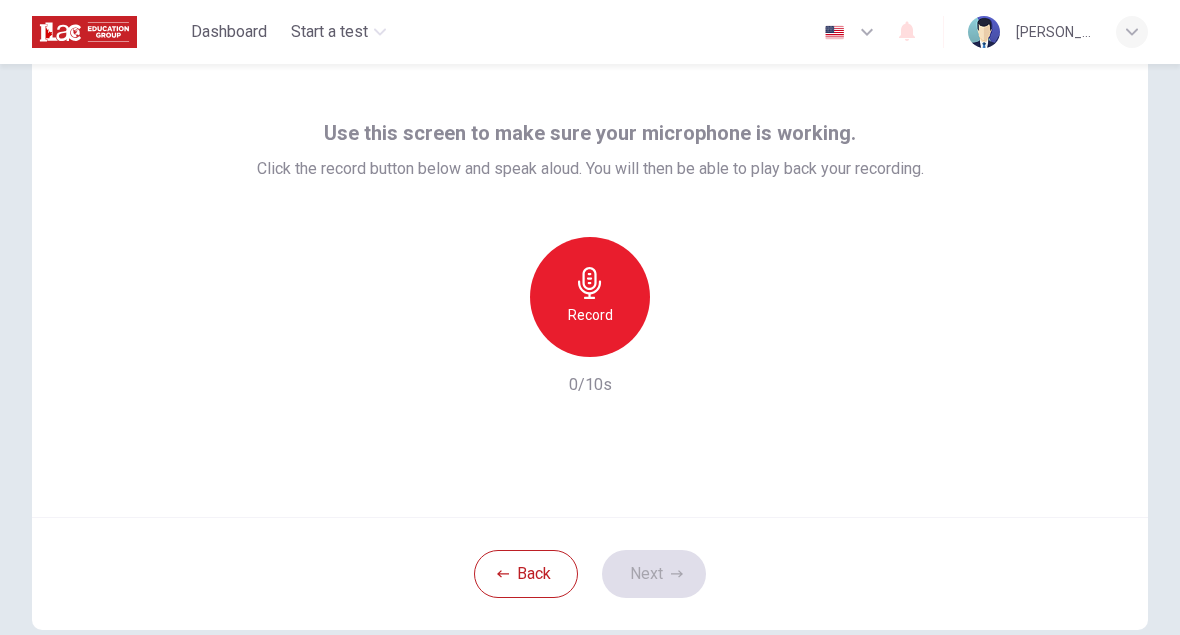click on "Record" at bounding box center (590, 297) 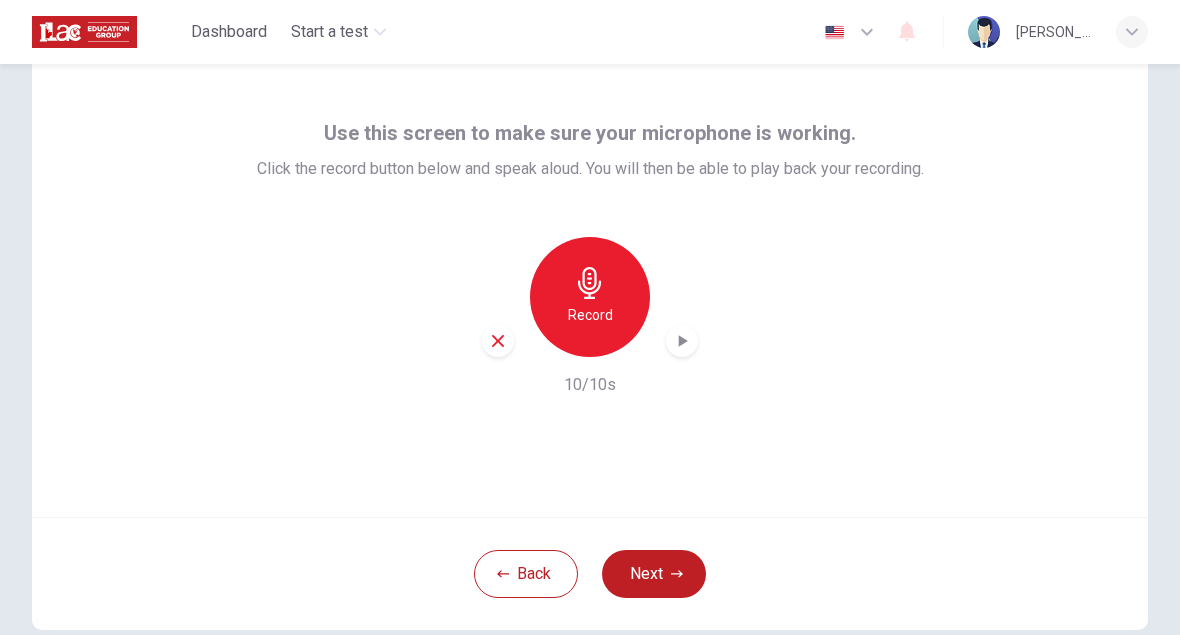 click on "Next" at bounding box center [654, 574] 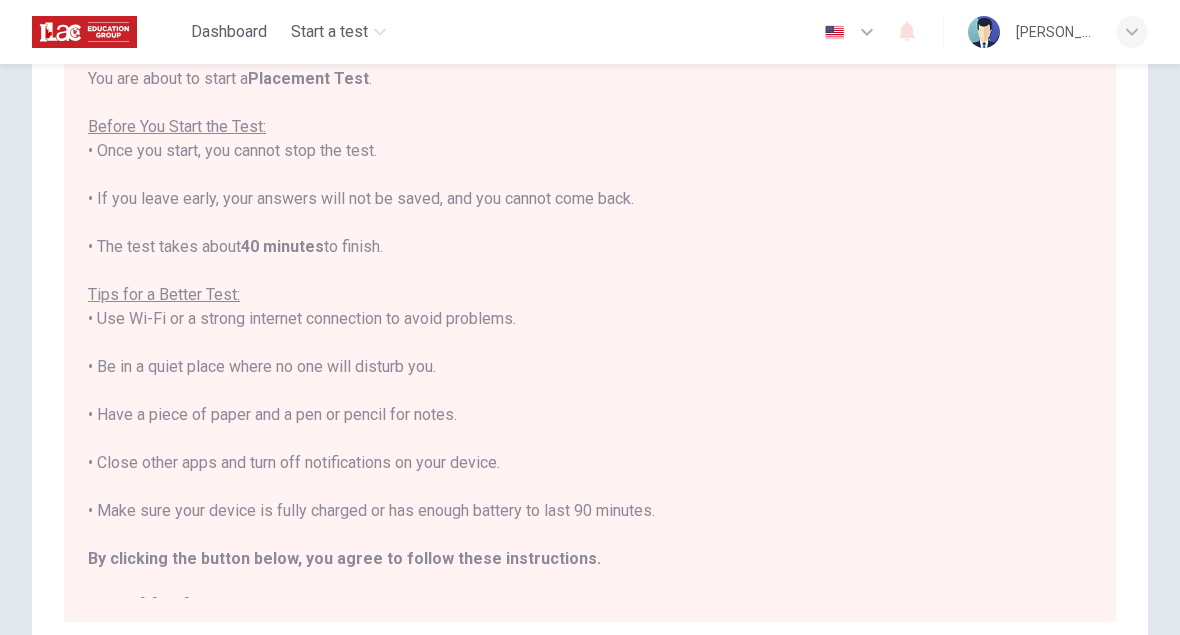 scroll, scrollTop: 174, scrollLeft: 0, axis: vertical 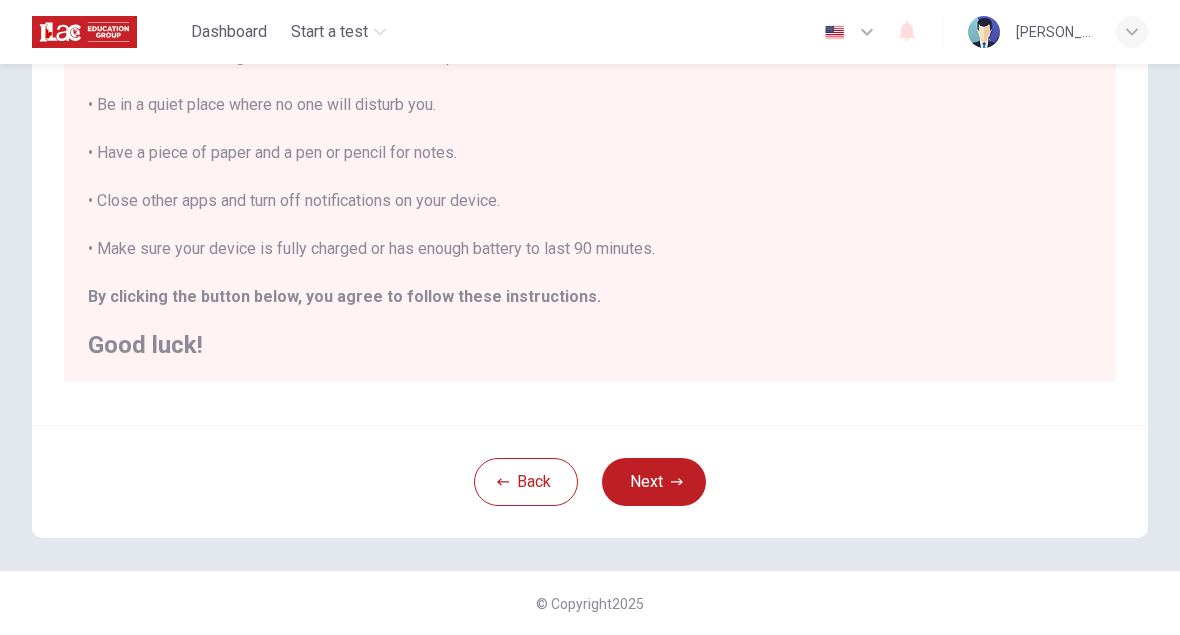 click on "Next" at bounding box center (654, 482) 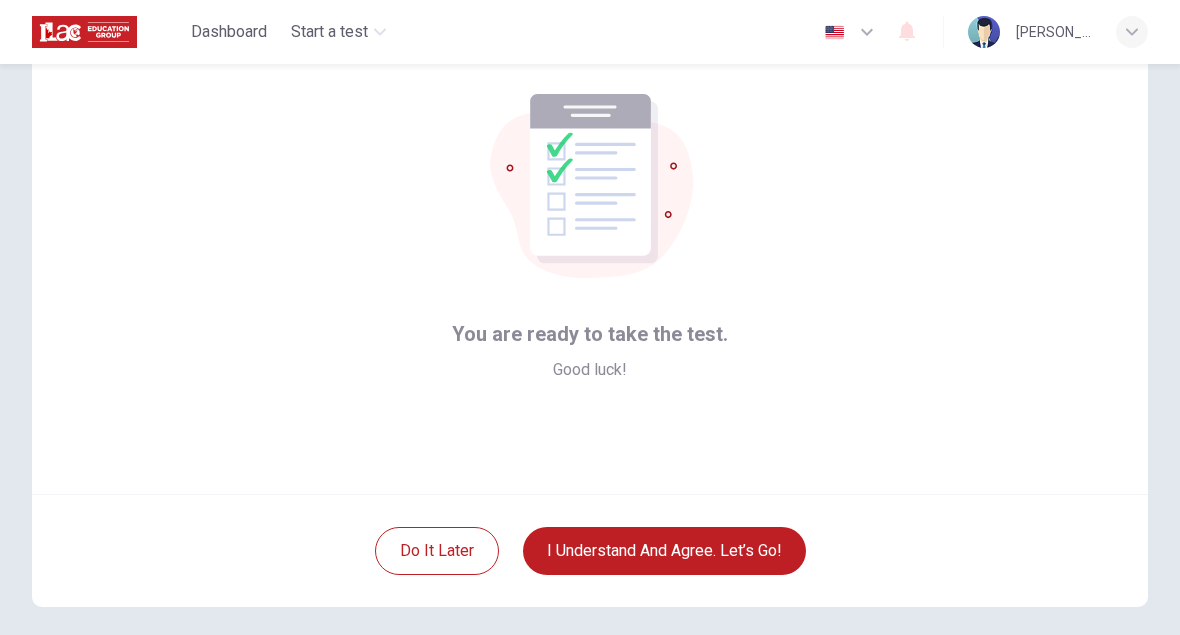 scroll, scrollTop: 134, scrollLeft: 0, axis: vertical 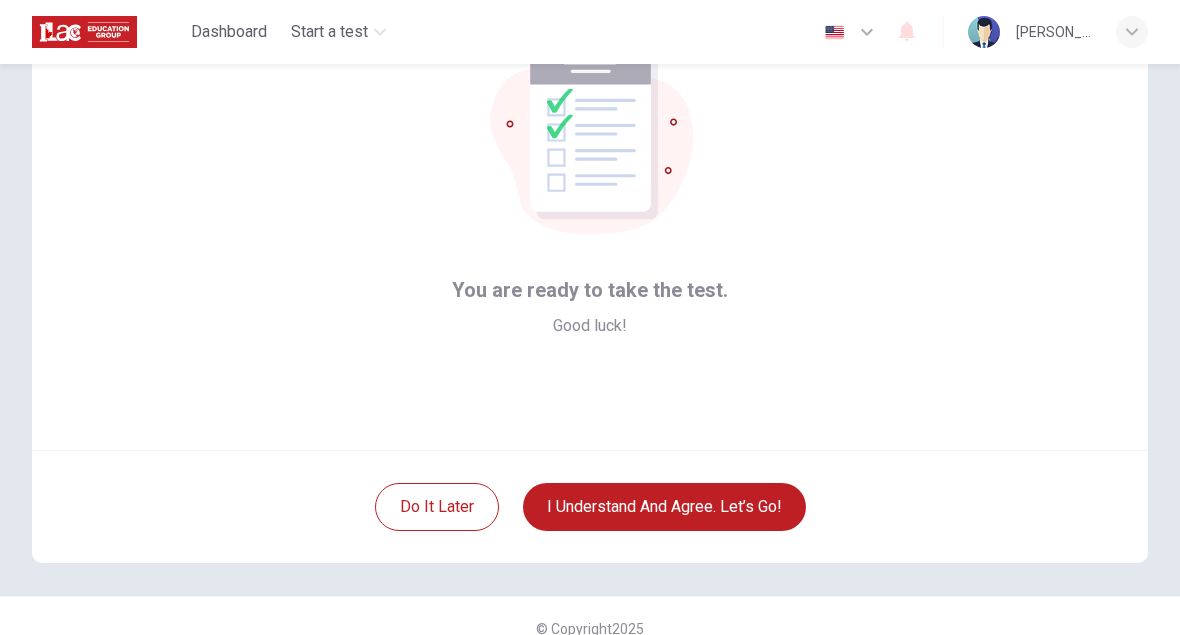 click on "I understand and agree. Let’s go!" at bounding box center (664, 507) 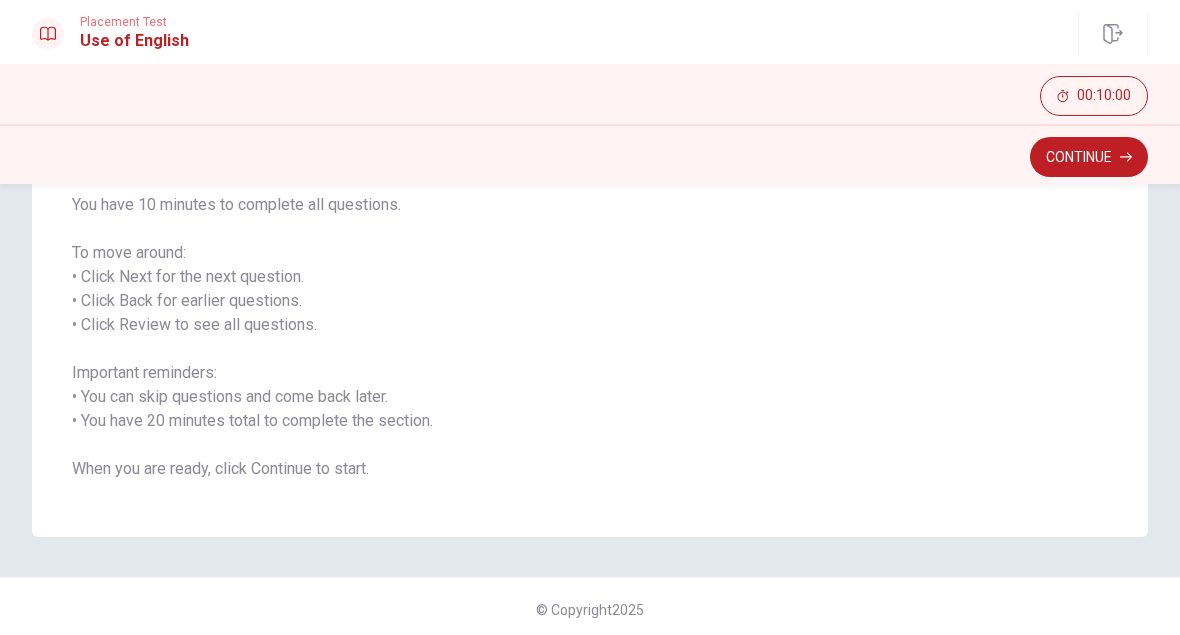 scroll, scrollTop: 259, scrollLeft: 0, axis: vertical 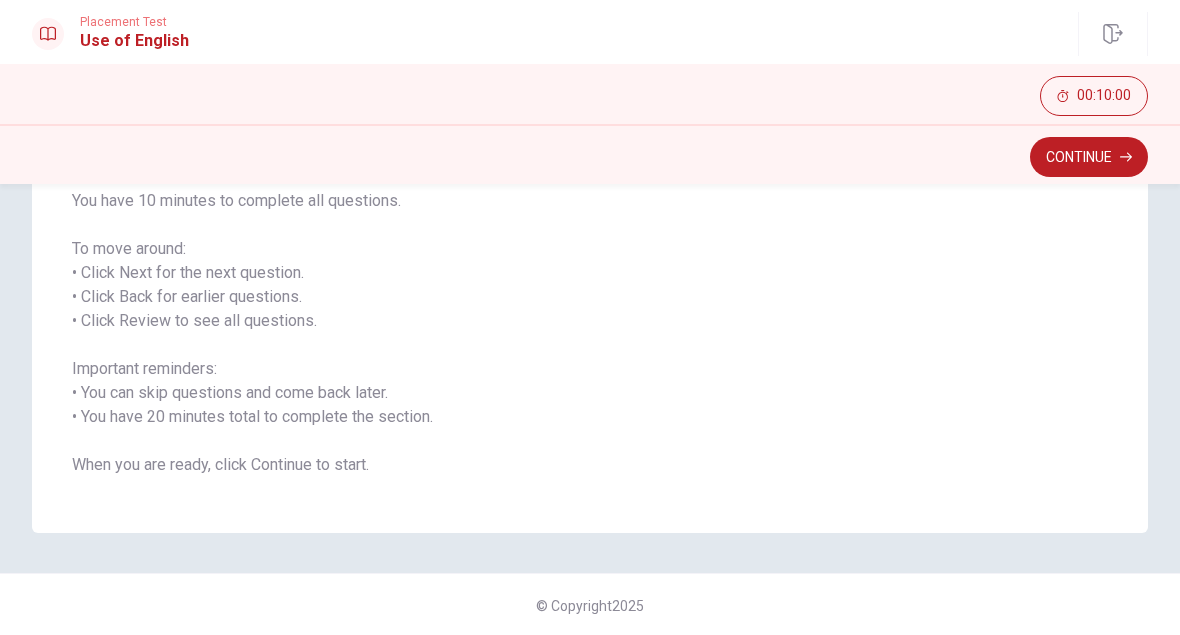 click on "Continue" at bounding box center (1089, 157) 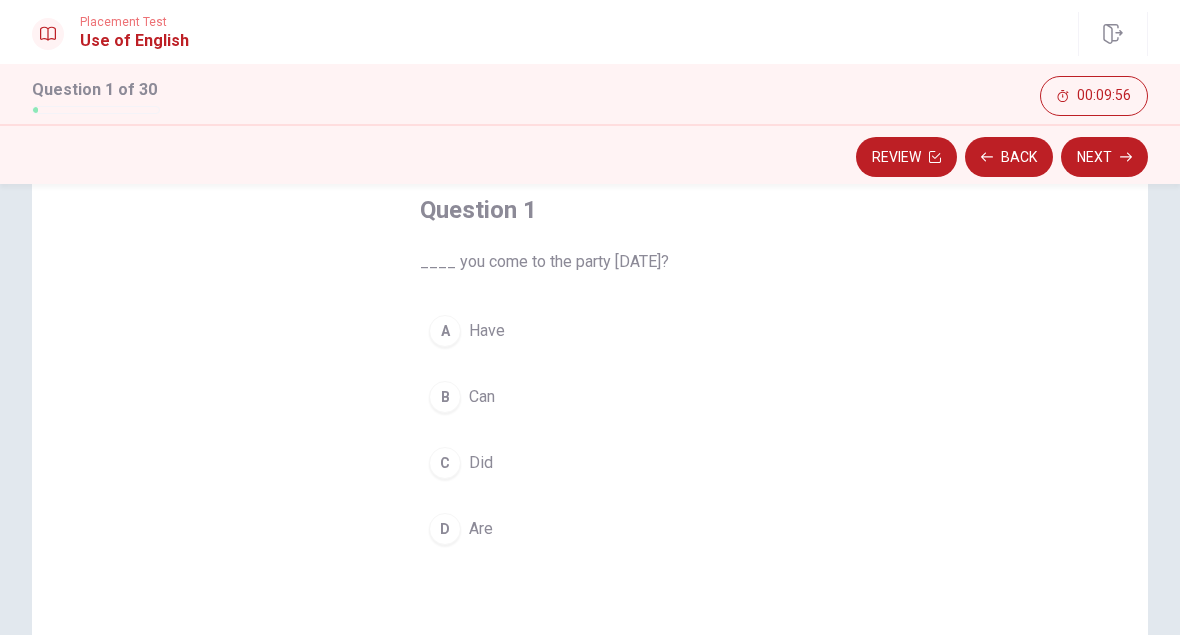 scroll, scrollTop: 118, scrollLeft: 0, axis: vertical 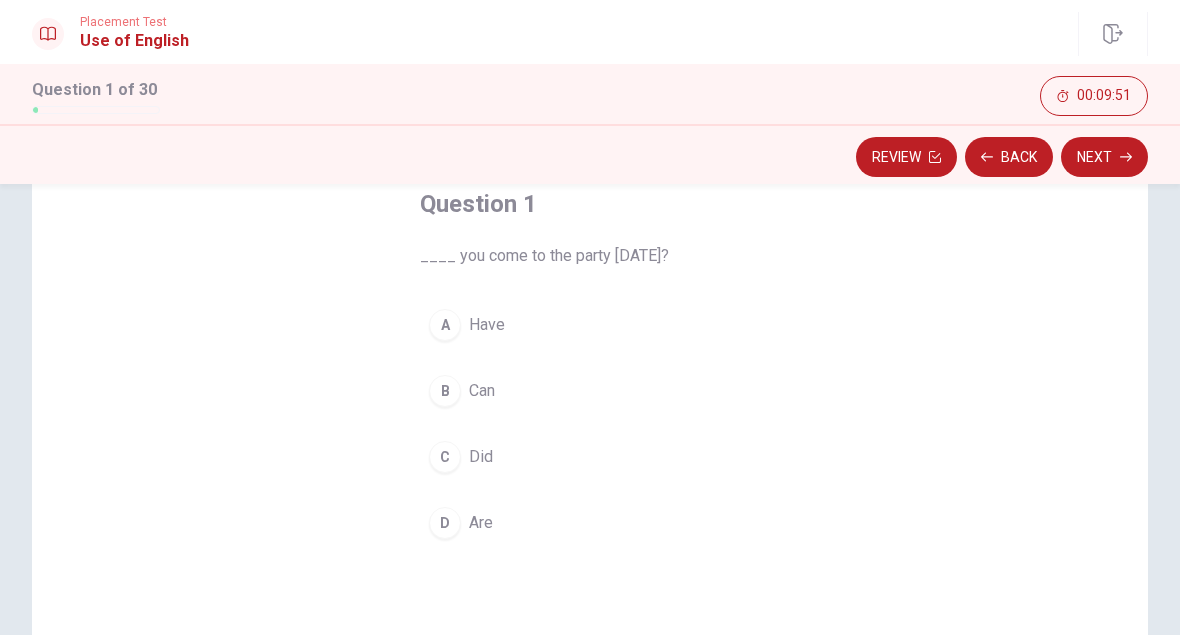 click on "Can" at bounding box center [482, 391] 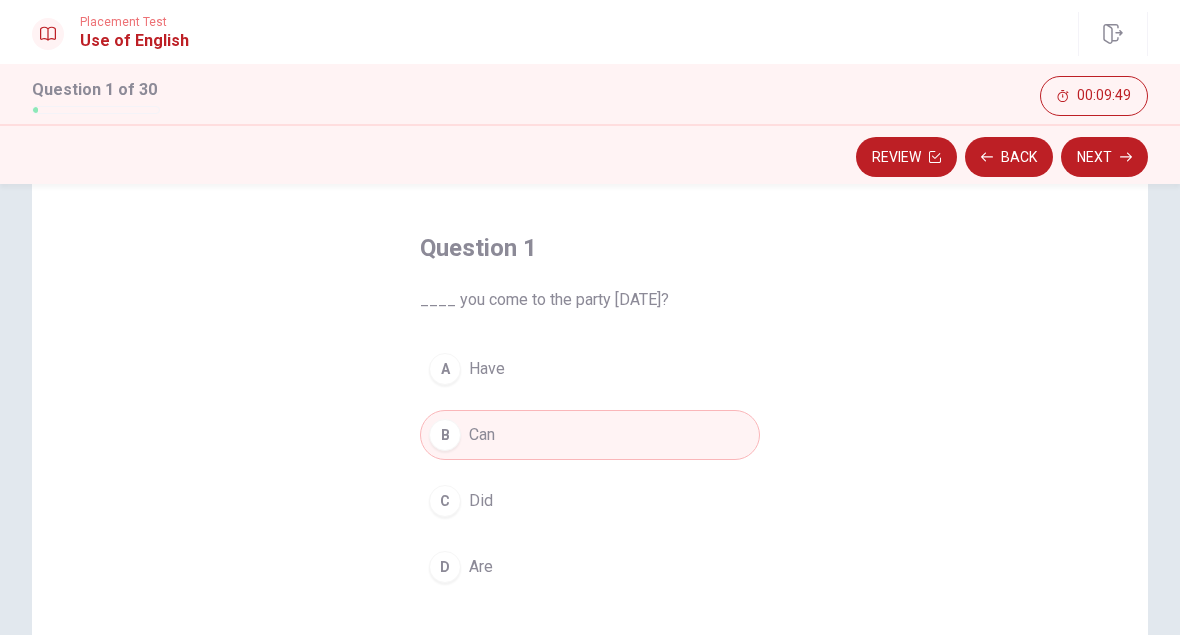 scroll, scrollTop: 69, scrollLeft: 0, axis: vertical 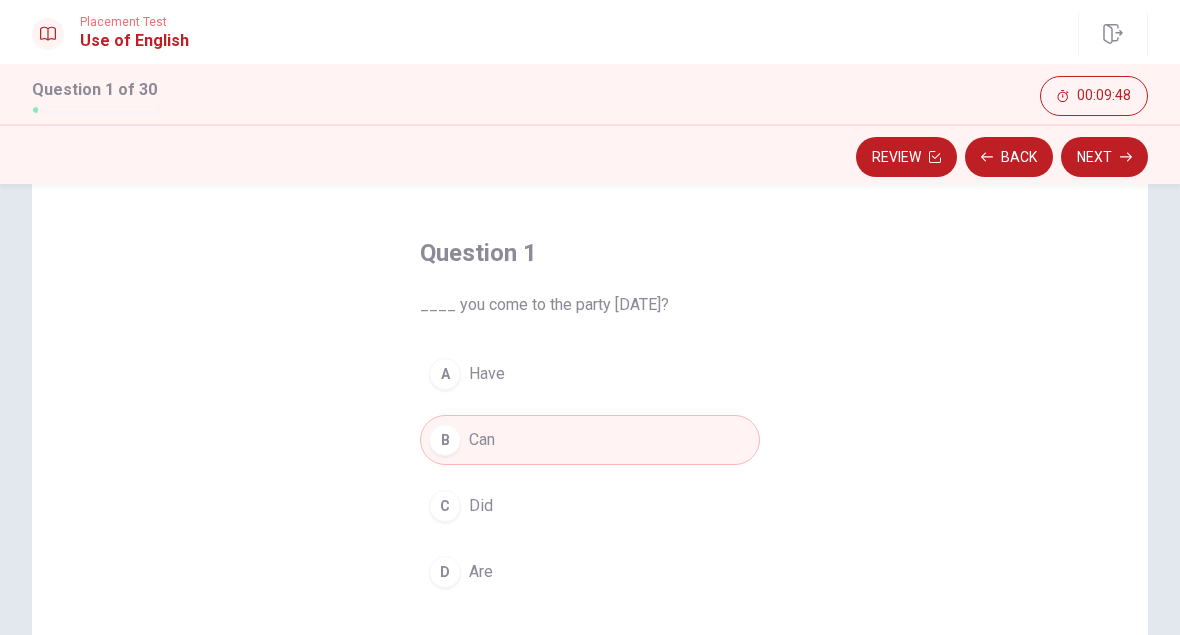 click on "Next" at bounding box center [1104, 157] 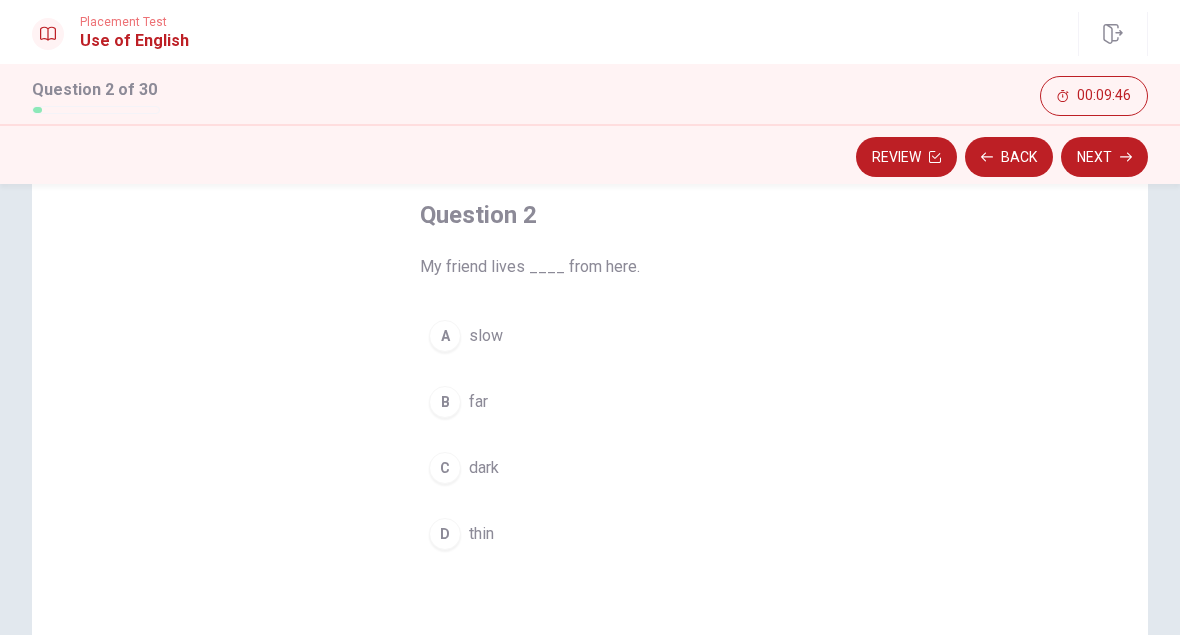 scroll, scrollTop: 110, scrollLeft: 0, axis: vertical 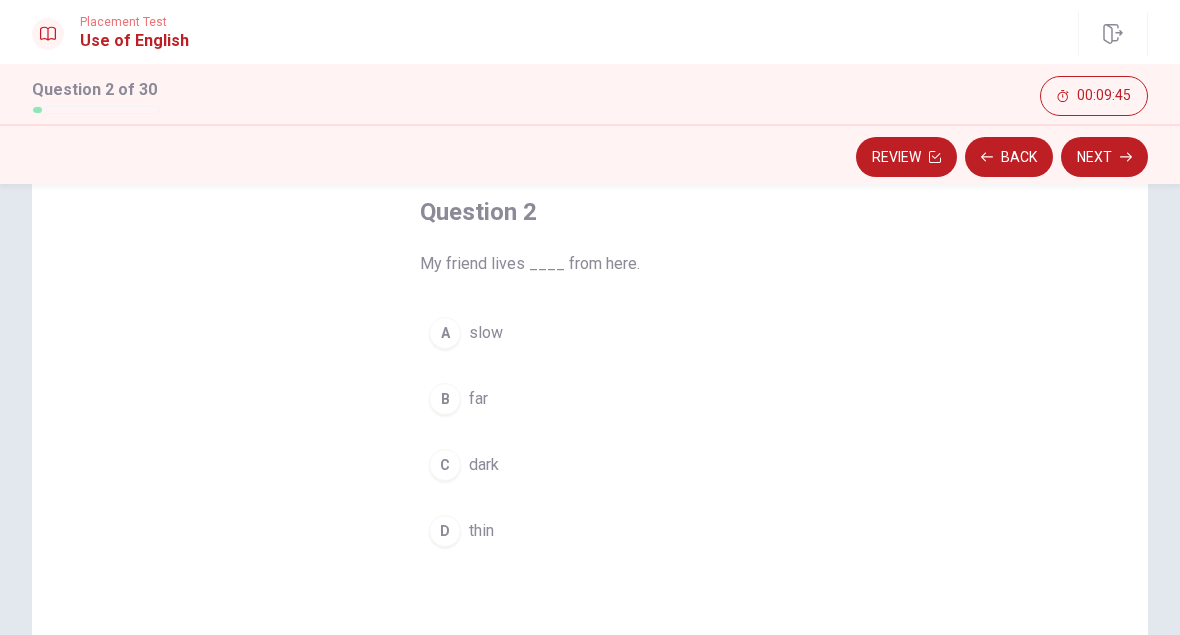 click on "B far" at bounding box center [590, 399] 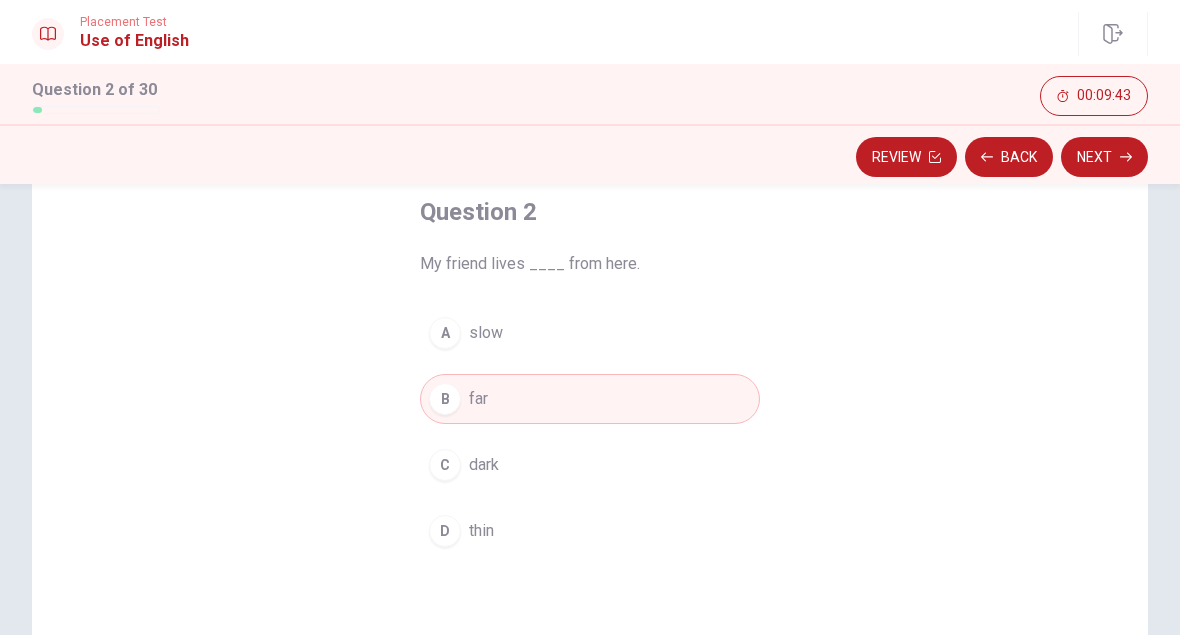 click on "Next" at bounding box center [1104, 157] 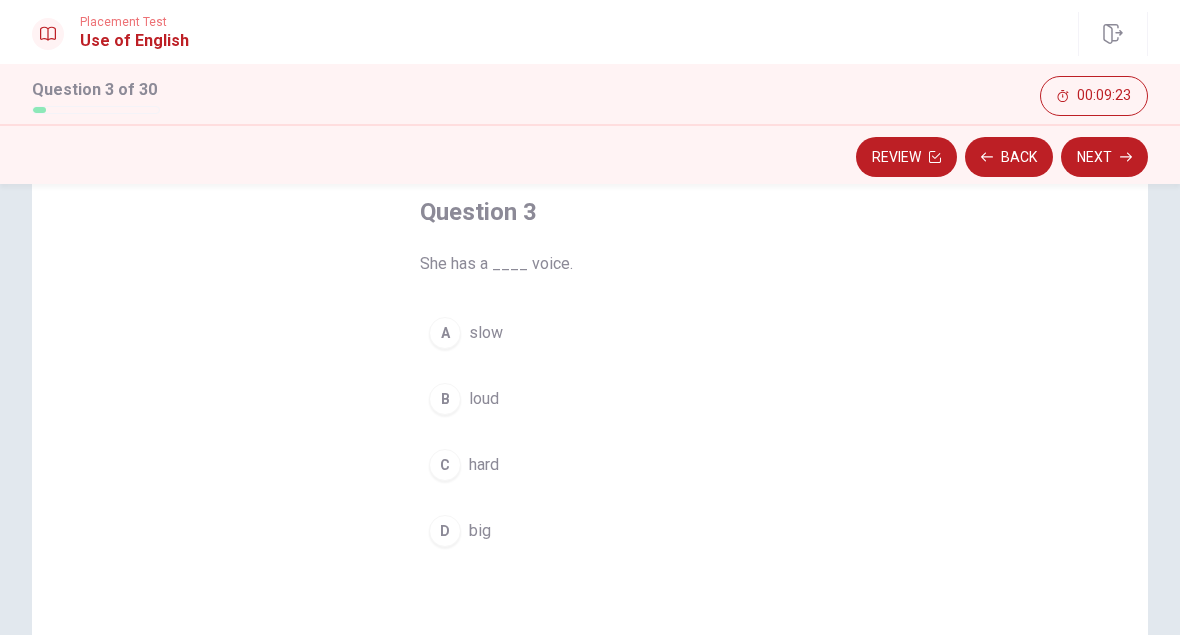 click on "big" at bounding box center [480, 531] 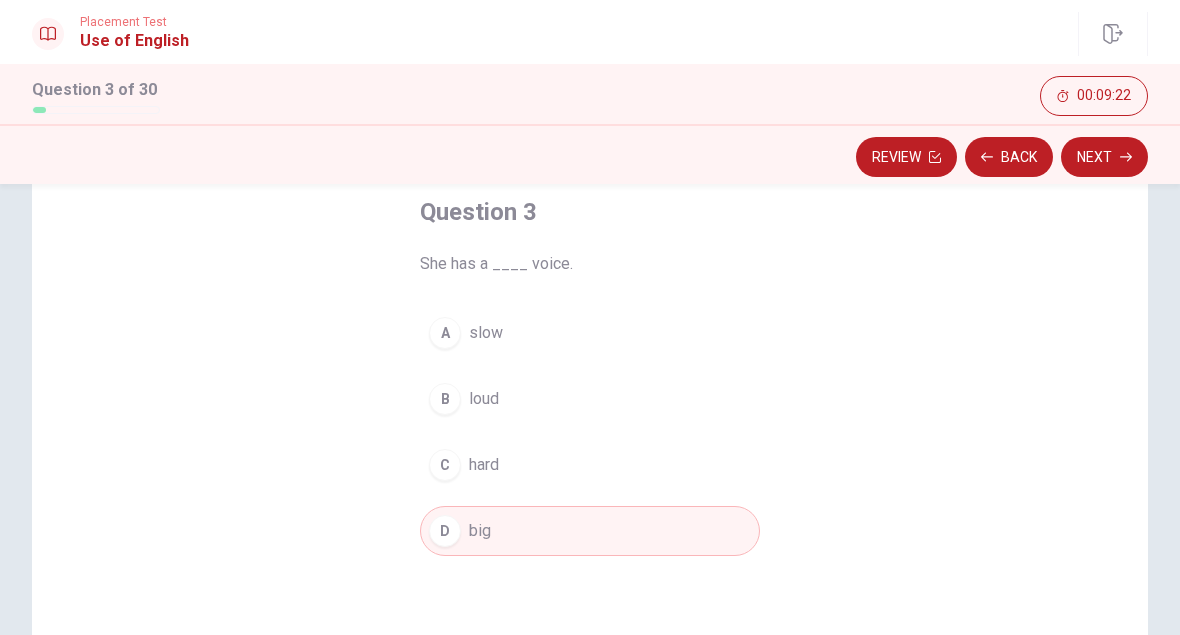 click on "Next" at bounding box center (1104, 157) 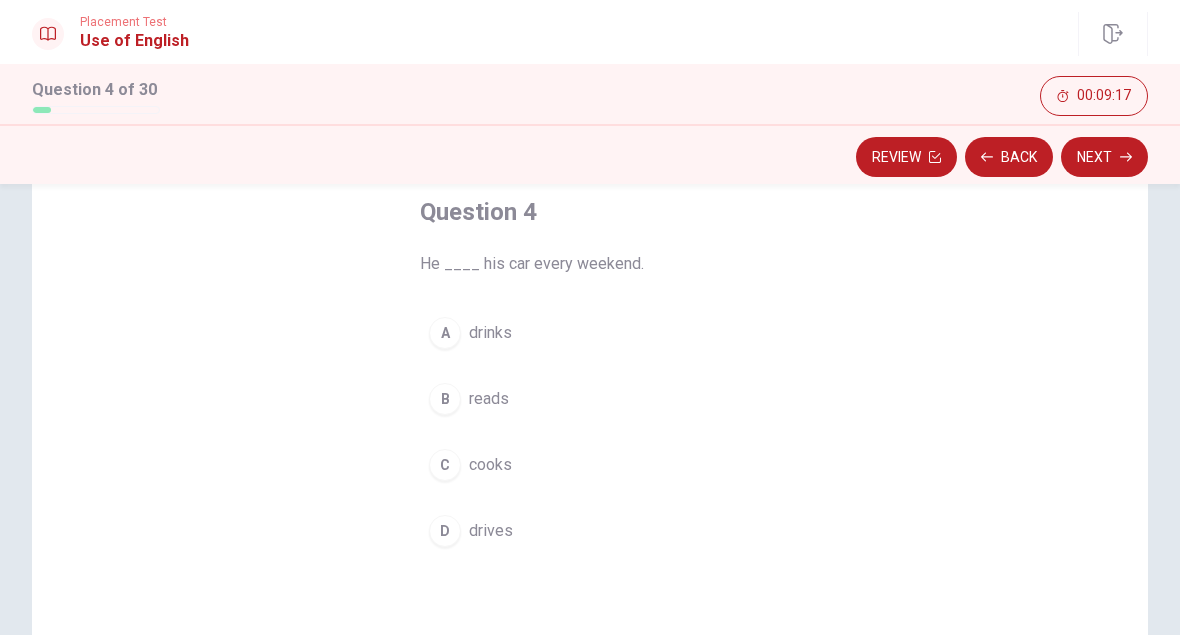 click on "drives" at bounding box center (491, 531) 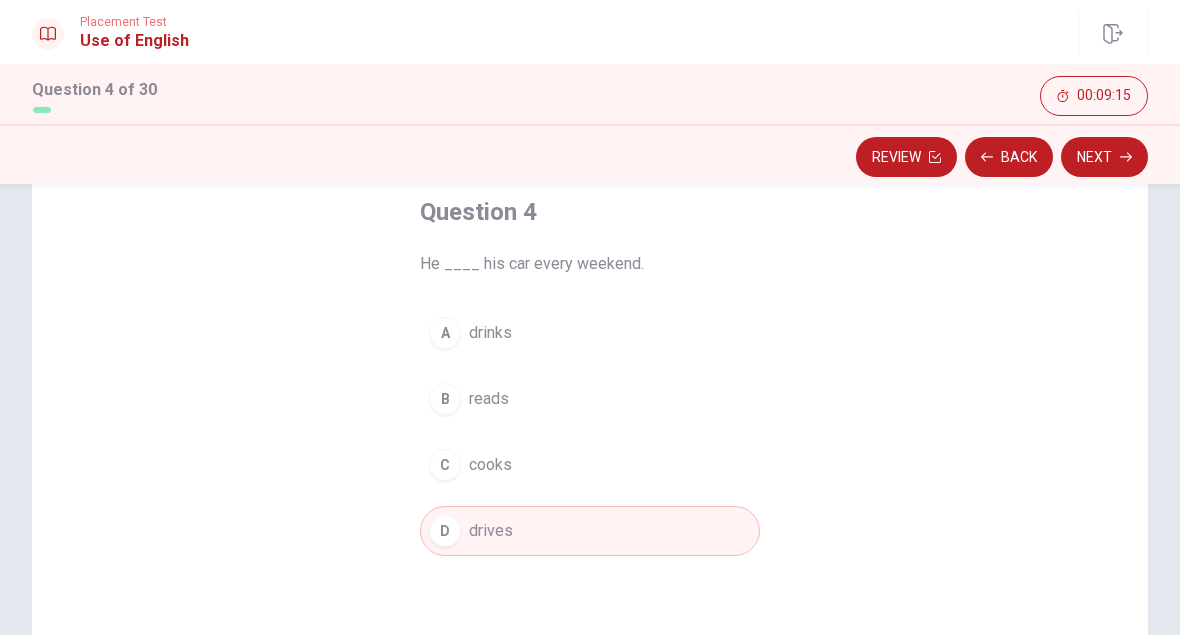 click on "Next" at bounding box center [1104, 157] 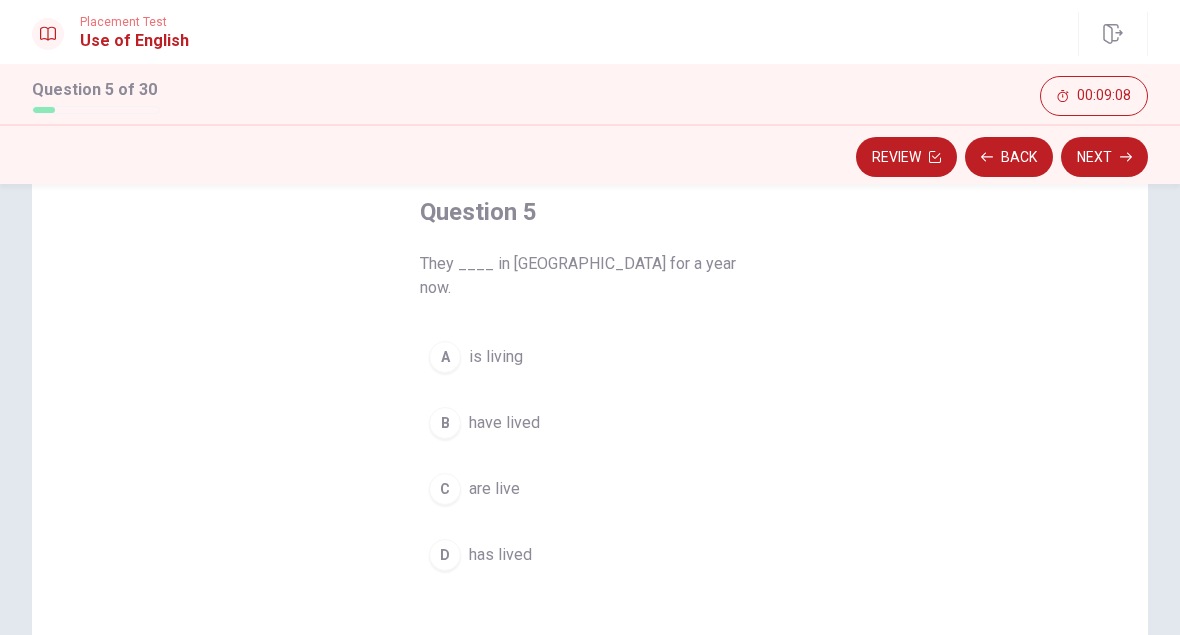 click on "is living" at bounding box center [496, 357] 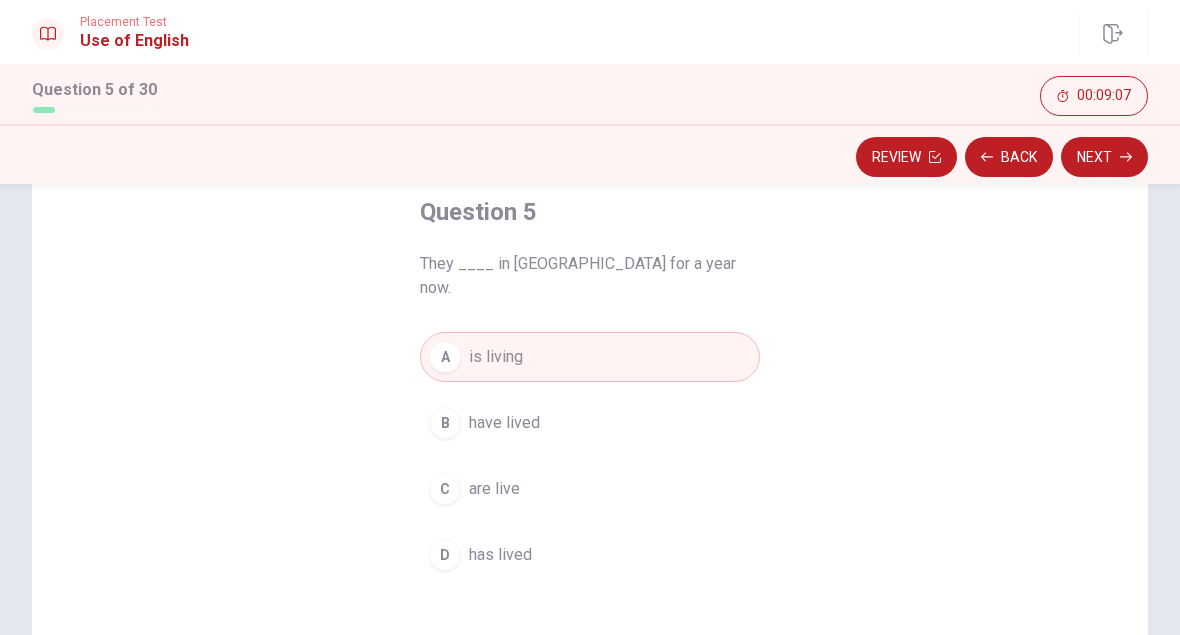 click on "A is living" at bounding box center [590, 357] 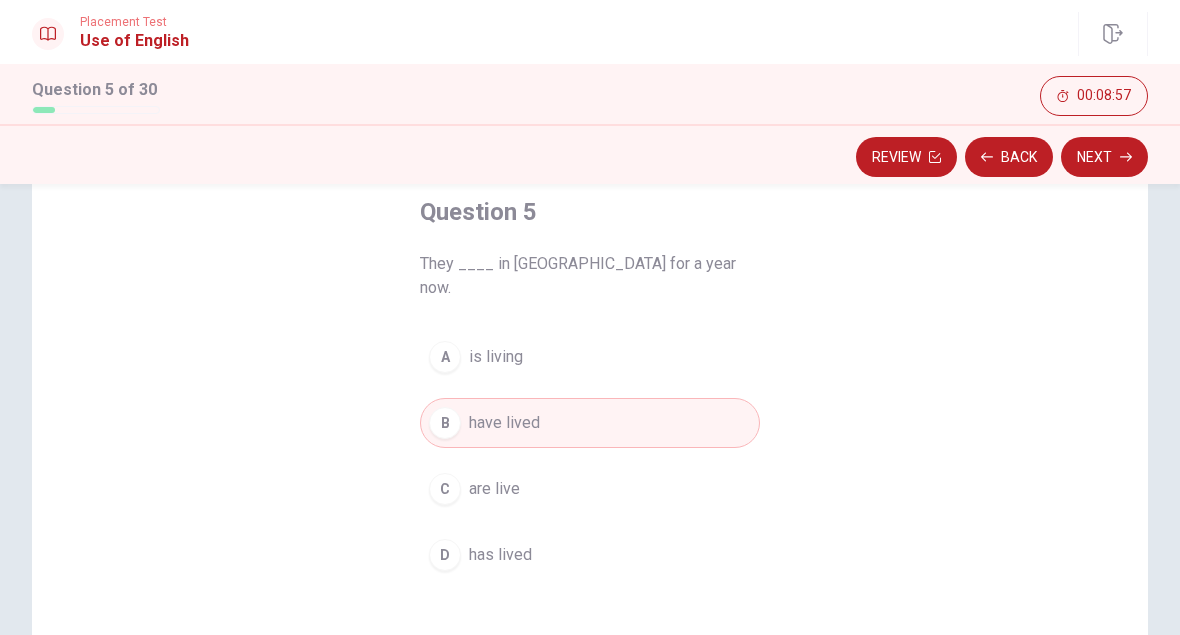 click on "has lived" at bounding box center [500, 555] 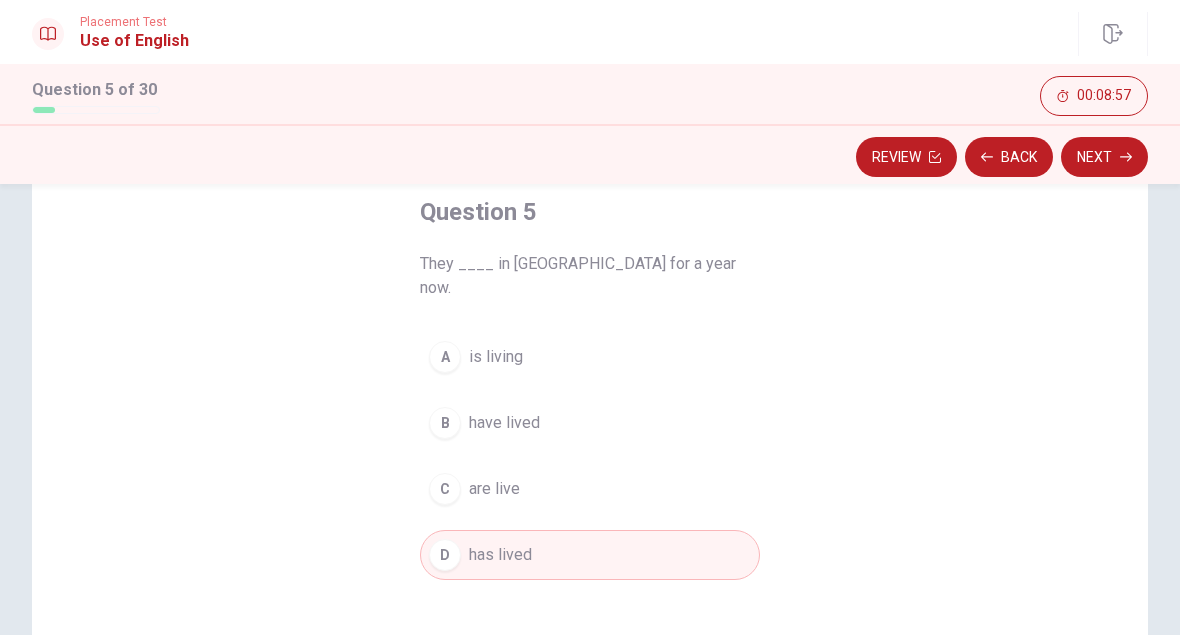 click on "A is living" at bounding box center [590, 357] 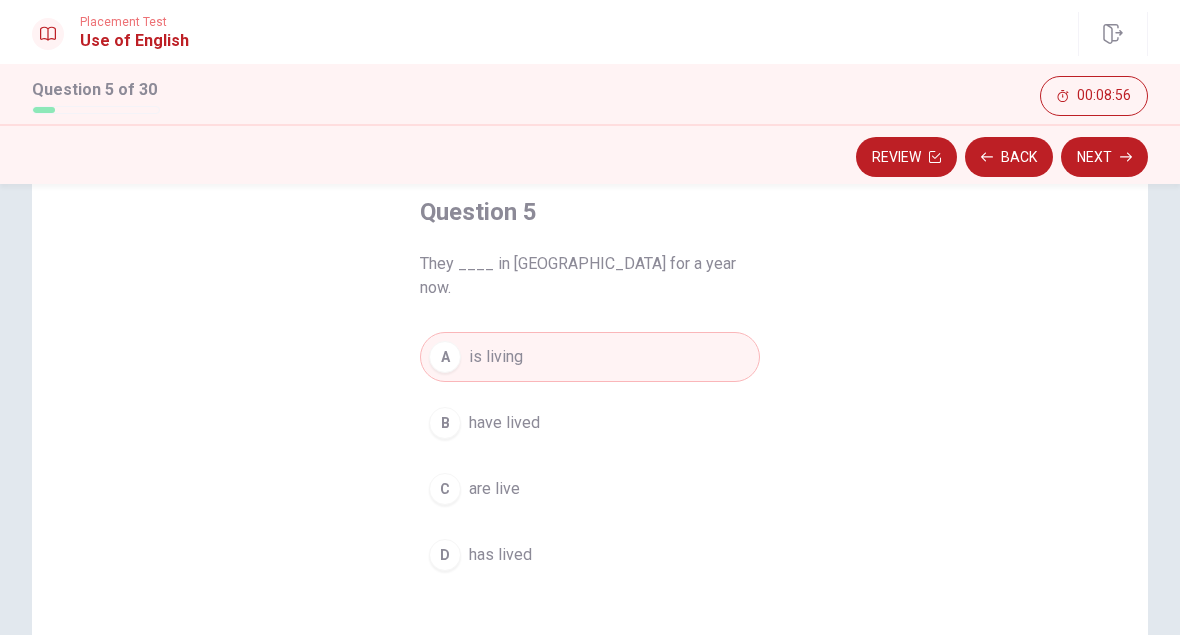 click on "B have lived" at bounding box center [590, 423] 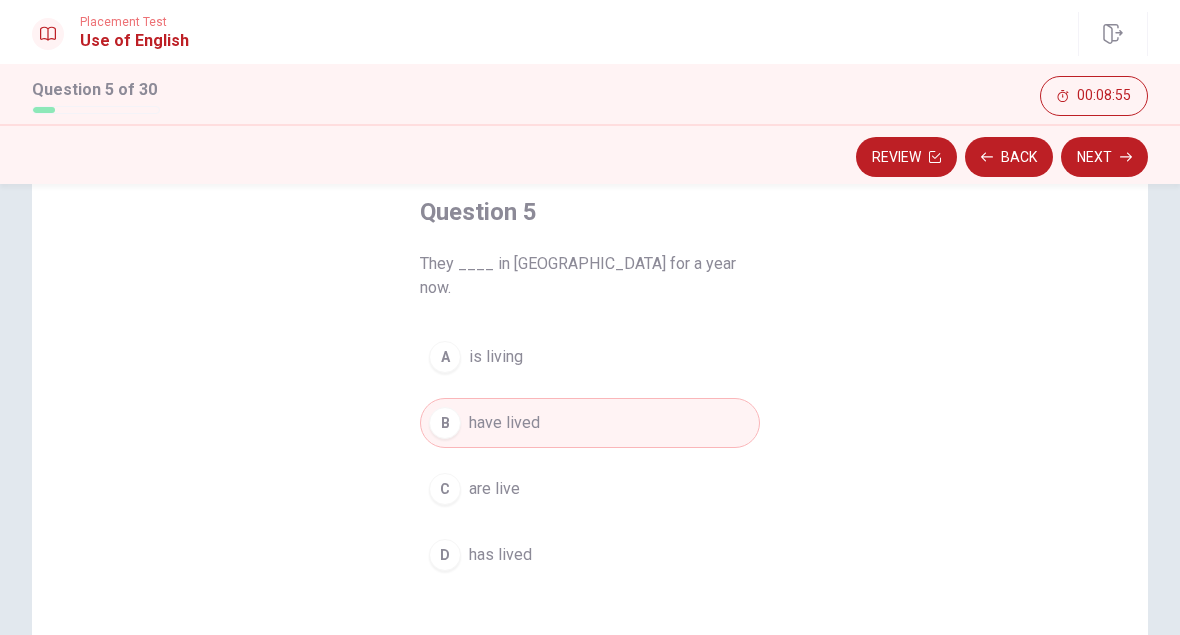 click on "C are live" at bounding box center [590, 489] 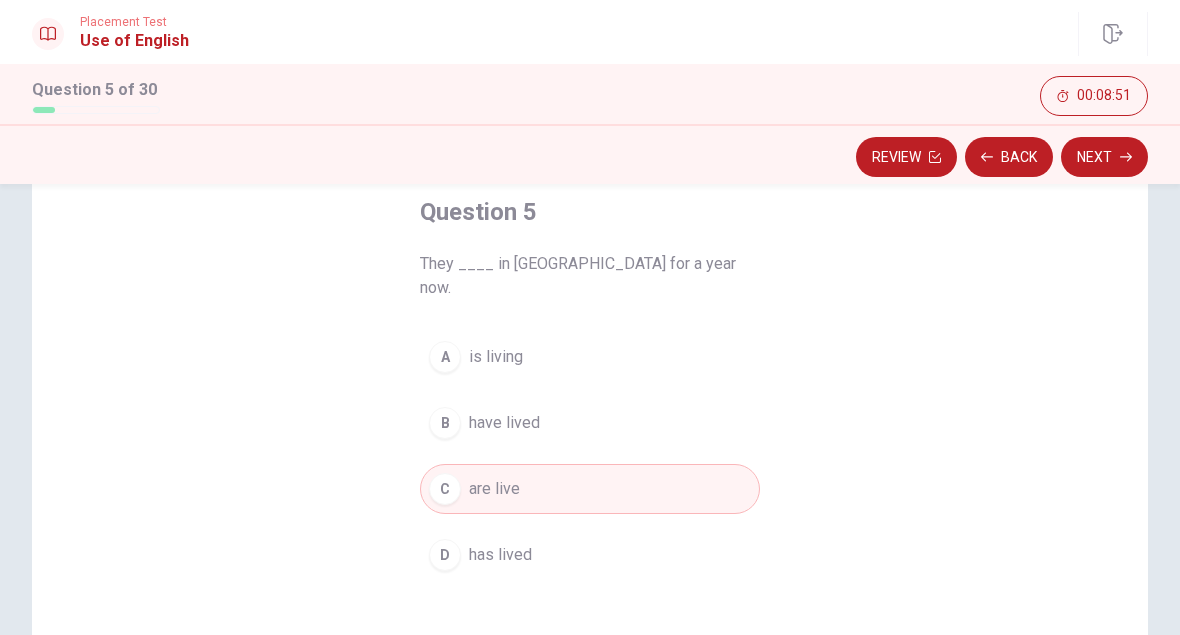 click on "B have lived" at bounding box center (590, 423) 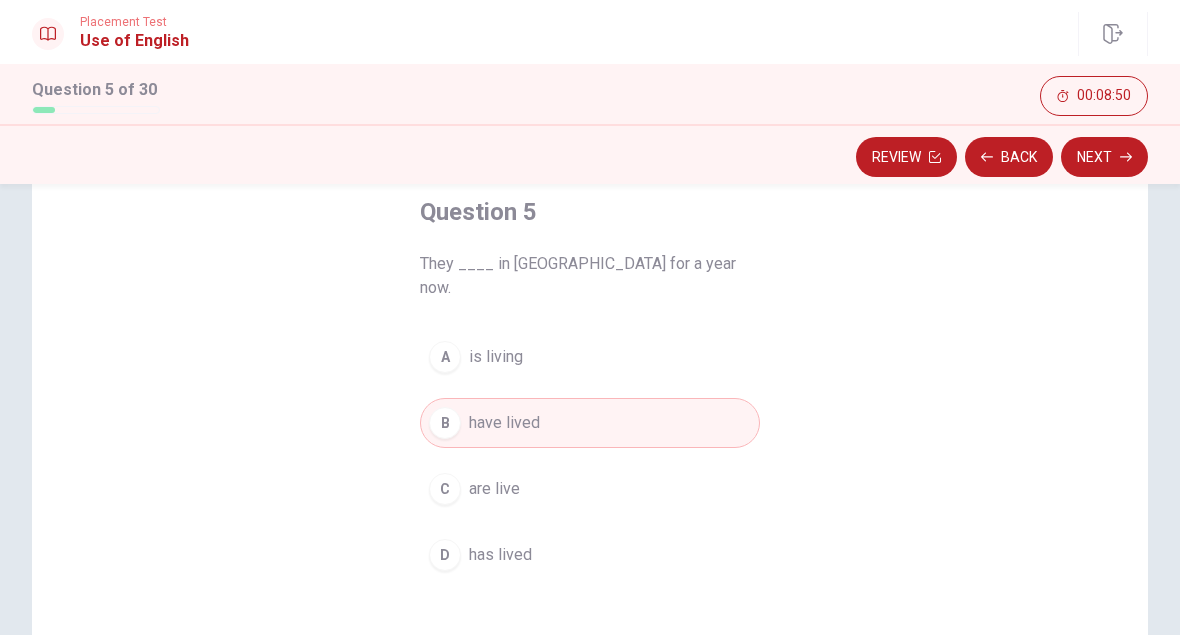 click on "Next" at bounding box center (1104, 157) 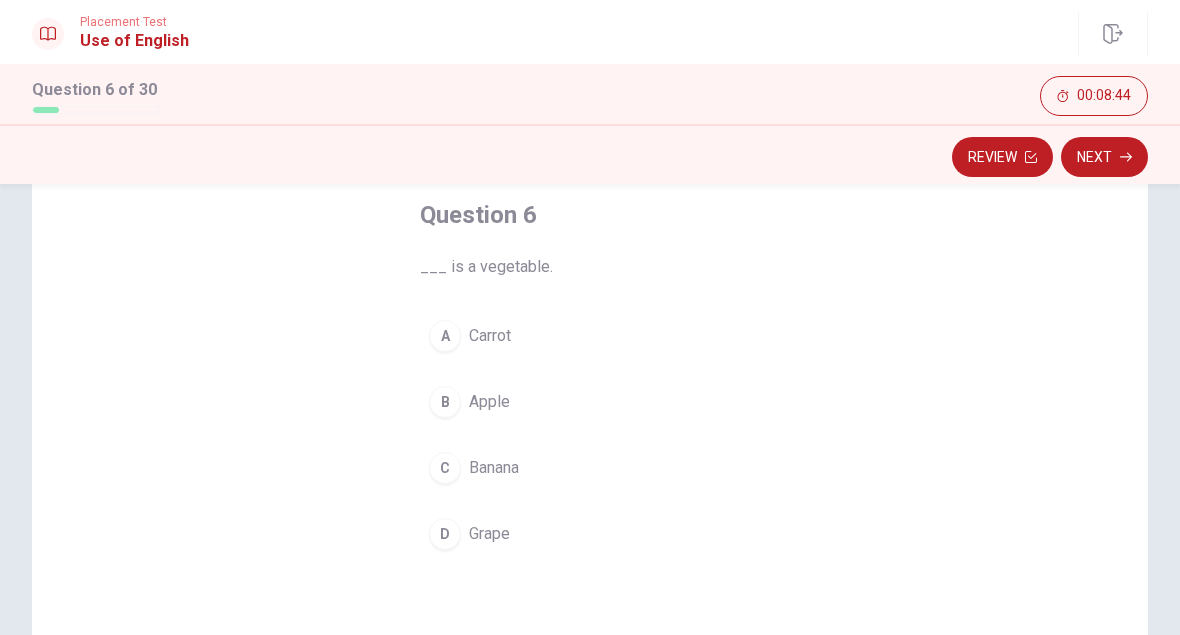 scroll, scrollTop: 111, scrollLeft: 0, axis: vertical 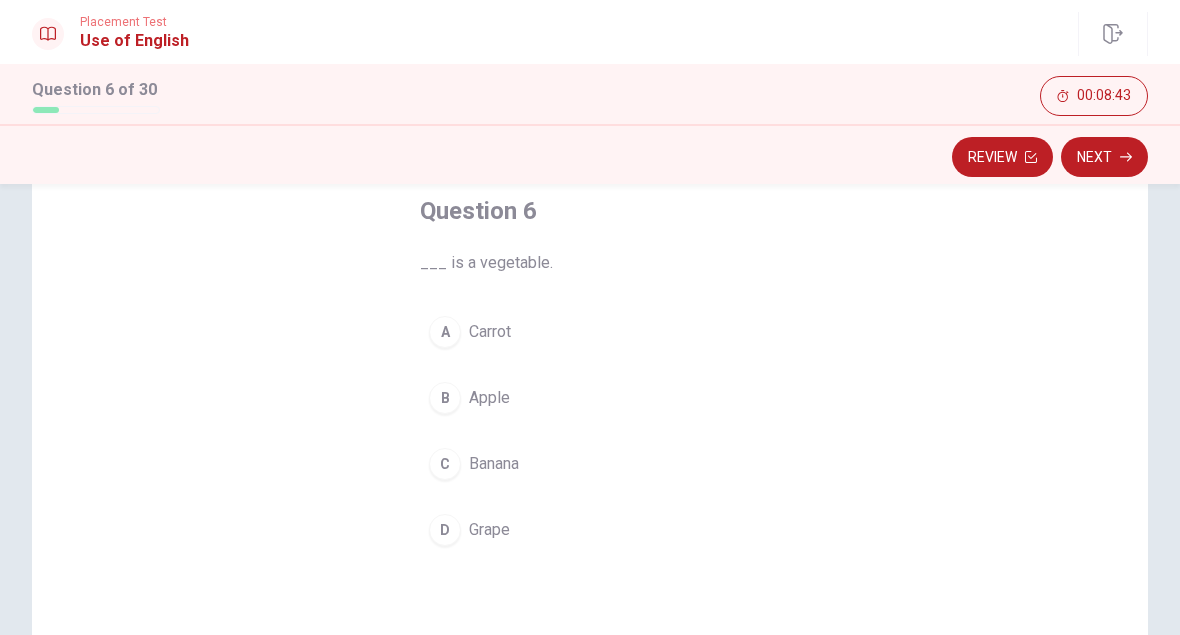 click on "A Carrot" at bounding box center [590, 332] 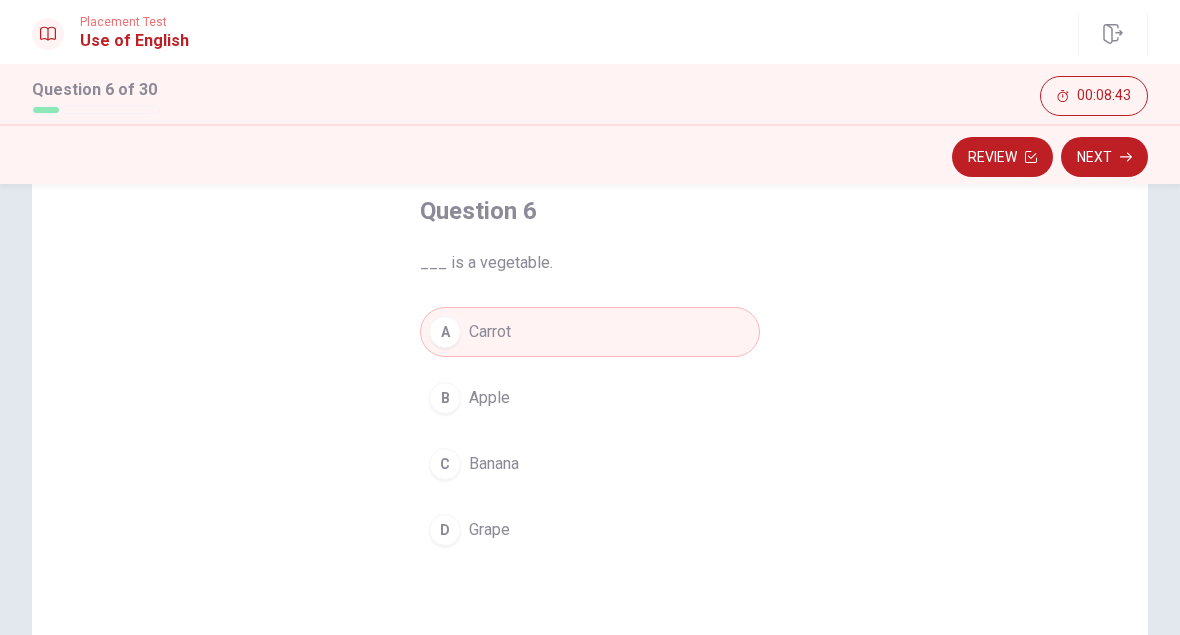 click on "Next" at bounding box center [1104, 157] 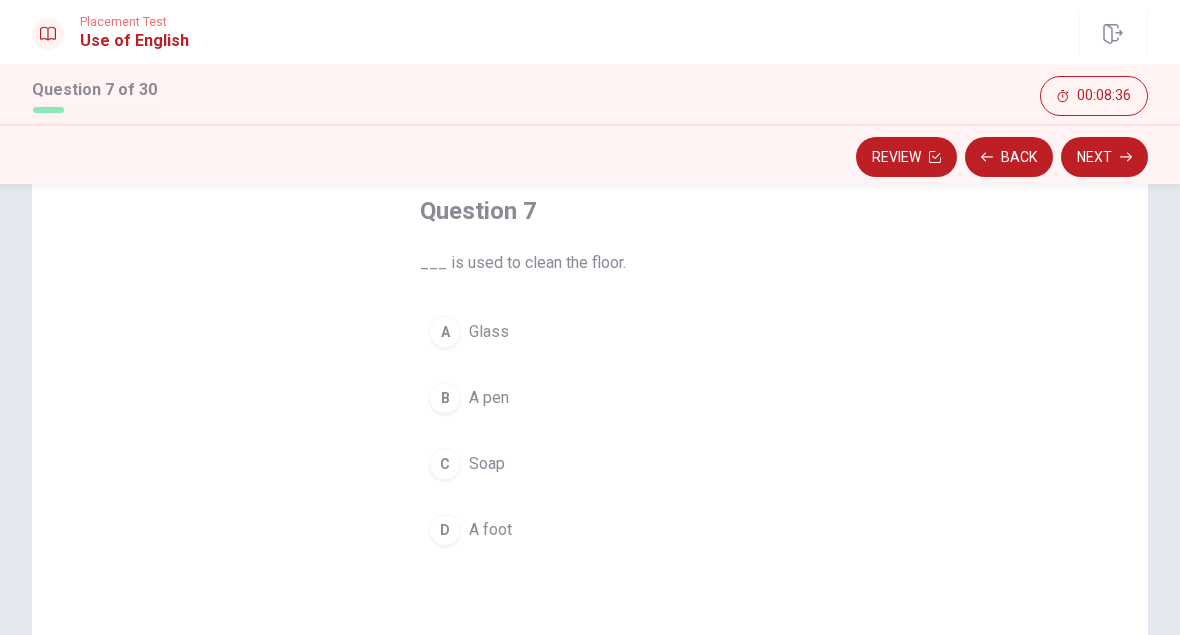 click on "C Soap" at bounding box center (590, 464) 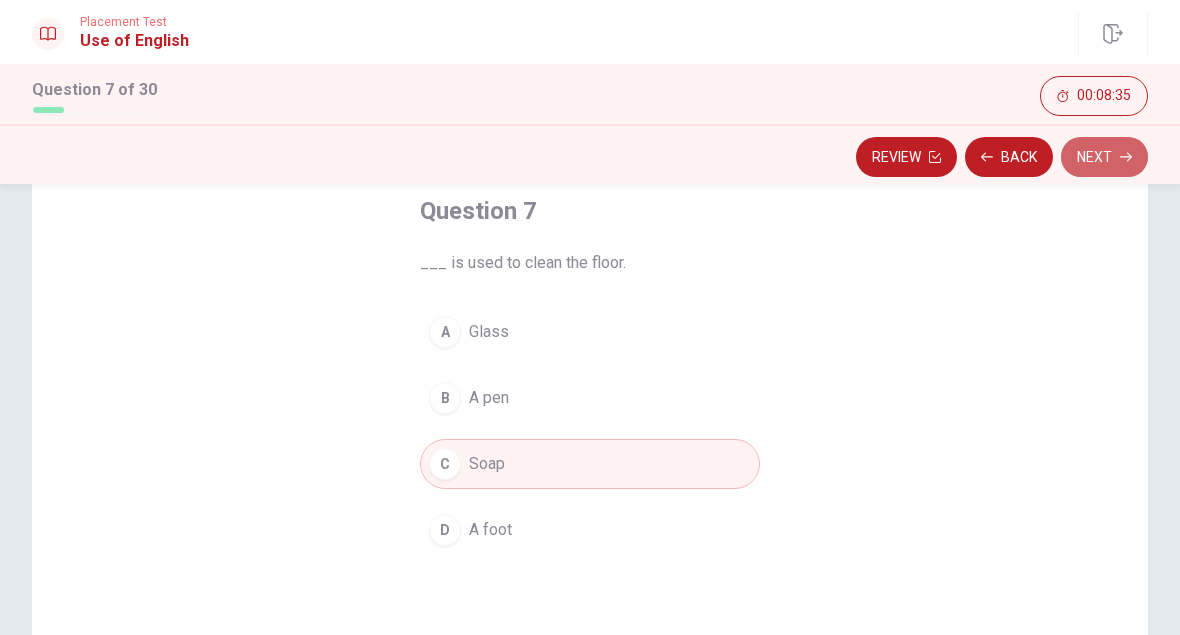 click on "Next" at bounding box center (1104, 157) 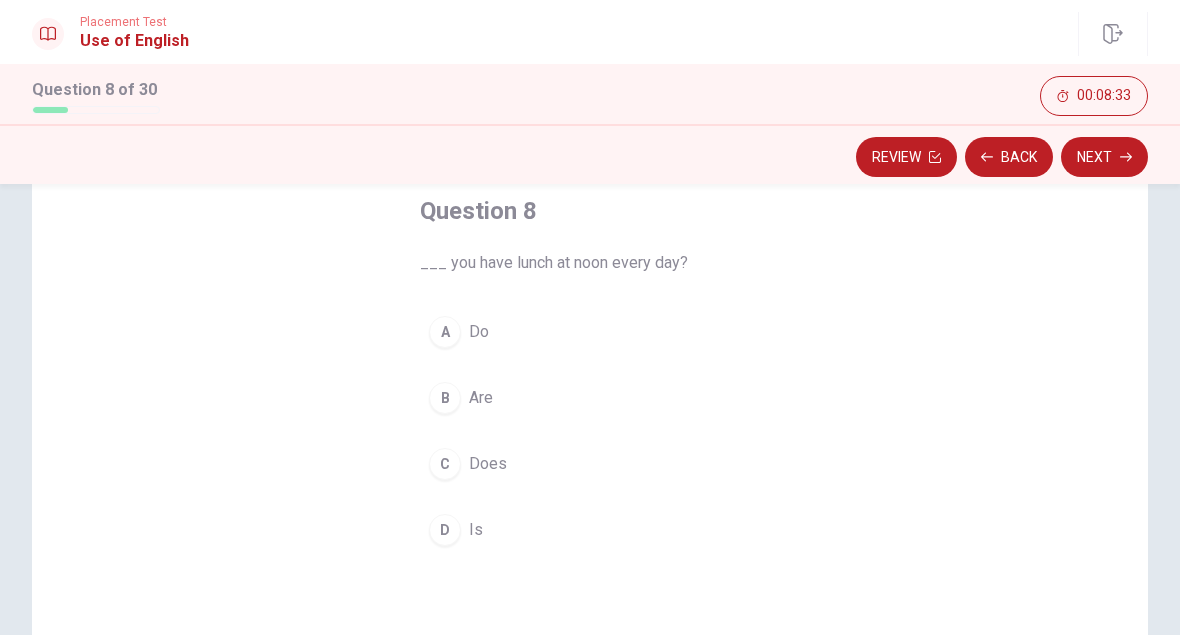 click on "Back" at bounding box center (1009, 157) 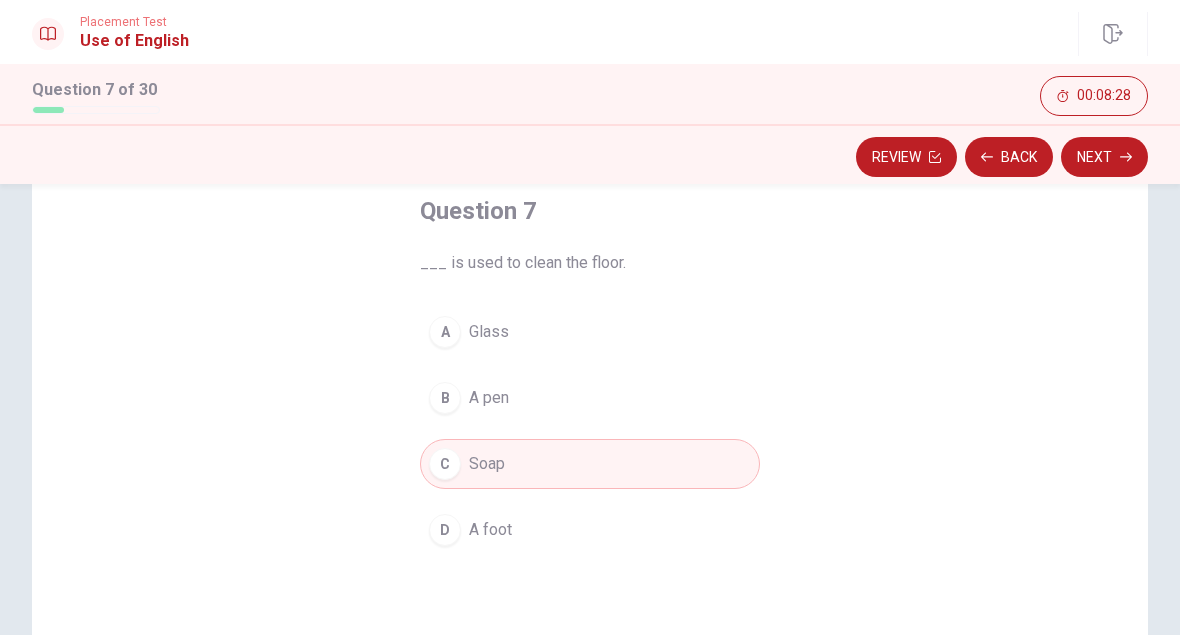 click on "Next" at bounding box center (1104, 157) 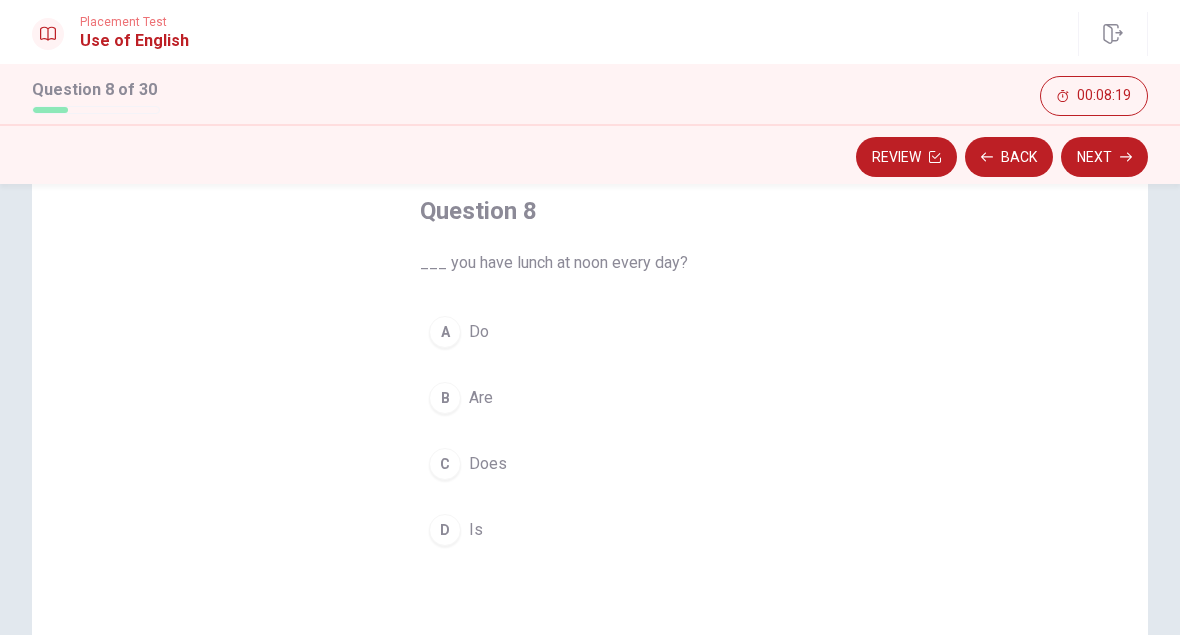 click on "A Do" at bounding box center [590, 332] 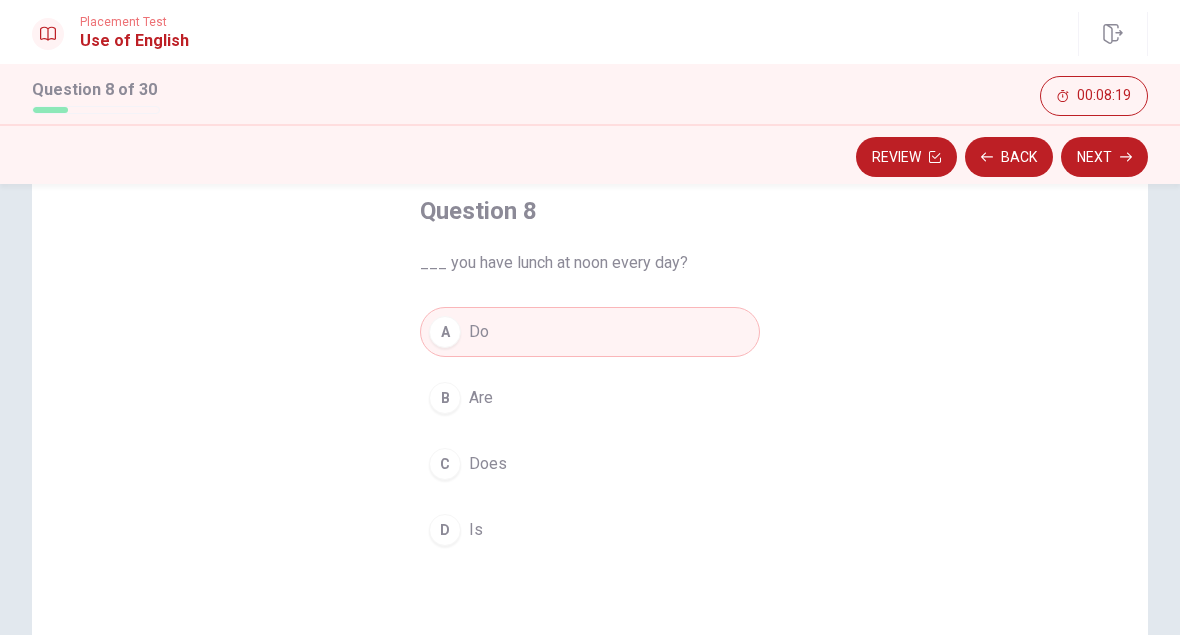 click on "Next" at bounding box center [1104, 157] 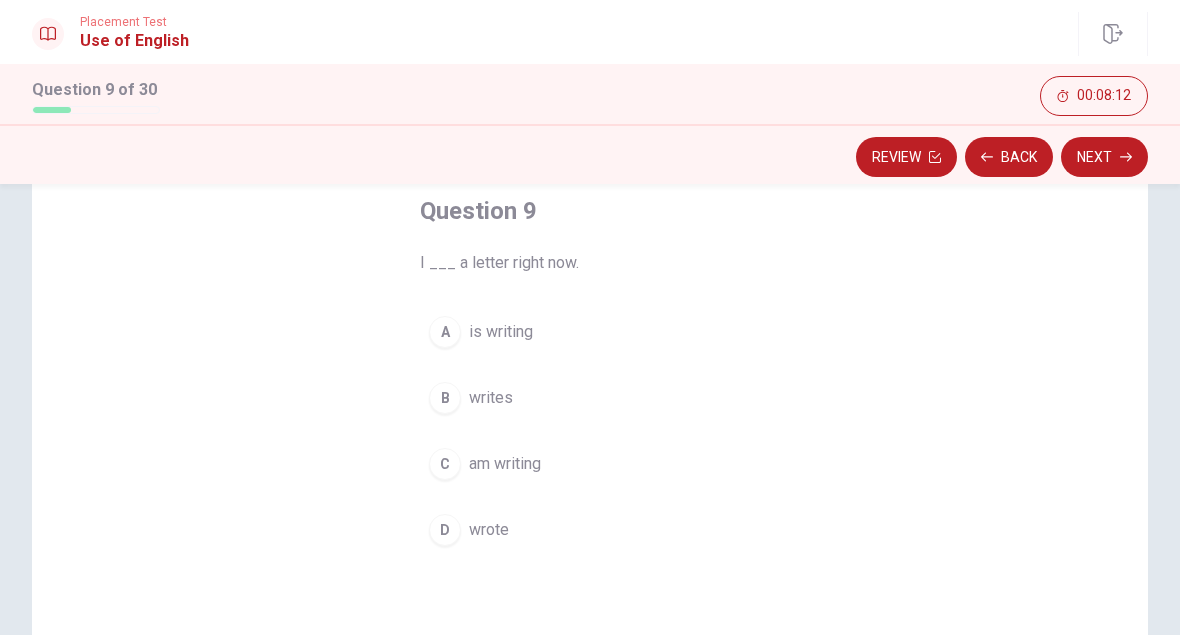 click on "am writing" at bounding box center (505, 464) 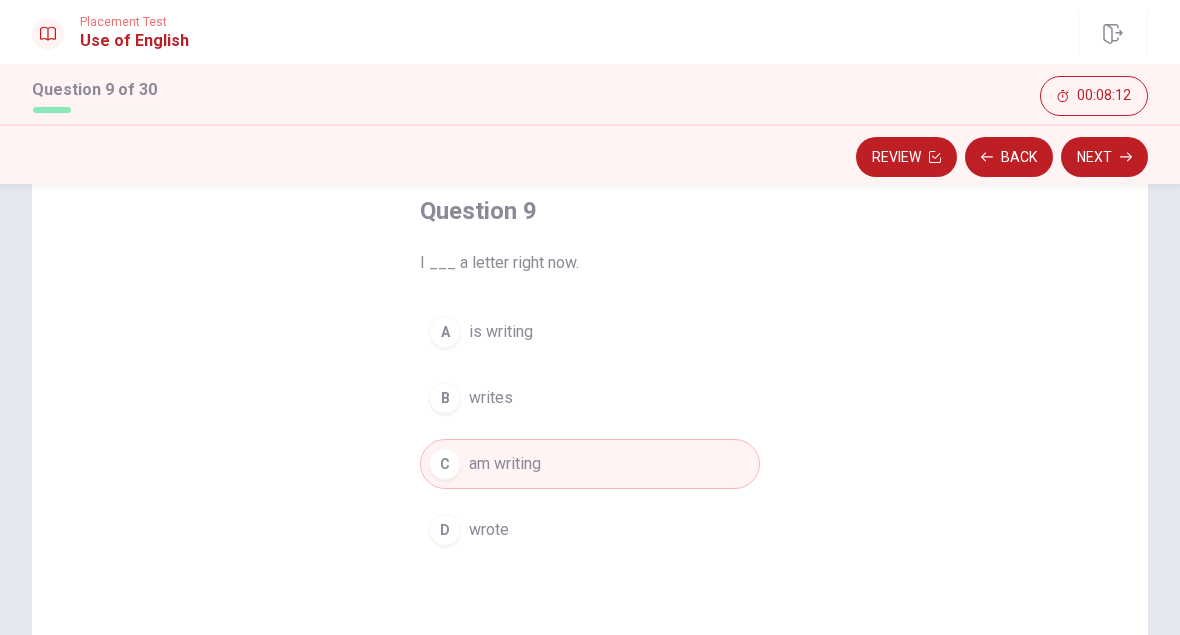 click on "Next" at bounding box center [1104, 157] 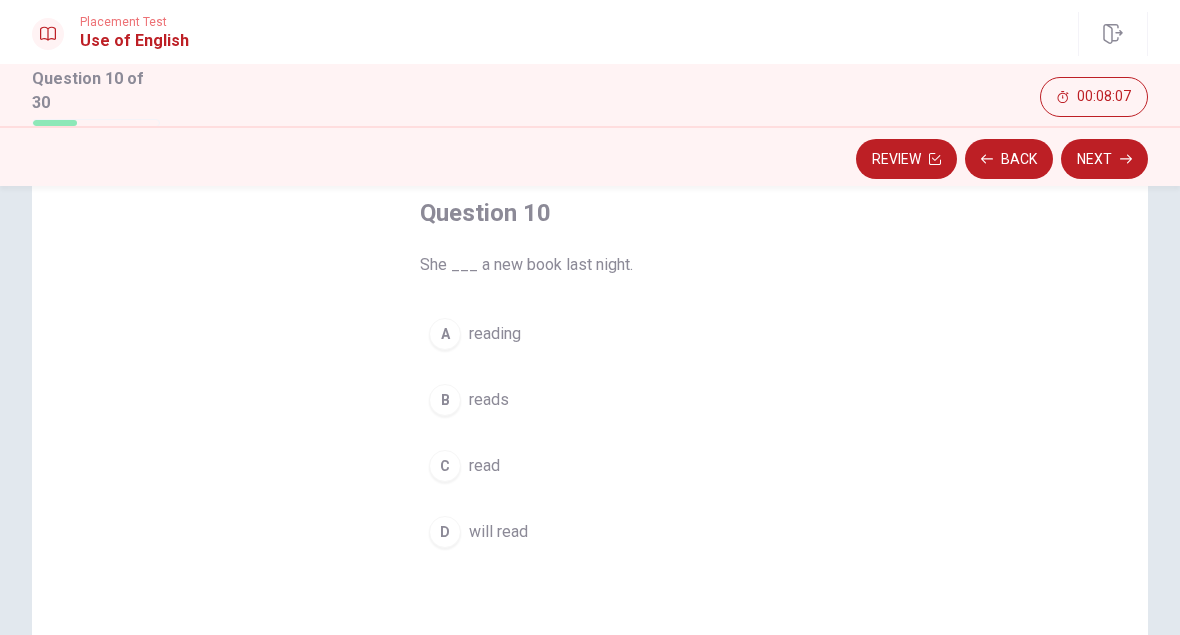 click on "read" at bounding box center (484, 466) 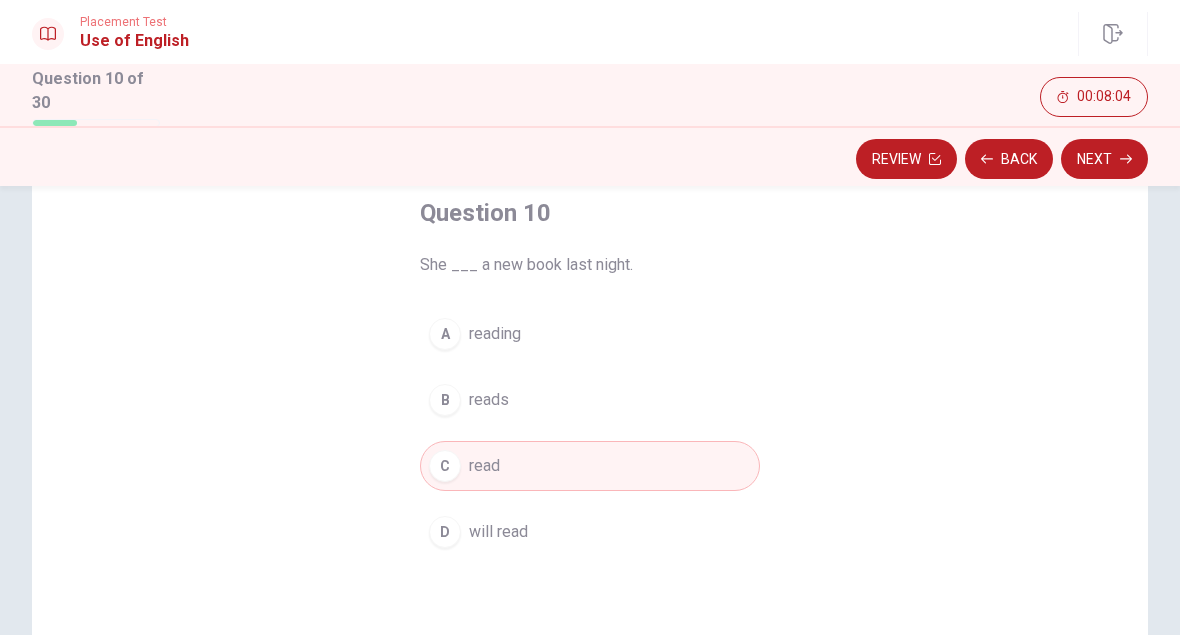 click on "Next" at bounding box center [1104, 159] 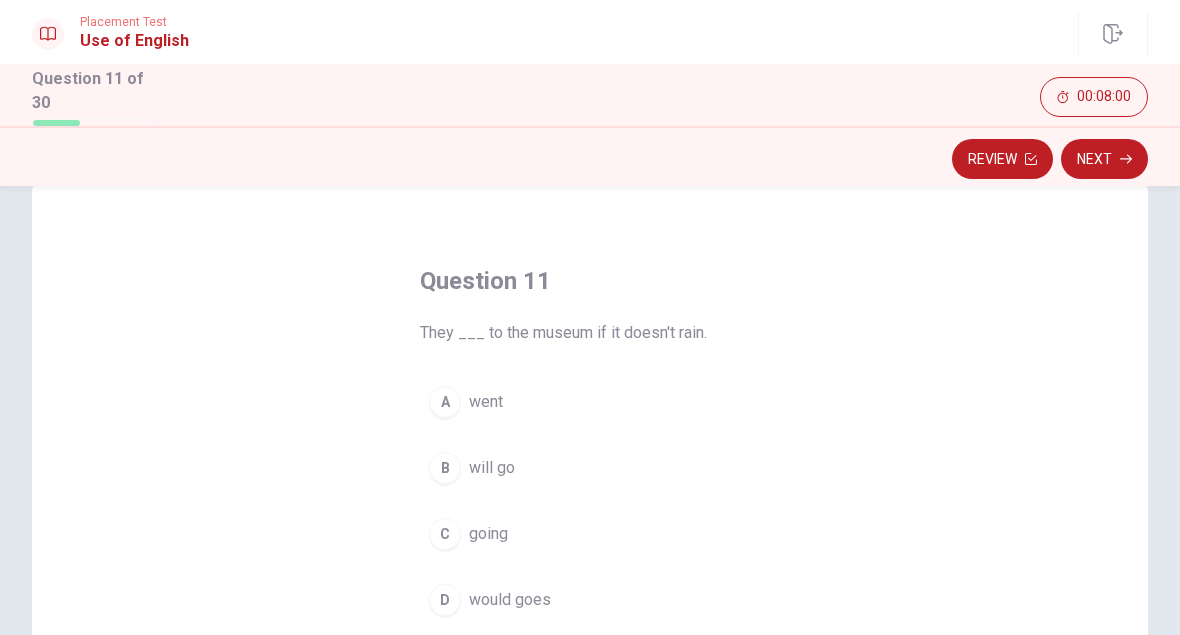 scroll, scrollTop: 109, scrollLeft: 0, axis: vertical 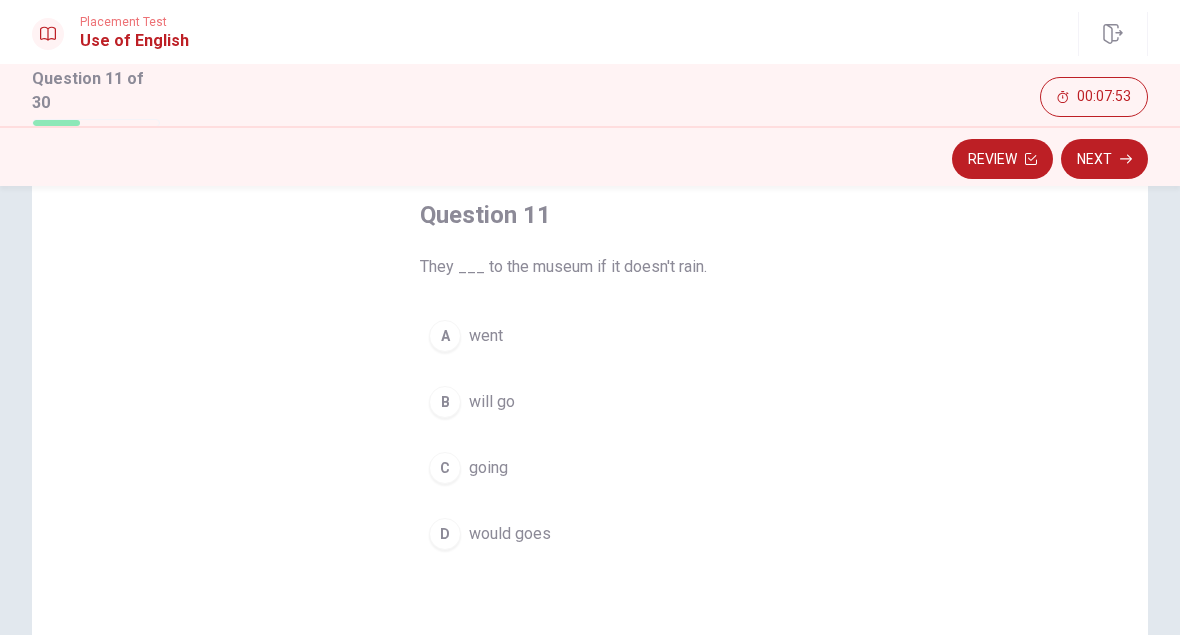 click on "will go" at bounding box center (492, 402) 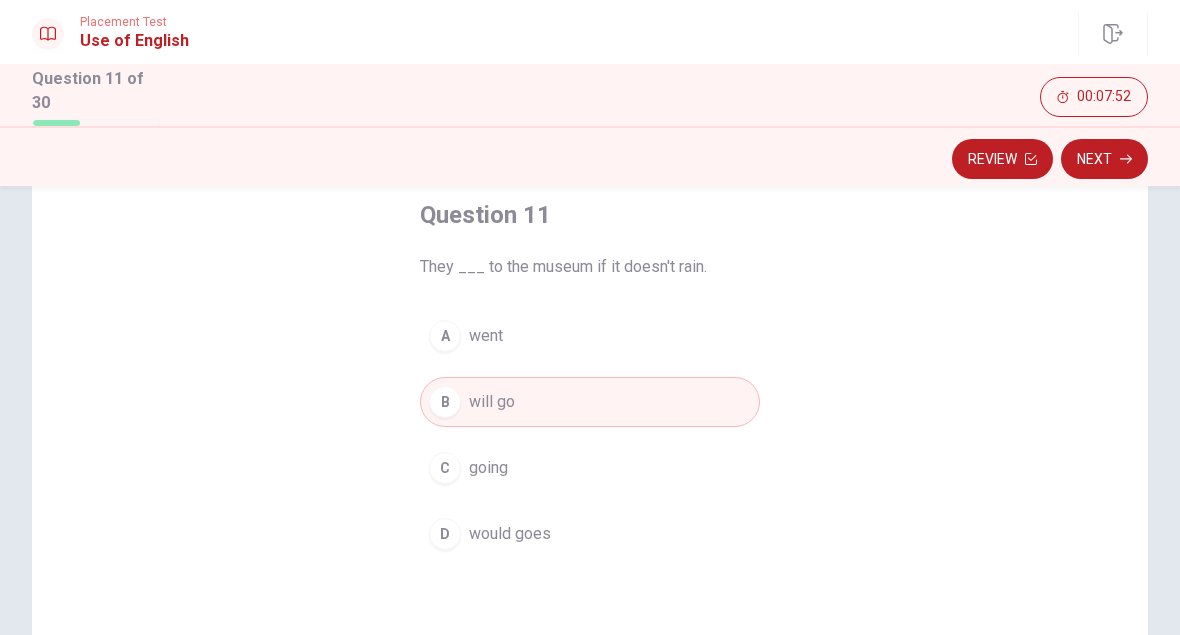 click on "Next" at bounding box center (1104, 159) 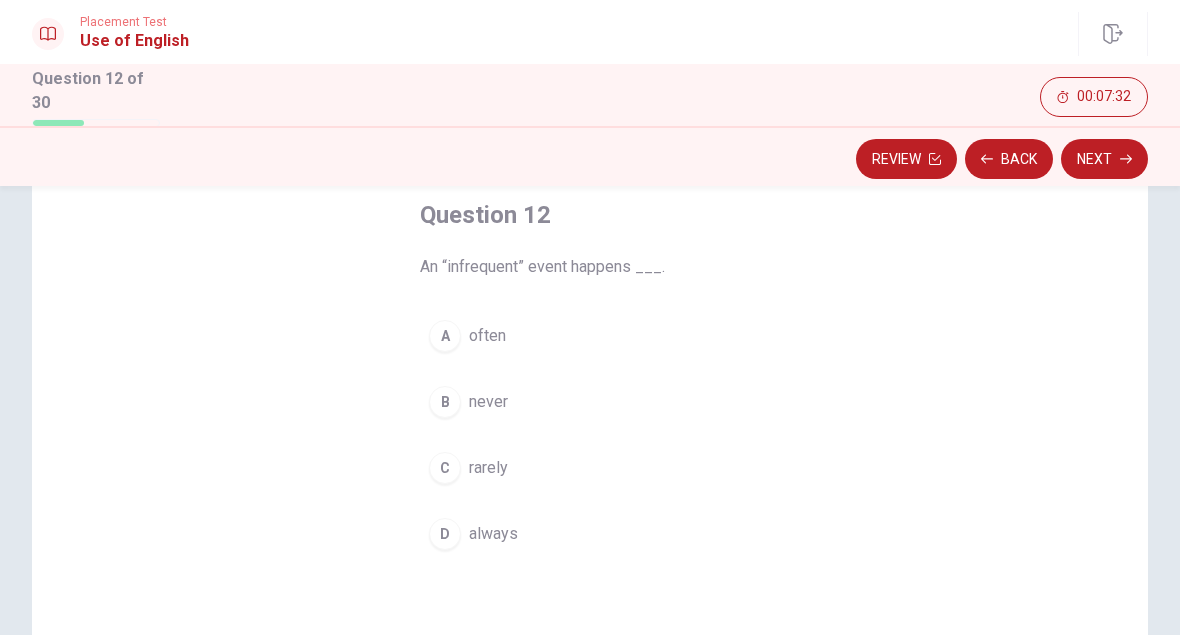 click on "rarely" at bounding box center [488, 468] 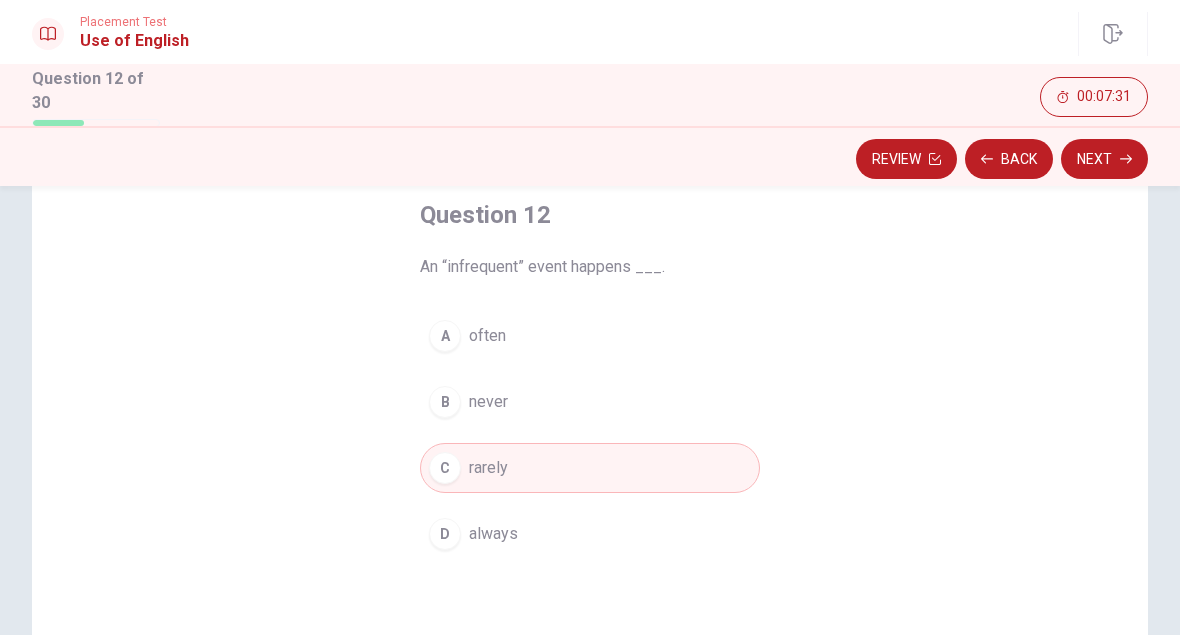 click on "Next" at bounding box center (1104, 159) 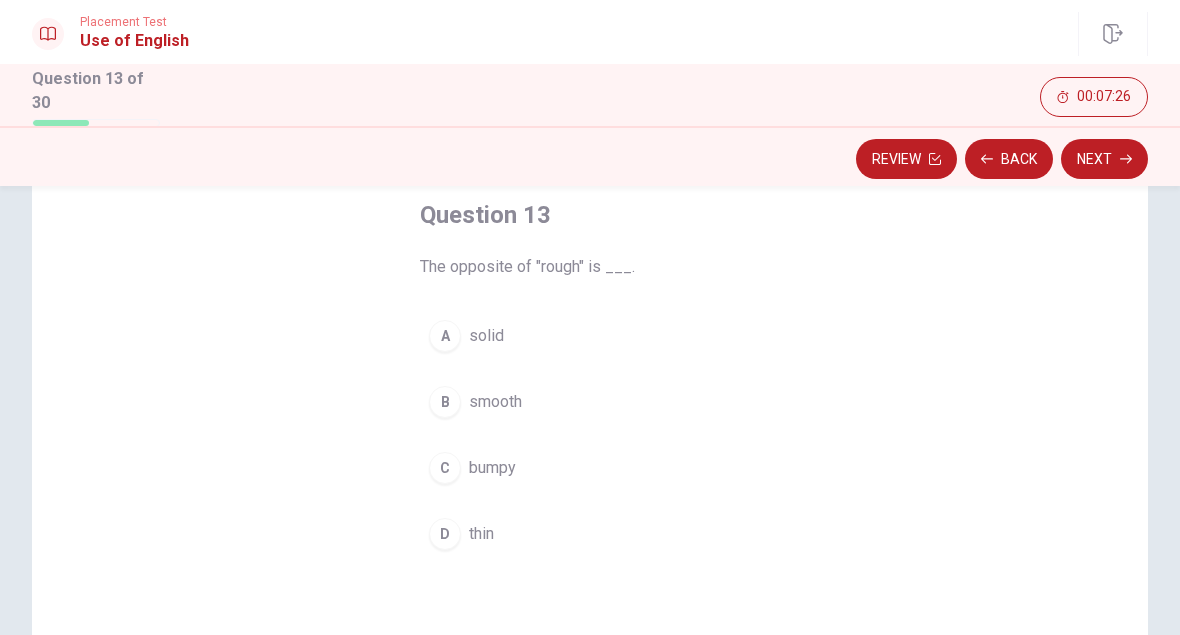 click on "smooth" at bounding box center [495, 402] 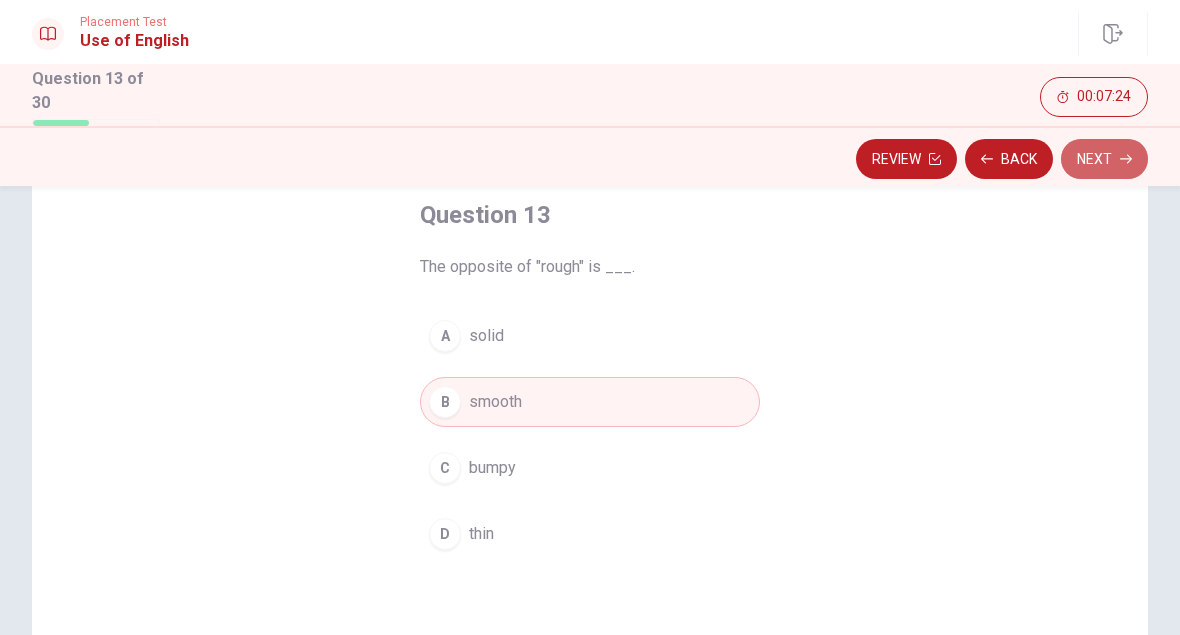 click on "Next" at bounding box center [1104, 159] 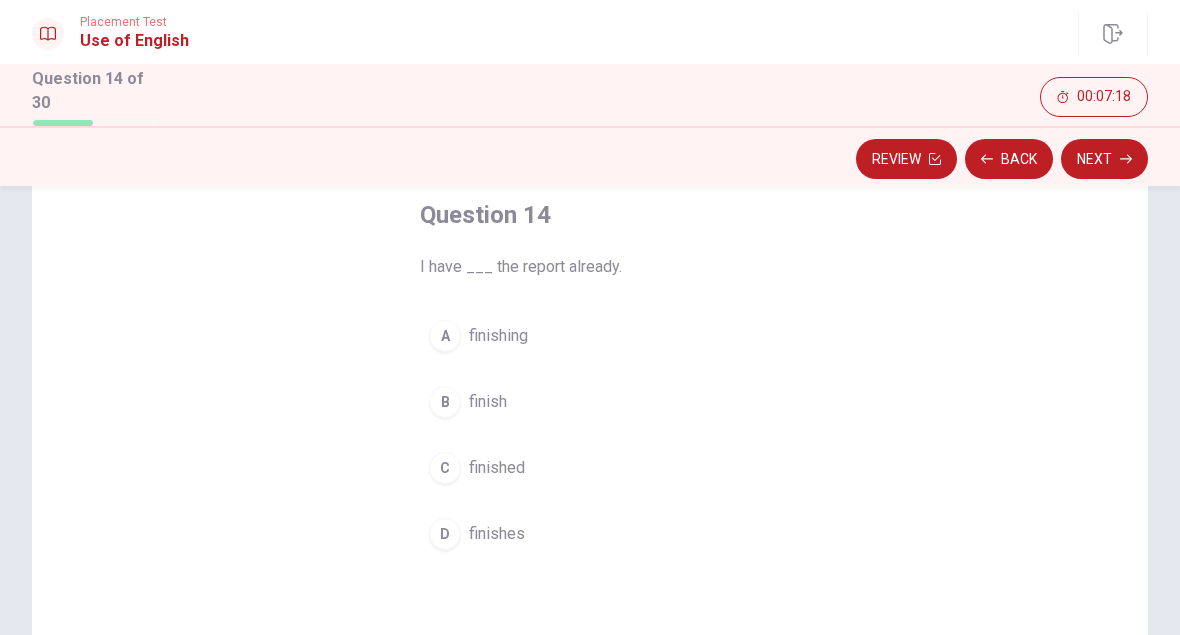click on "finished" at bounding box center (497, 468) 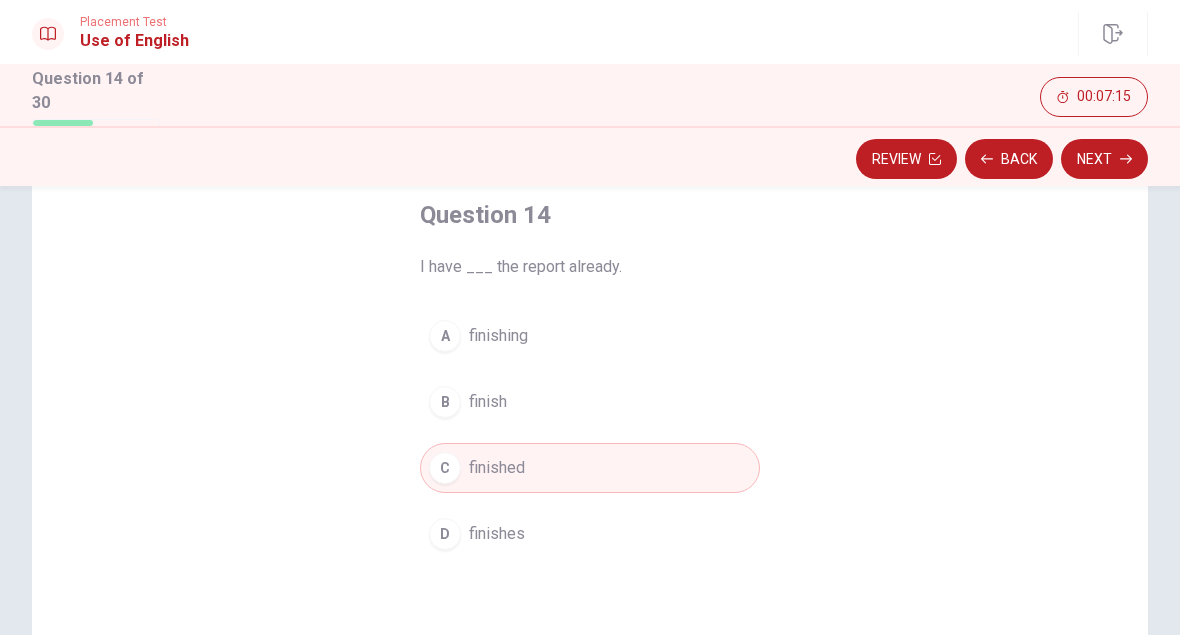 click on "Next" at bounding box center (1104, 159) 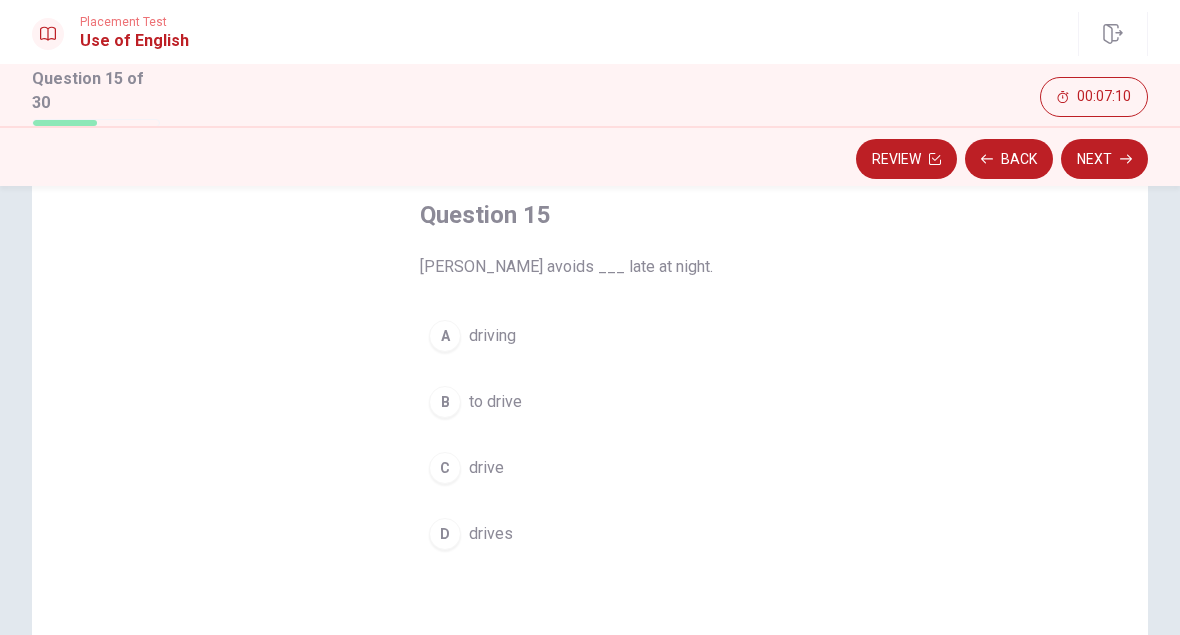 click on "driving" at bounding box center (492, 336) 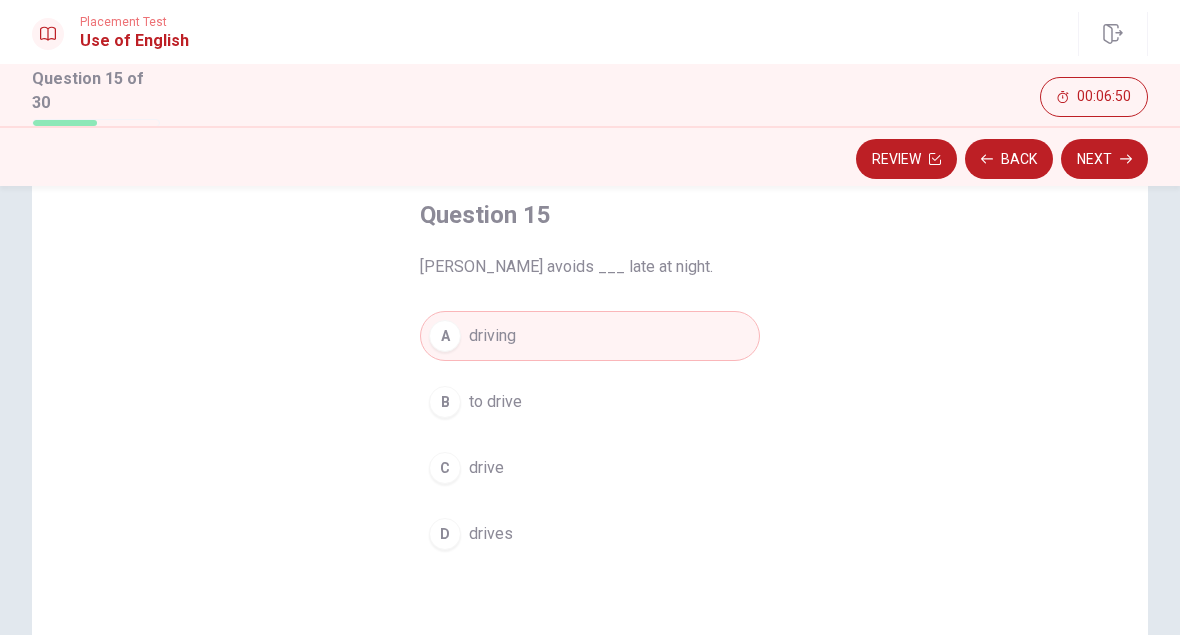 click 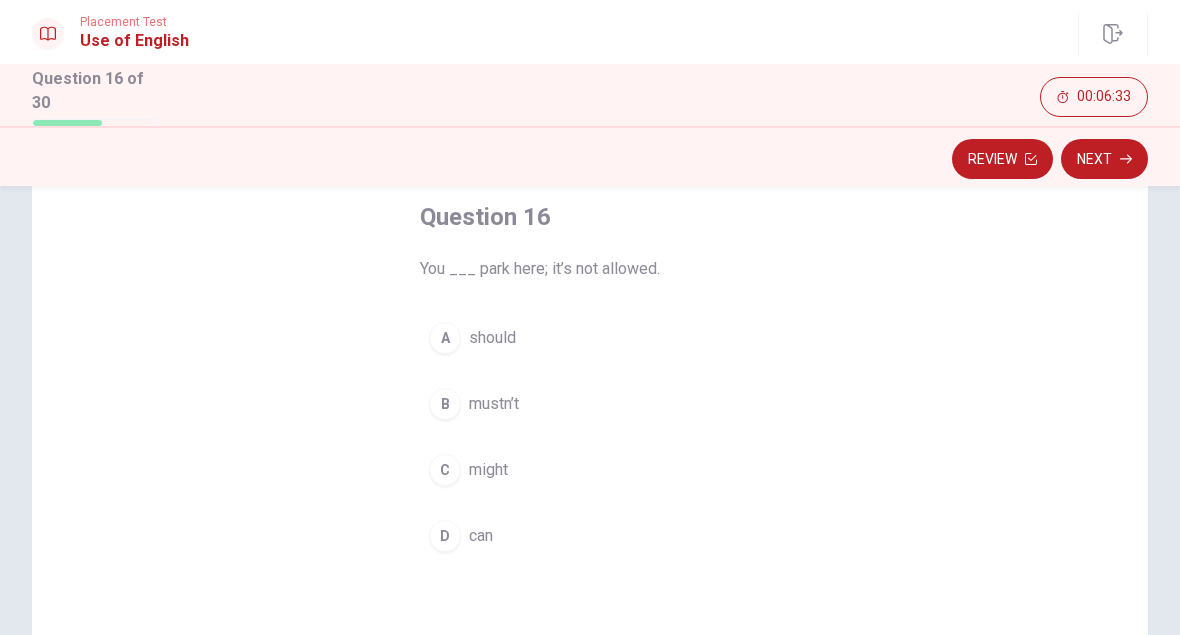 scroll, scrollTop: 112, scrollLeft: 0, axis: vertical 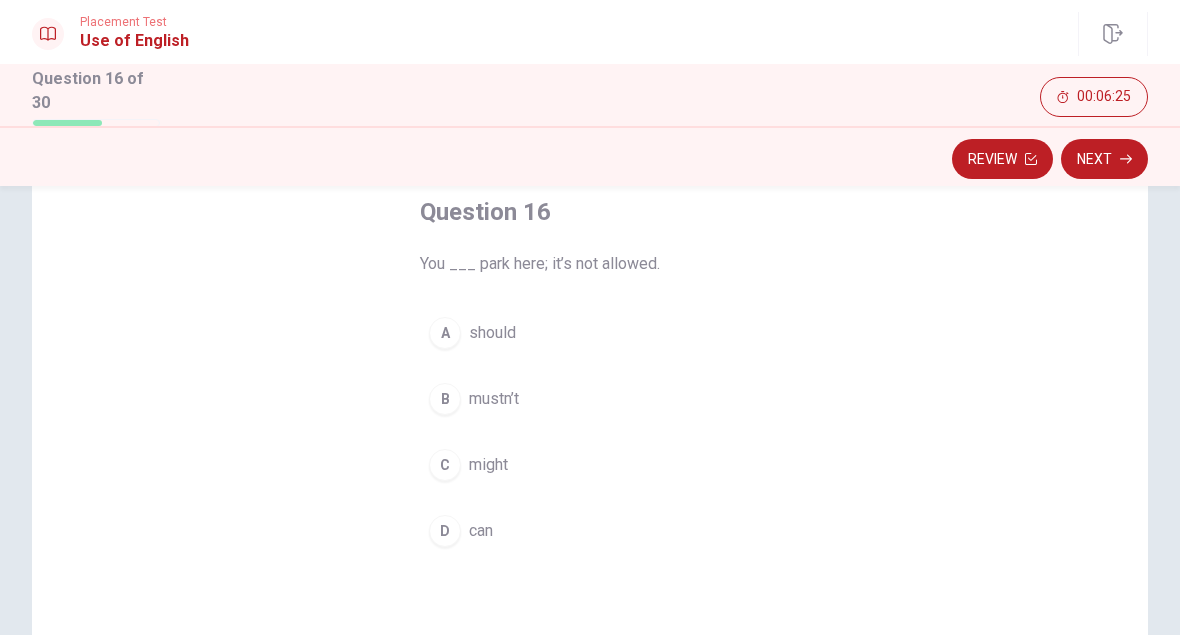 click on "mustn’t" at bounding box center (494, 399) 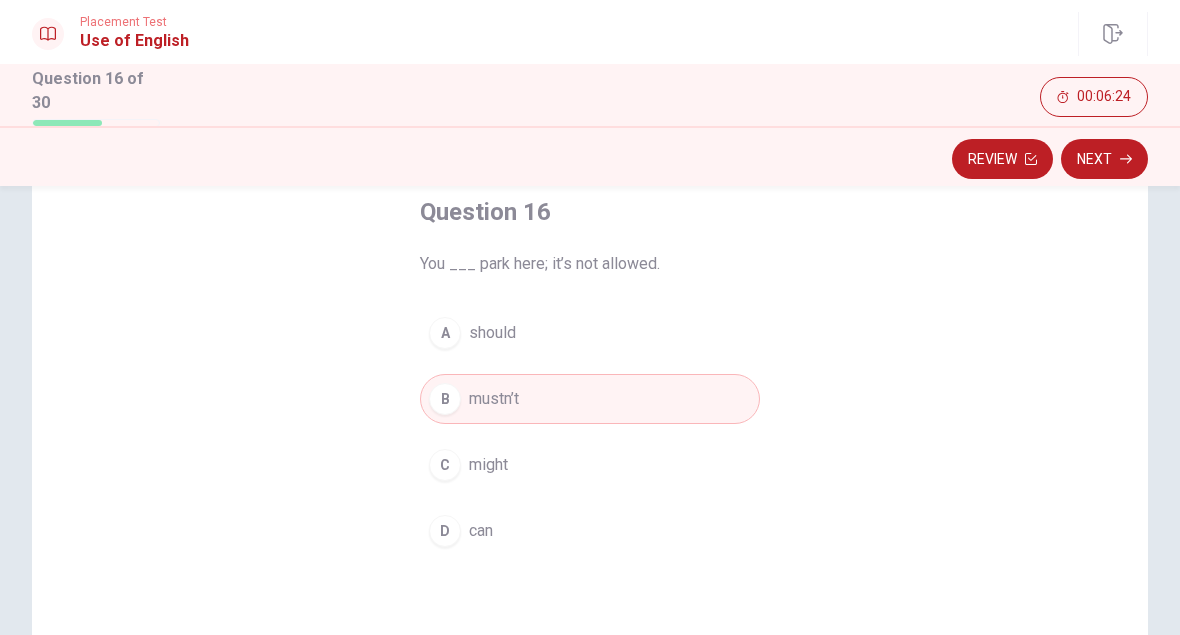 click on "Next" at bounding box center (1104, 159) 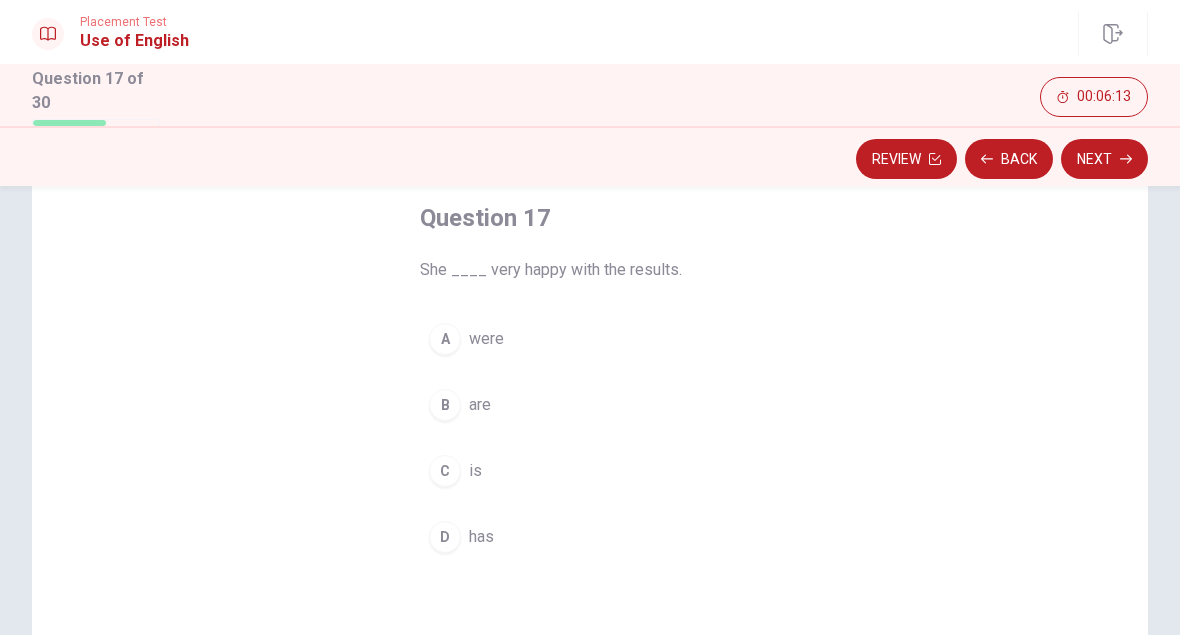 scroll, scrollTop: 104, scrollLeft: 0, axis: vertical 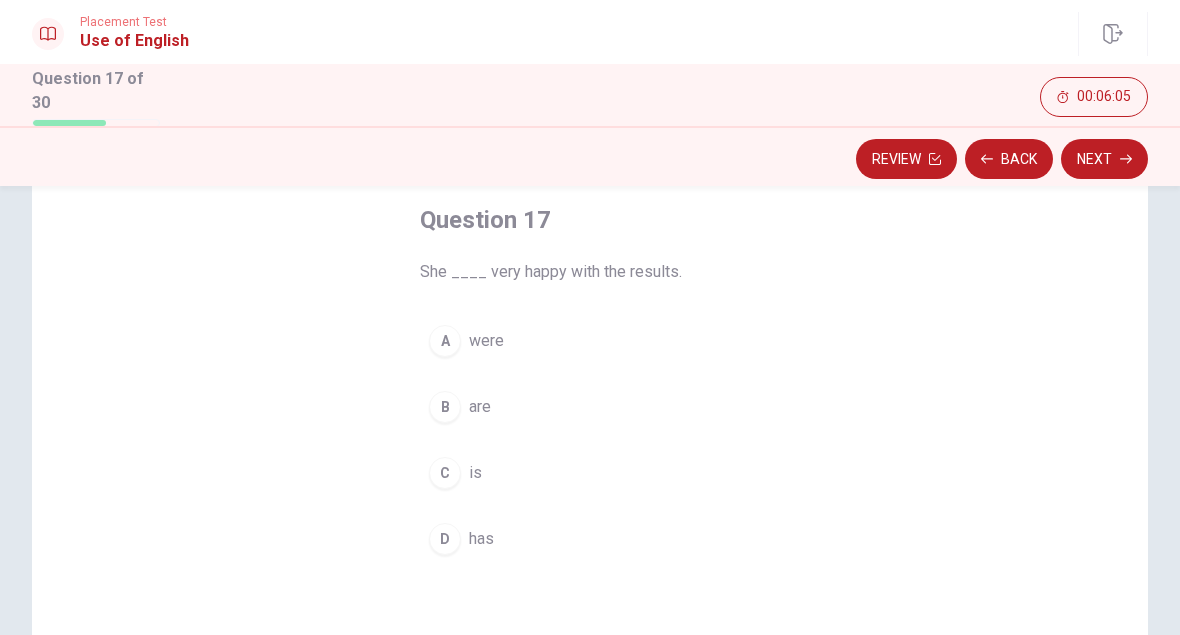 click on "C is" at bounding box center (590, 473) 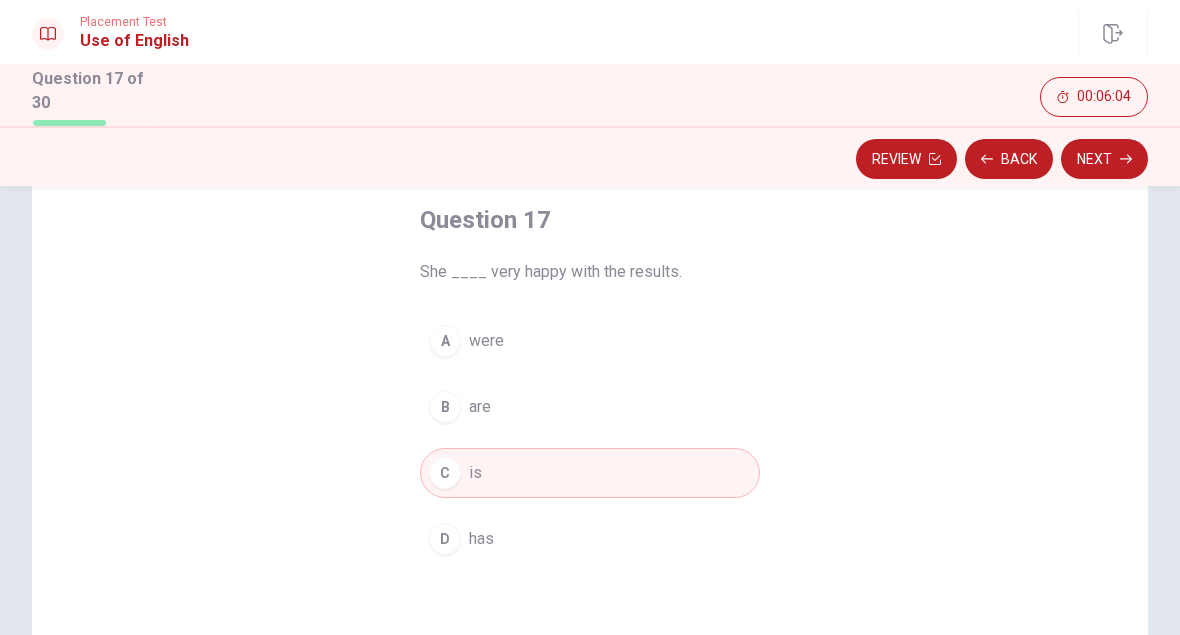 click on "Next" at bounding box center (1104, 159) 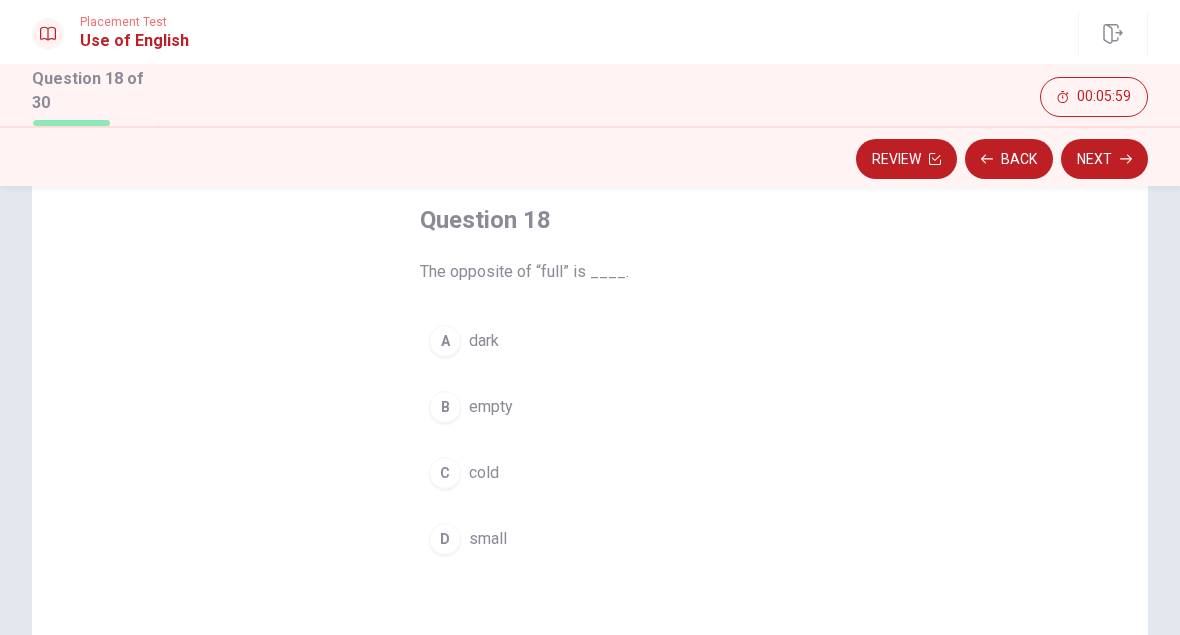 click on "empty" at bounding box center (491, 407) 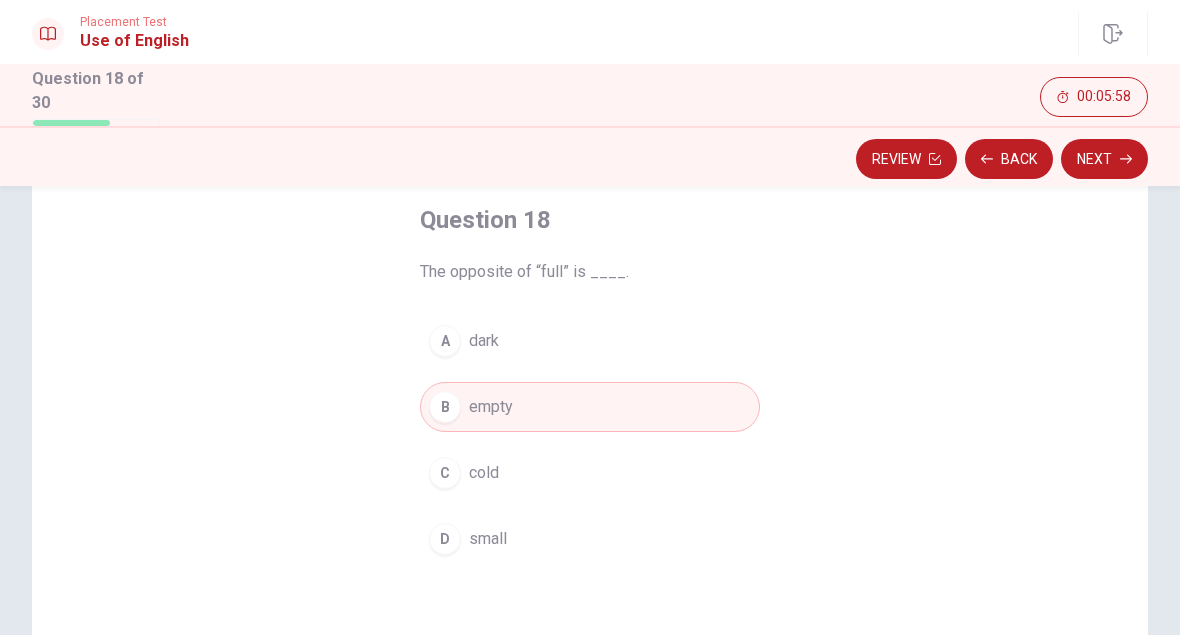 click 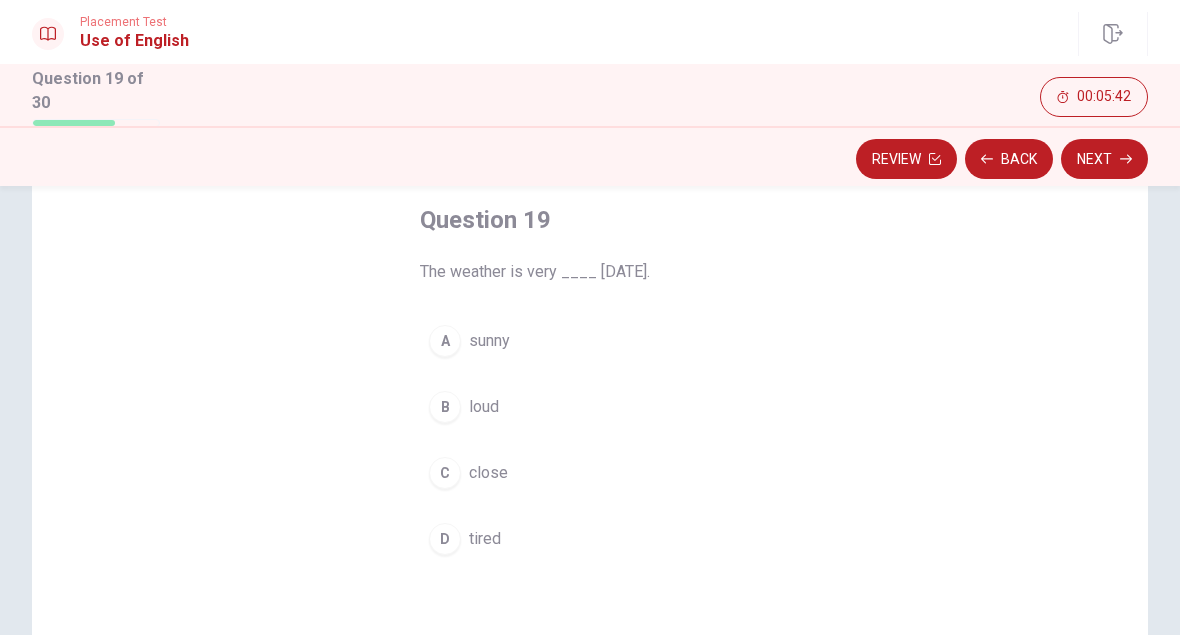 click on "sunny" at bounding box center [489, 341] 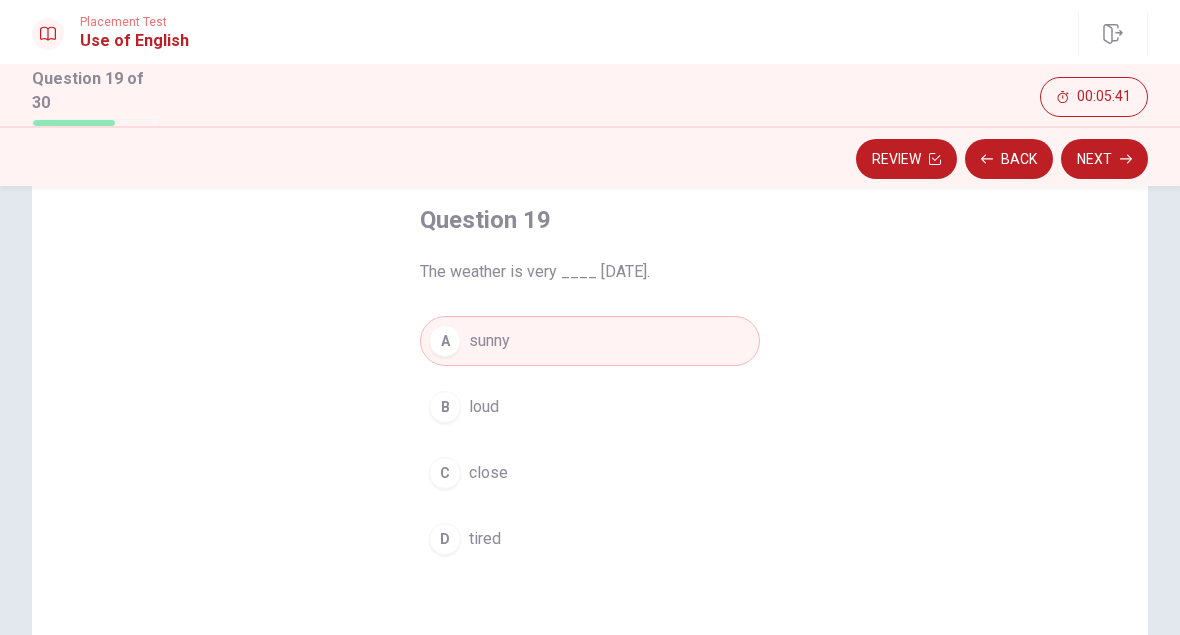 click on "Next" at bounding box center (1104, 159) 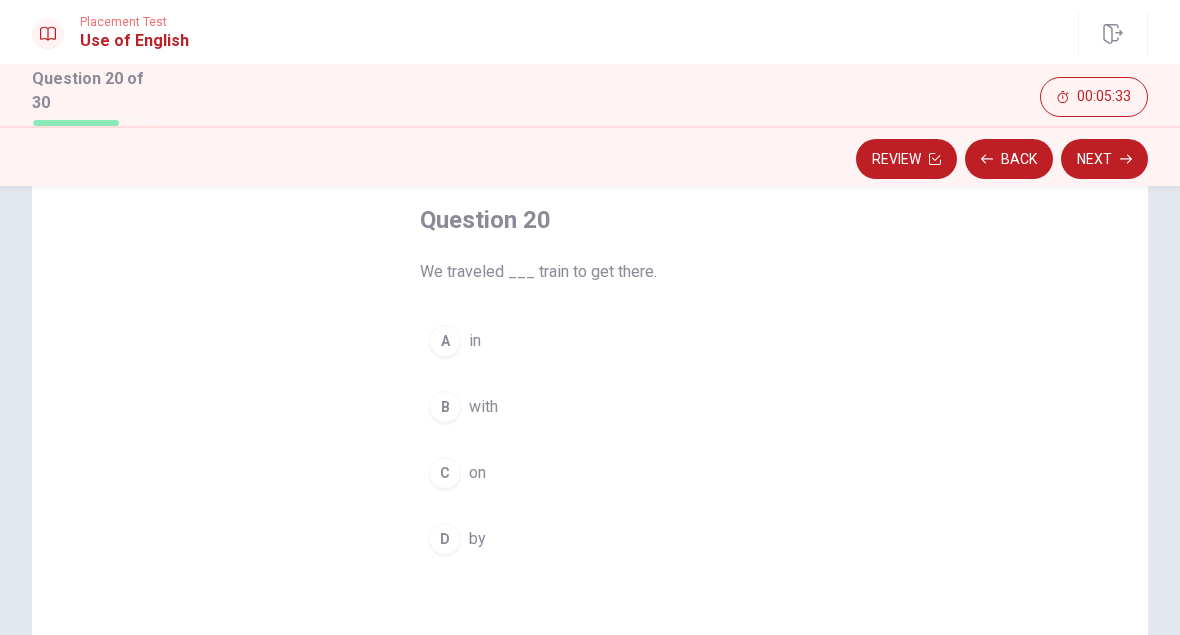 click on "D by" at bounding box center [590, 539] 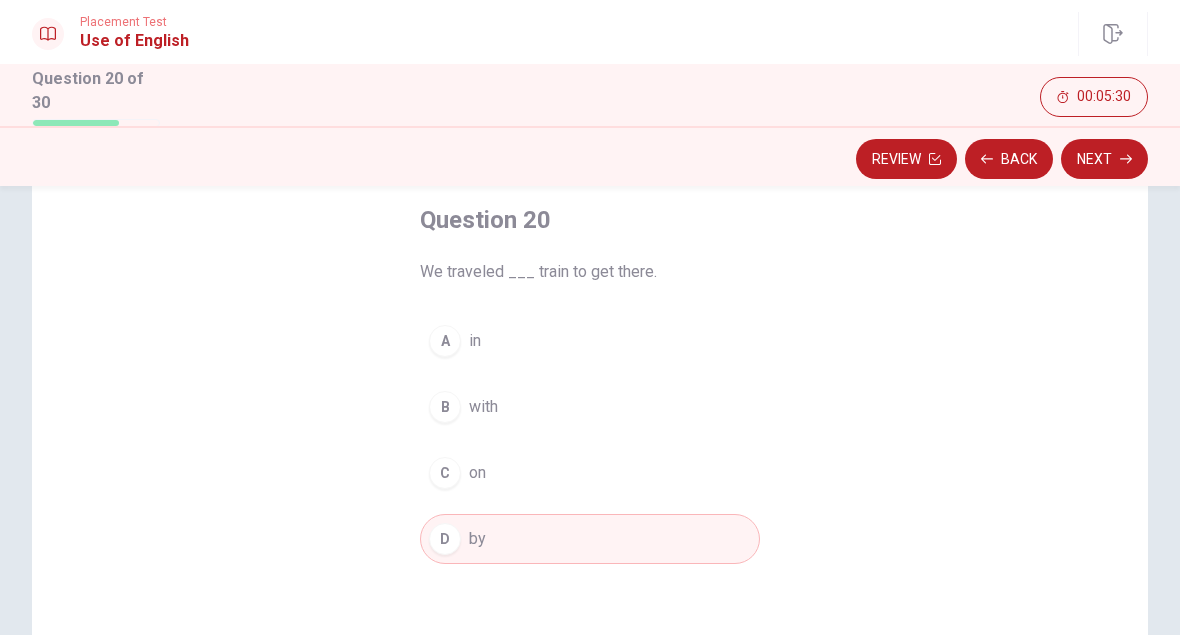 click on "Next" at bounding box center [1104, 159] 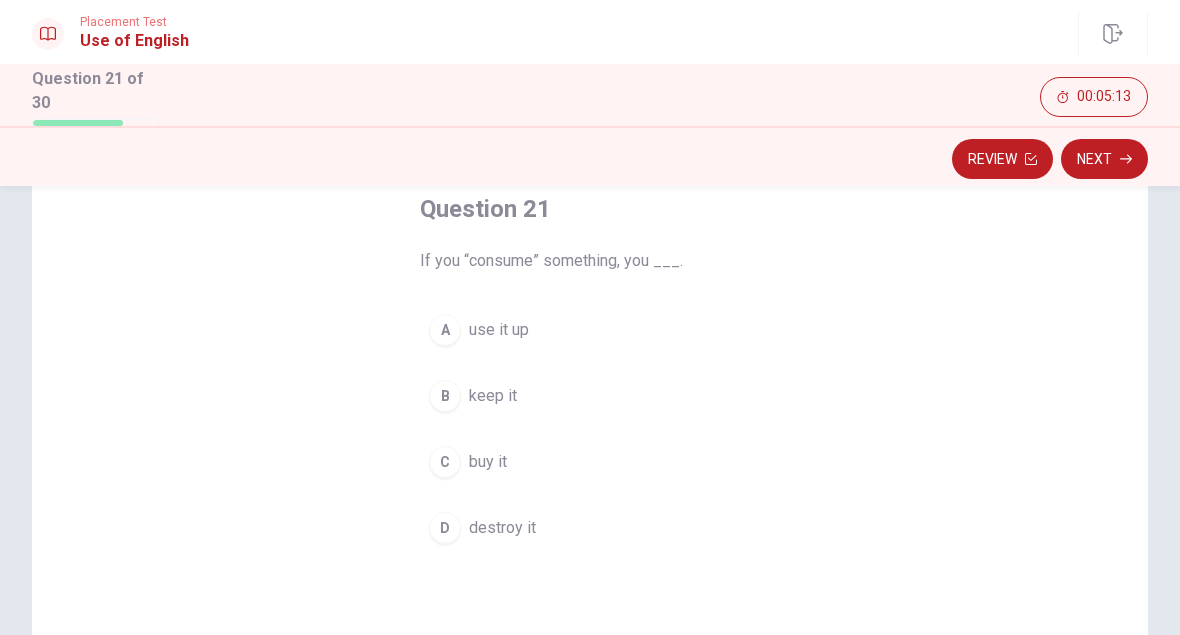 scroll, scrollTop: 118, scrollLeft: 0, axis: vertical 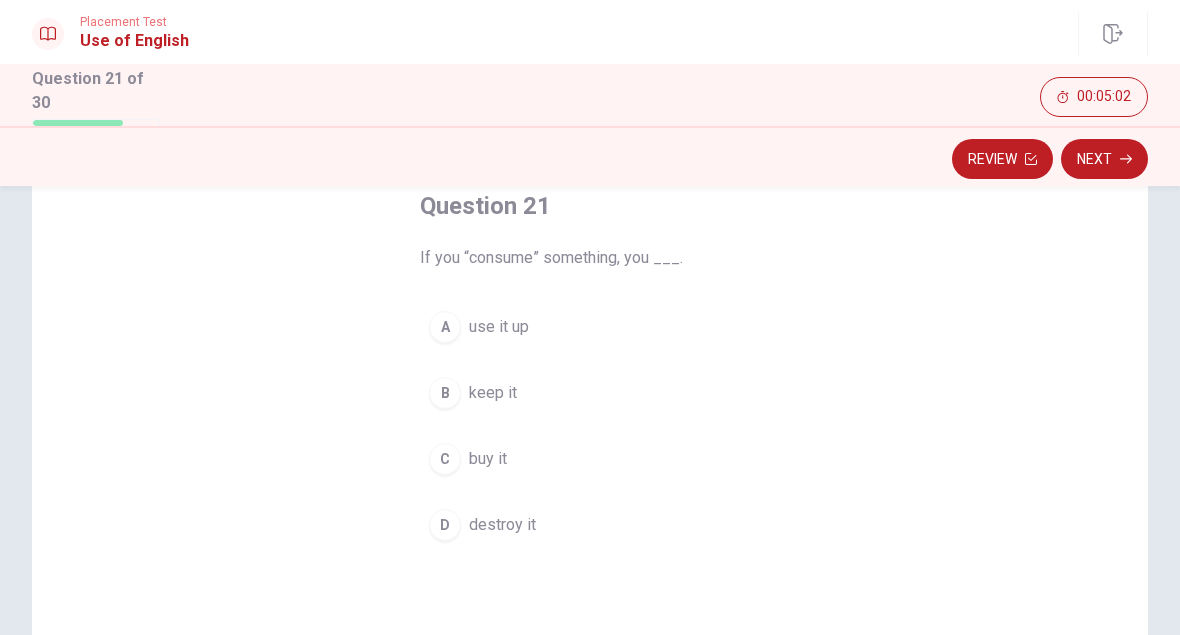 click on "use it up" at bounding box center [499, 327] 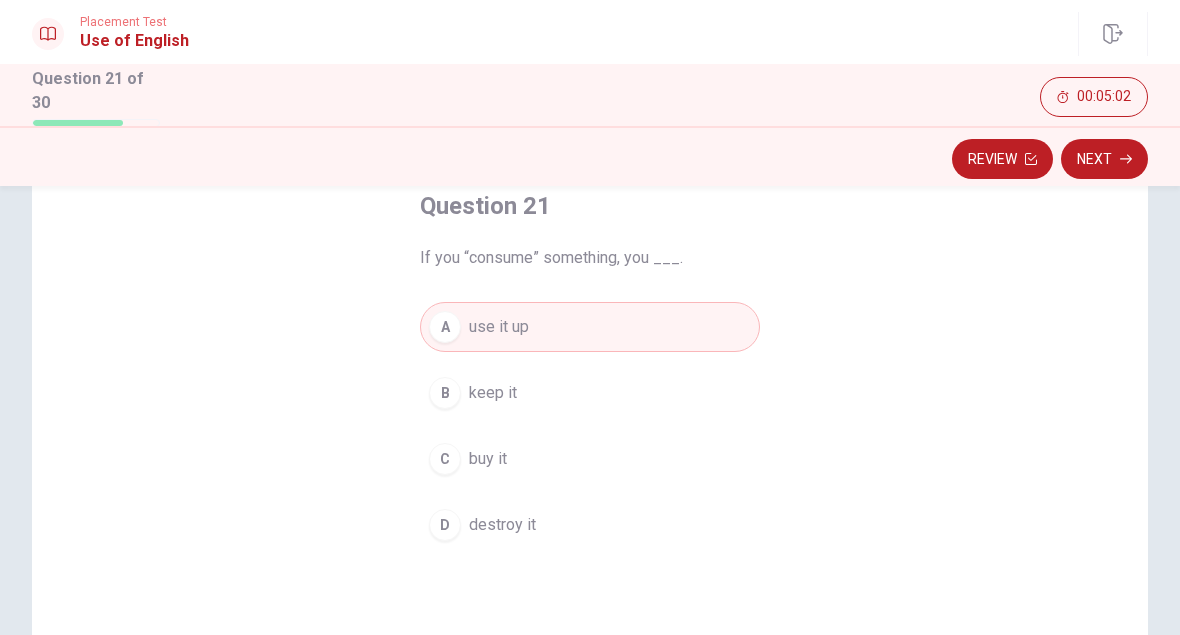 click on "Next" at bounding box center (1104, 159) 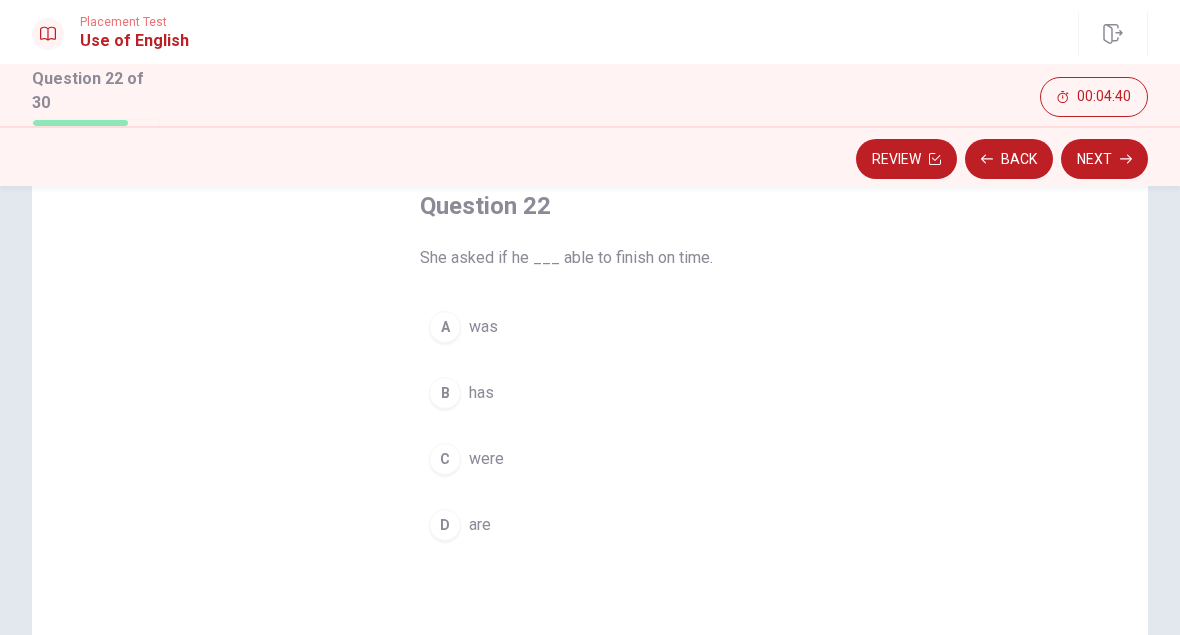 click on "A was" at bounding box center [590, 327] 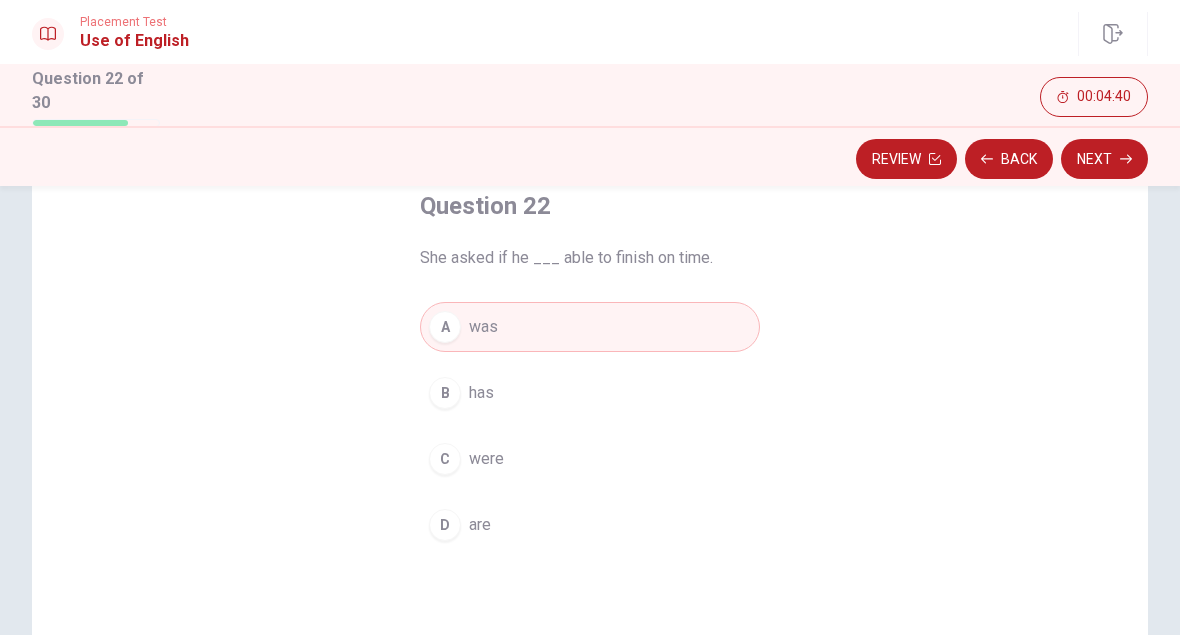 click on "Next" at bounding box center [1104, 159] 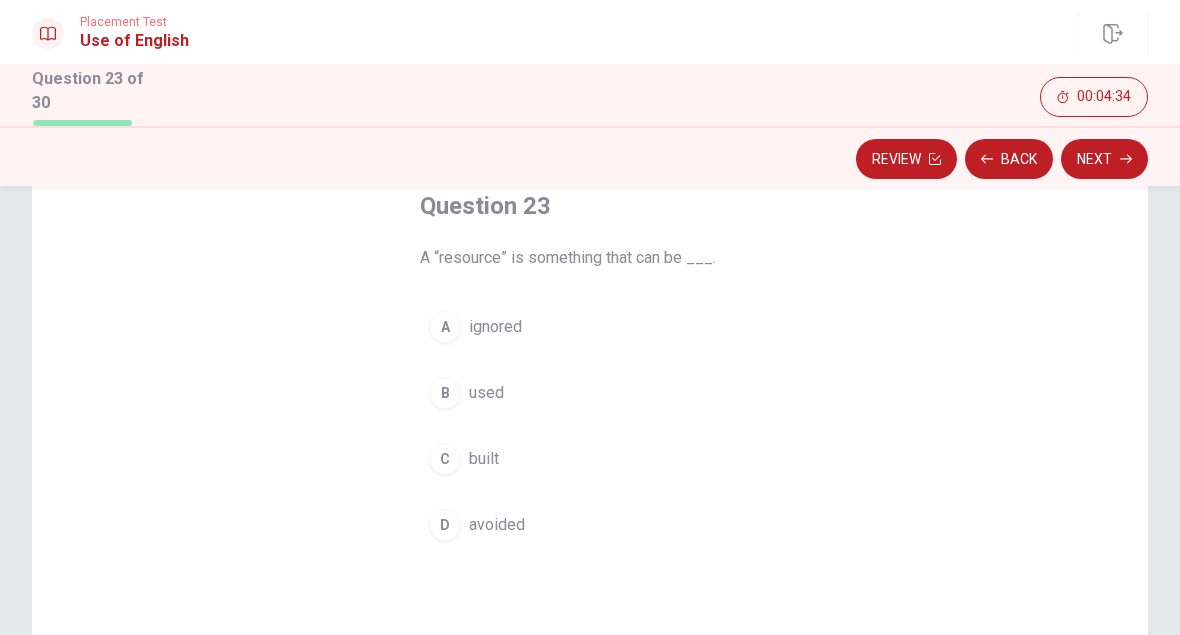 click on "B used" at bounding box center (590, 393) 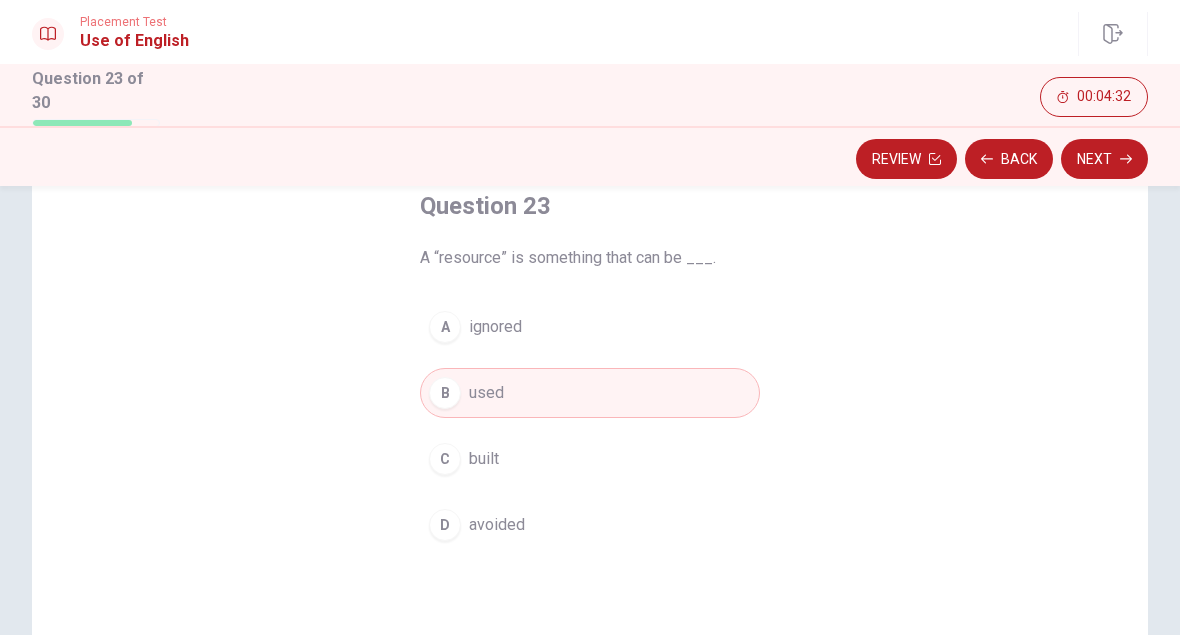 click on "Next" at bounding box center (1104, 159) 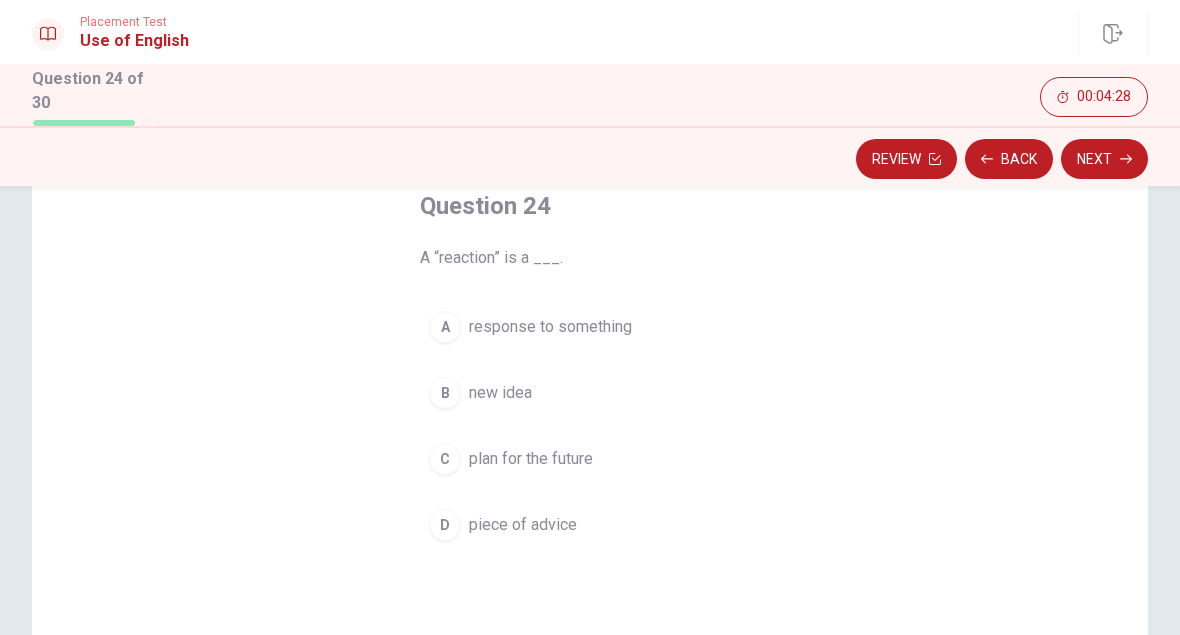 click on "response to something" at bounding box center (550, 327) 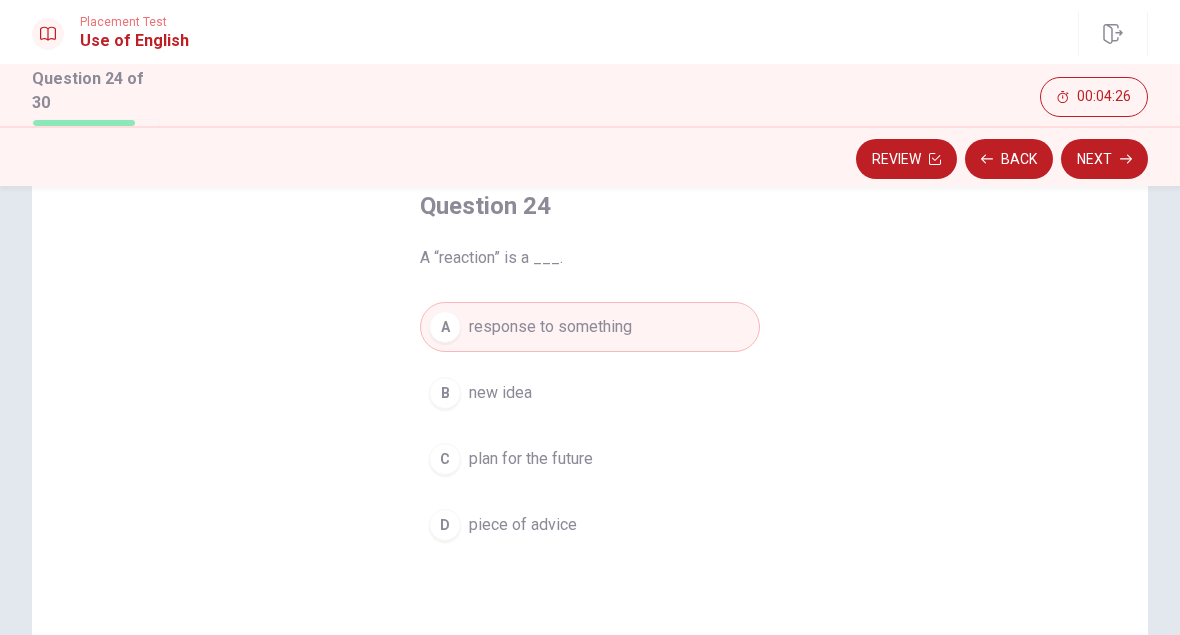click on "Next" at bounding box center [1104, 159] 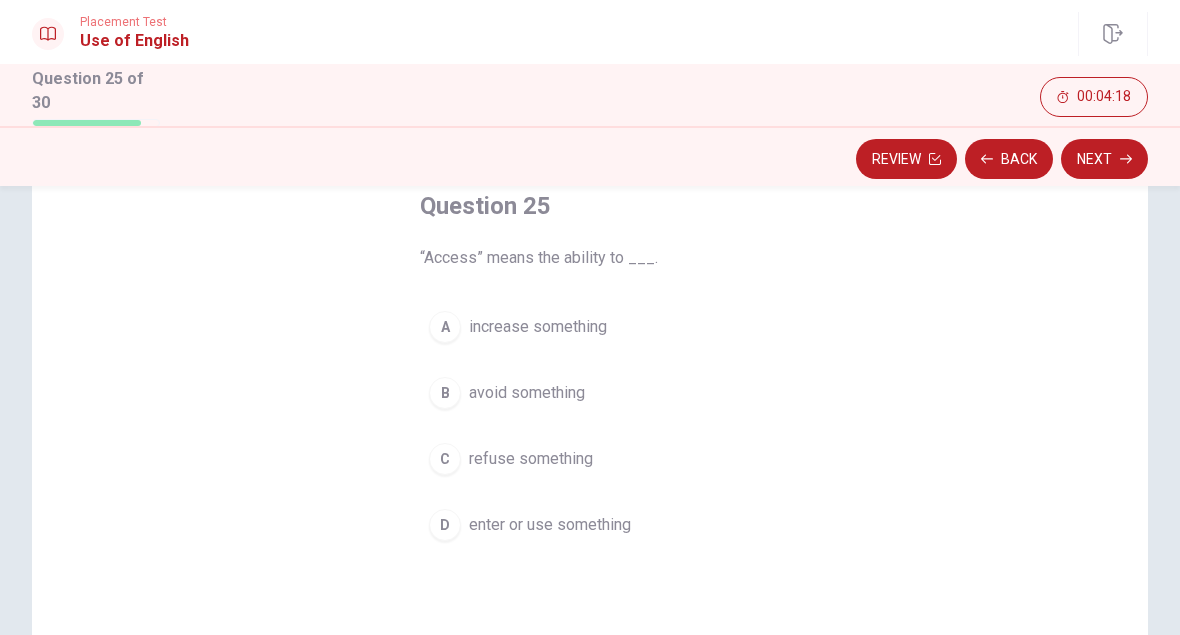 click on "enter or use something" at bounding box center (550, 525) 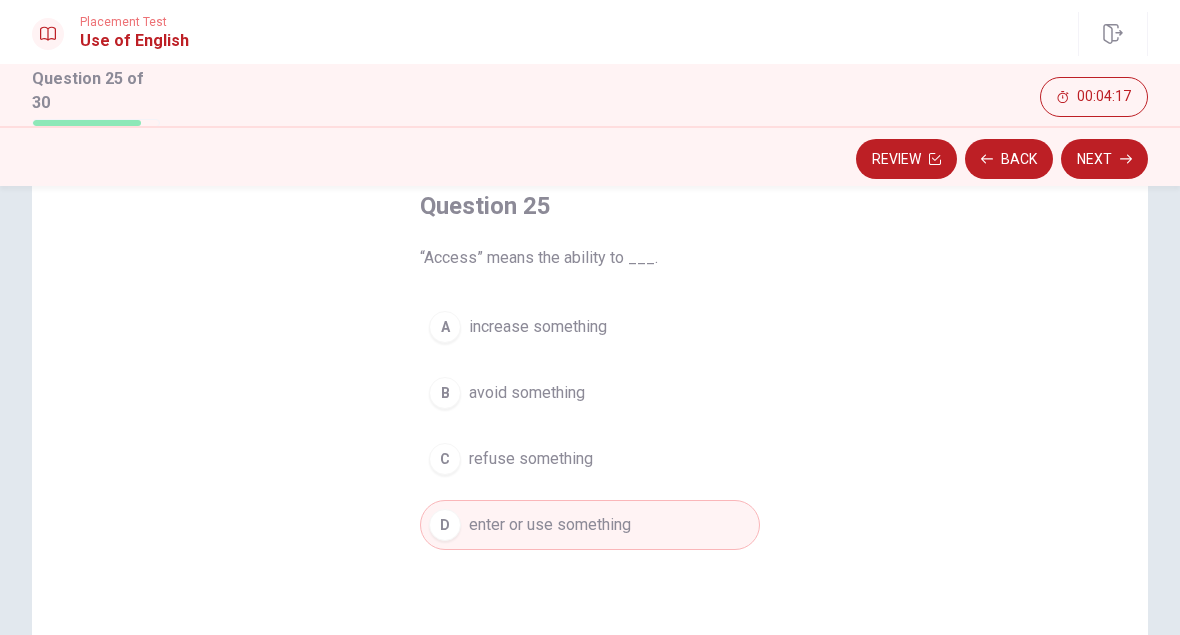 click on "Next" at bounding box center (1104, 159) 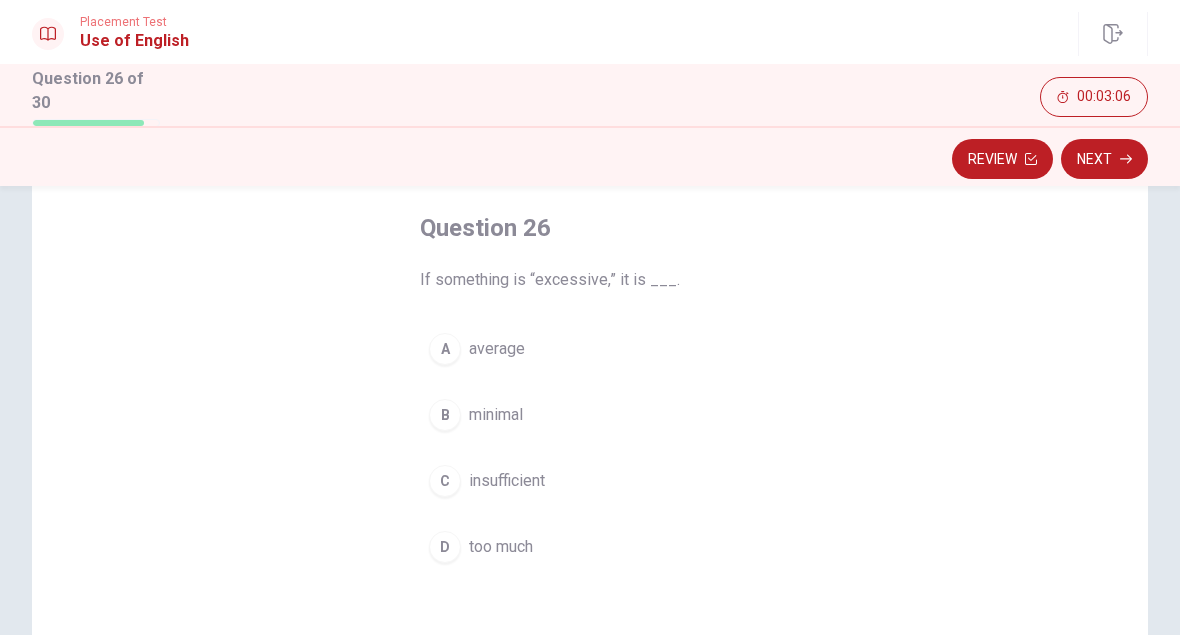 scroll, scrollTop: 92, scrollLeft: 0, axis: vertical 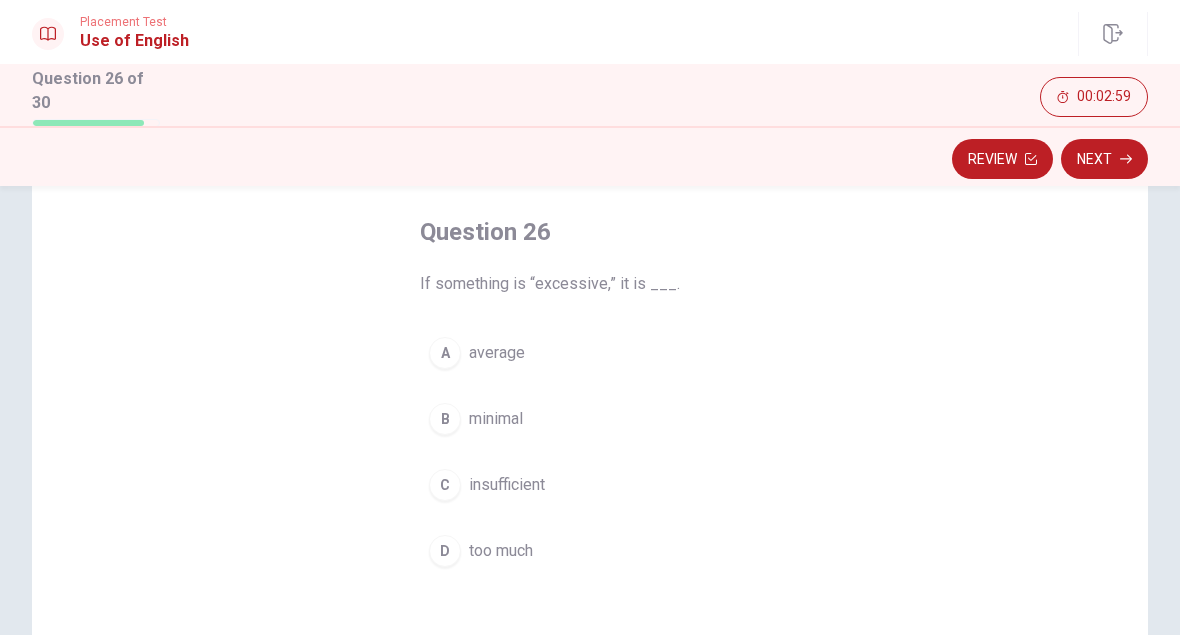 click on "too much" at bounding box center (501, 551) 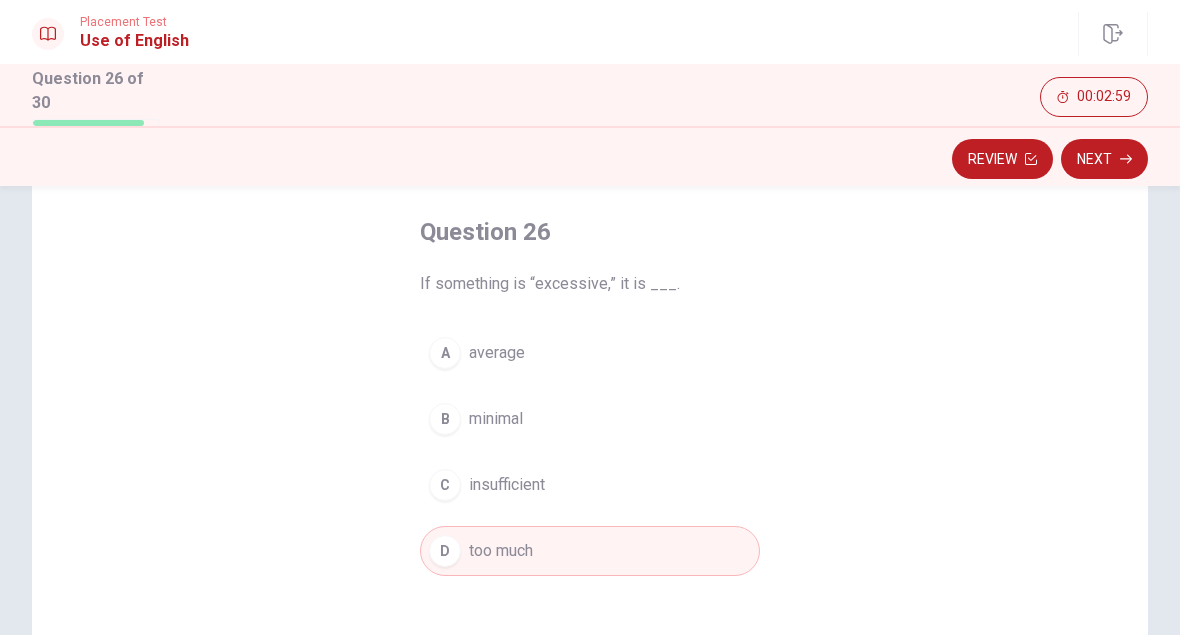 click on "Next" at bounding box center [1104, 159] 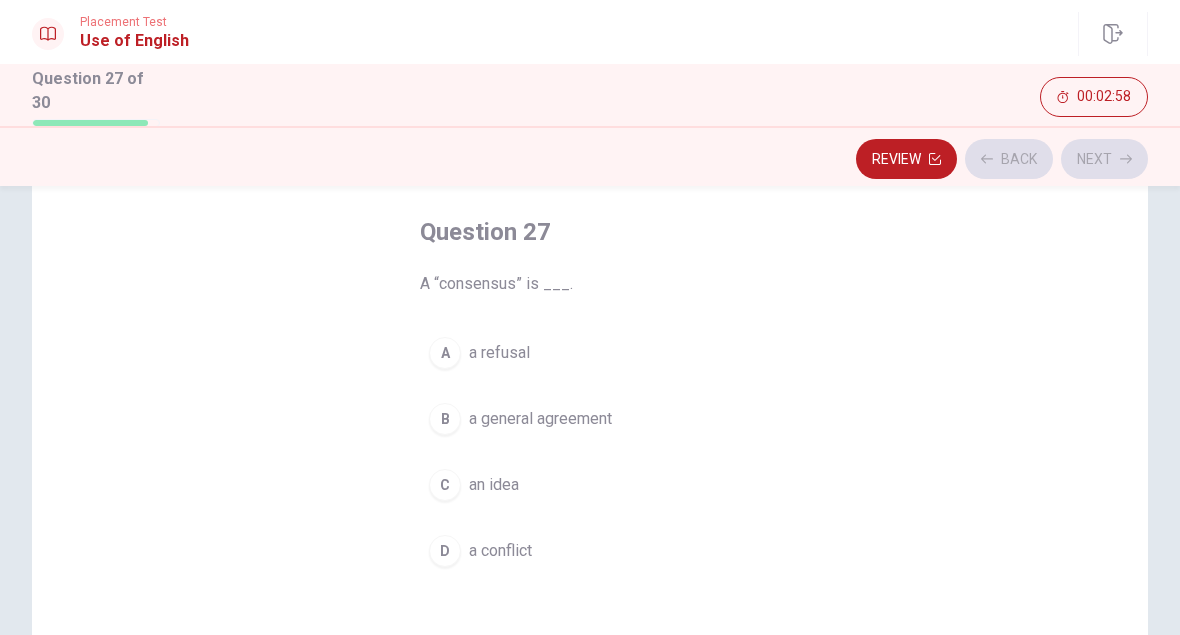 scroll, scrollTop: 107, scrollLeft: 0, axis: vertical 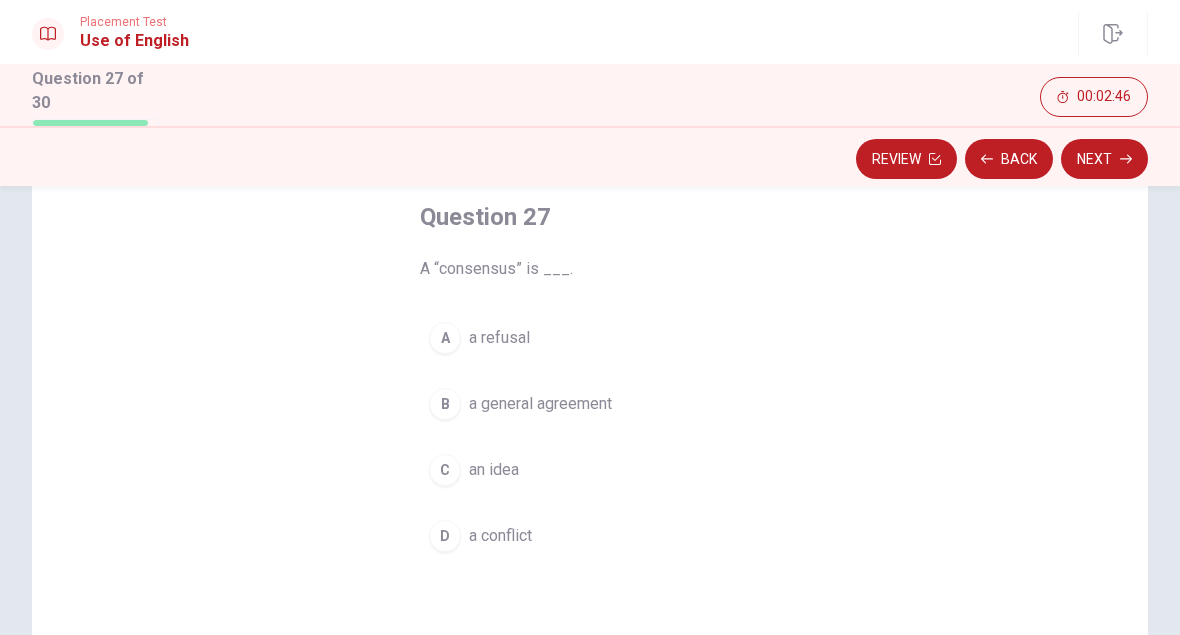 click on "D a conflict" at bounding box center (590, 536) 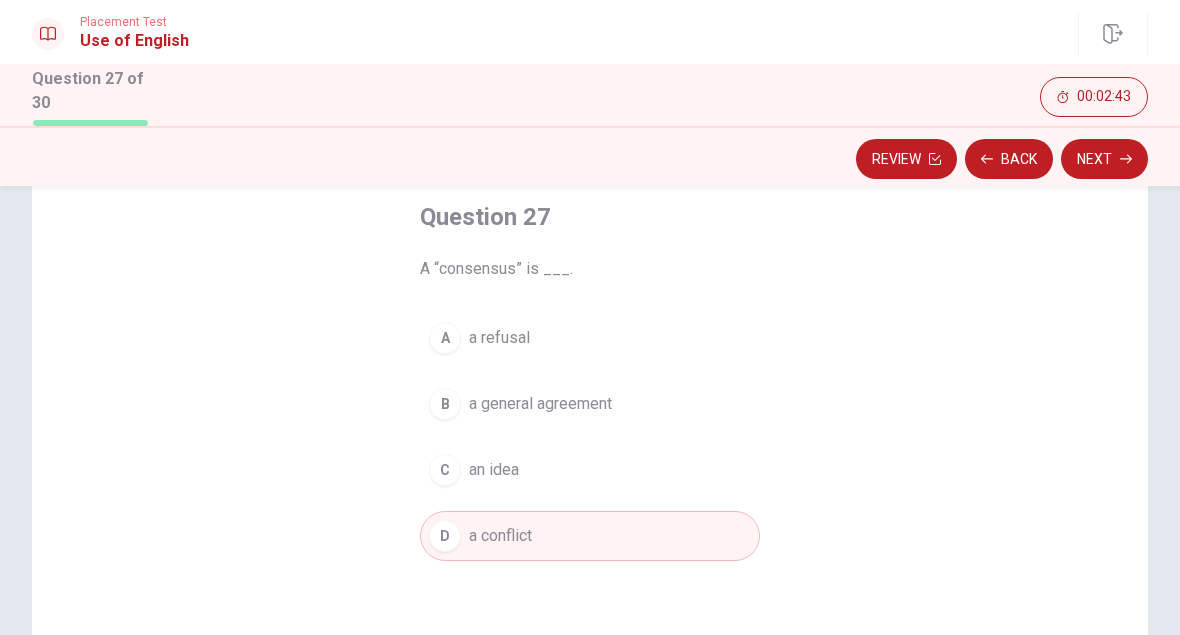 click on "Next" at bounding box center [1104, 159] 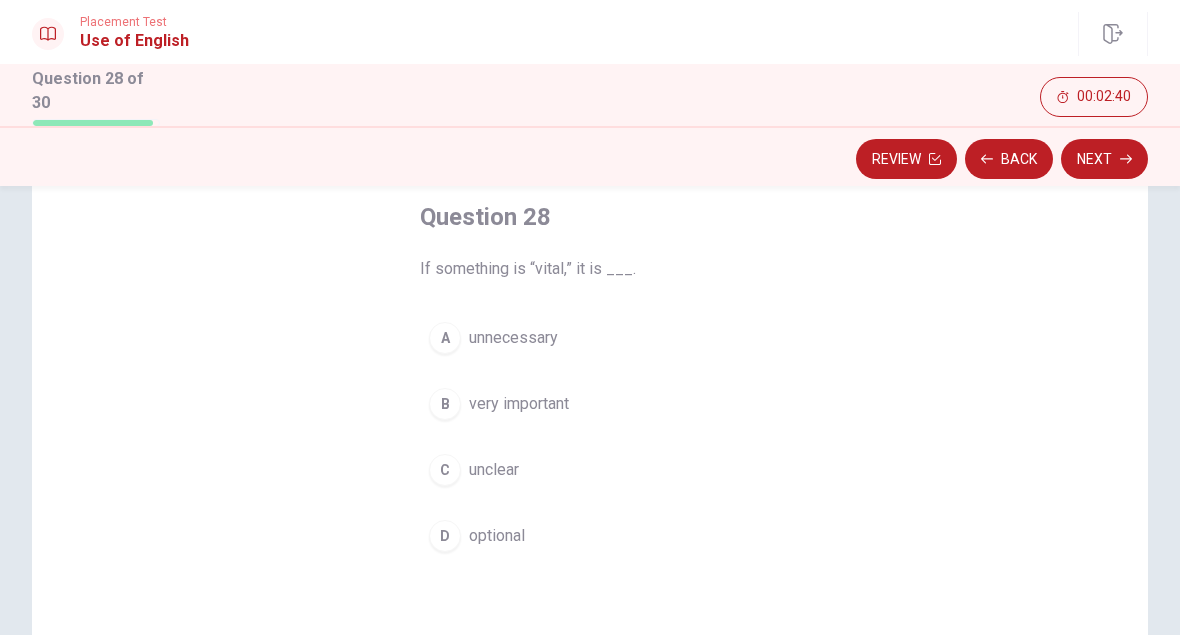 click on "very important" at bounding box center [519, 404] 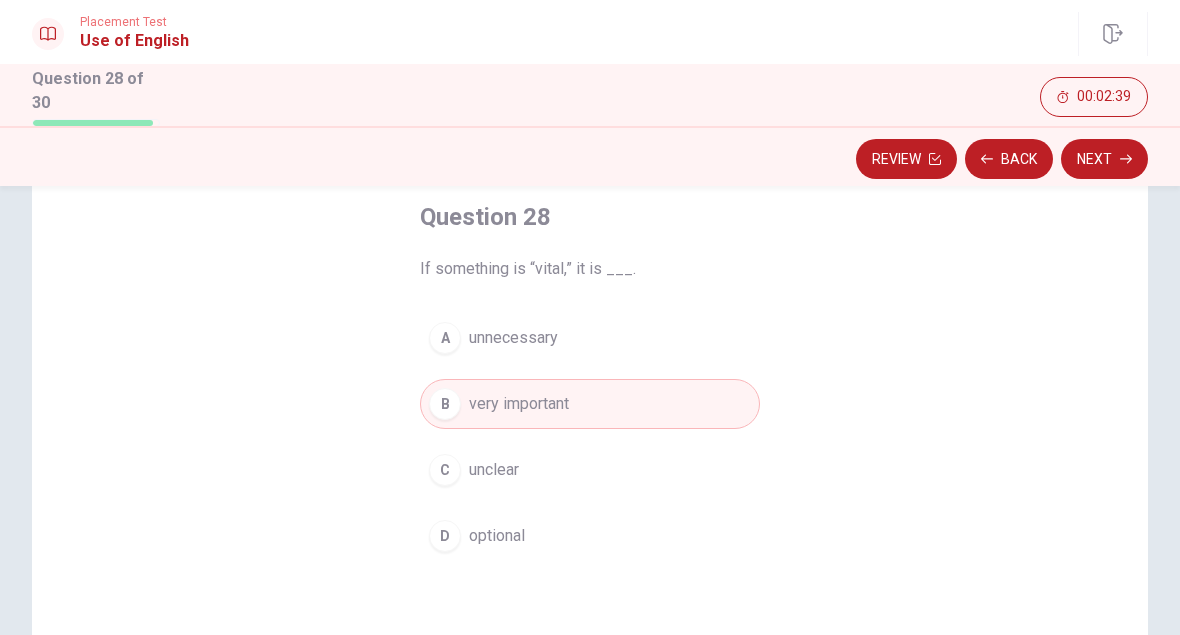 click on "Next" at bounding box center (1104, 159) 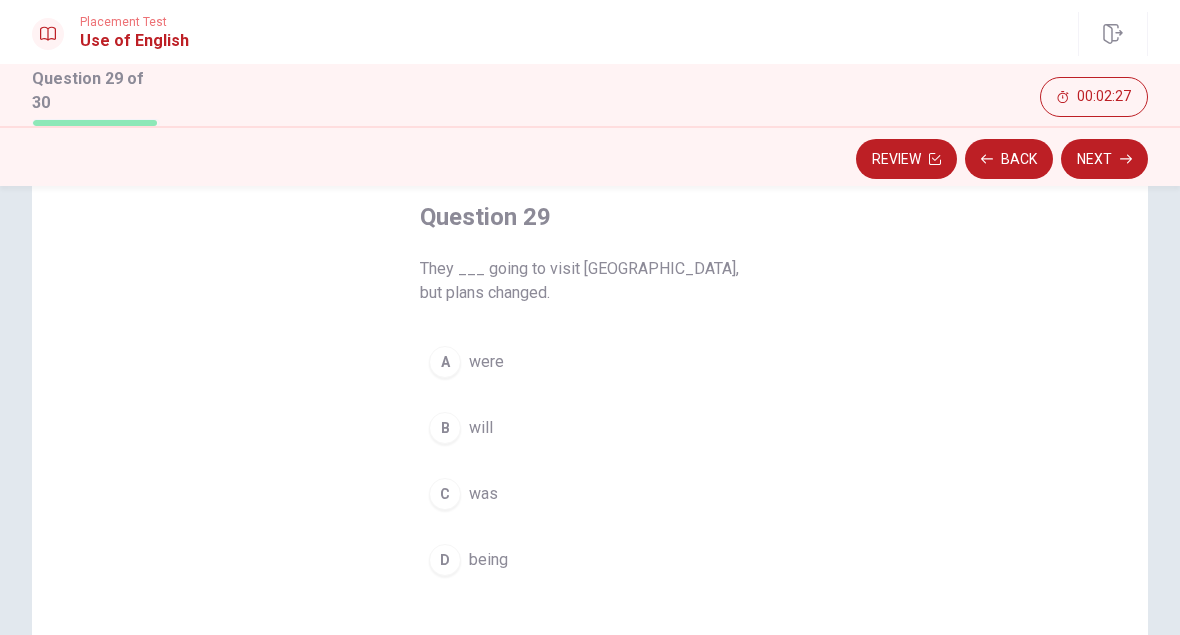 click on "were" at bounding box center [486, 362] 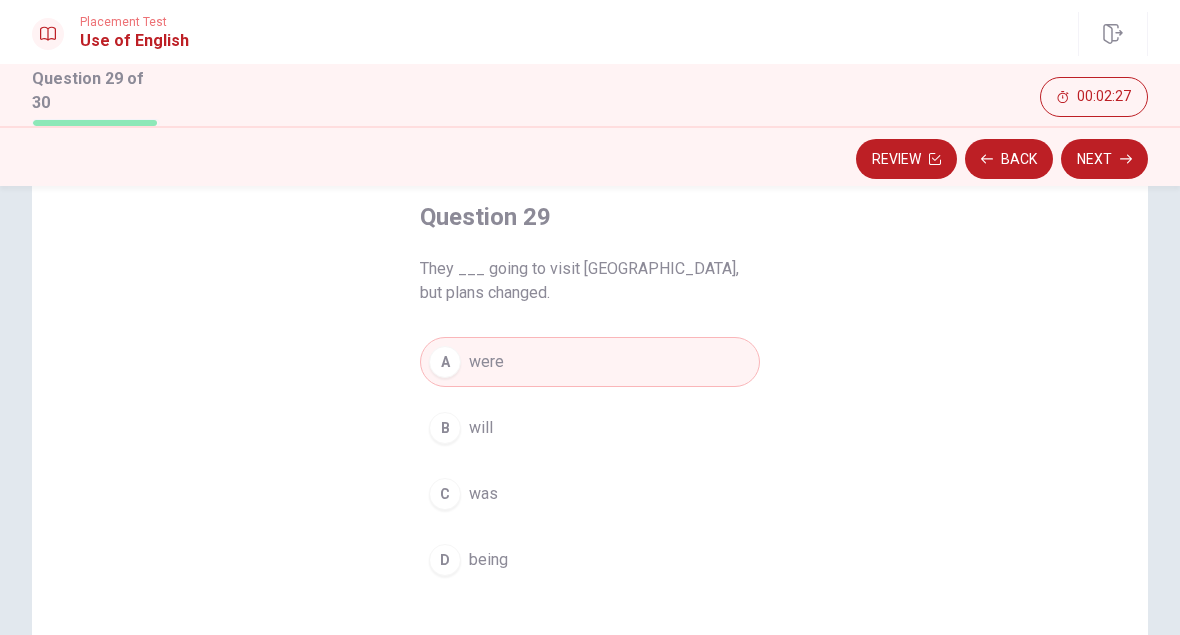 click on "Next" at bounding box center [1104, 159] 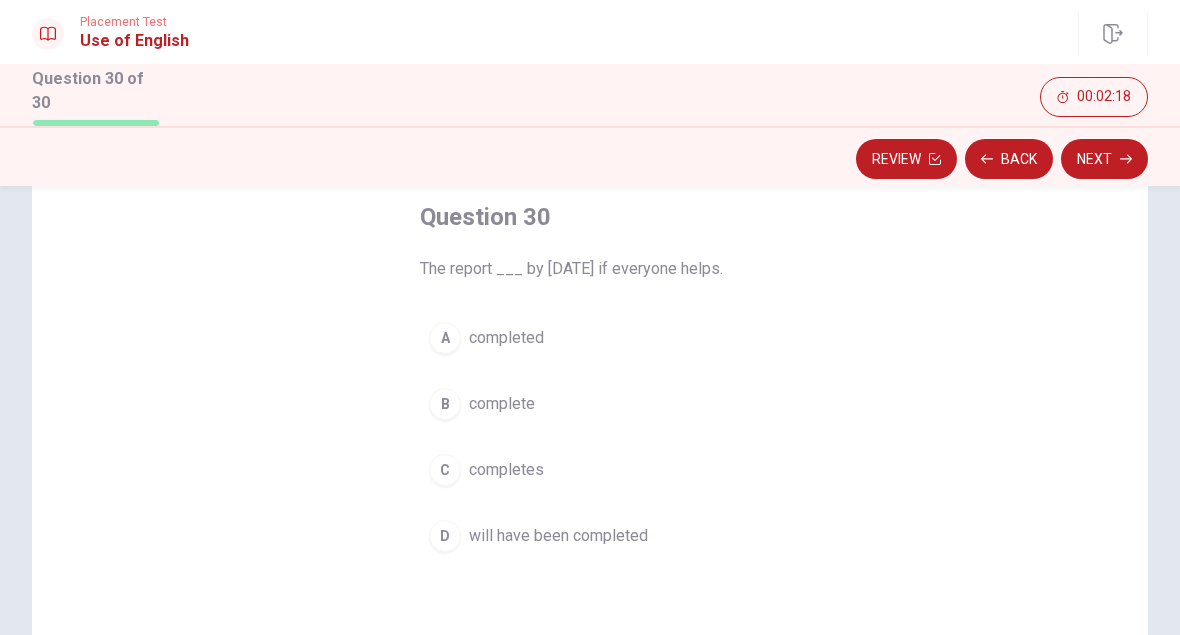 click on "will have been completed" at bounding box center (558, 536) 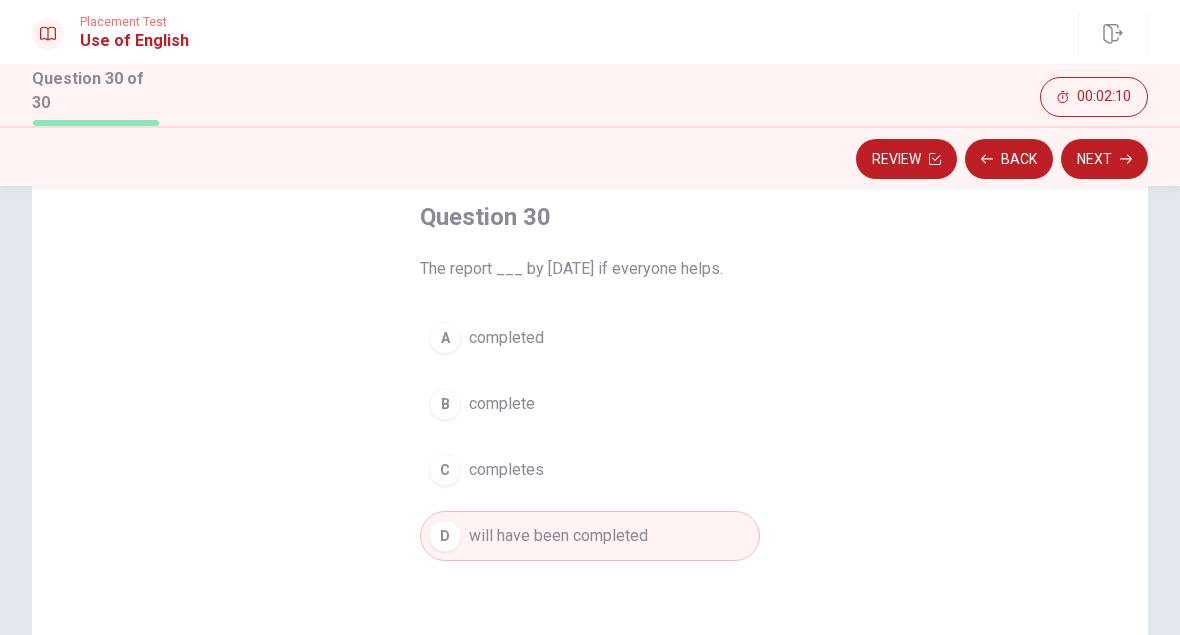 click on "Next" at bounding box center (1104, 159) 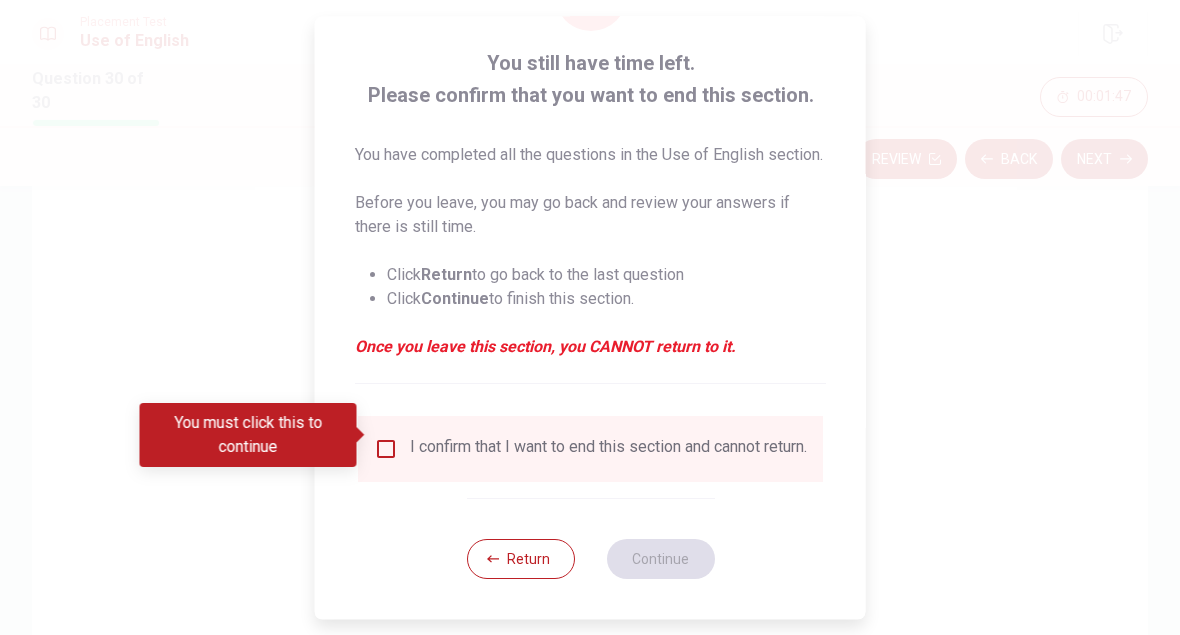 scroll, scrollTop: 135, scrollLeft: 0, axis: vertical 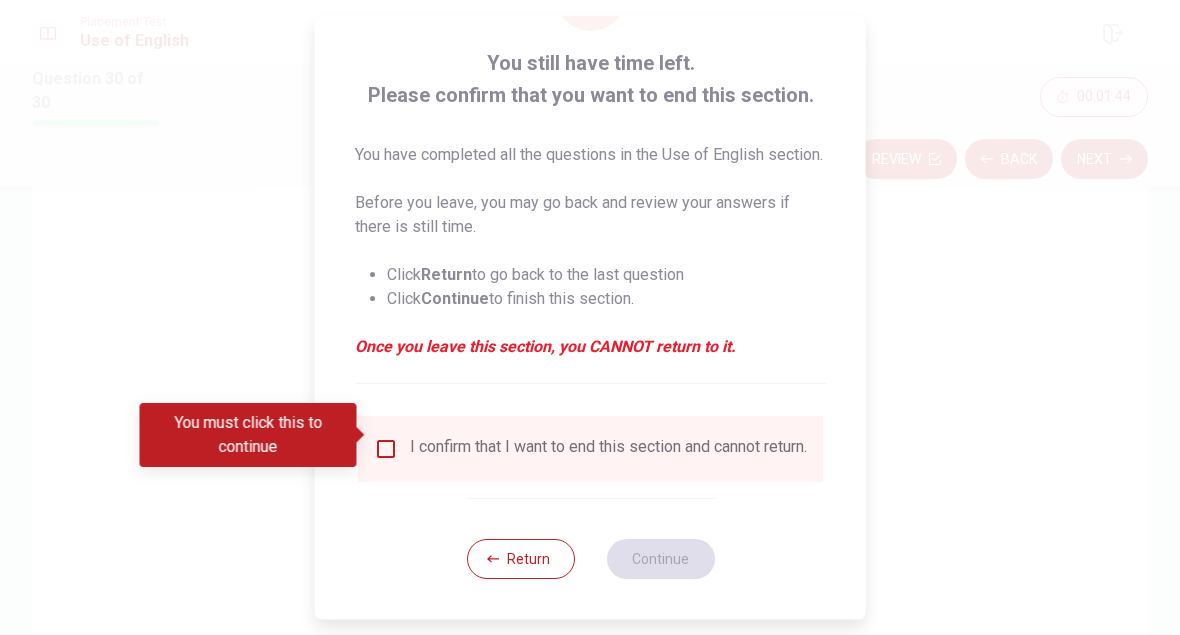 click on "Return" at bounding box center (520, 559) 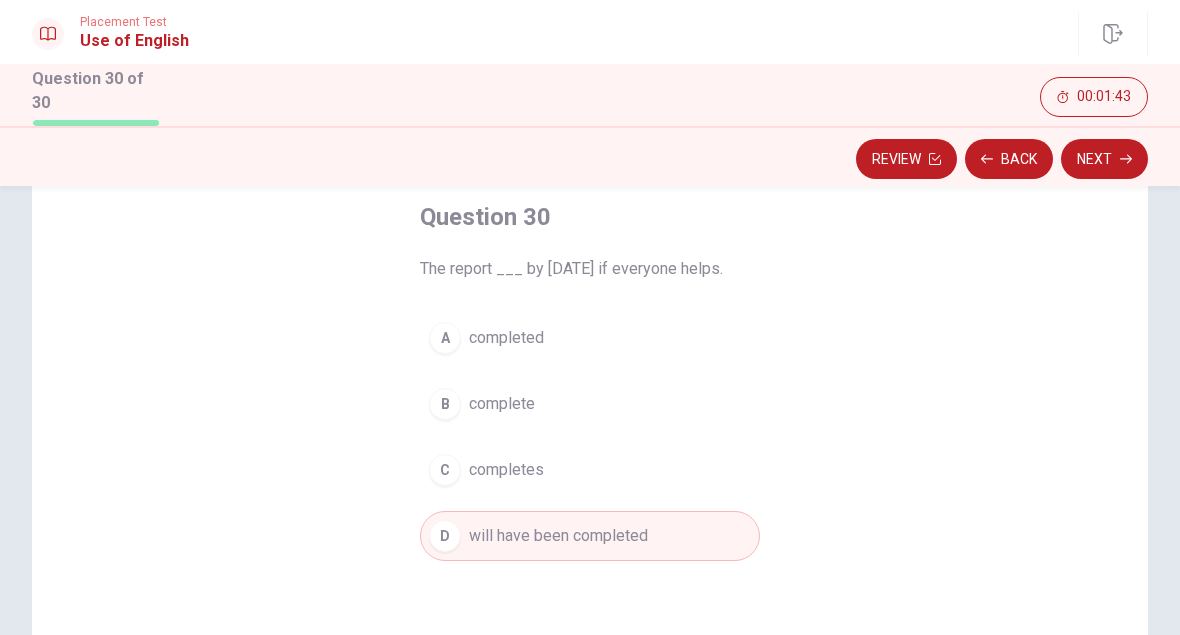 click on "Review" at bounding box center [906, 159] 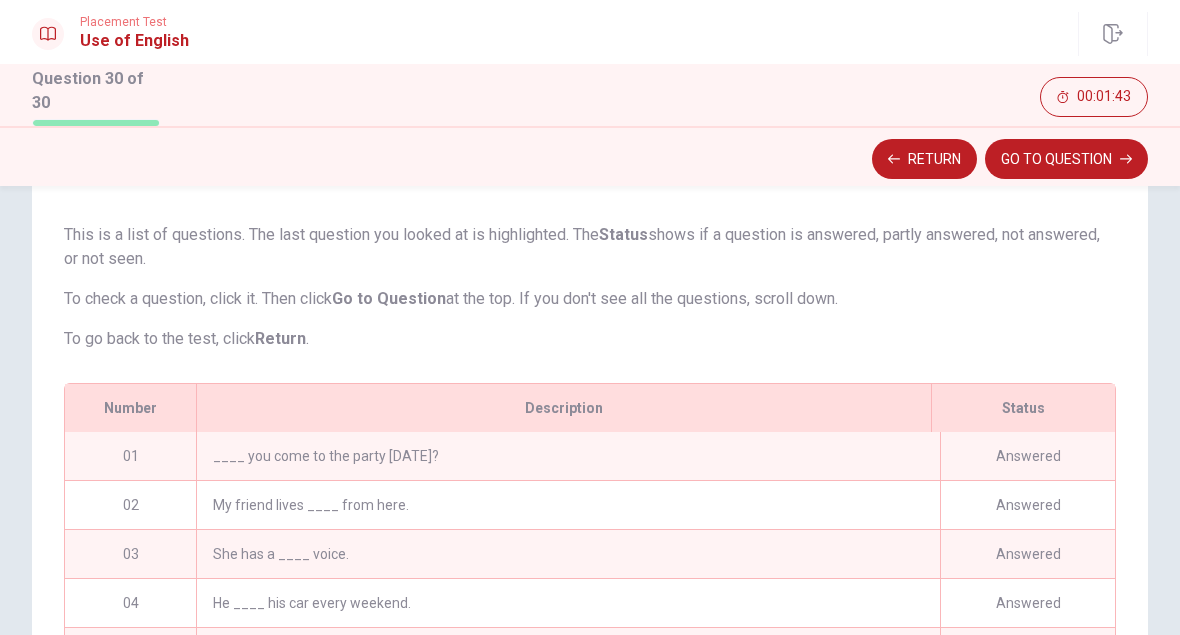 scroll, scrollTop: 959, scrollLeft: 0, axis: vertical 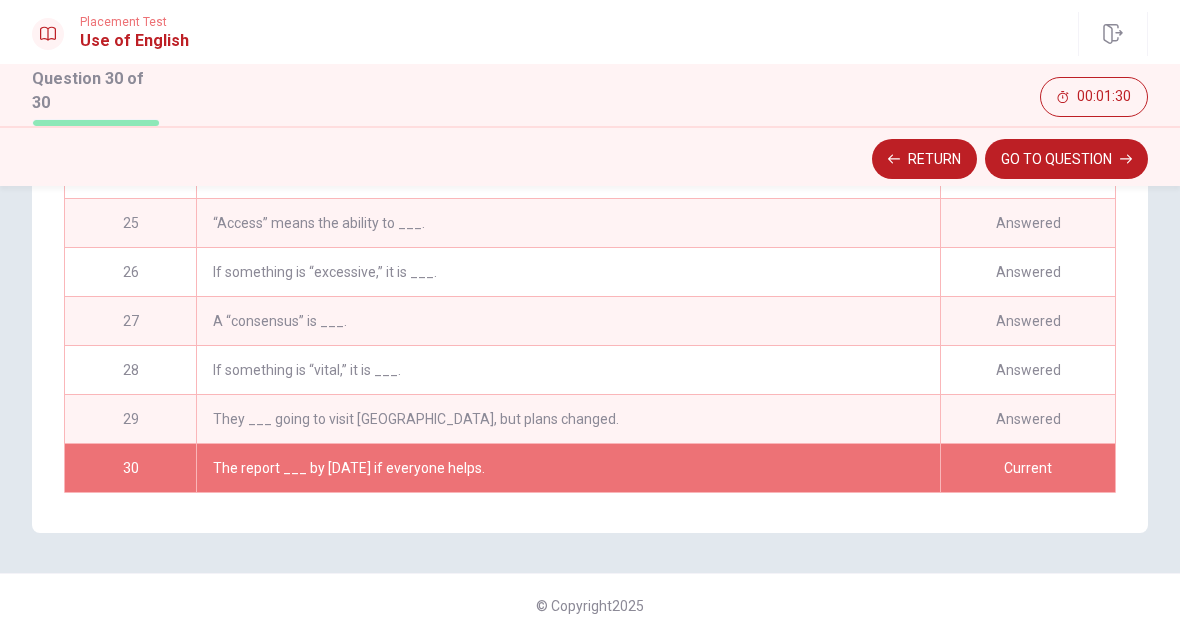 click on "GO TO QUESTION" at bounding box center (1066, 159) 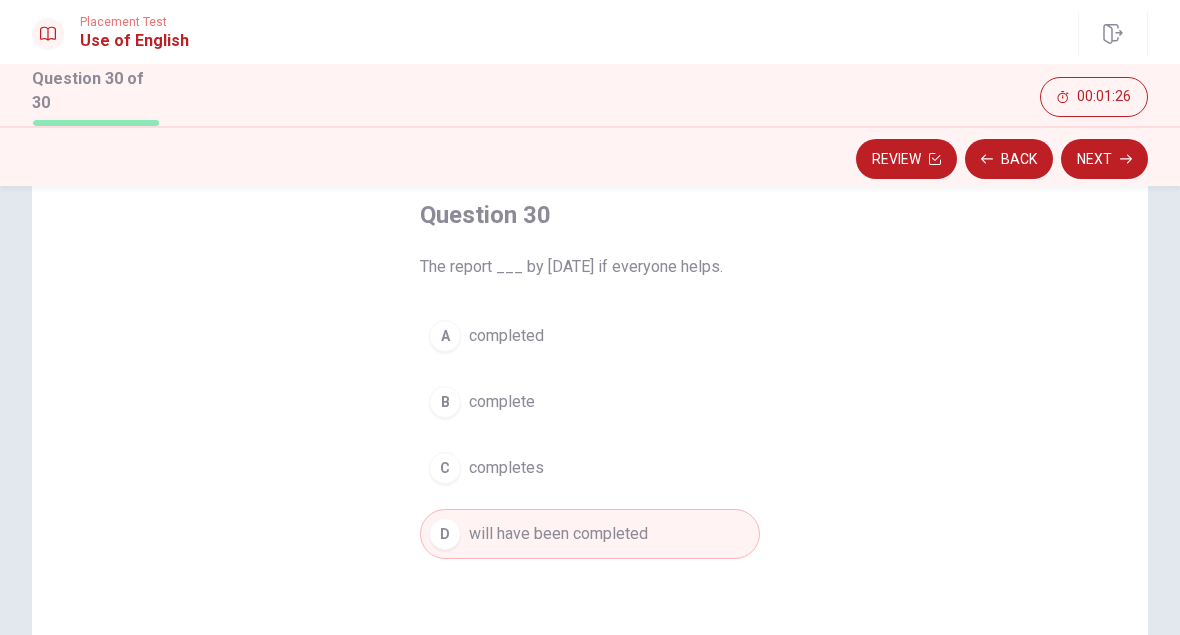 scroll, scrollTop: 113, scrollLeft: 0, axis: vertical 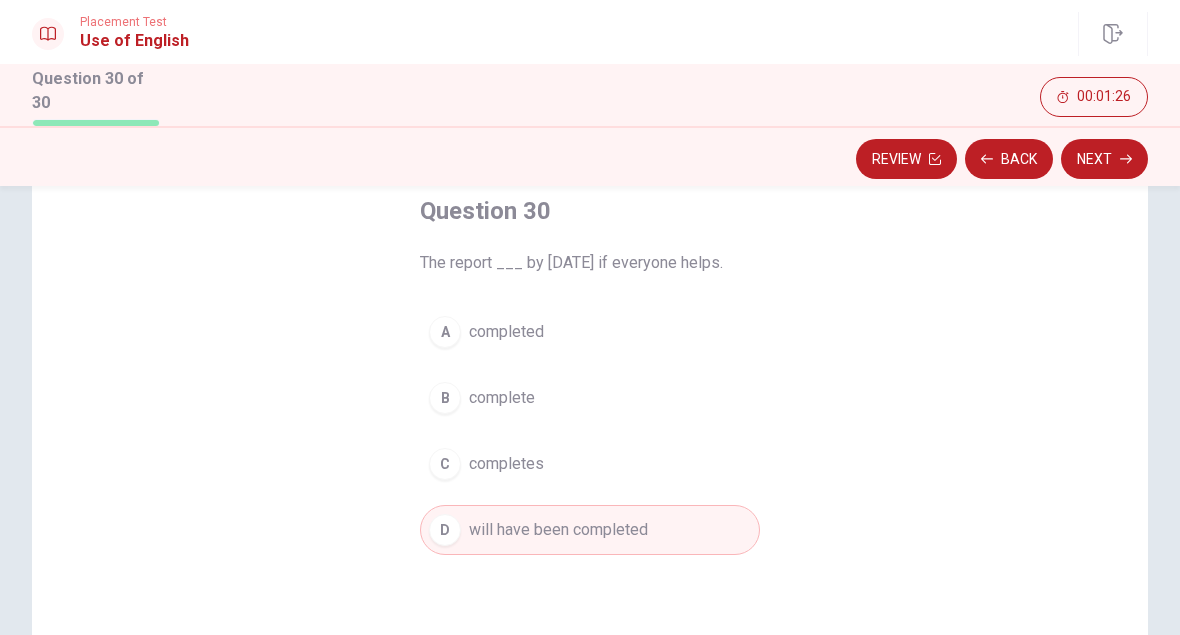 click on "Next" at bounding box center (1104, 159) 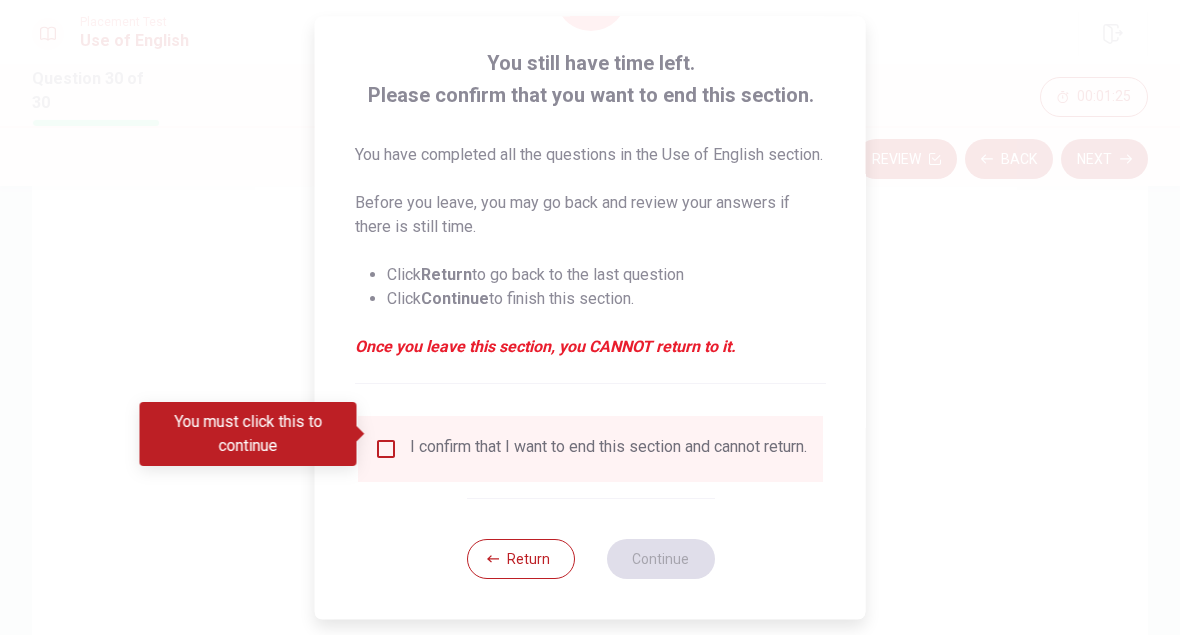 scroll, scrollTop: 135, scrollLeft: 0, axis: vertical 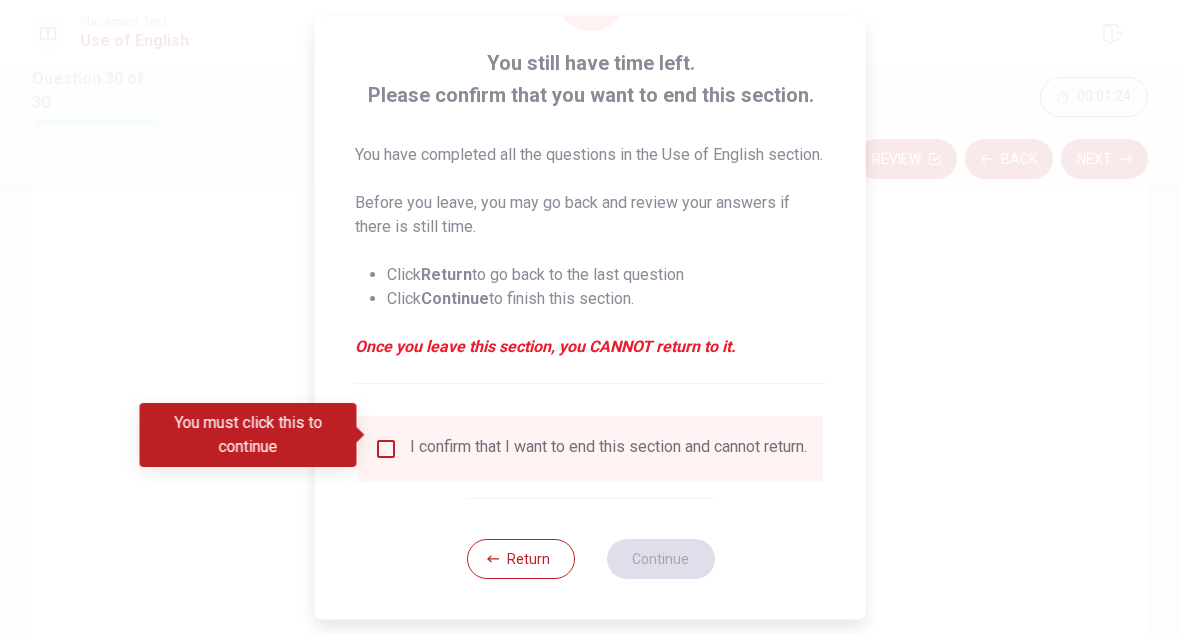 click at bounding box center [386, 449] 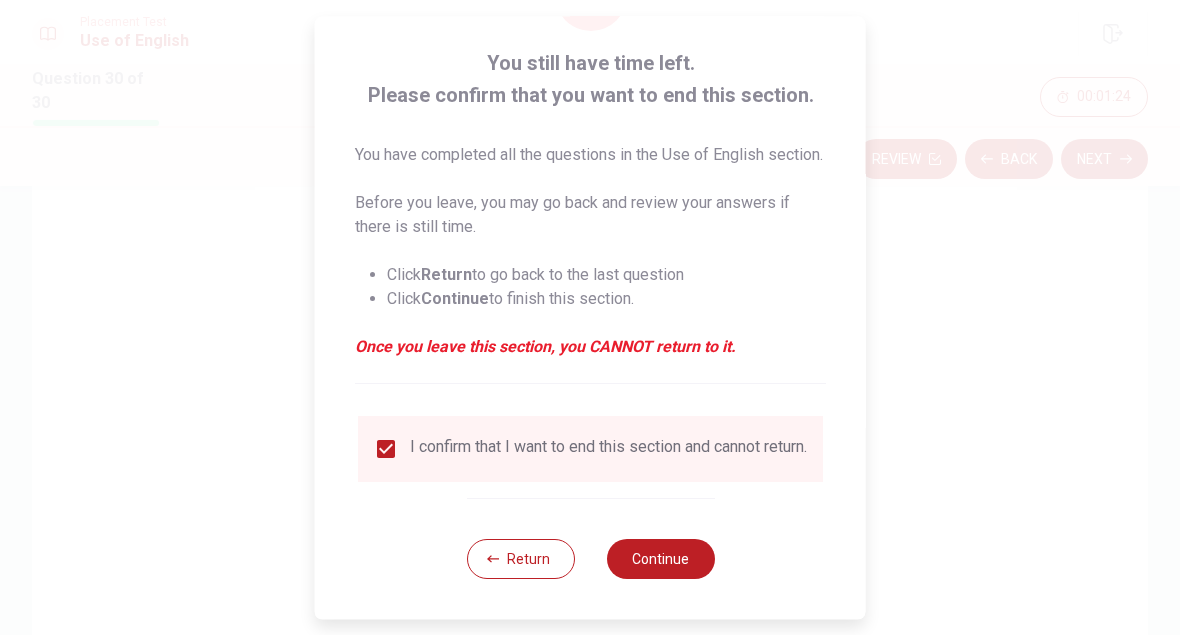 click on "Continue" at bounding box center [660, 559] 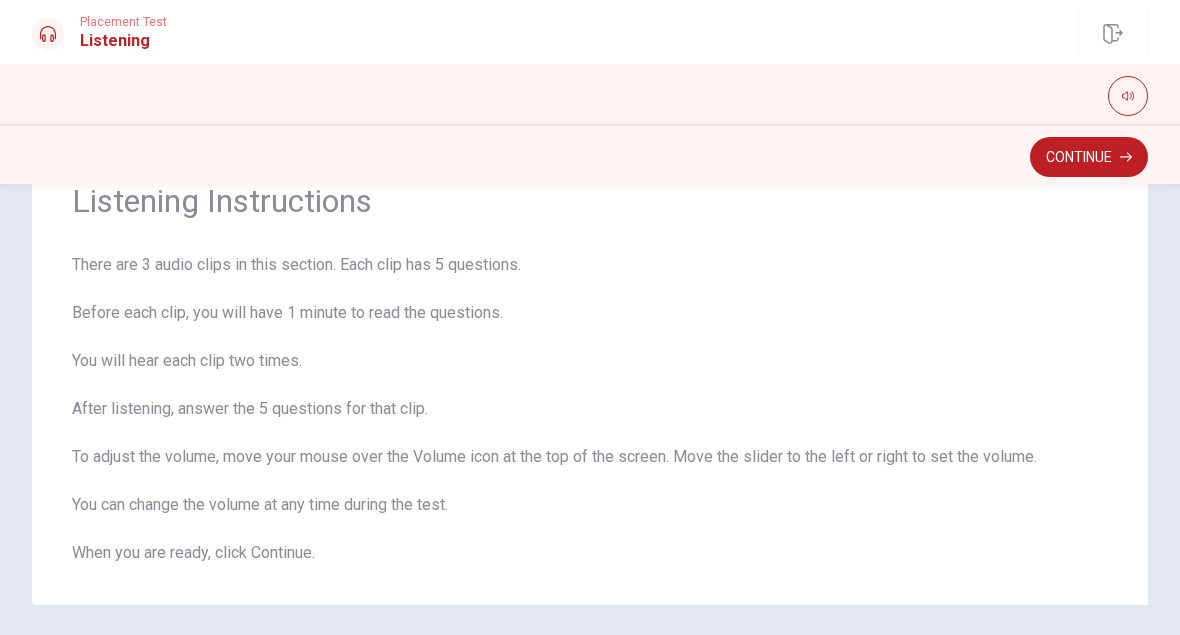 scroll, scrollTop: 83, scrollLeft: 0, axis: vertical 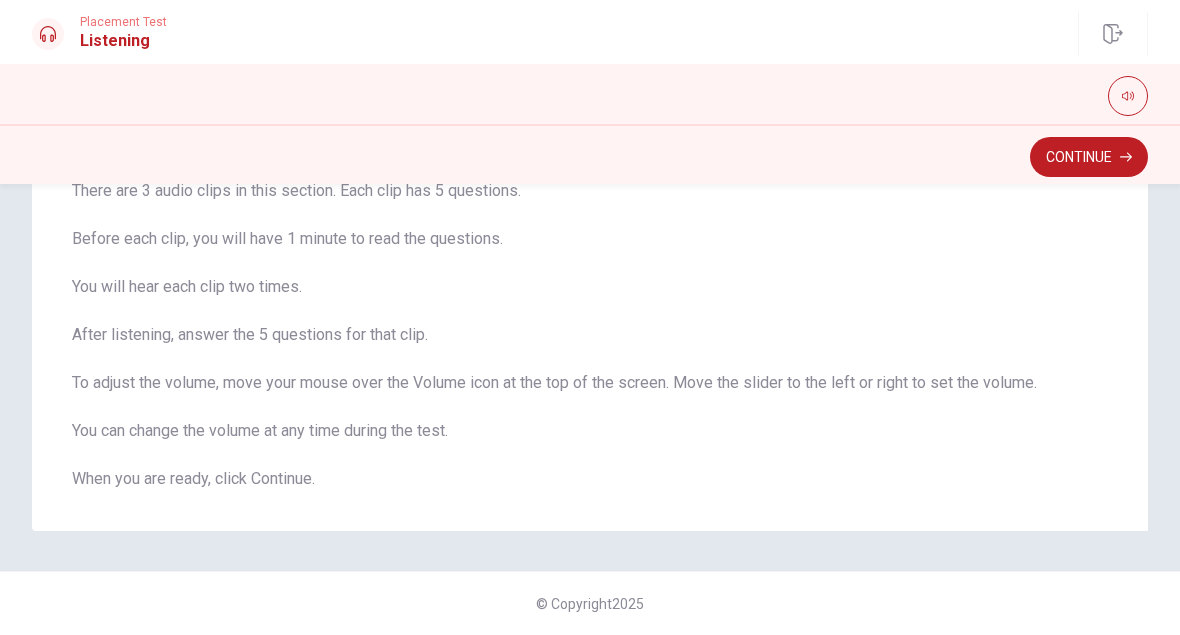 click on "Continue" at bounding box center [1089, 157] 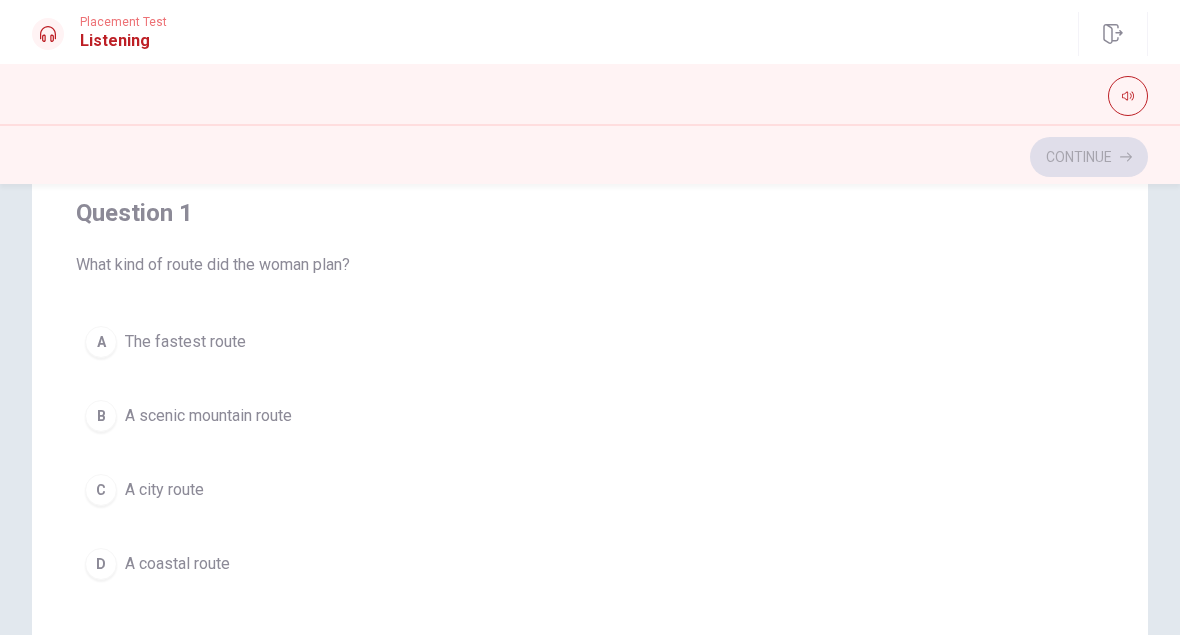 scroll, scrollTop: 157, scrollLeft: 0, axis: vertical 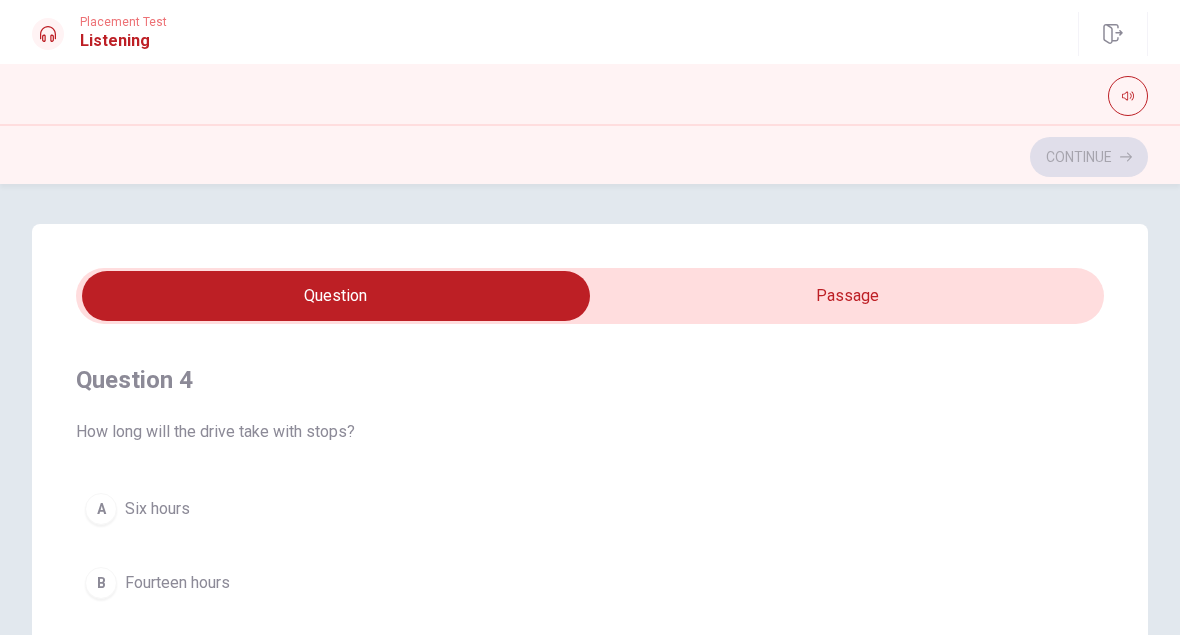 type on "15" 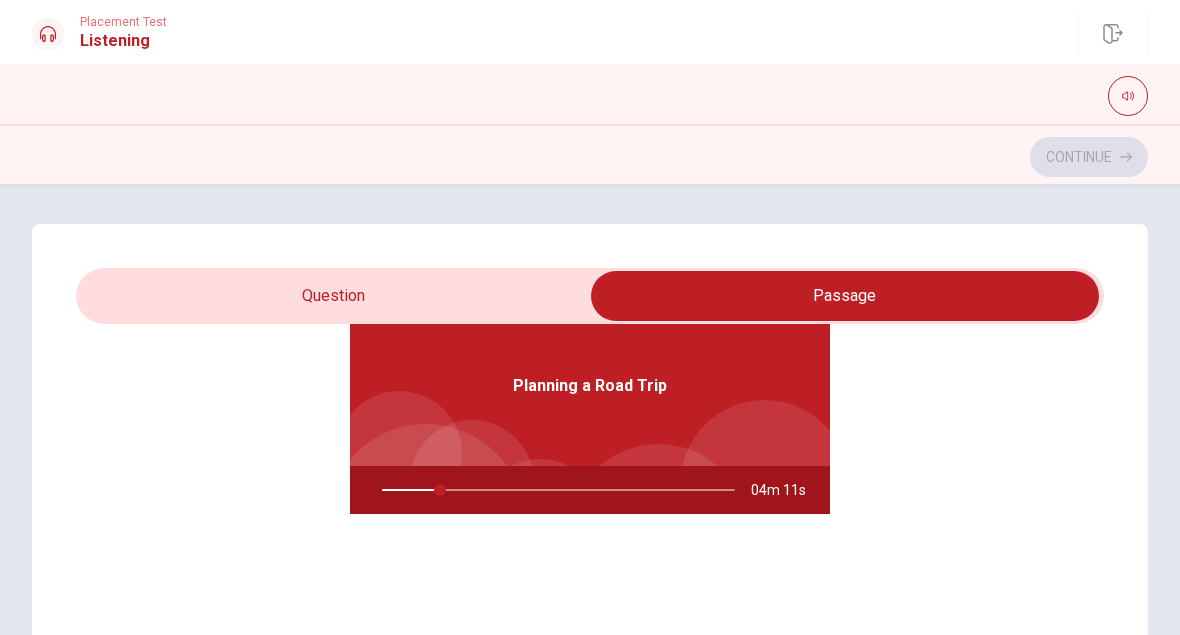 type on "17" 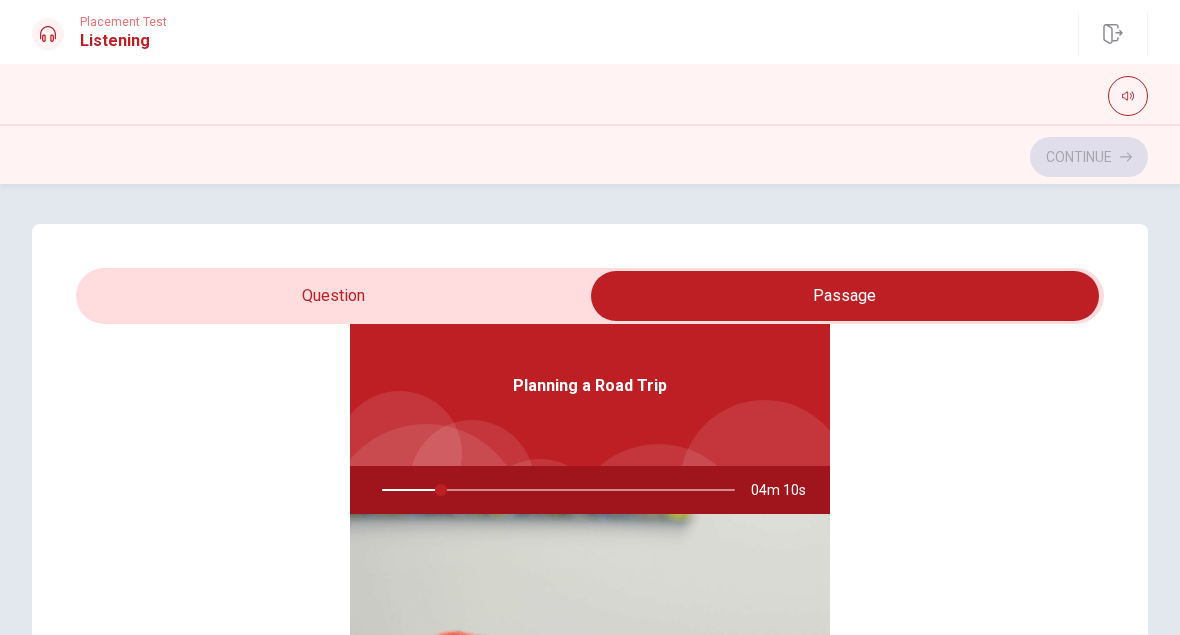 click at bounding box center [845, 296] 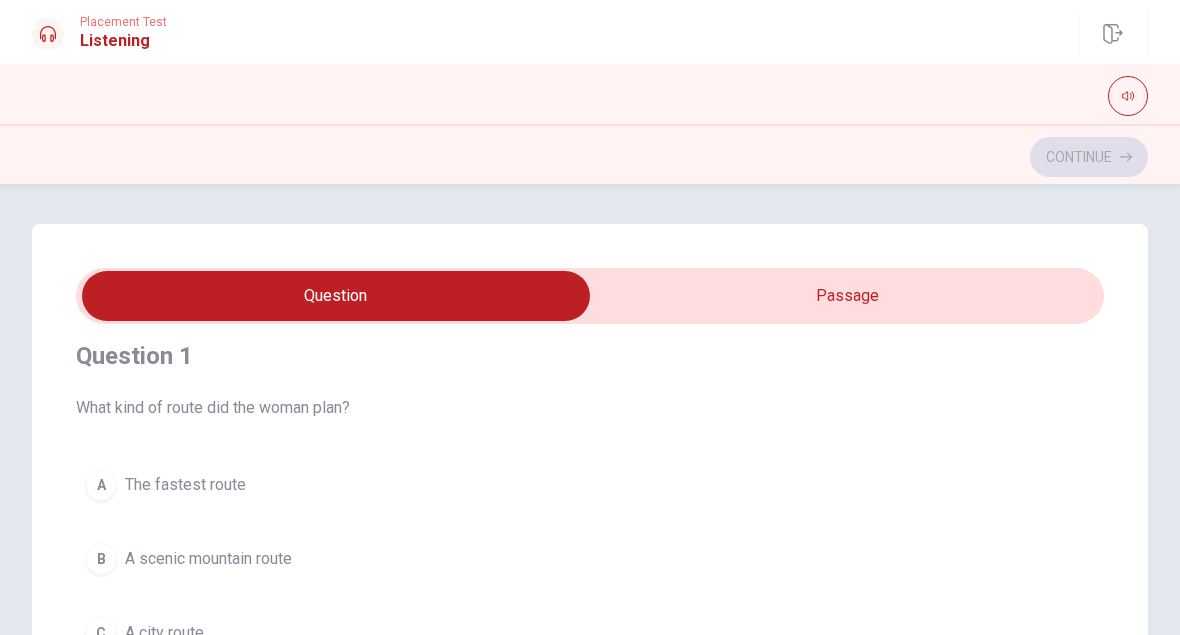 scroll, scrollTop: 12, scrollLeft: 0, axis: vertical 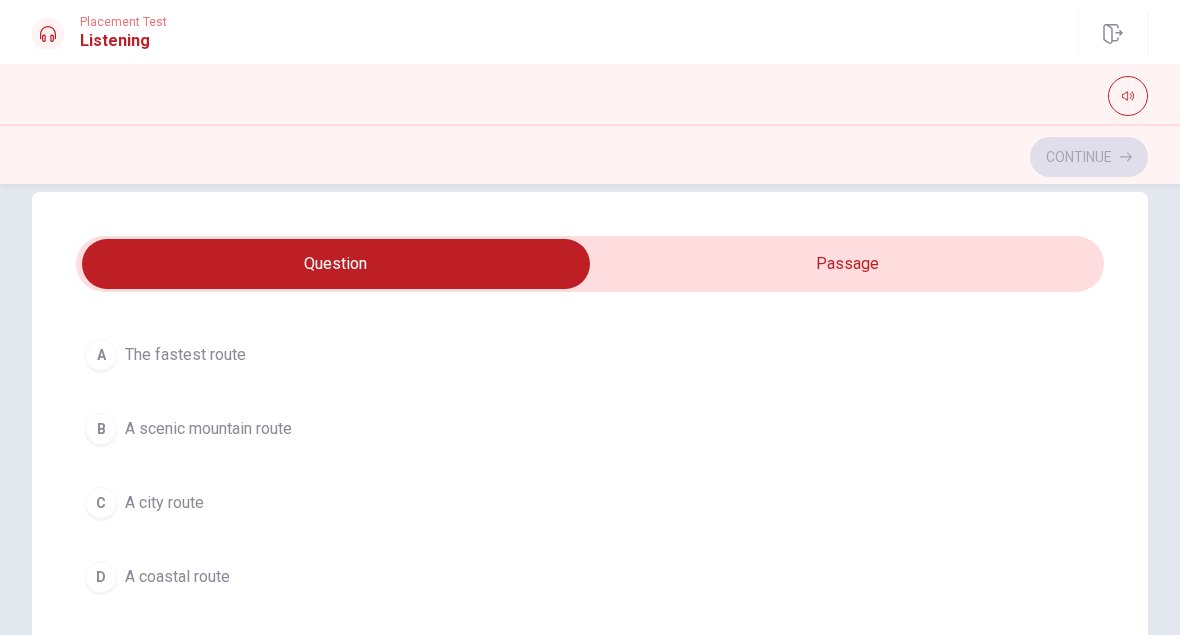 click on "B" at bounding box center (101, 429) 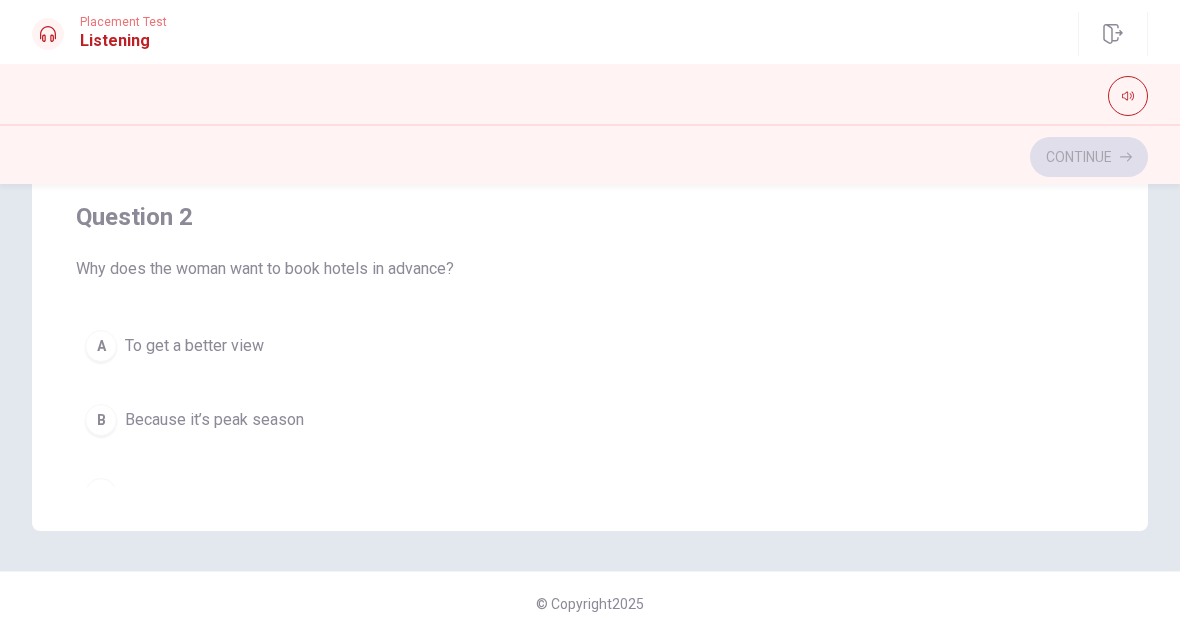 scroll, scrollTop: 497, scrollLeft: 0, axis: vertical 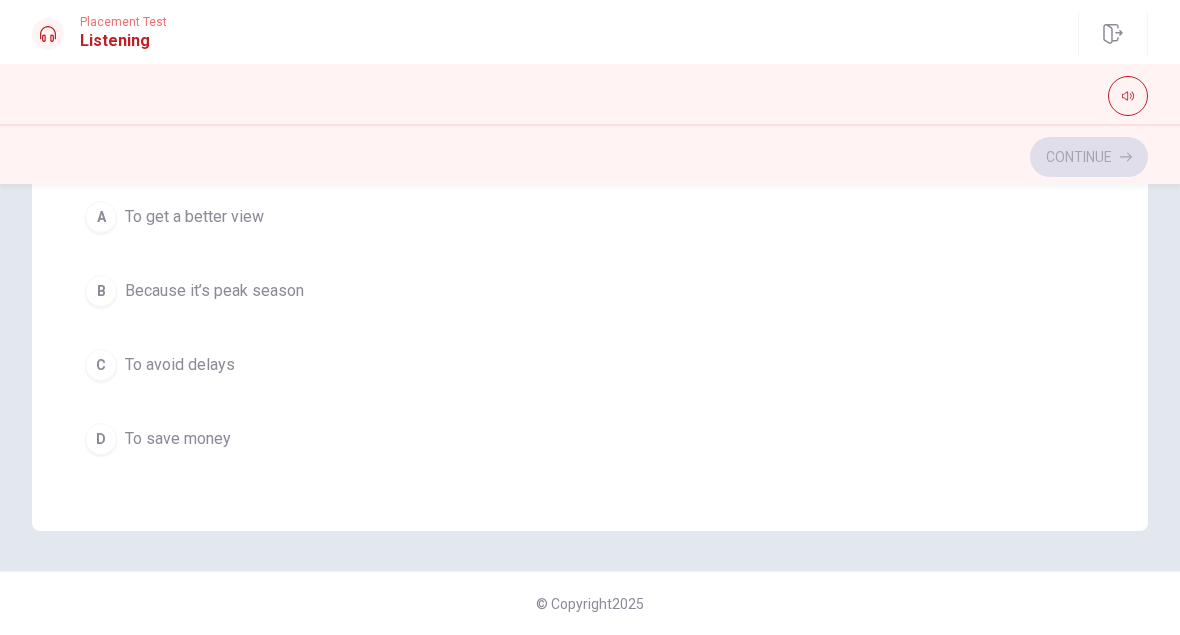 click on "B" at bounding box center (101, 291) 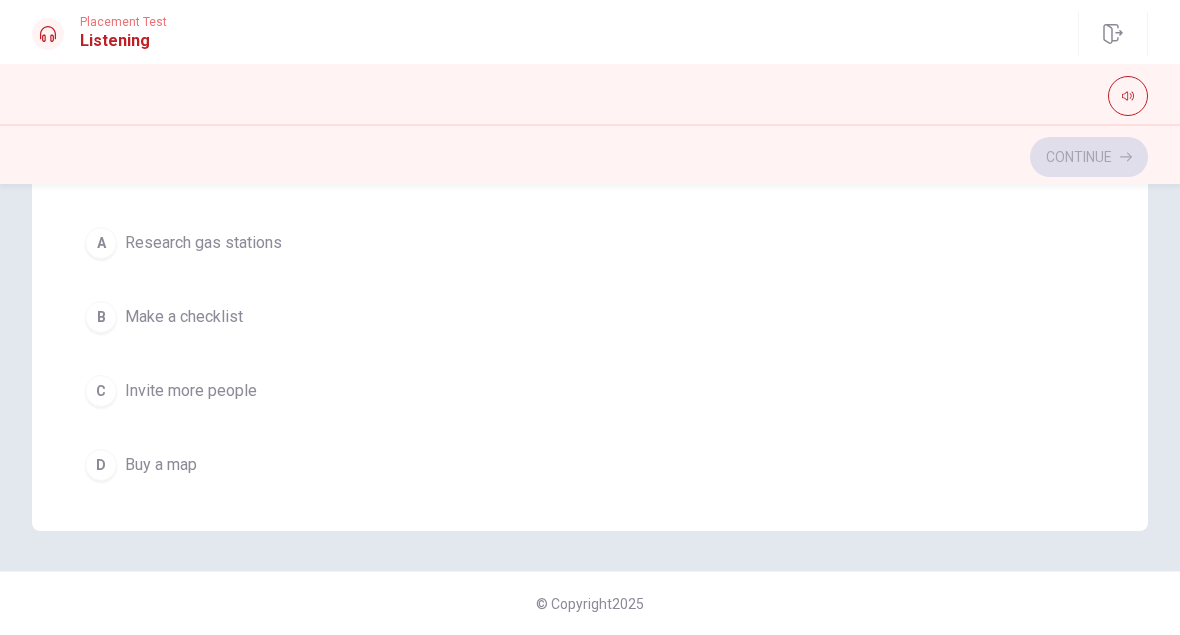 scroll, scrollTop: 674, scrollLeft: 0, axis: vertical 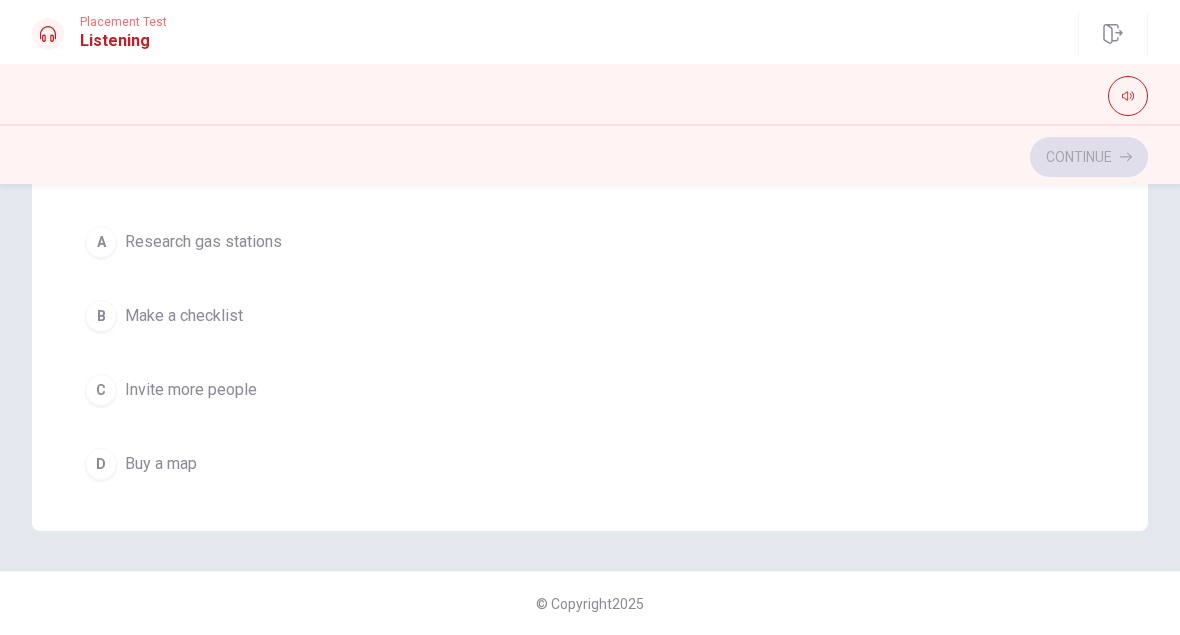 click on "B" at bounding box center (101, 316) 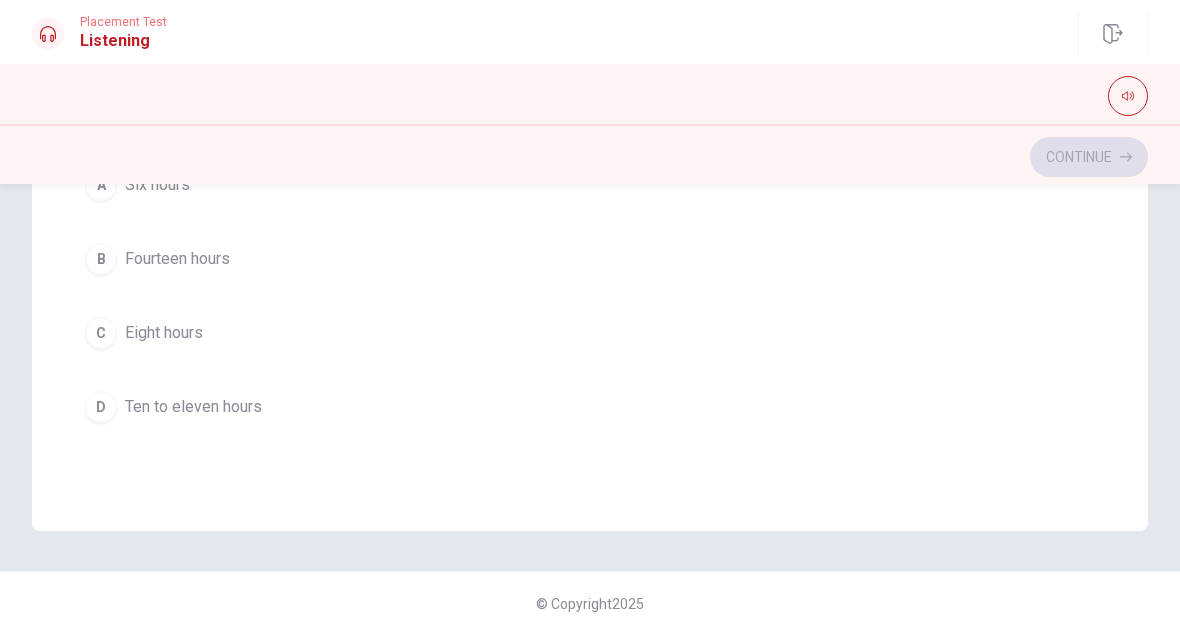 scroll, scrollTop: 1214, scrollLeft: 0, axis: vertical 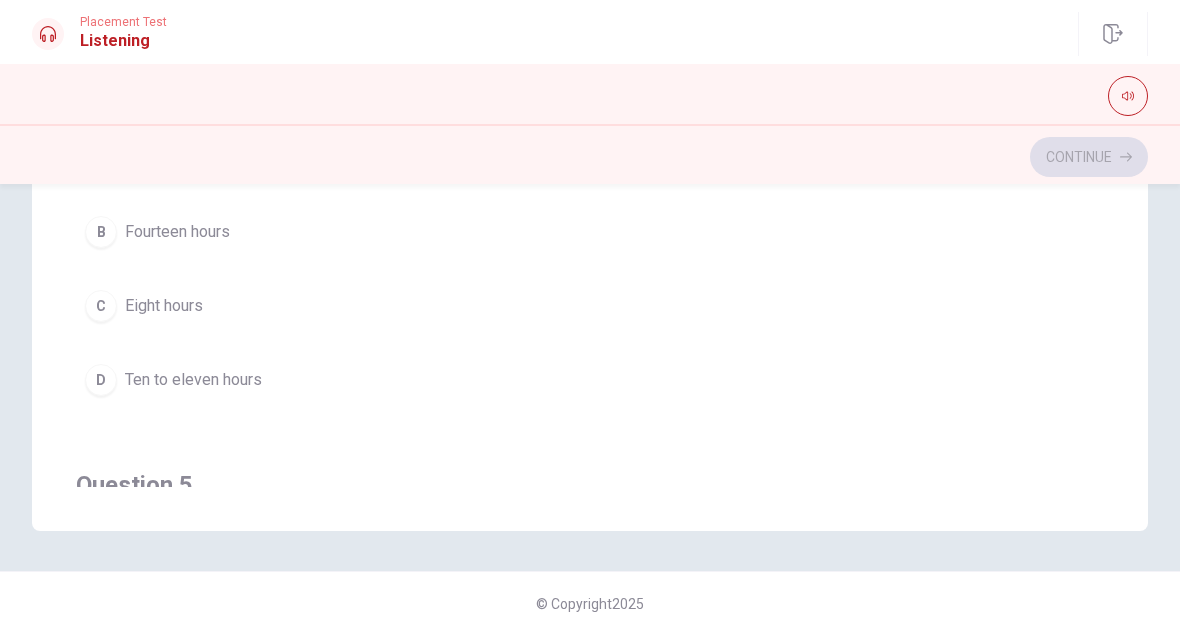 click on "D" at bounding box center [101, 380] 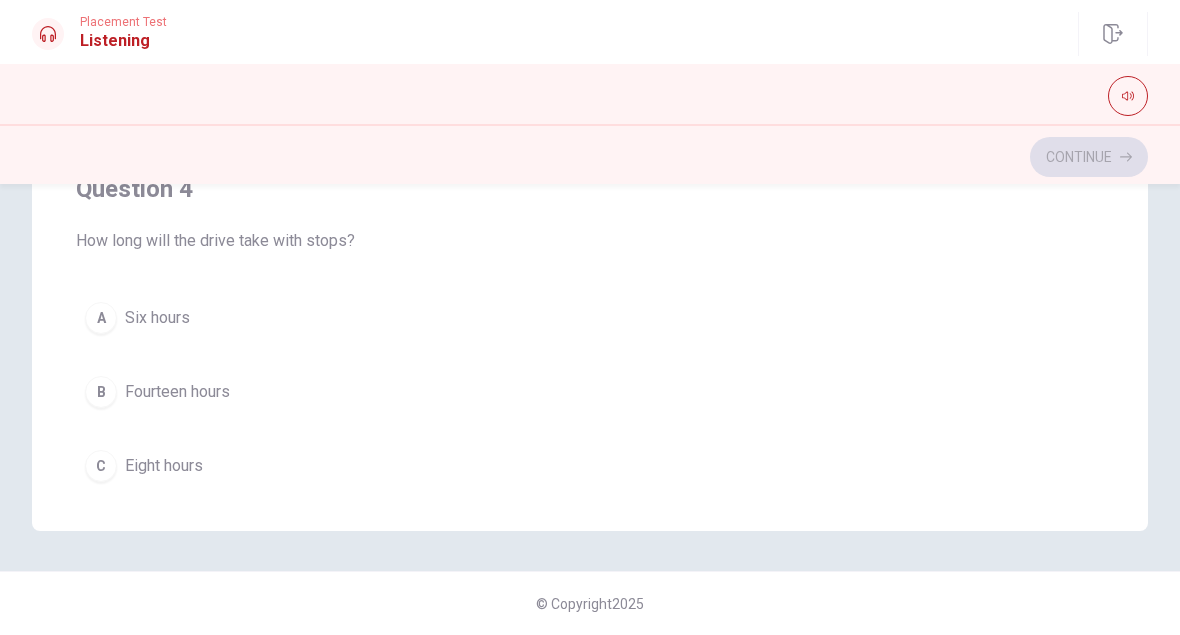 scroll, scrollTop: 1064, scrollLeft: 0, axis: vertical 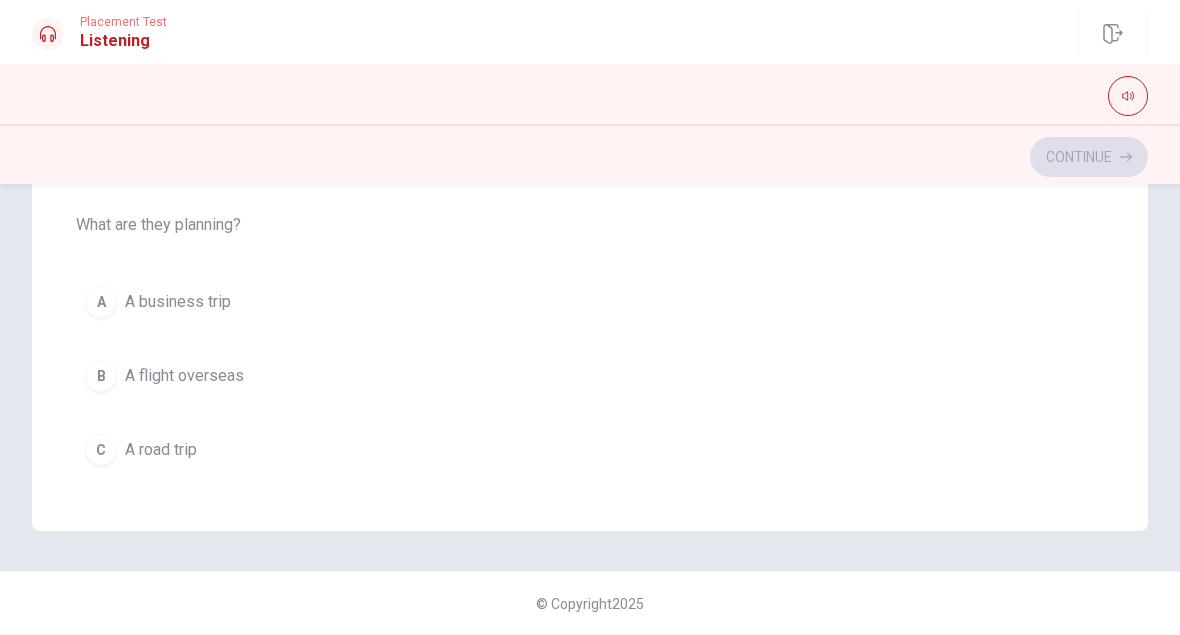 click on "C" at bounding box center (101, 450) 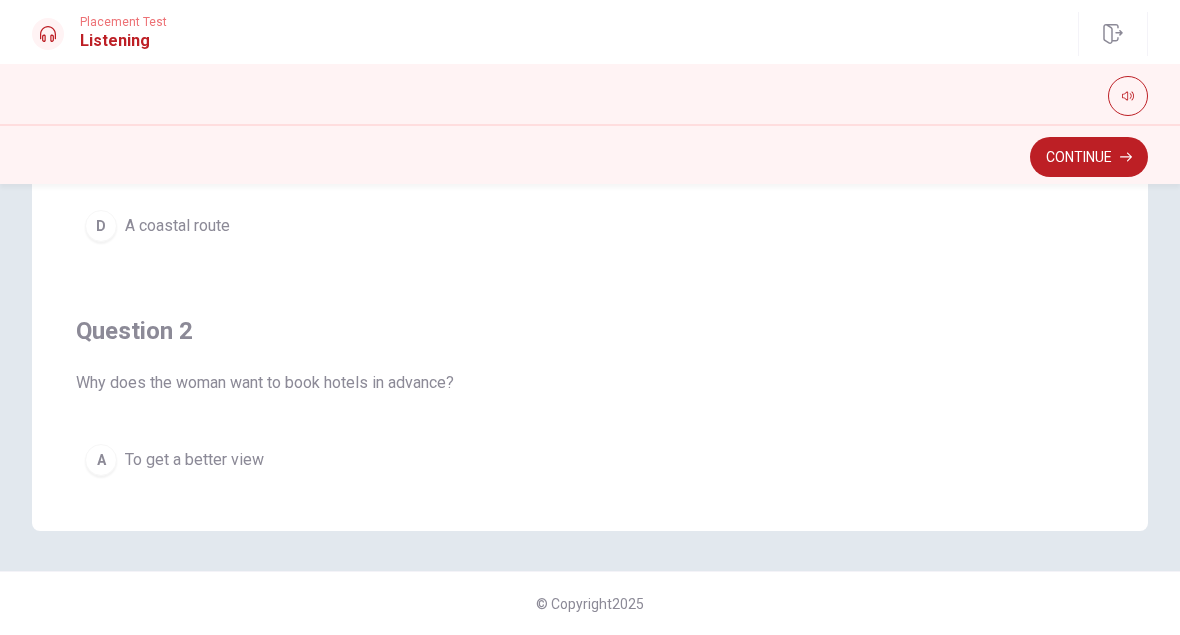 scroll, scrollTop: 0, scrollLeft: 0, axis: both 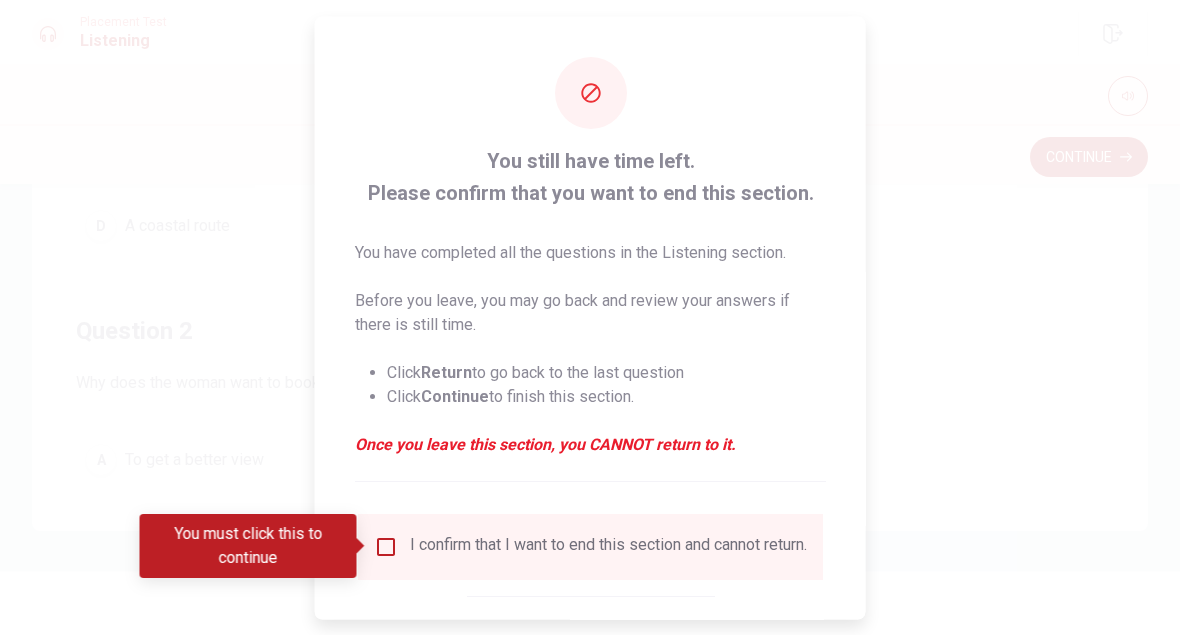 click at bounding box center (386, 546) 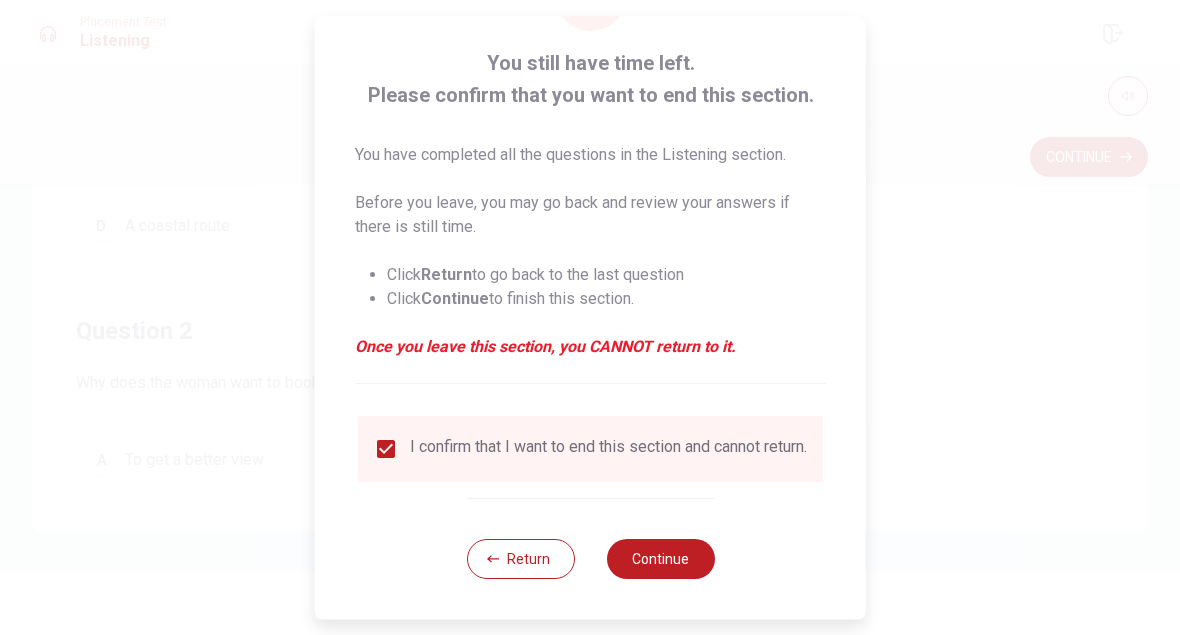 scroll, scrollTop: 111, scrollLeft: 0, axis: vertical 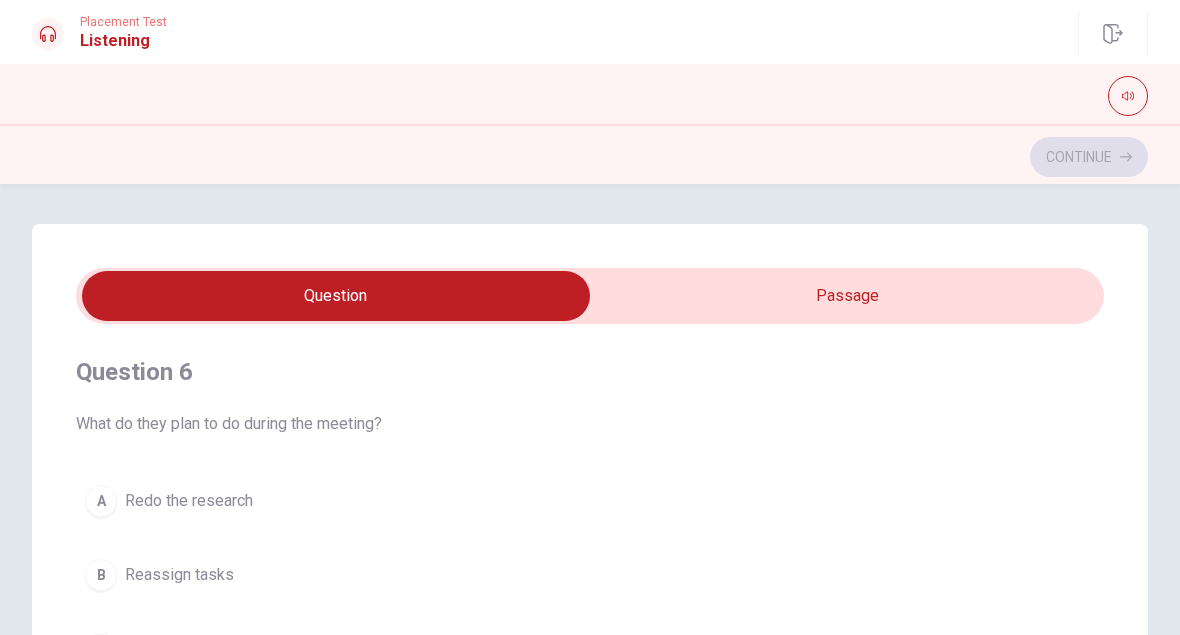 type on "1" 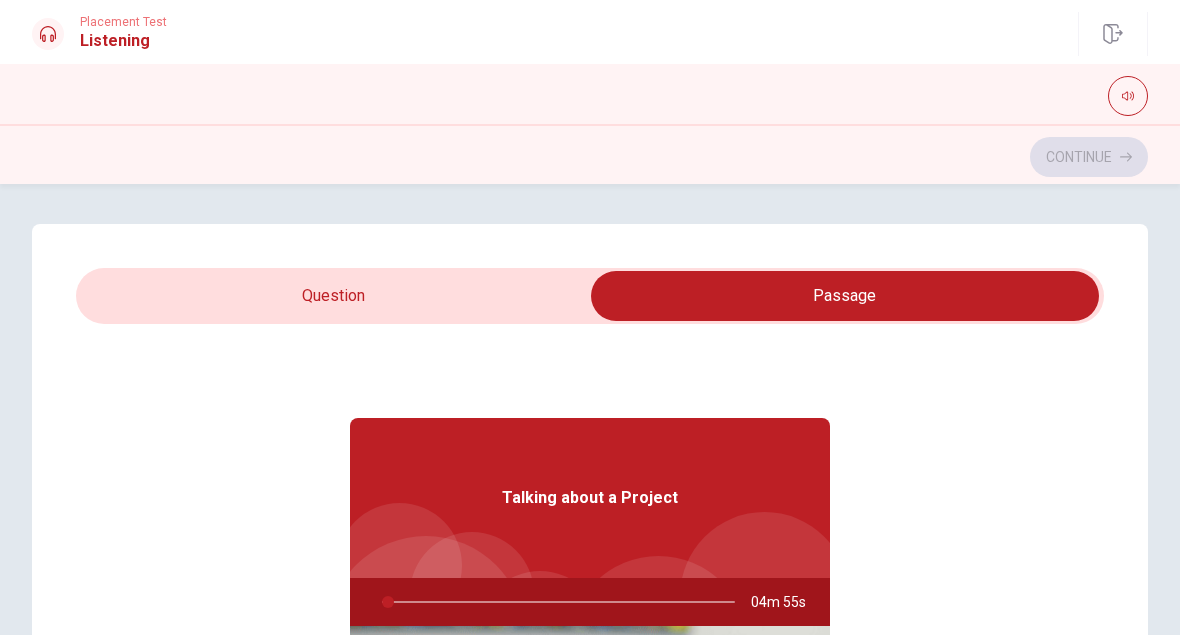 click at bounding box center [845, 296] 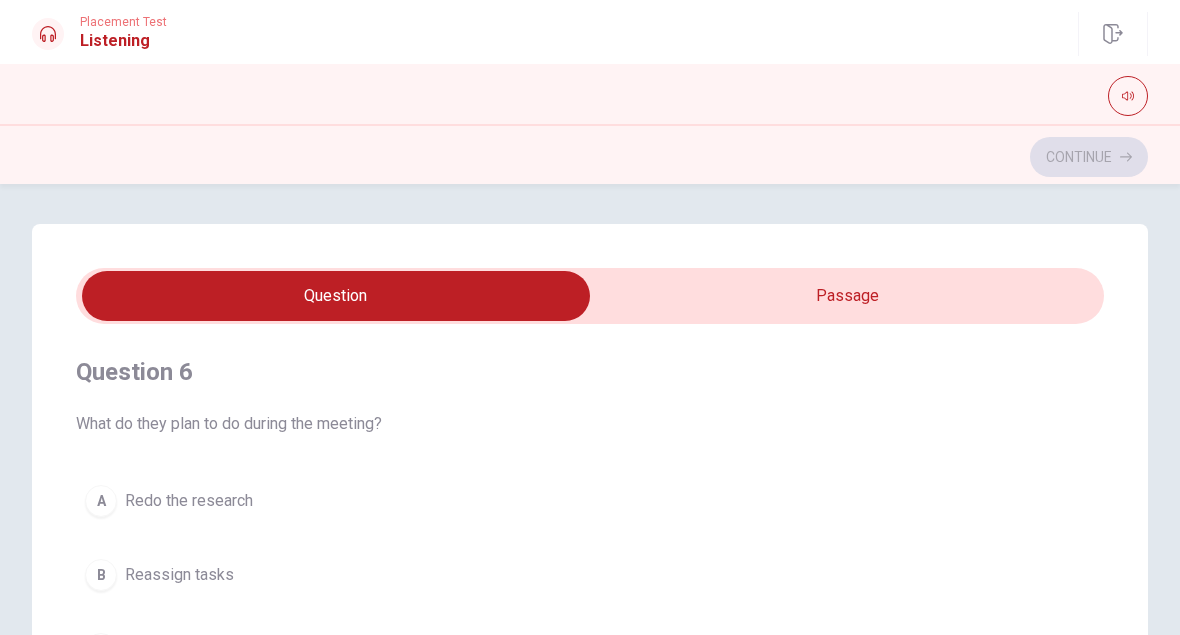 scroll, scrollTop: -2, scrollLeft: 0, axis: vertical 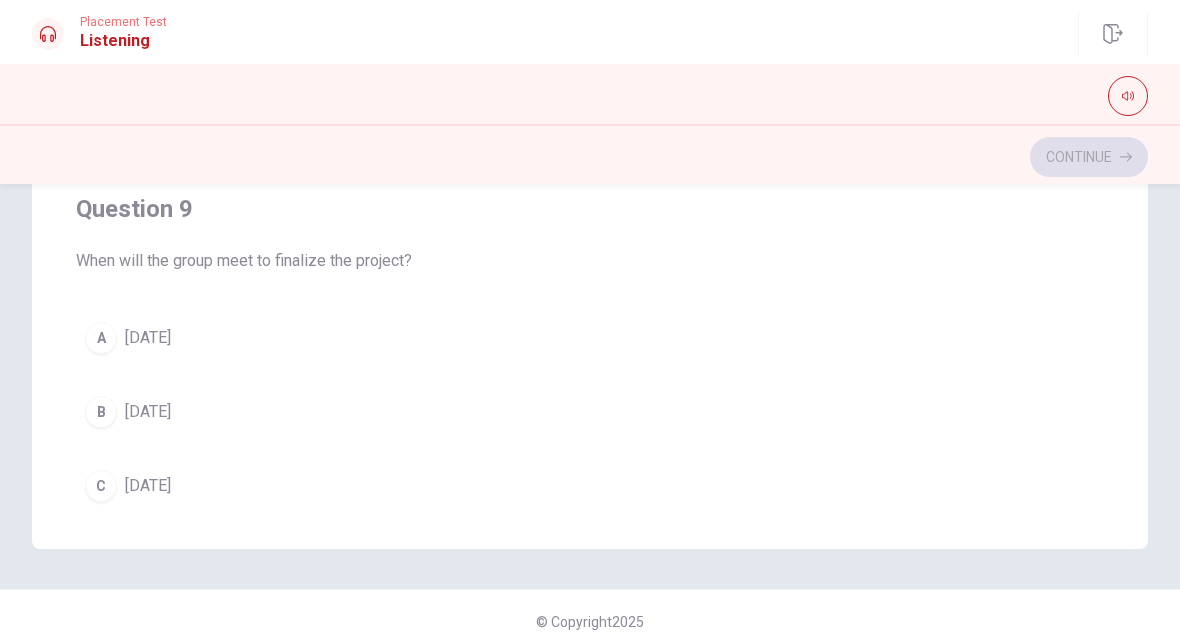 click on "A" at bounding box center [101, 338] 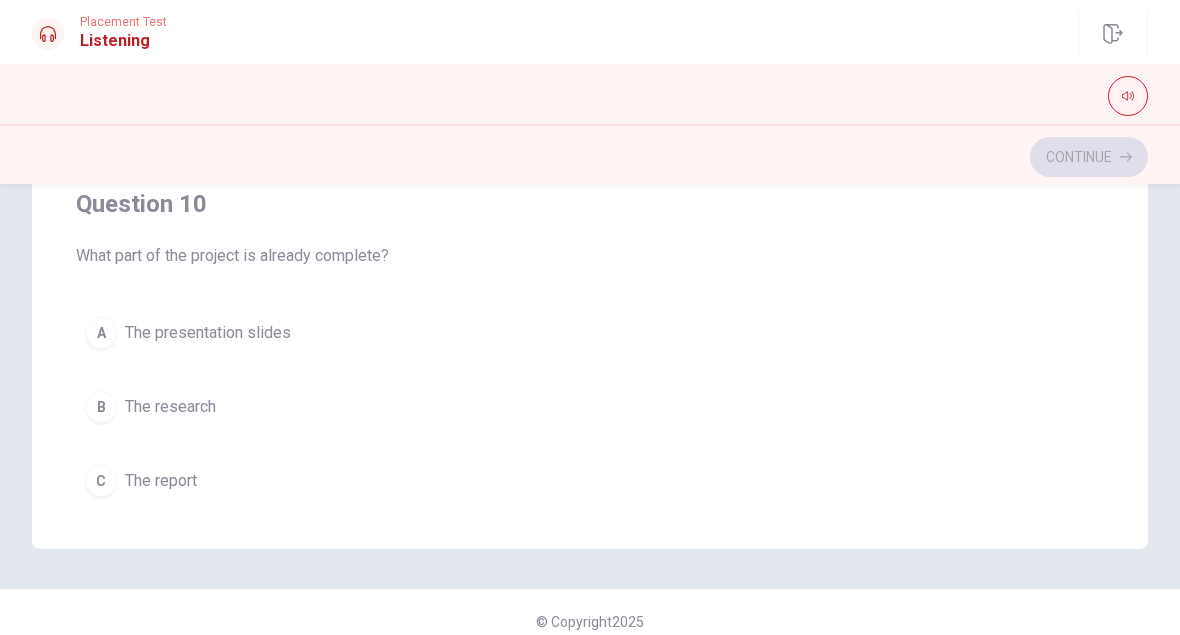 scroll, scrollTop: 1516, scrollLeft: 0, axis: vertical 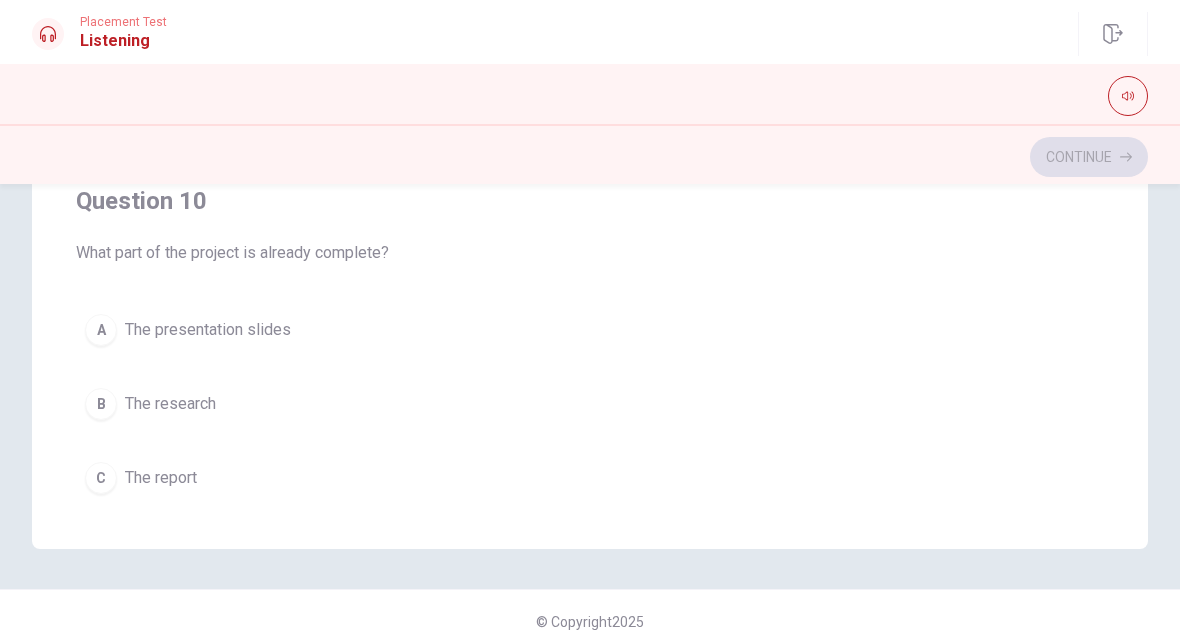 click on "B" at bounding box center (101, 404) 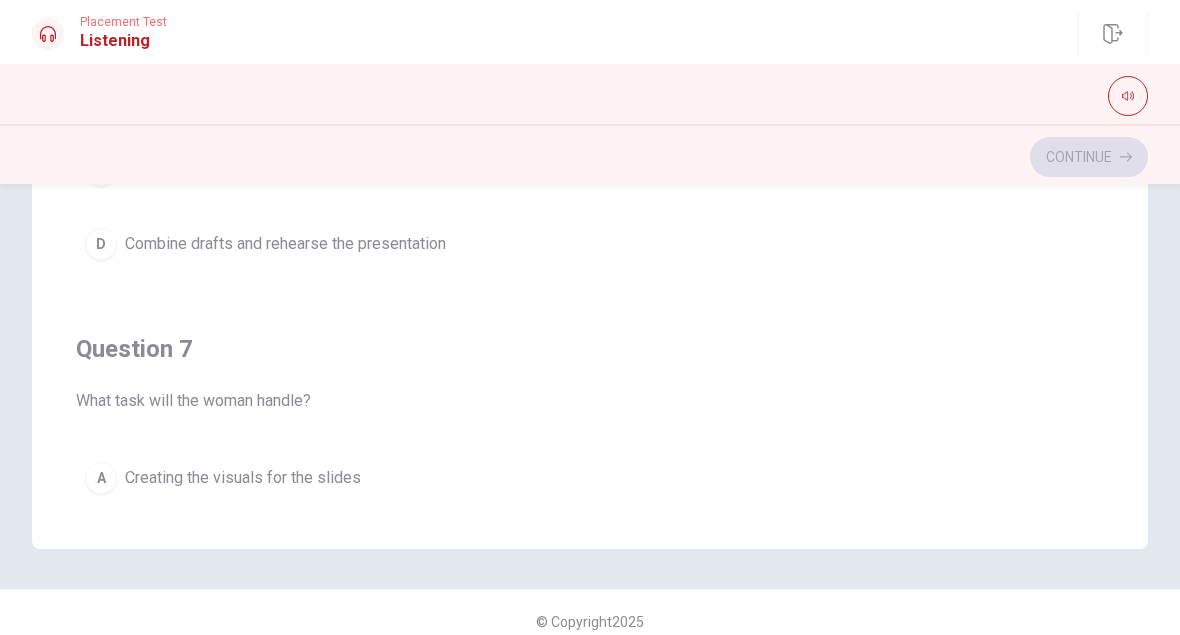 scroll, scrollTop: 0, scrollLeft: 0, axis: both 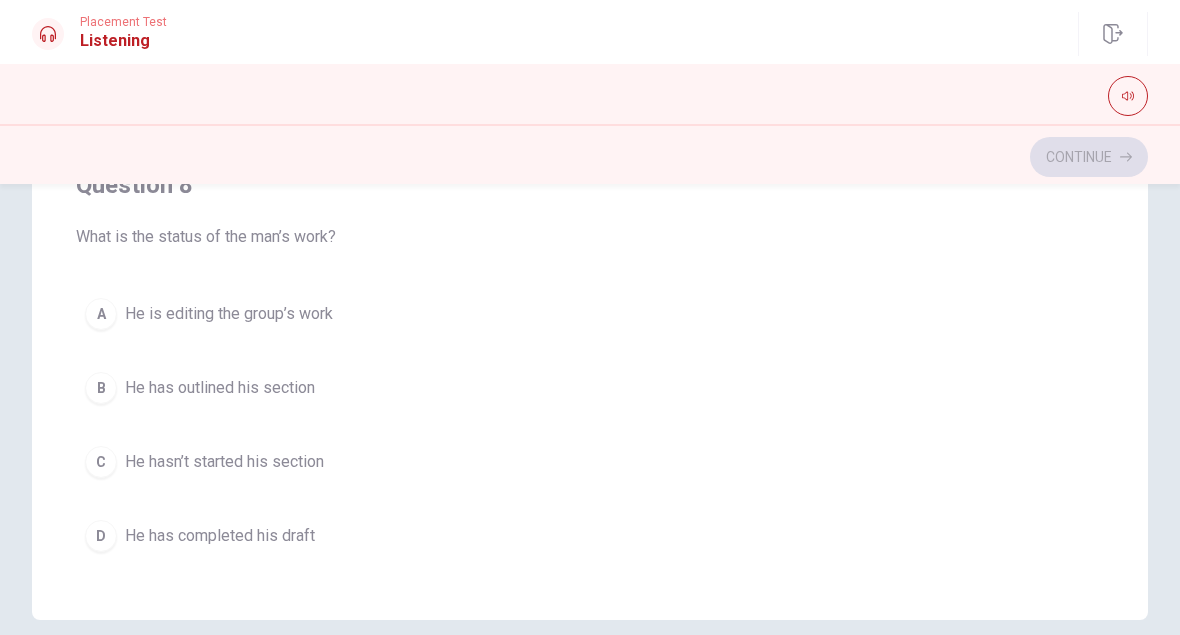 click on "A He is editing the group’s work" at bounding box center (590, 314) 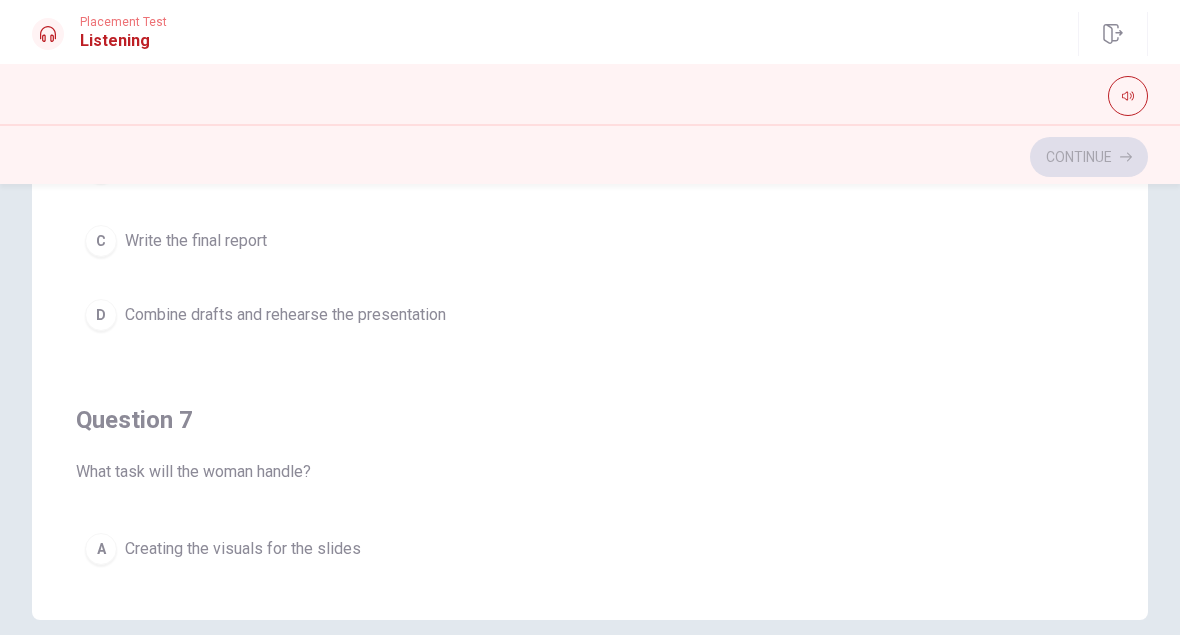 scroll, scrollTop: 0, scrollLeft: 0, axis: both 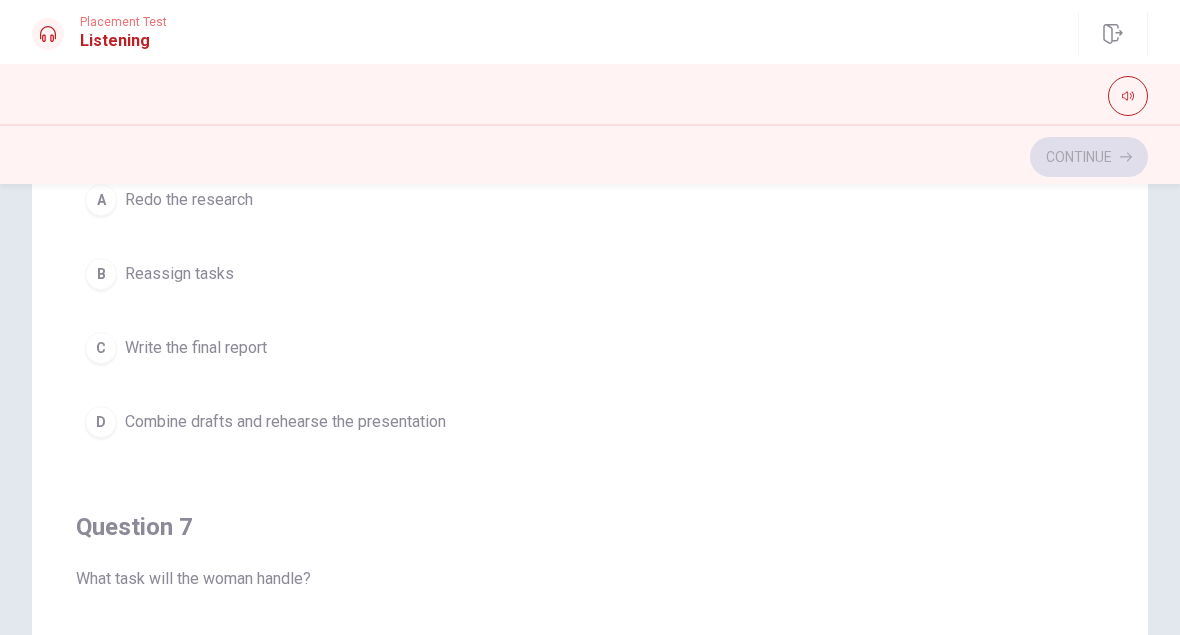 click on "C Write the final report" at bounding box center [590, 348] 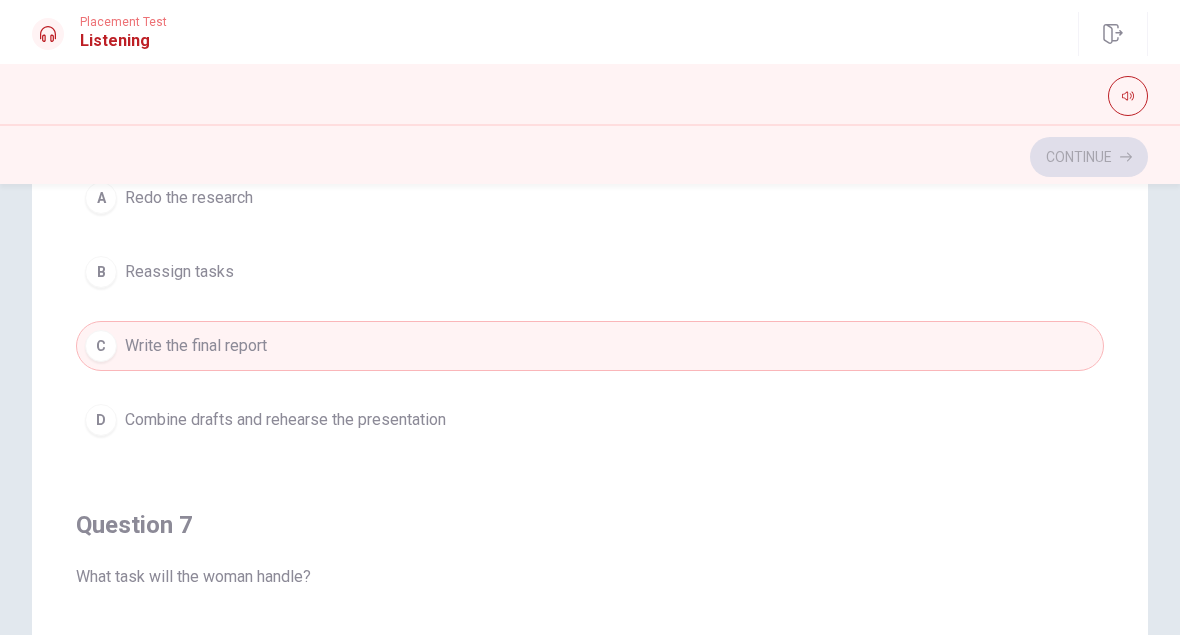 scroll, scrollTop: 116, scrollLeft: 0, axis: vertical 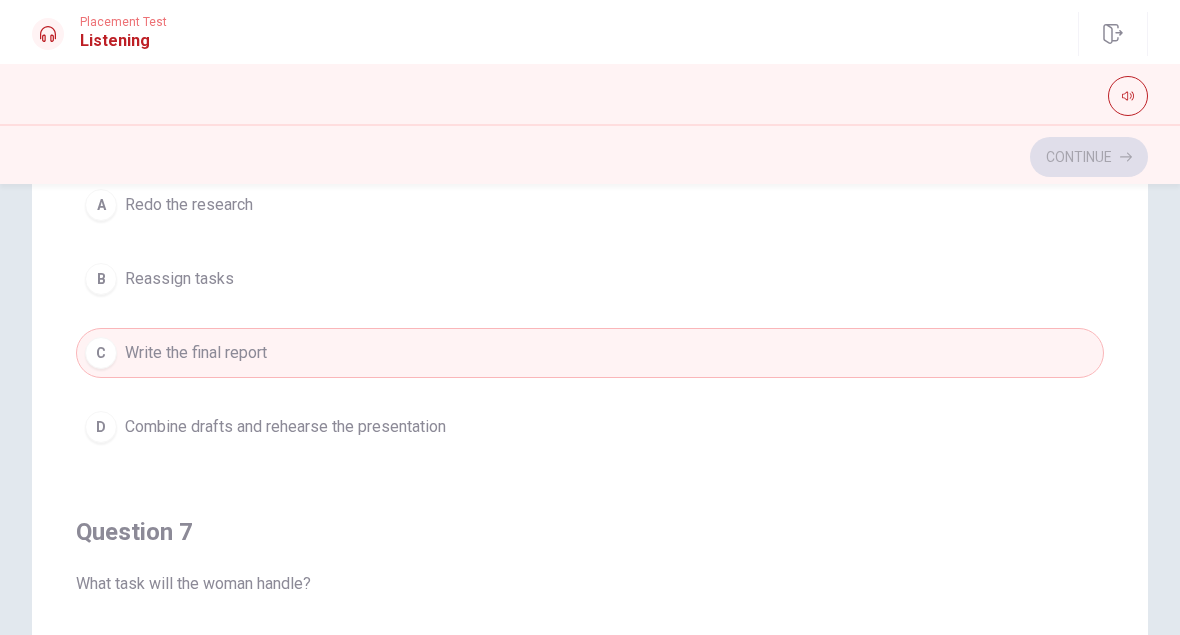 click on "D Combine drafts and rehearse the presentation" at bounding box center [590, 427] 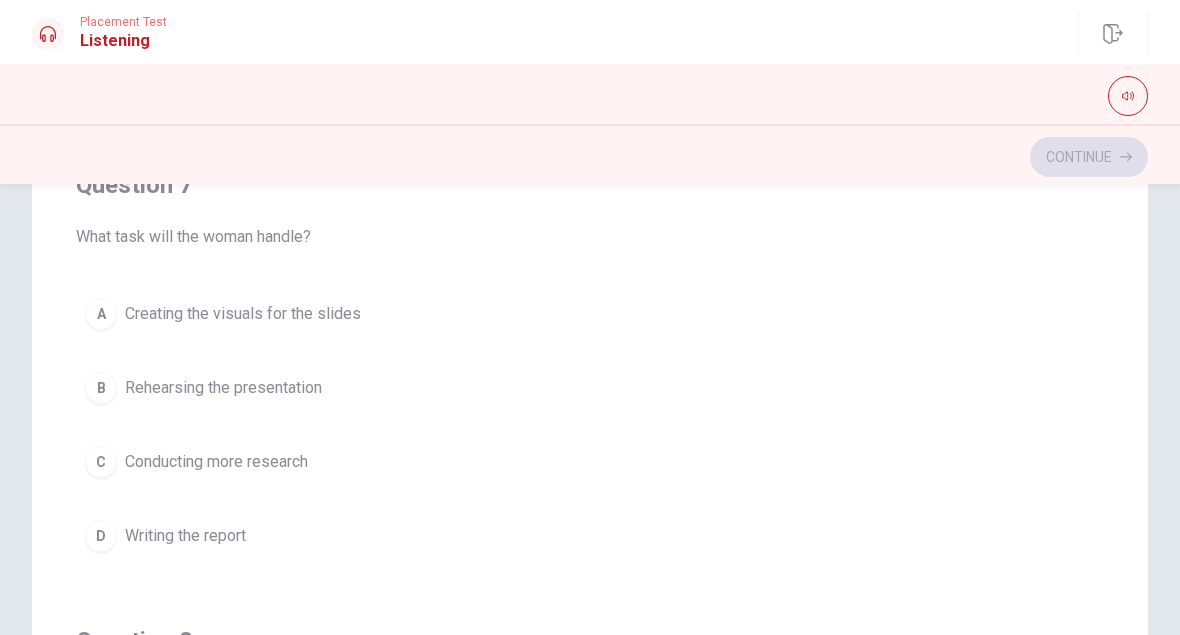 scroll, scrollTop: 472, scrollLeft: 0, axis: vertical 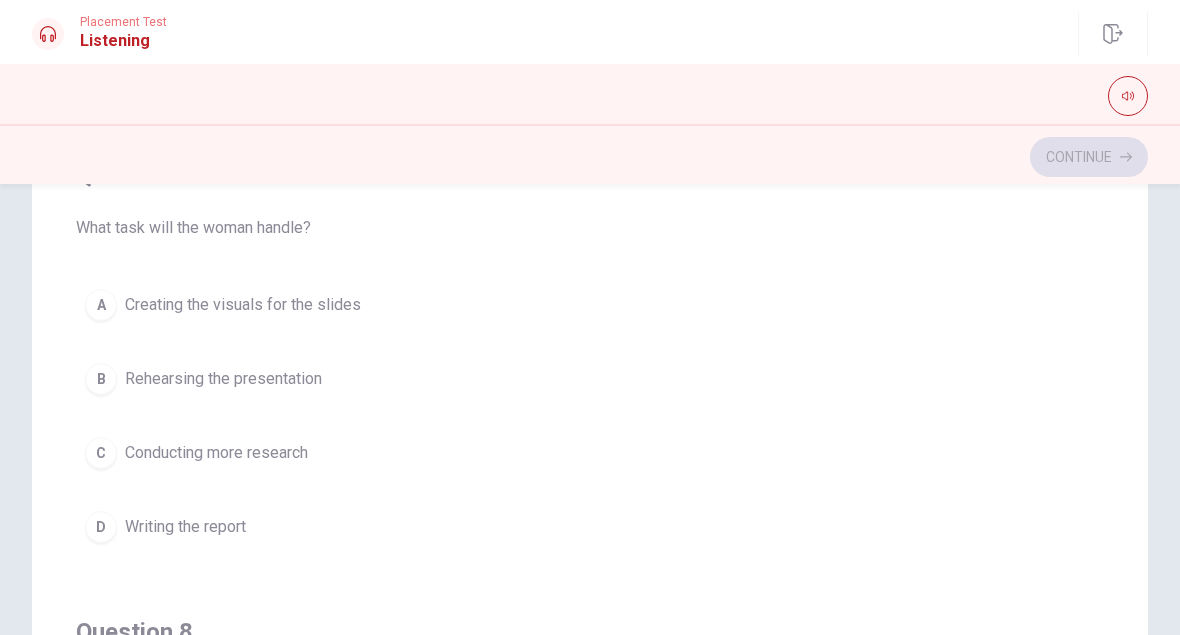 click on "Creating the visuals for the slides" at bounding box center [243, 305] 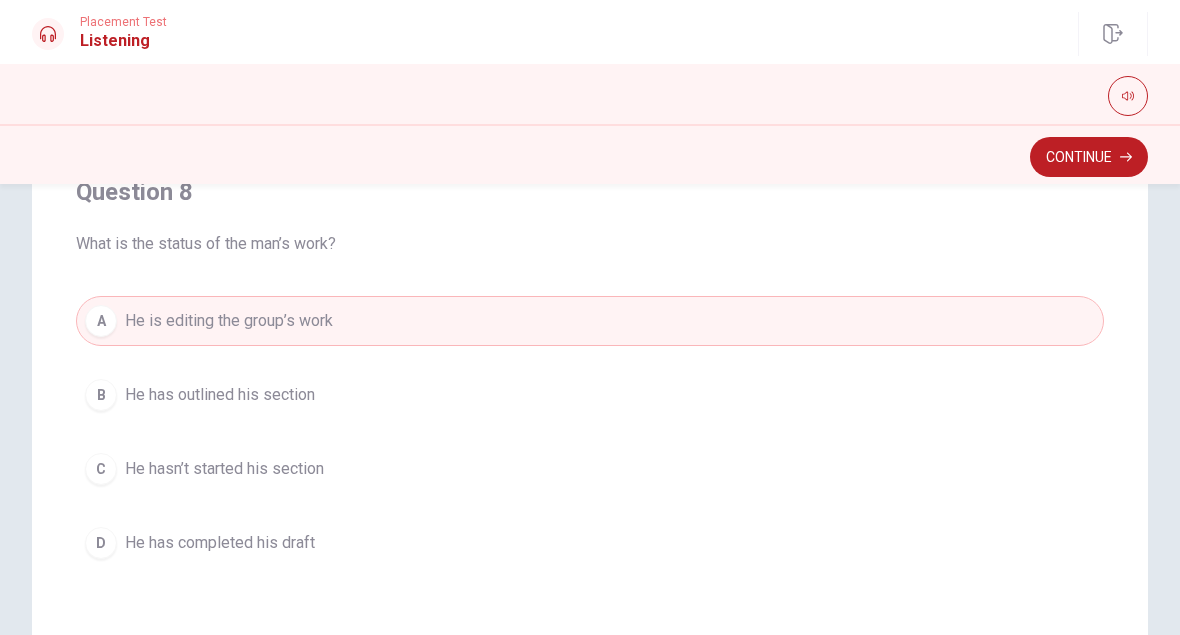 scroll, scrollTop: 920, scrollLeft: 0, axis: vertical 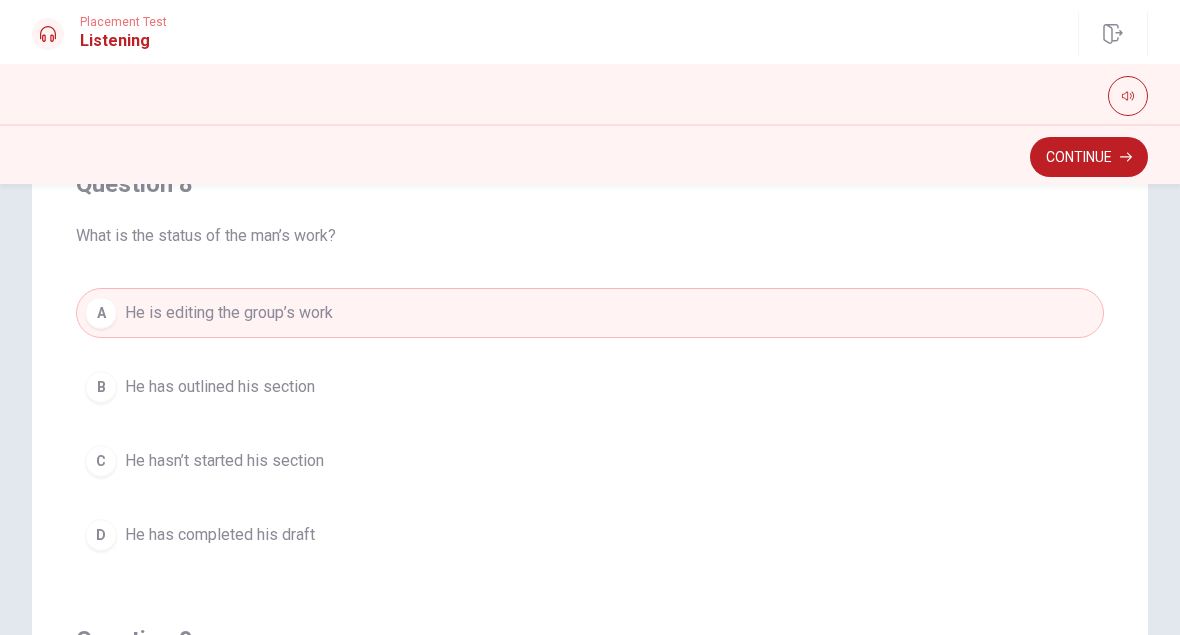 click on "Continue" at bounding box center [1089, 157] 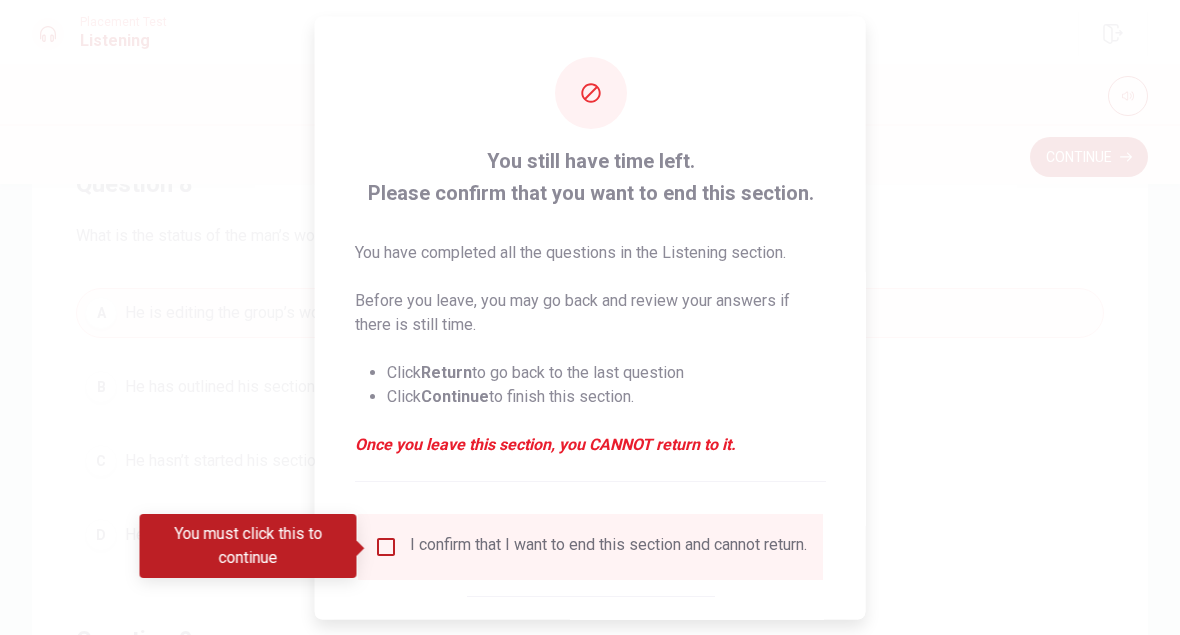 click at bounding box center [386, 546] 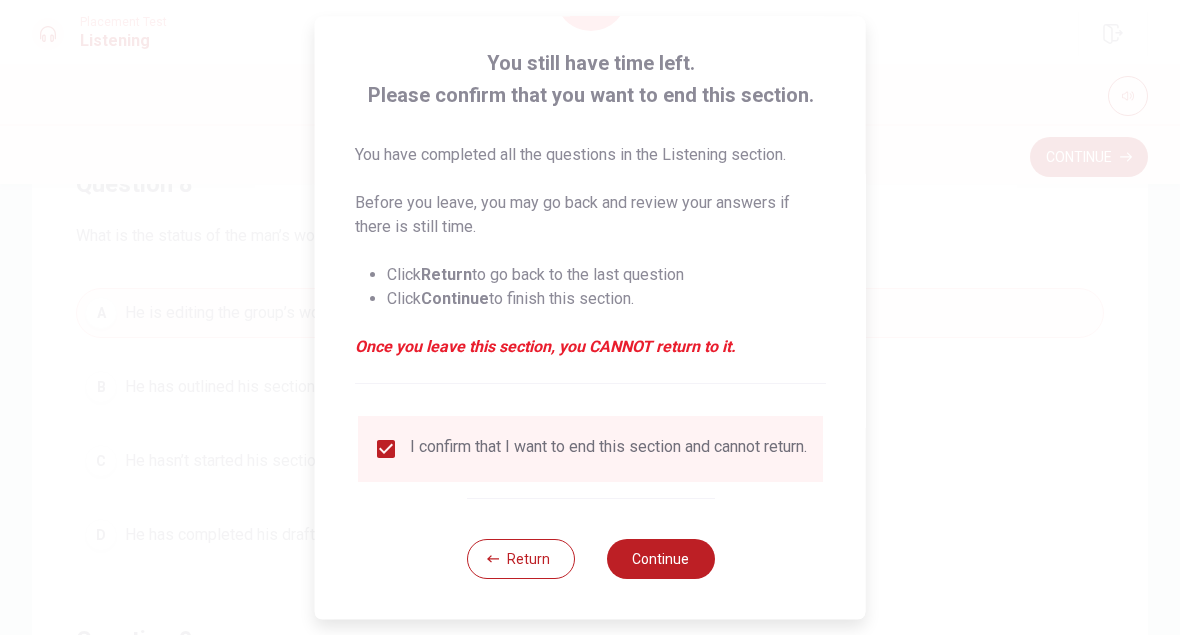 scroll, scrollTop: 99, scrollLeft: 0, axis: vertical 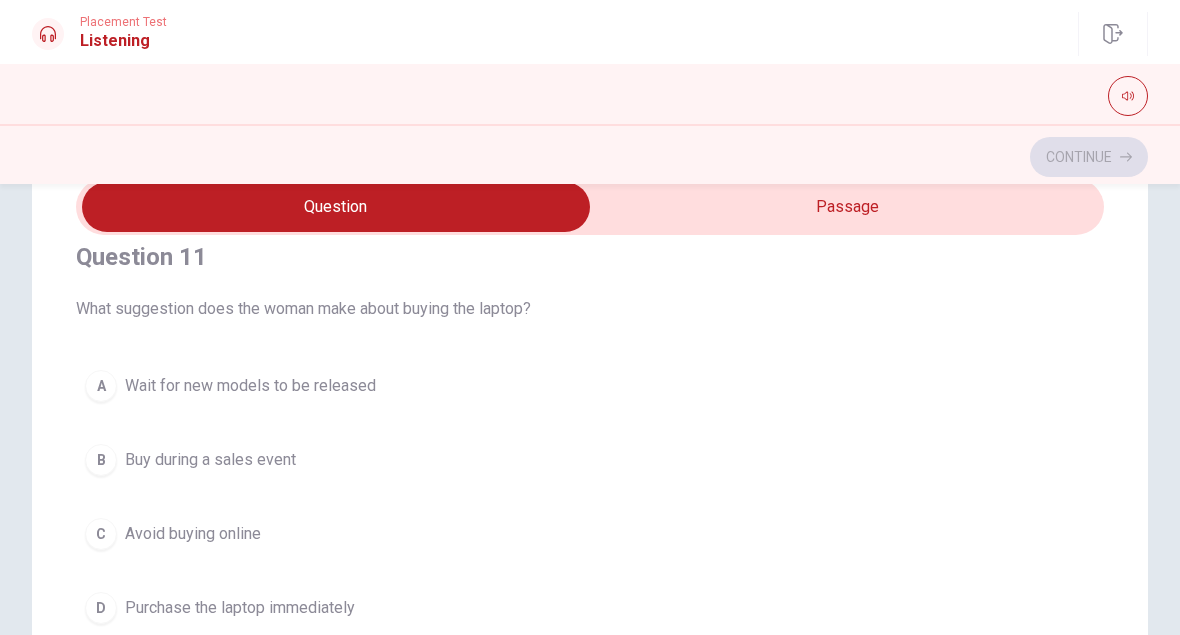 click at bounding box center (336, 207) 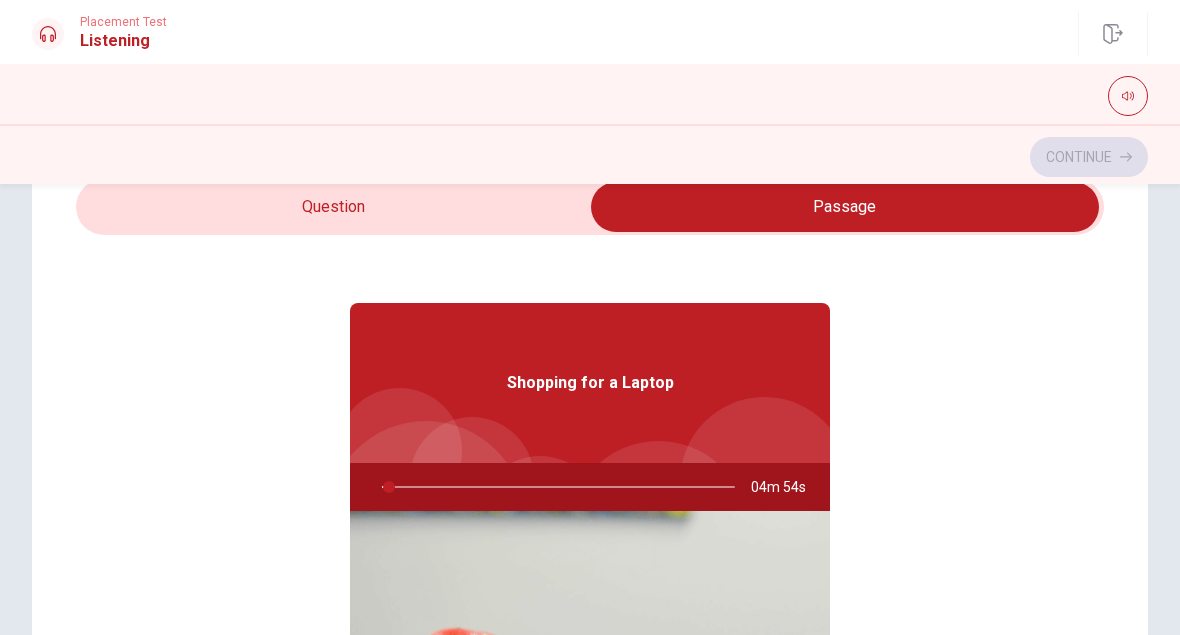 type on "2" 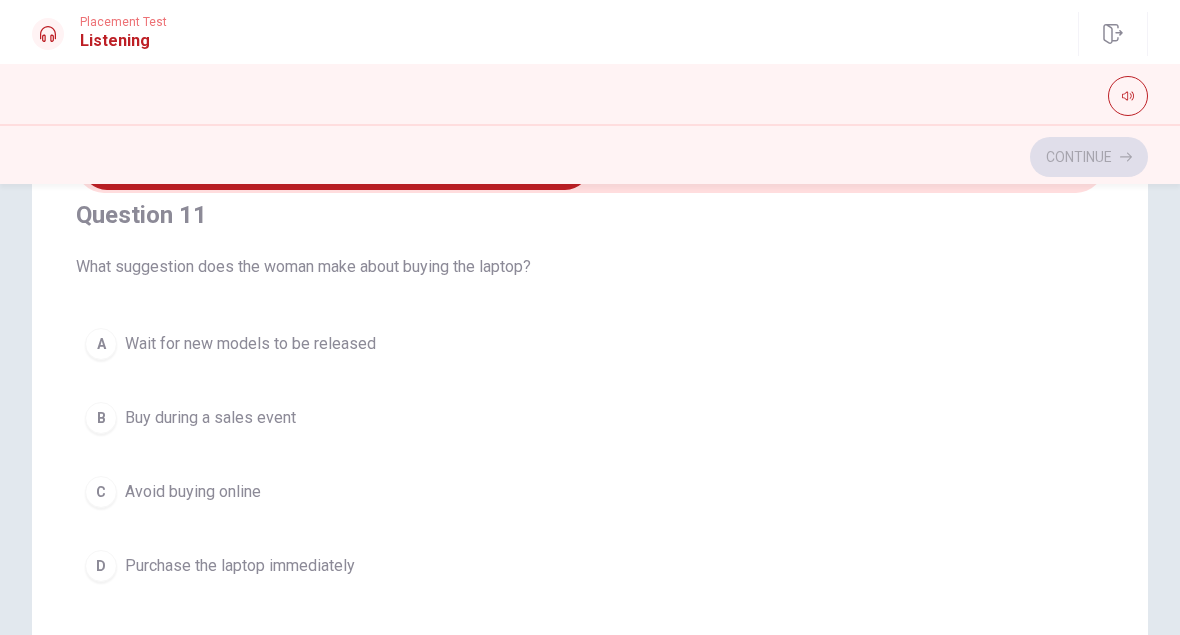 scroll, scrollTop: 139, scrollLeft: 0, axis: vertical 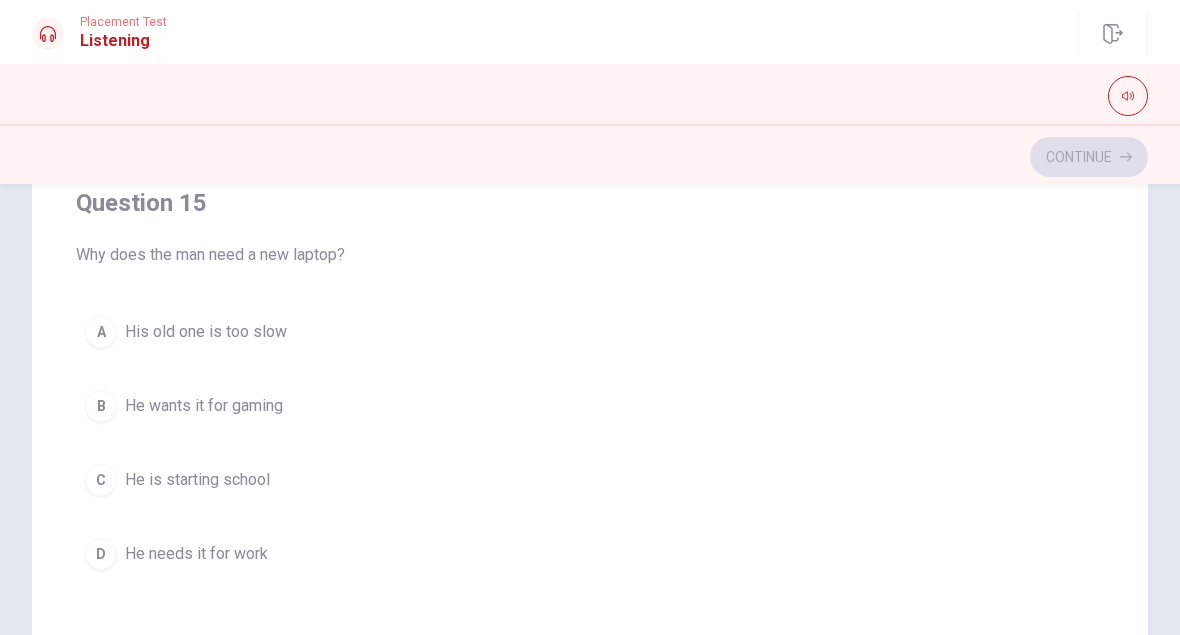click on "D" at bounding box center [101, 554] 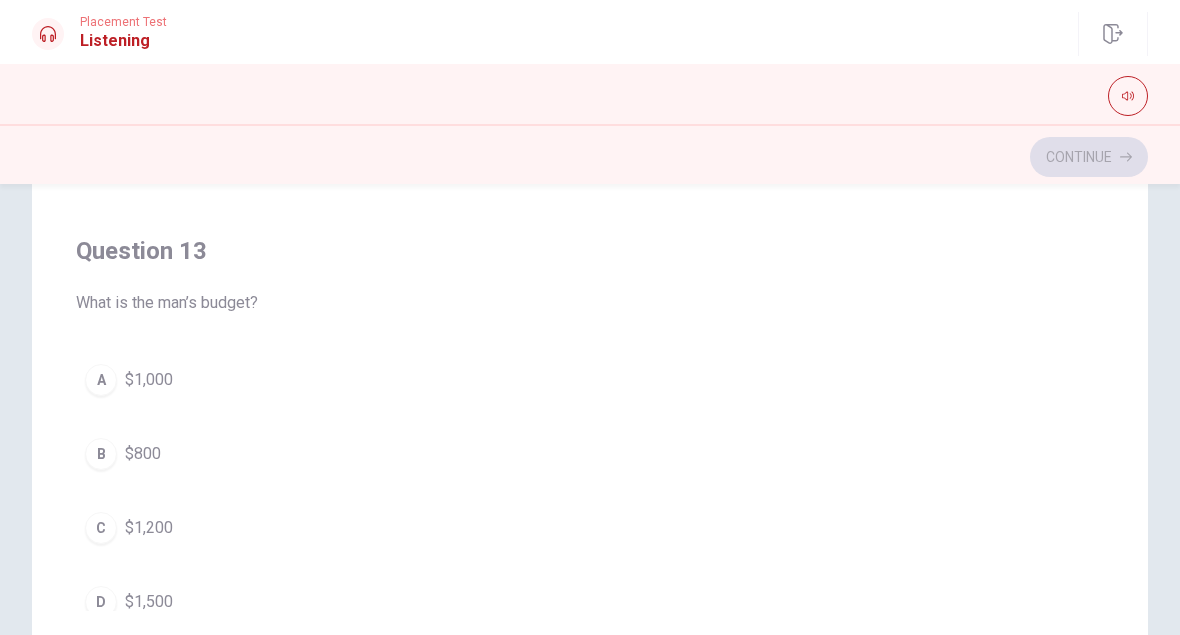scroll, scrollTop: 744, scrollLeft: 0, axis: vertical 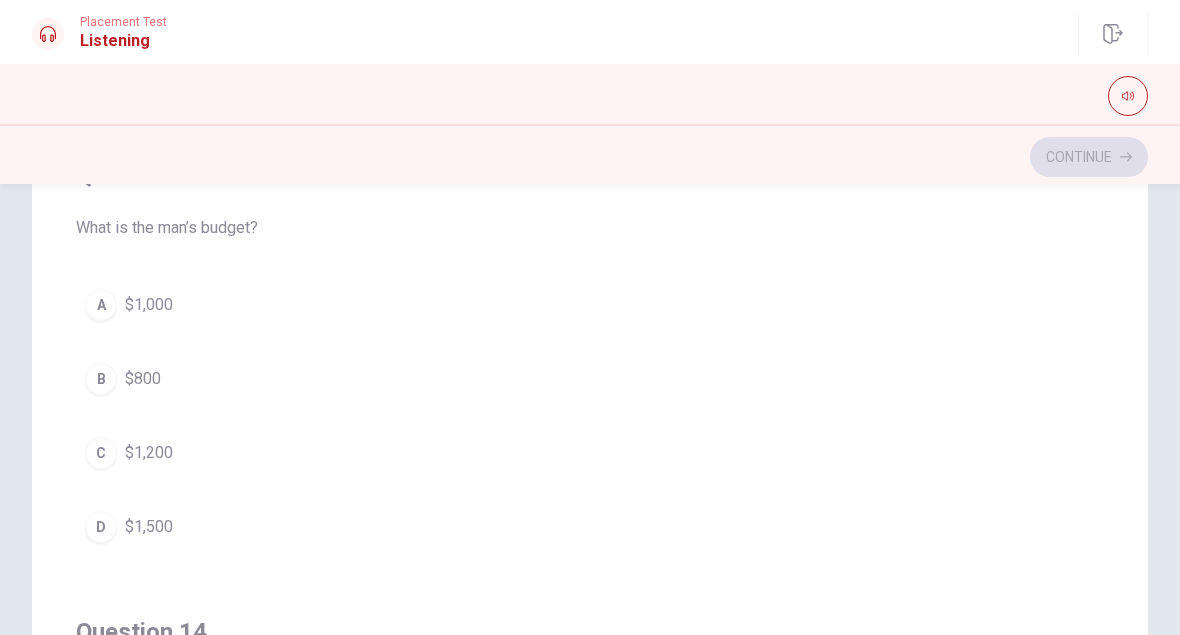 click on "A" at bounding box center (101, 305) 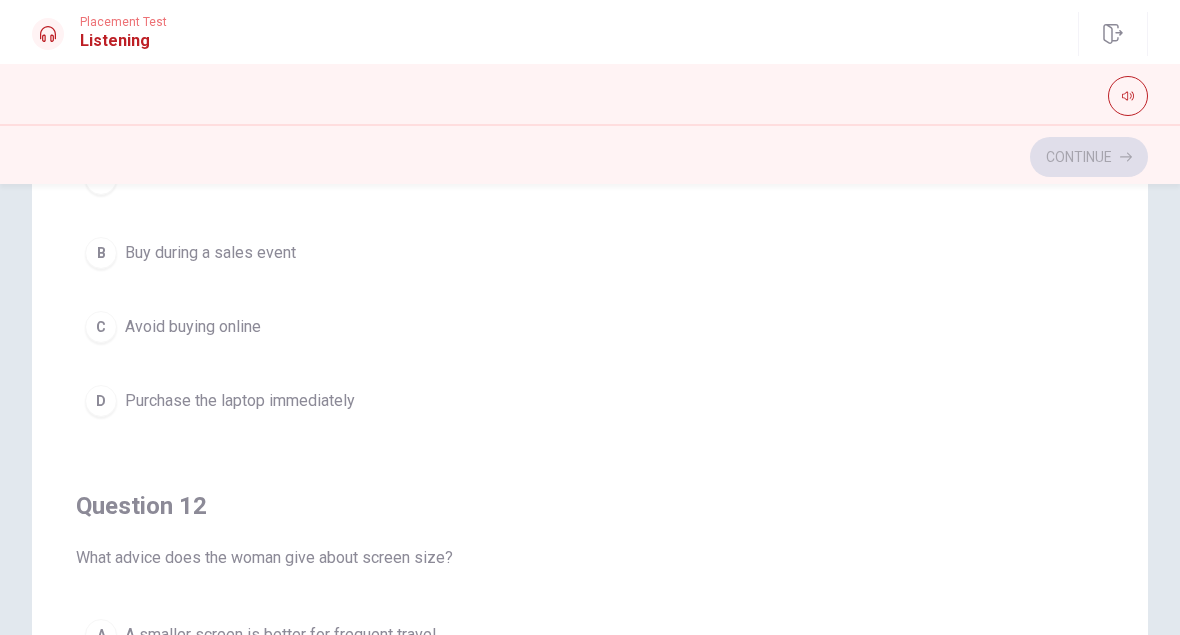 scroll, scrollTop: 0, scrollLeft: 0, axis: both 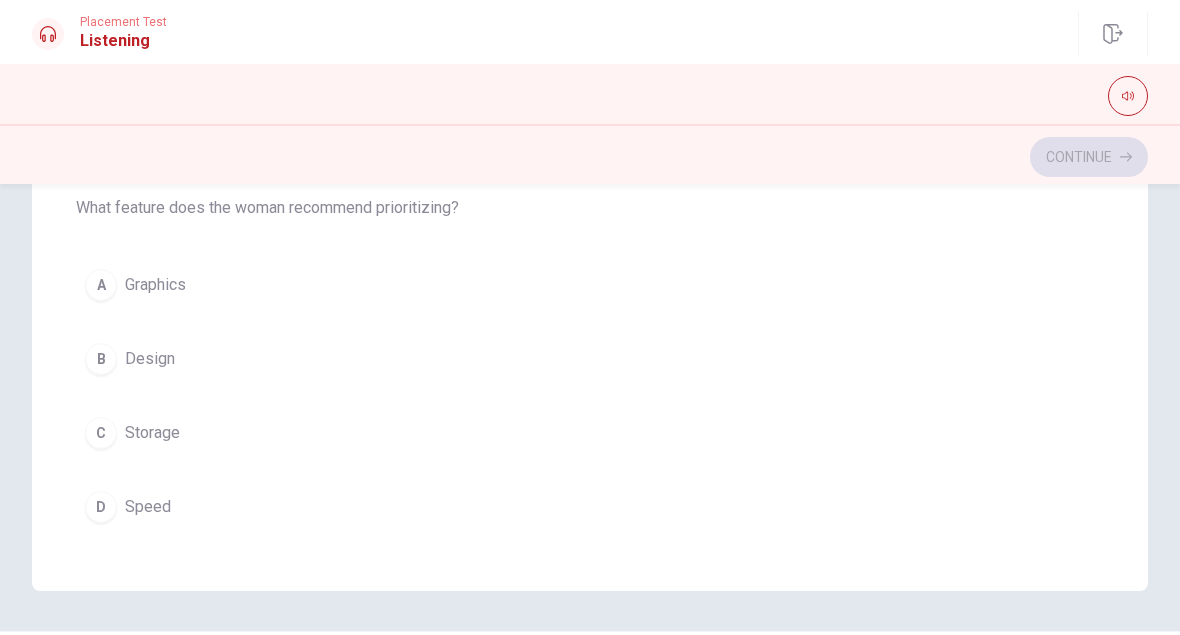 click on "D" at bounding box center [101, 507] 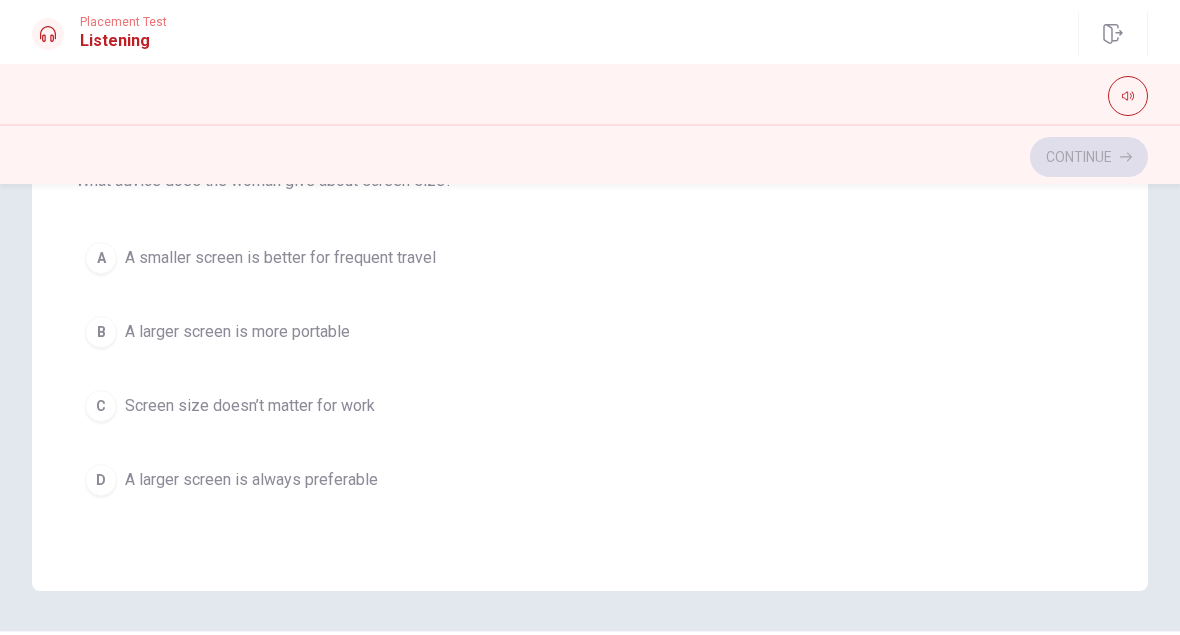 scroll, scrollTop: 258, scrollLeft: 0, axis: vertical 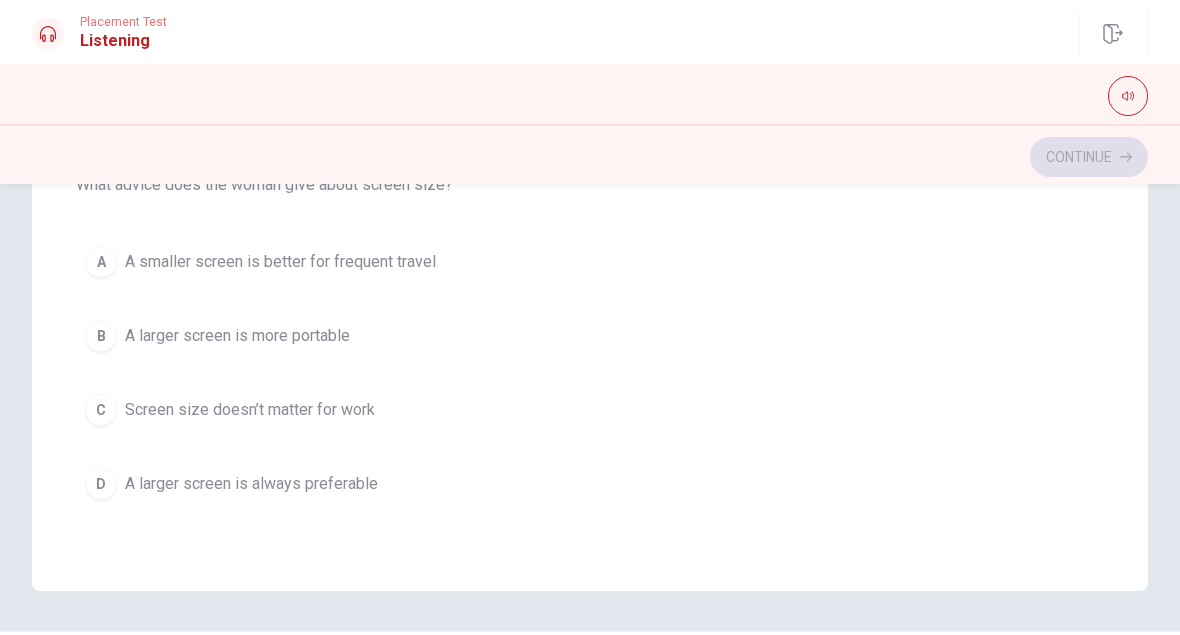 click on "A" at bounding box center [101, 262] 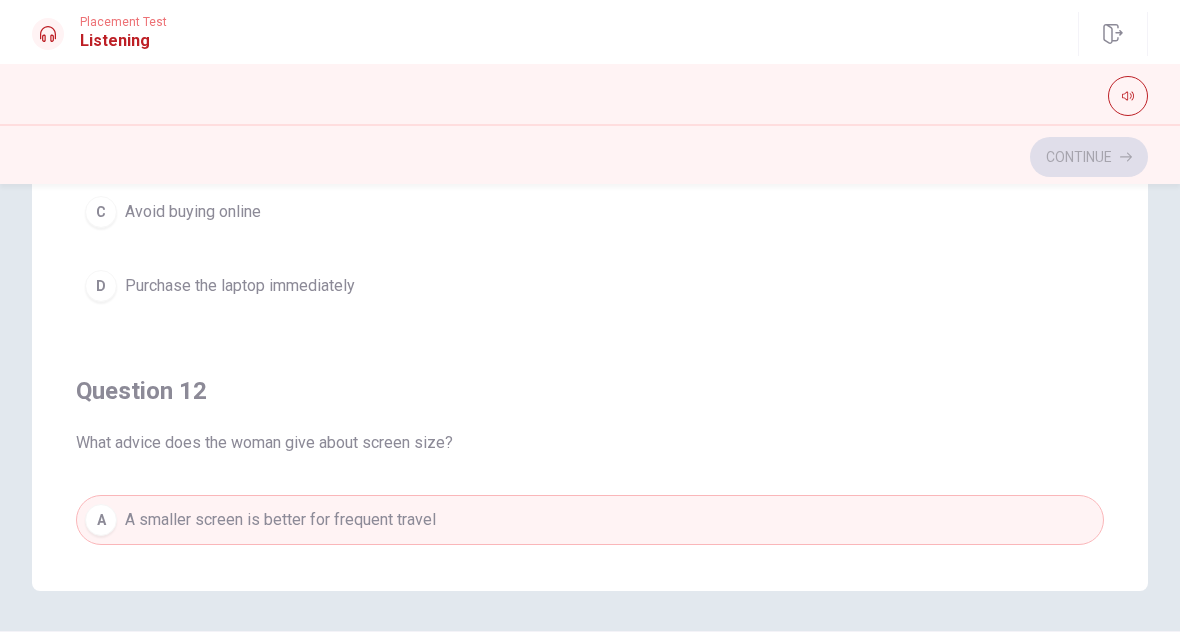 scroll, scrollTop: 0, scrollLeft: 0, axis: both 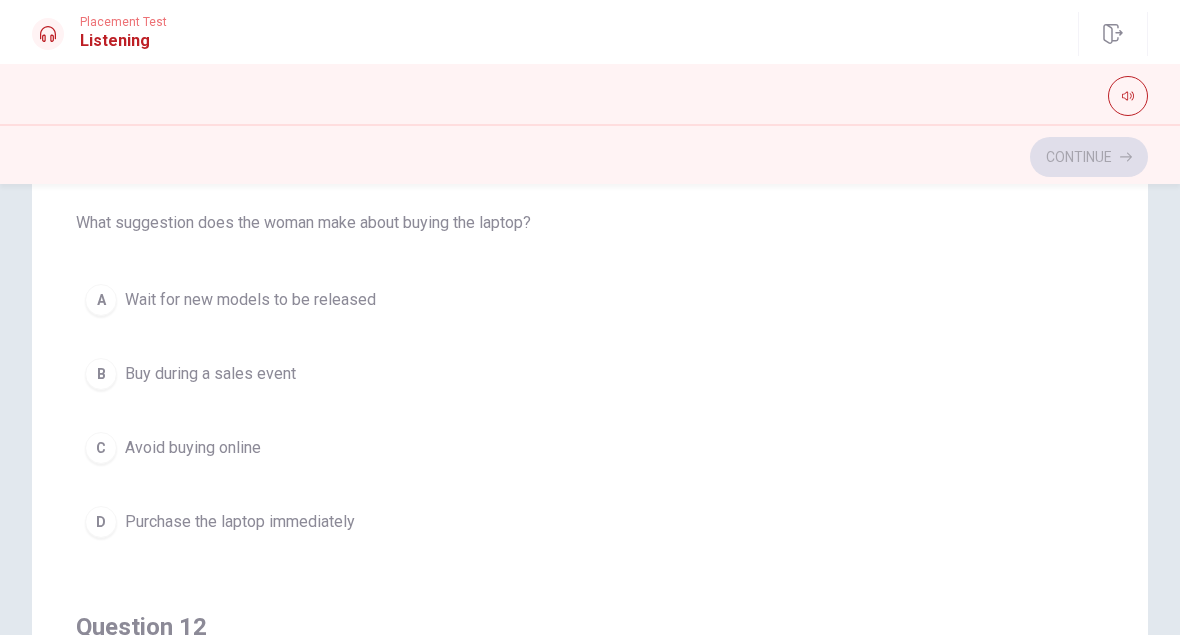 click on "B Buy during a sales event" at bounding box center (590, 374) 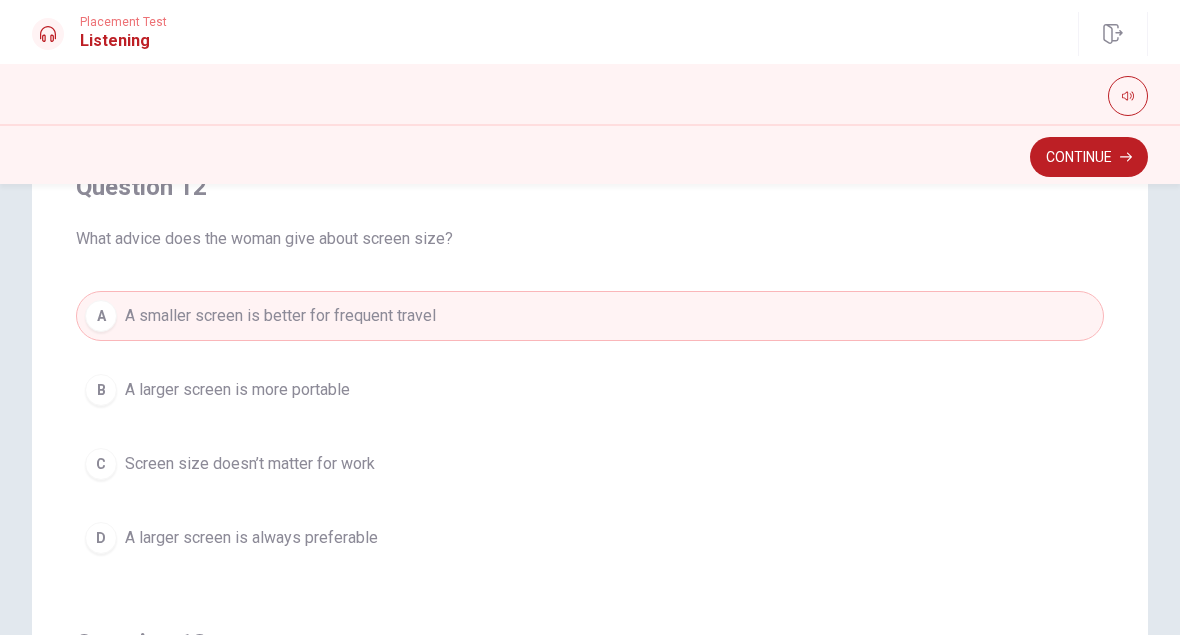 scroll, scrollTop: 441, scrollLeft: 0, axis: vertical 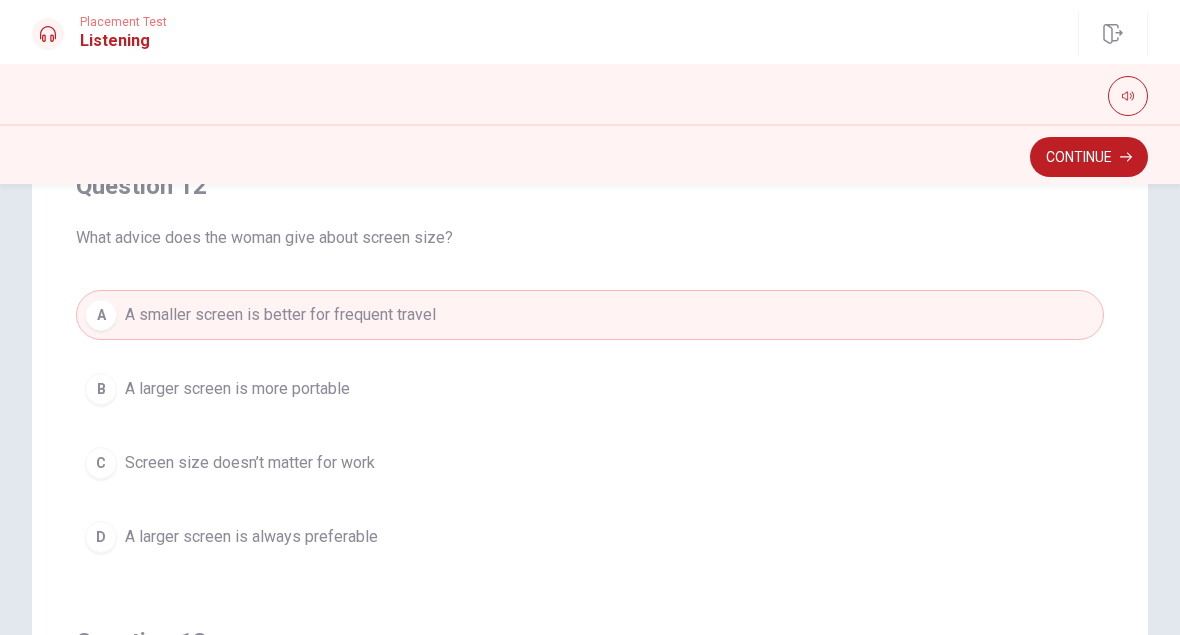 click on "B A larger screen is more portable" at bounding box center (590, 389) 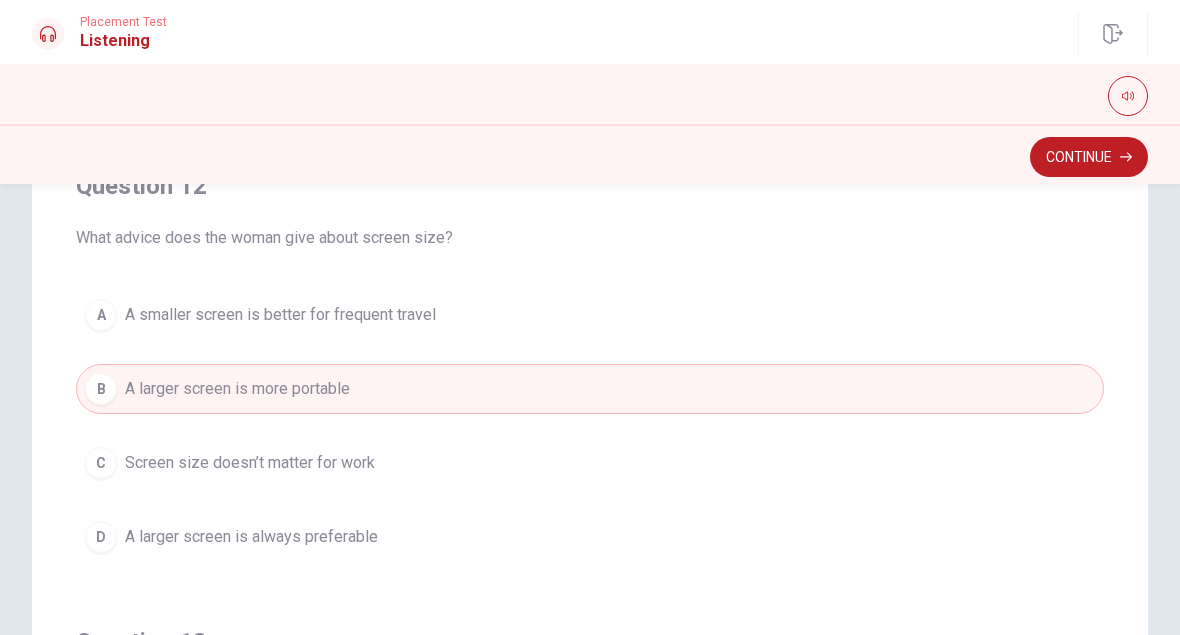 click on "A" at bounding box center (101, 315) 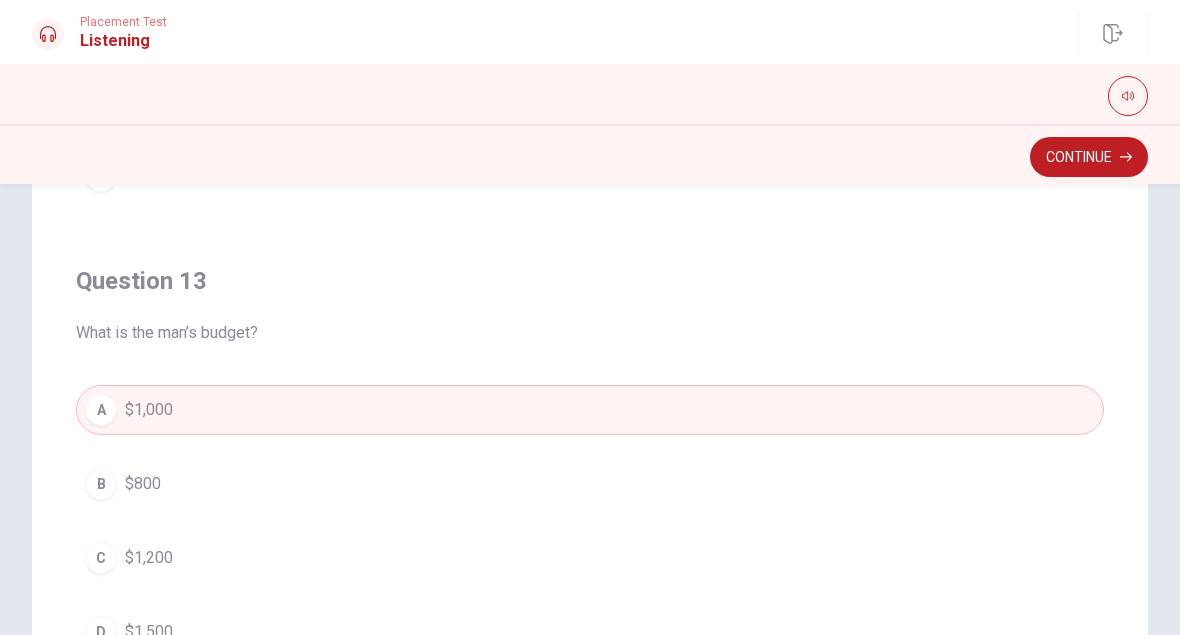 scroll, scrollTop: 840, scrollLeft: 0, axis: vertical 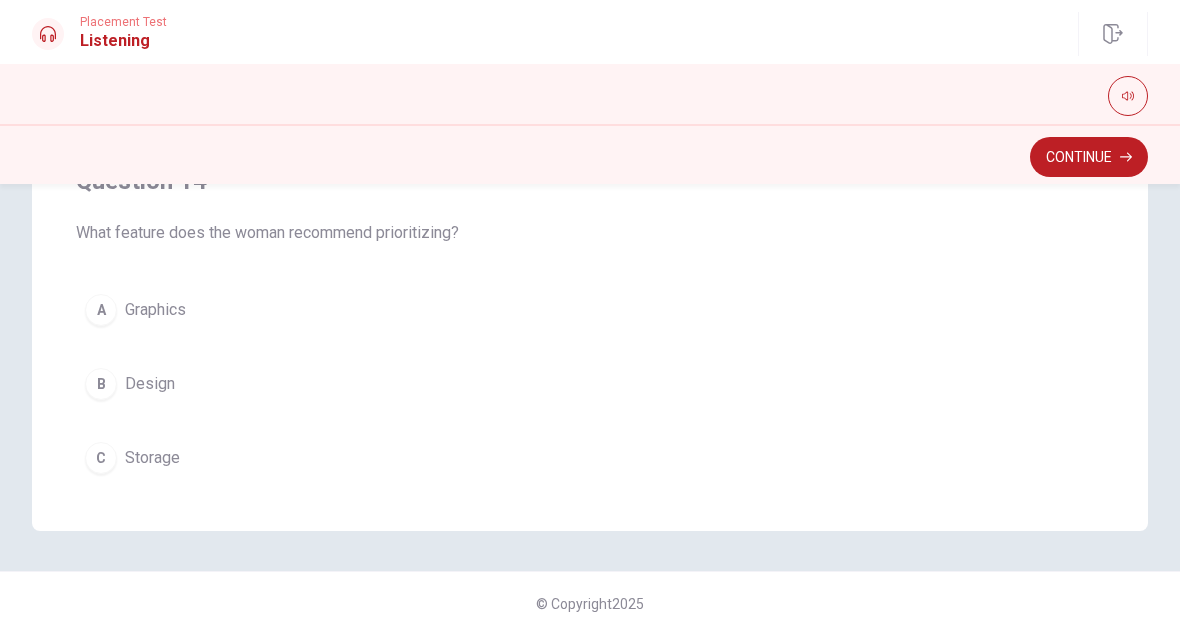 click on "Continue" at bounding box center [1089, 157] 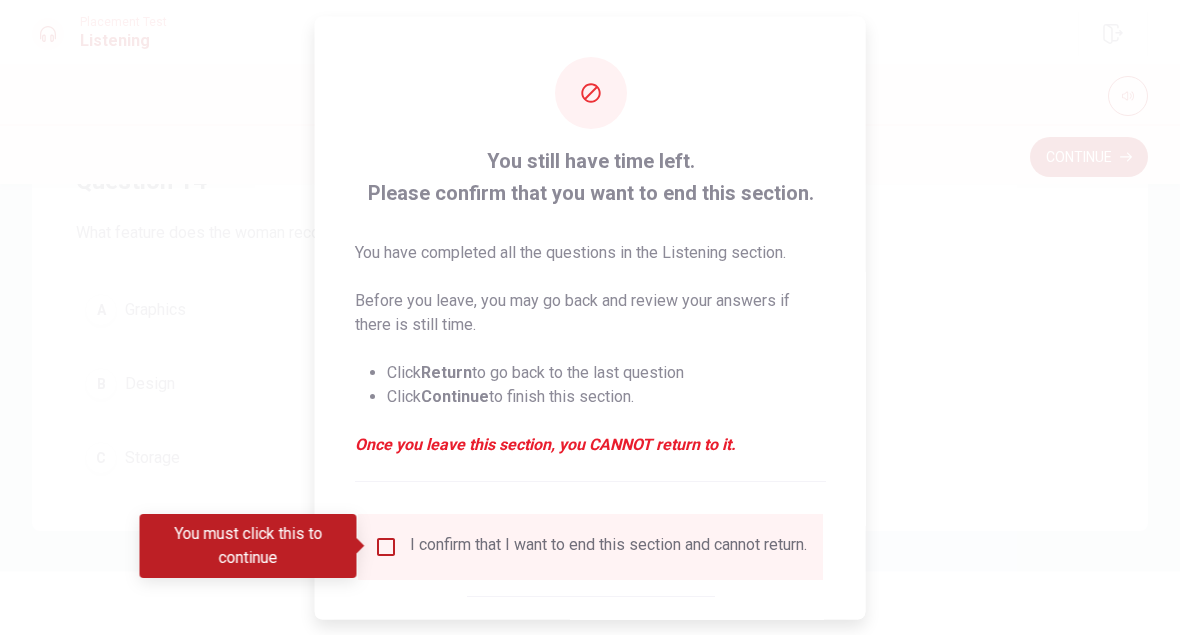 click on "I confirm that I want to end this section and cannot return." at bounding box center [590, 546] 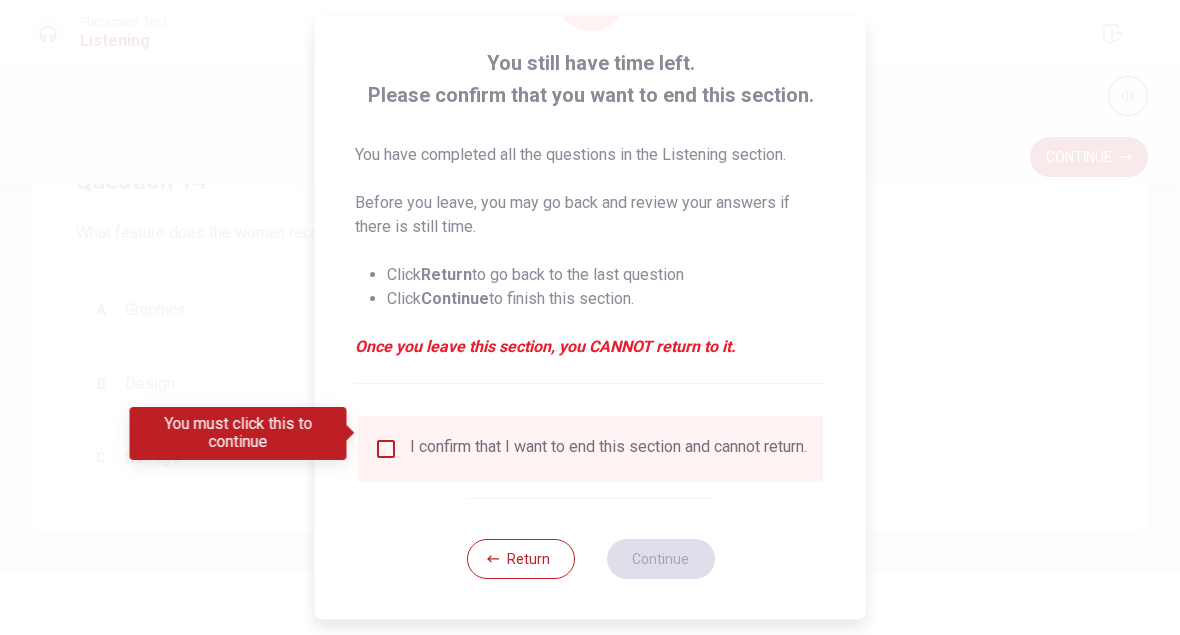 scroll, scrollTop: 111, scrollLeft: 0, axis: vertical 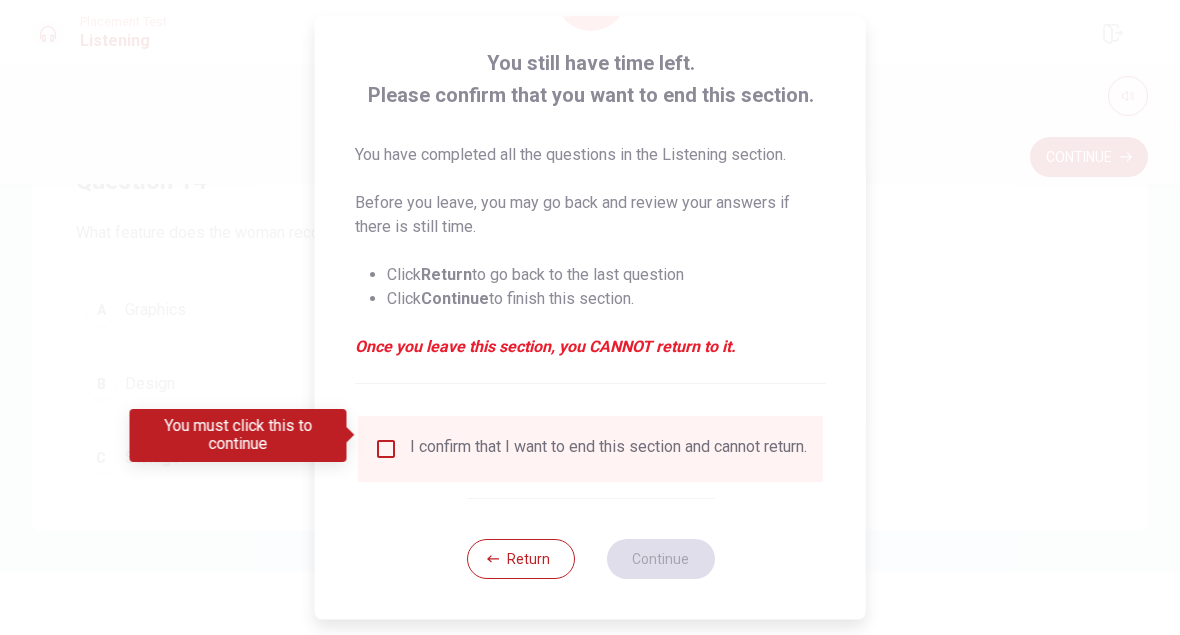 click at bounding box center (386, 449) 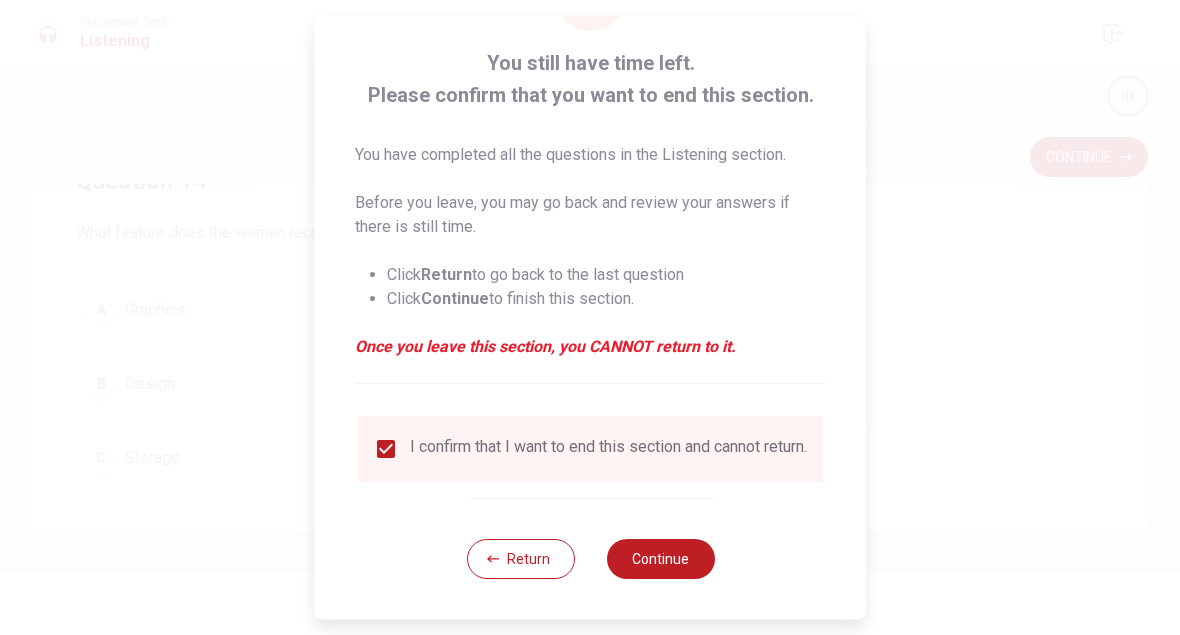 click on "Continue" at bounding box center [660, 559] 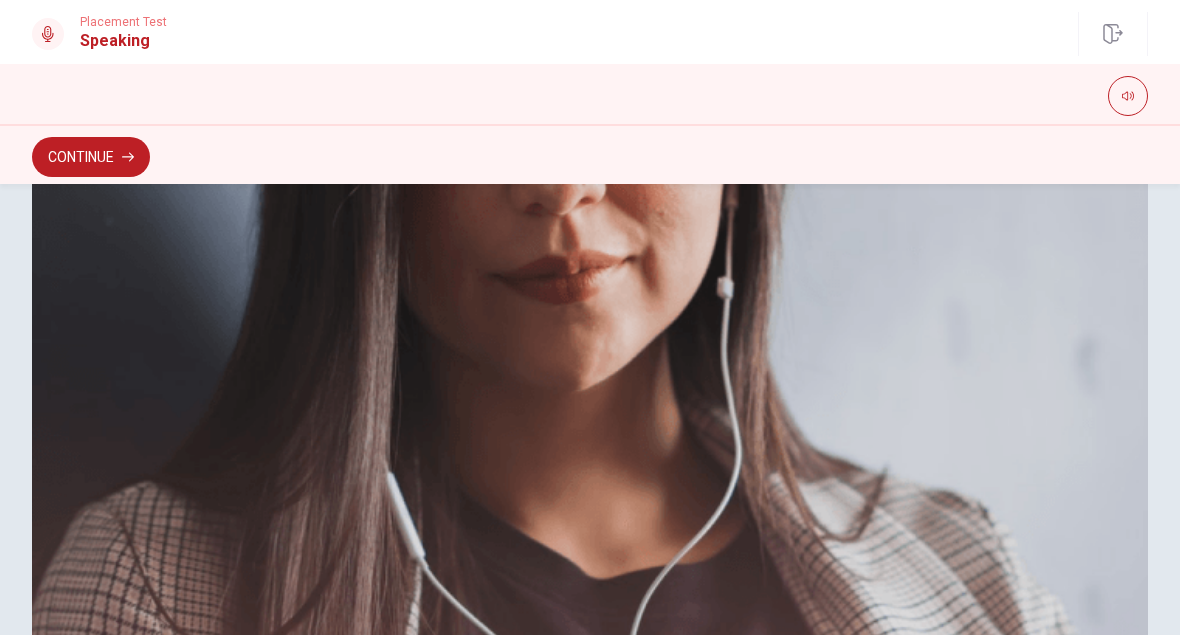 scroll, scrollTop: 427, scrollLeft: 0, axis: vertical 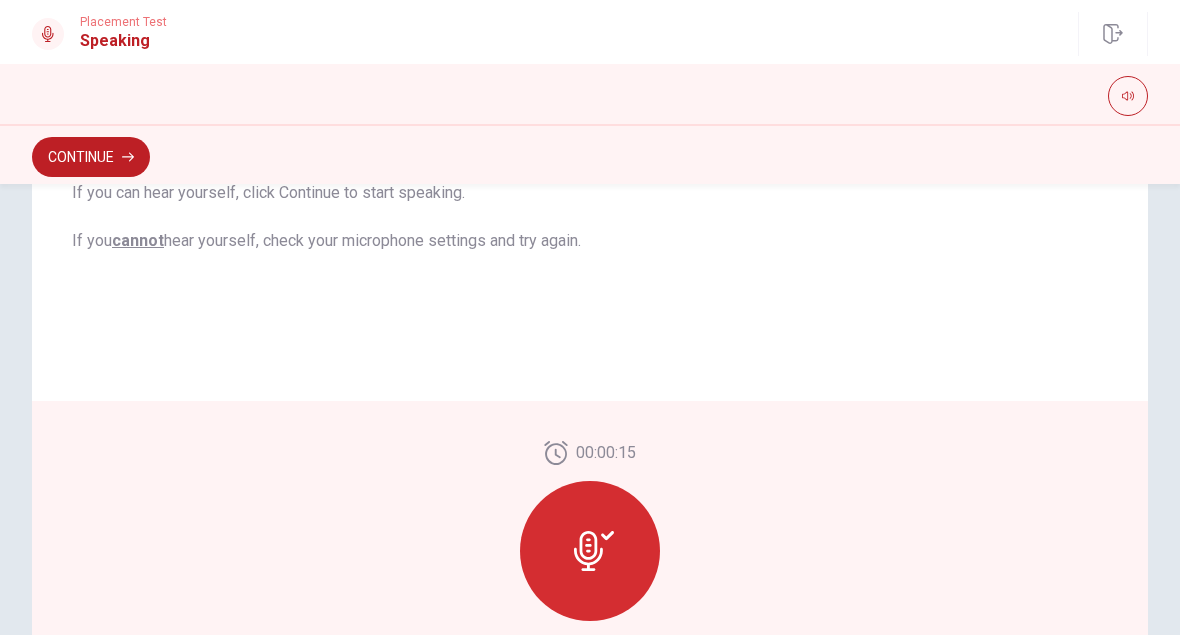 click at bounding box center [590, 551] 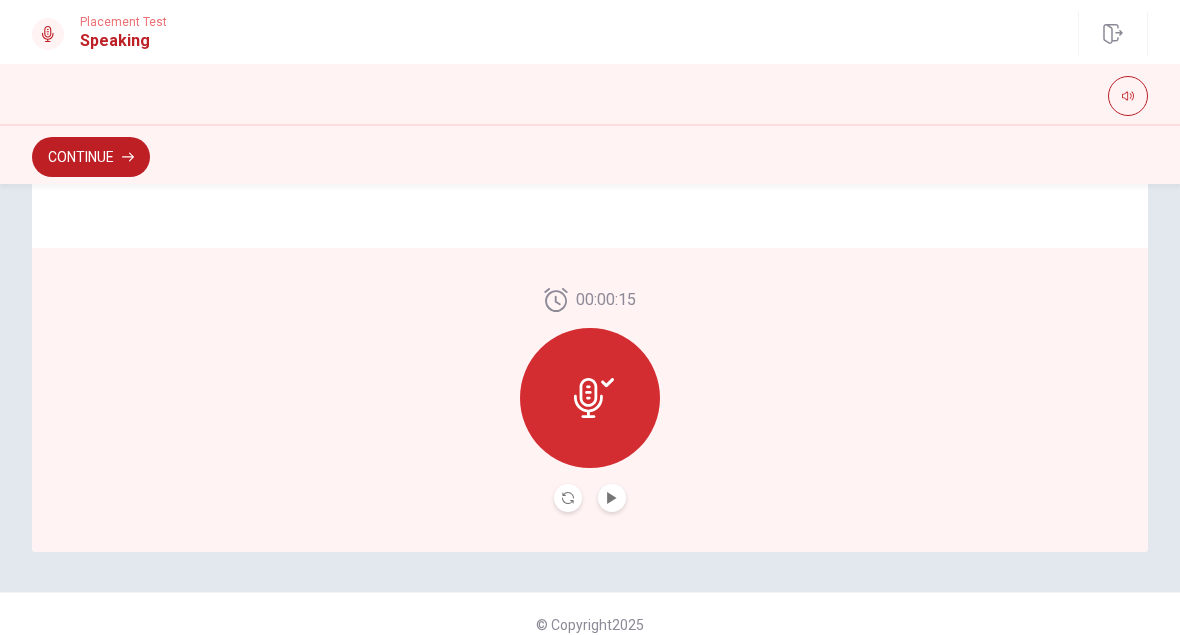 scroll, scrollTop: 545, scrollLeft: 0, axis: vertical 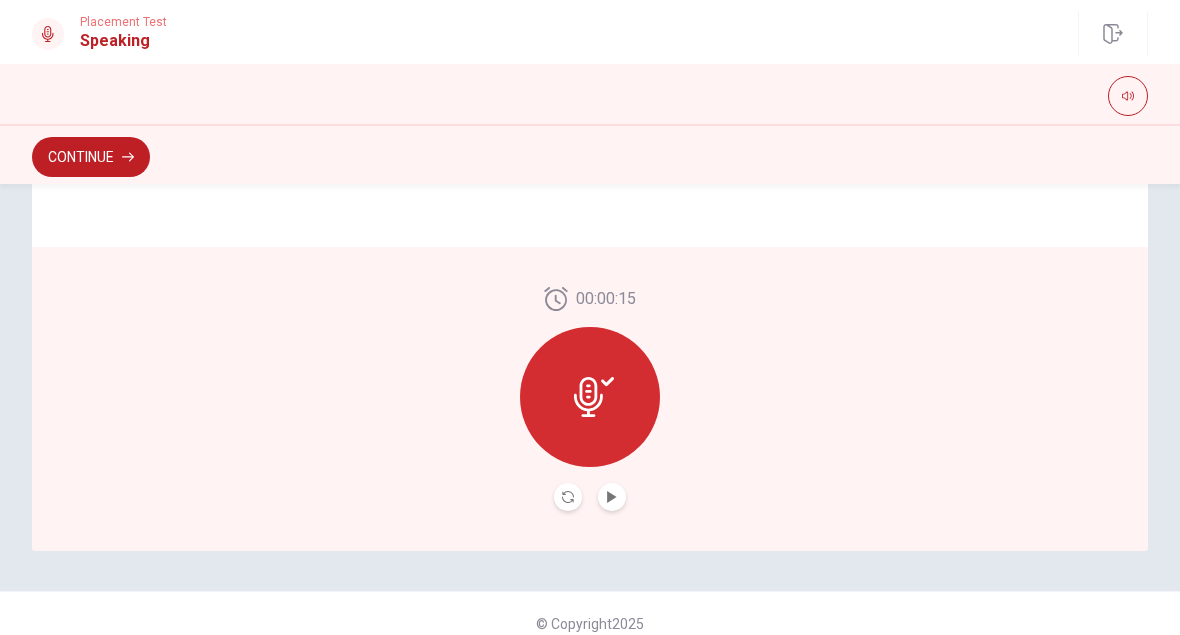 click at bounding box center (612, 497) 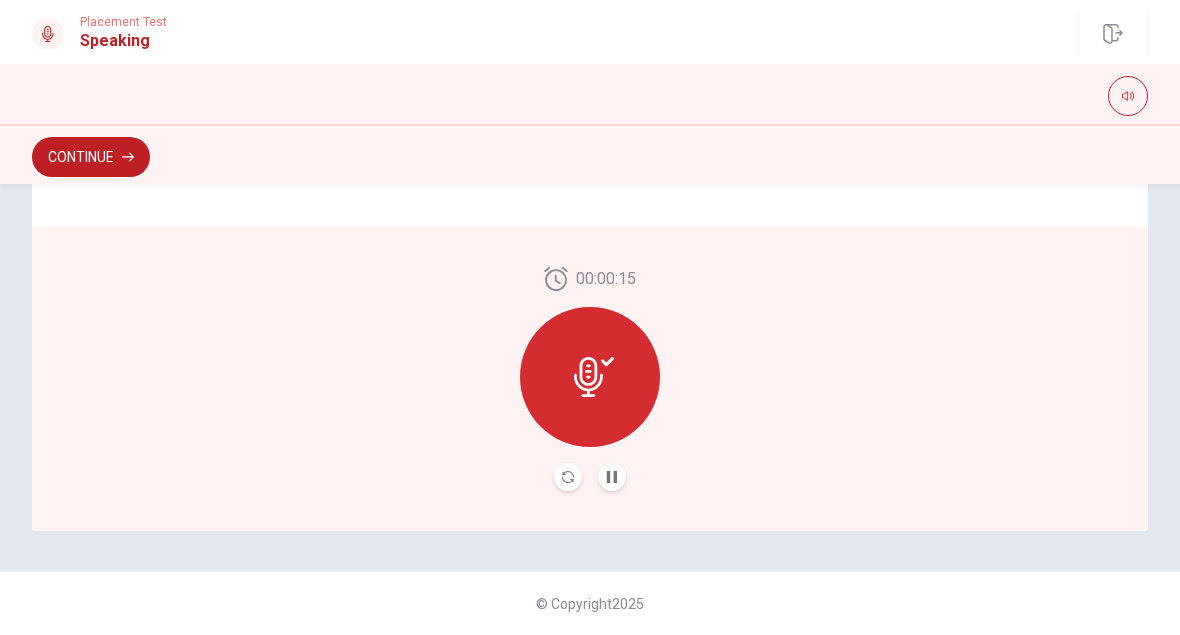 scroll, scrollTop: 565, scrollLeft: 0, axis: vertical 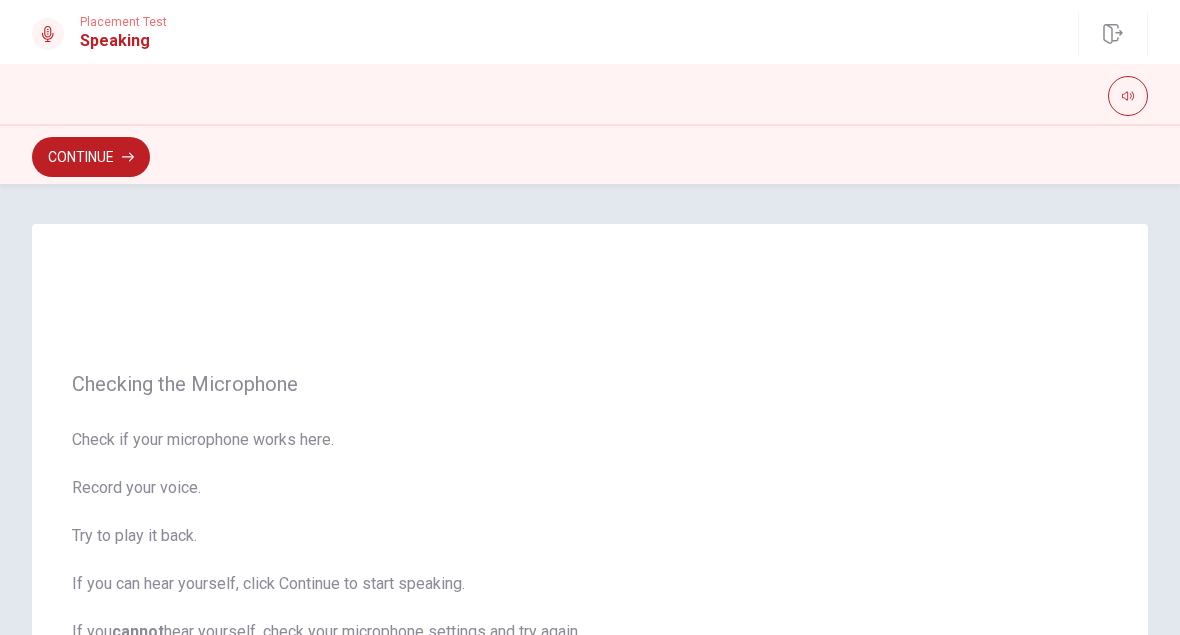 click on "Continue" at bounding box center (91, 157) 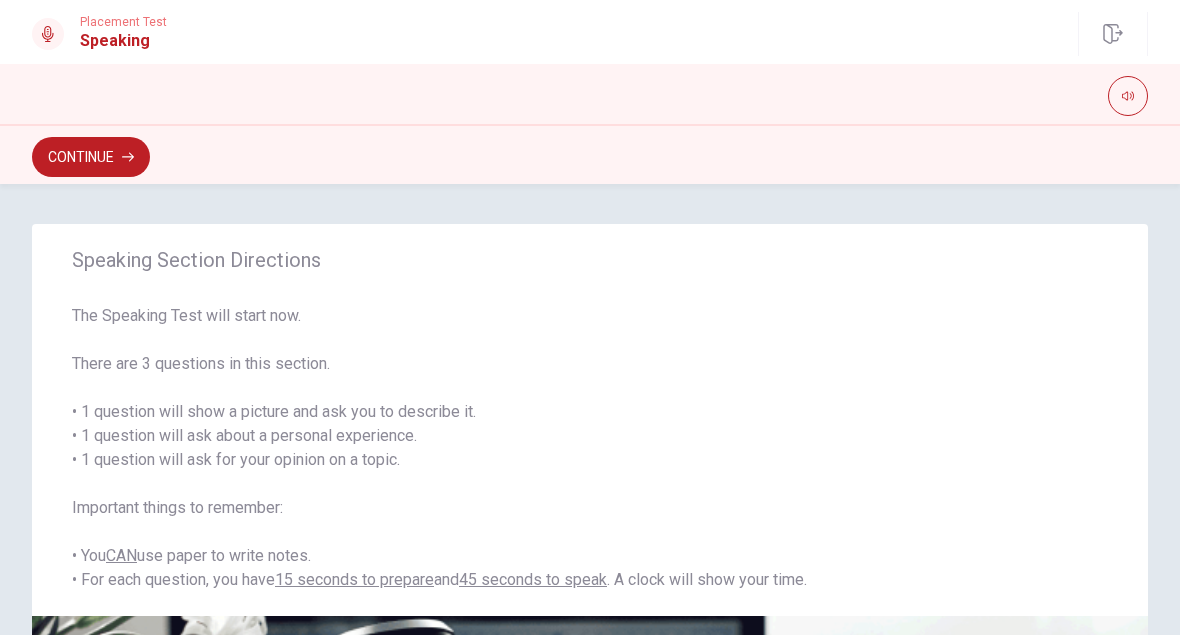 scroll, scrollTop: 0, scrollLeft: 0, axis: both 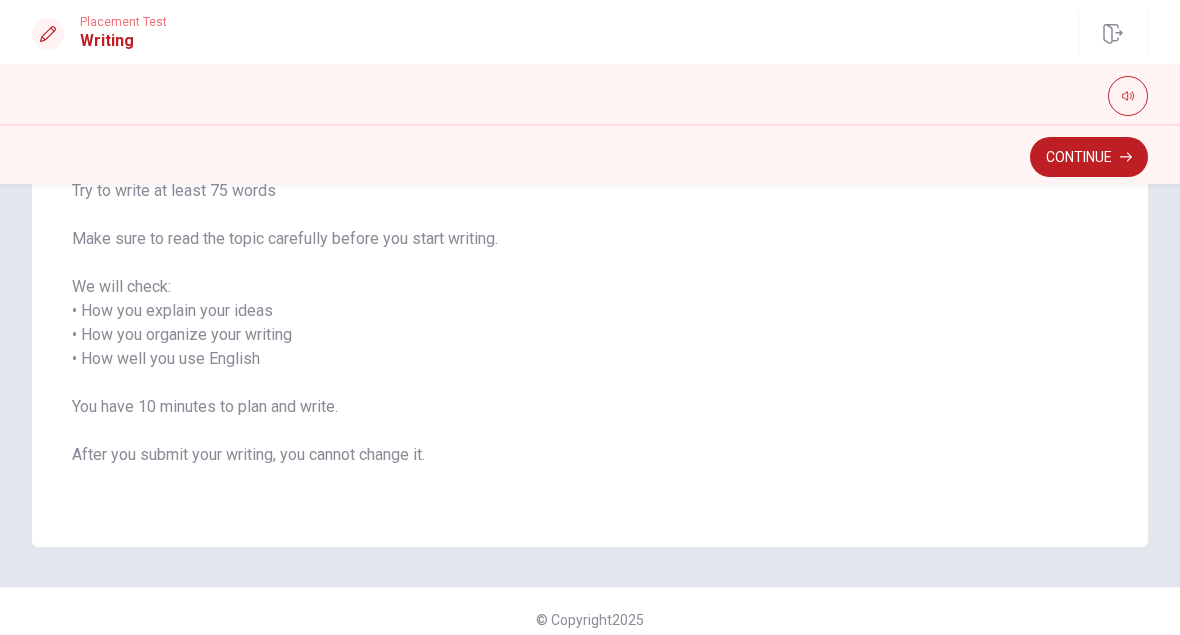 click on "Continue" at bounding box center [1089, 157] 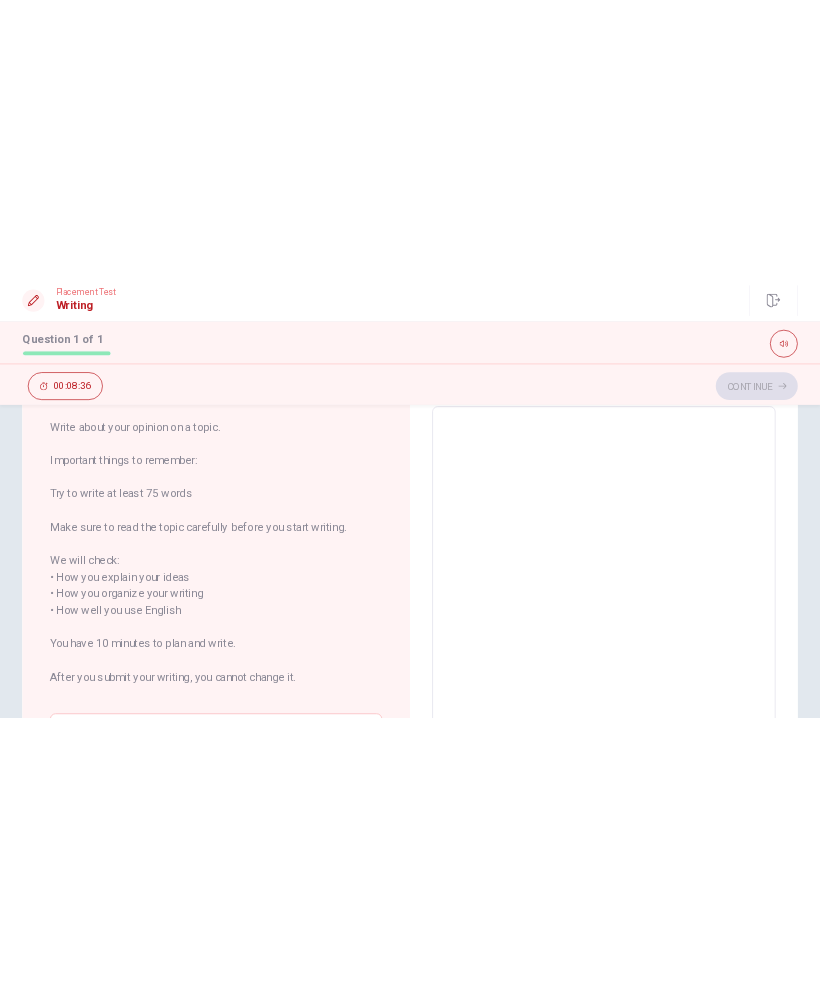 scroll, scrollTop: 97, scrollLeft: 0, axis: vertical 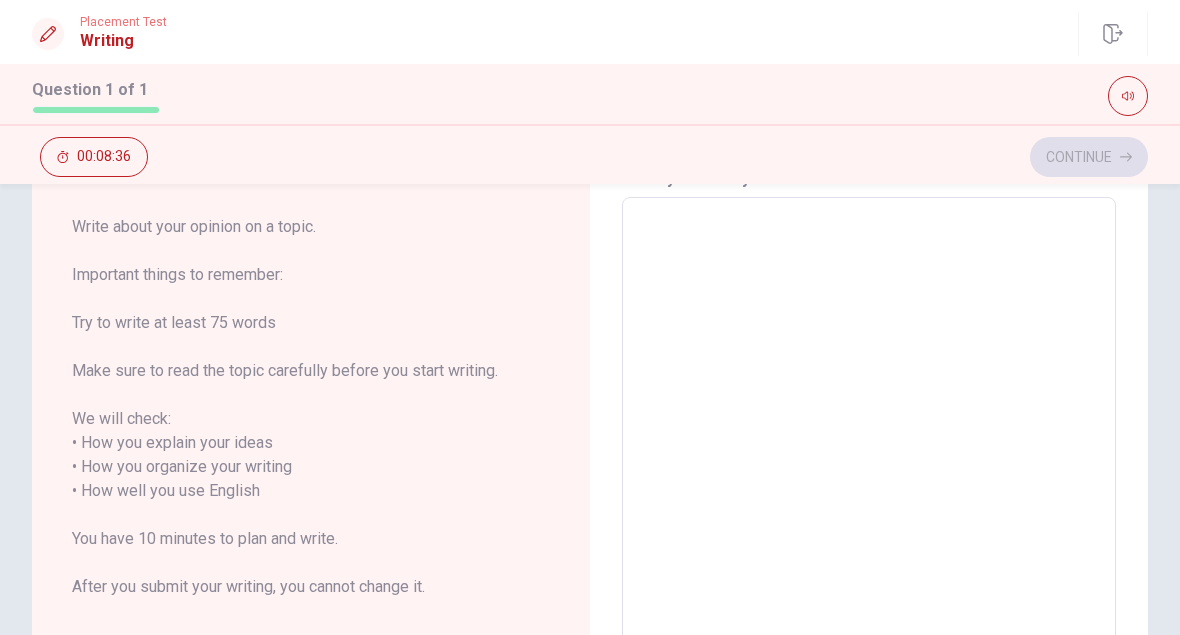 click at bounding box center [869, 479] 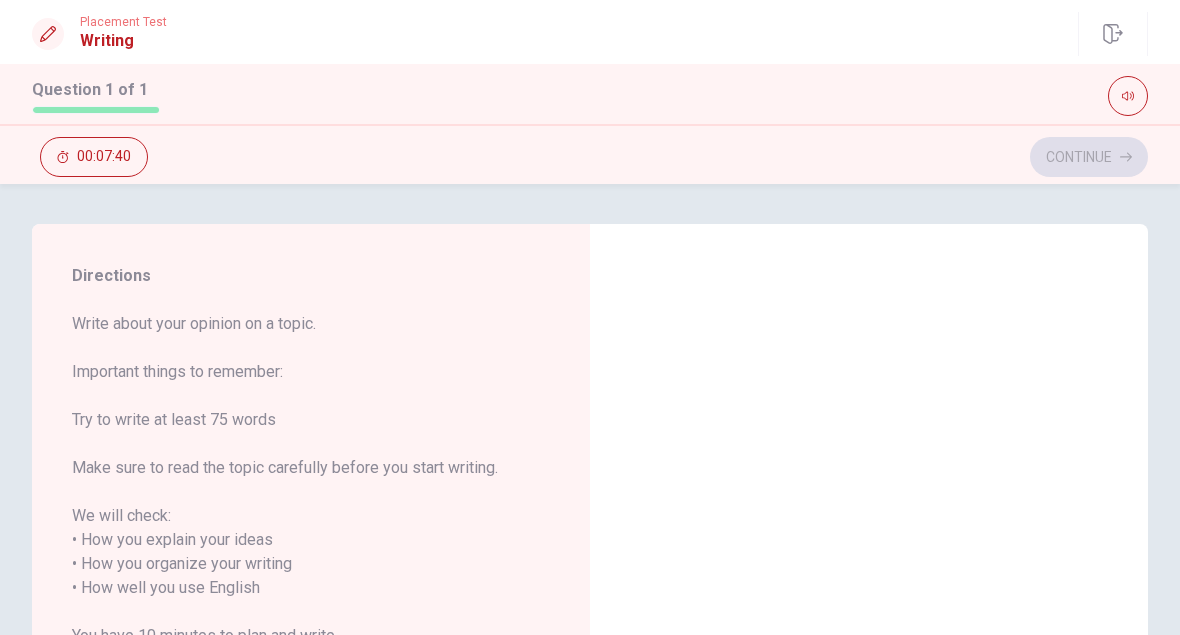 scroll, scrollTop: 0, scrollLeft: 0, axis: both 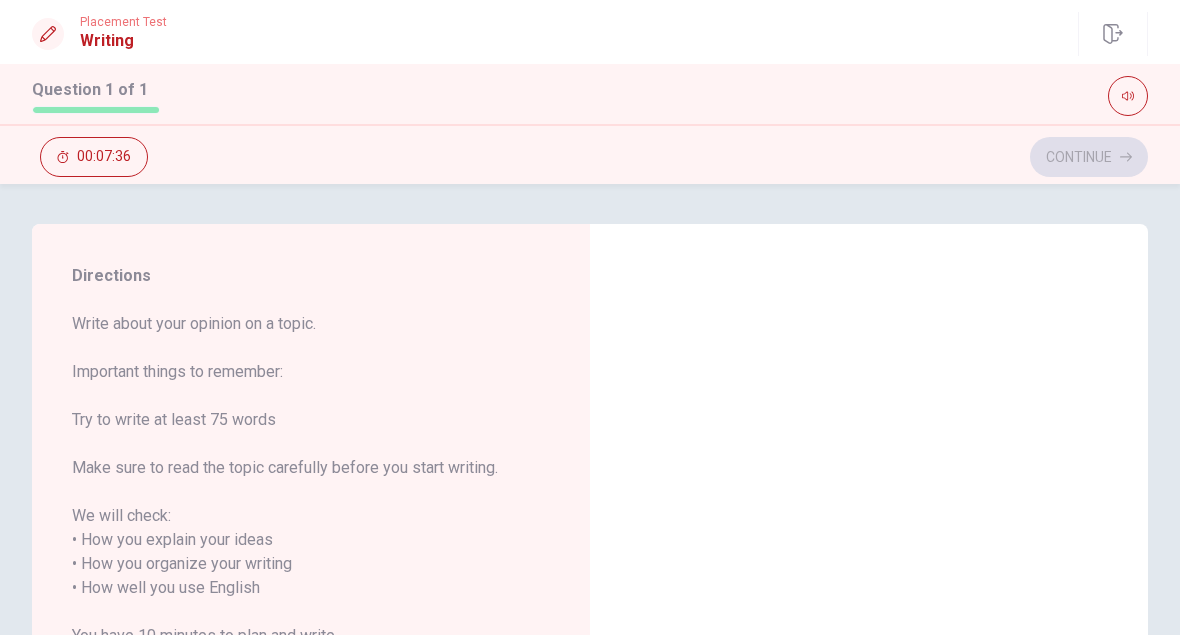 click on "Question Passage Directions Write about your opinion on a topic.
Important things to remember:
Try to write at least 75 words
Make sure to read the topic carefully before you start writing.
We will check:
• How you explain your ideas
• How you organize your writing
• How well you use English
You have 10 minutes to plan and write.
After you submit your writing, you cannot change it.  Question Describe a personal project or goal that required persistence. Give reasons and details in your response. Write your essay here x ​ Word count :  0" at bounding box center [590, 577] 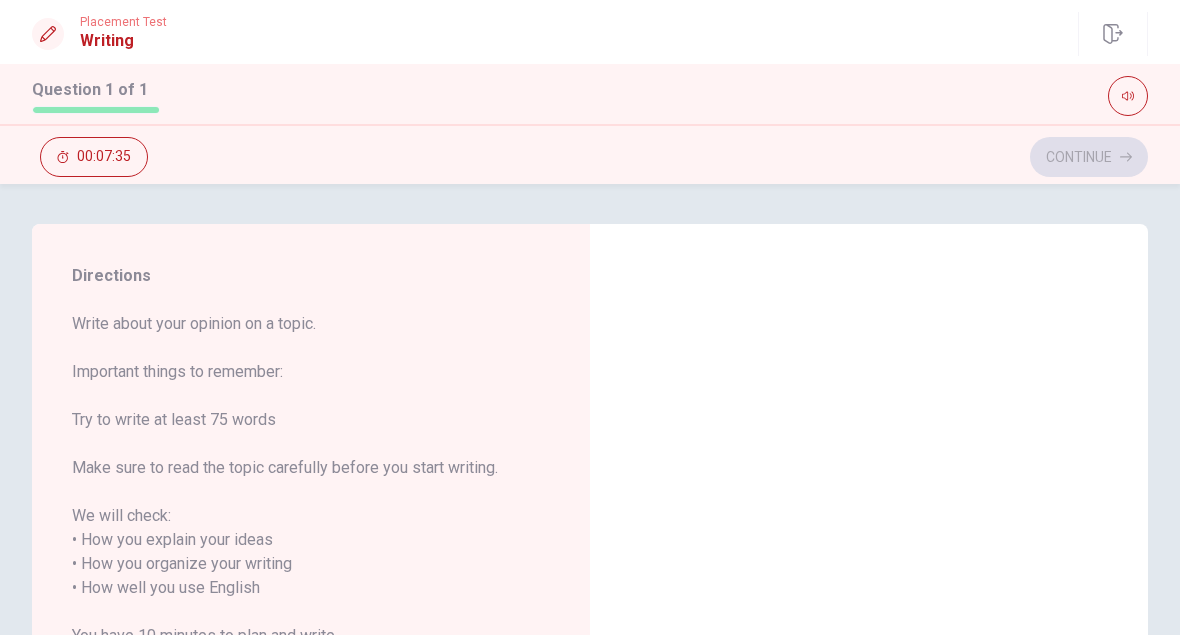 click on "Question Passage Directions Write about your opinion on a topic.
Important things to remember:
Try to write at least 75 words
Make sure to read the topic carefully before you start writing.
We will check:
• How you explain your ideas
• How you organize your writing
• How well you use English
You have 10 minutes to plan and write.
After you submit your writing, you cannot change it.  Question Describe a personal project or goal that required persistence. Give reasons and details in your response. Write your essay here x ​ Word count :  0" at bounding box center [590, 577] 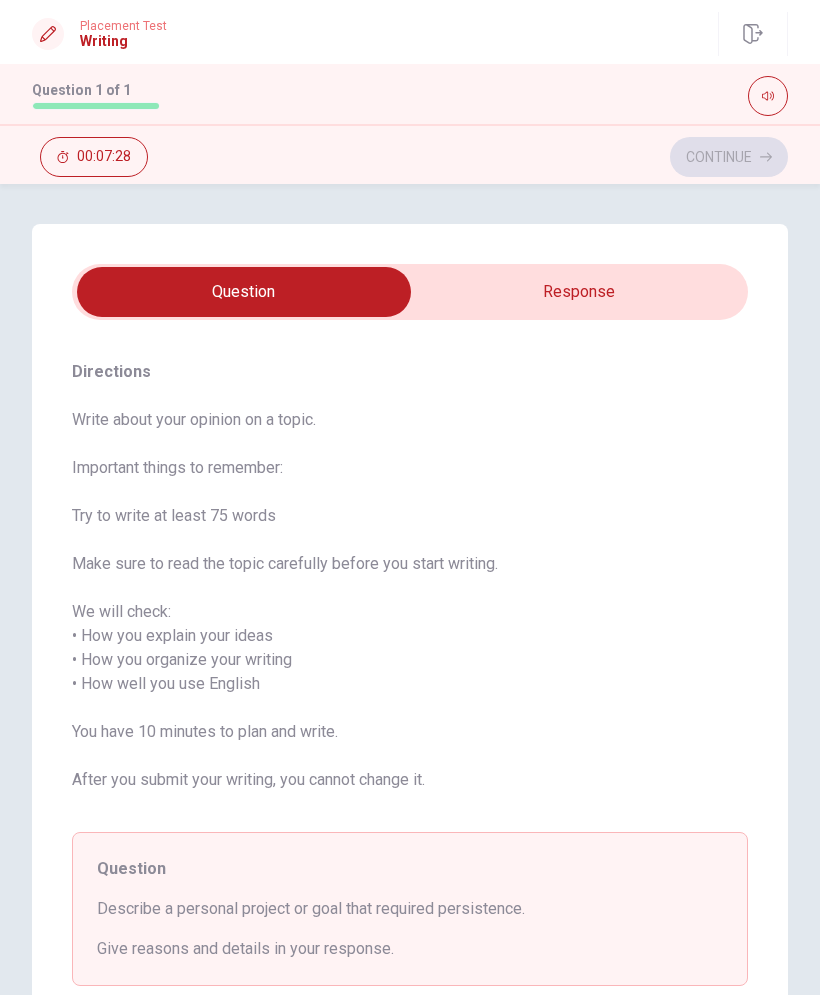 scroll, scrollTop: 0, scrollLeft: 0, axis: both 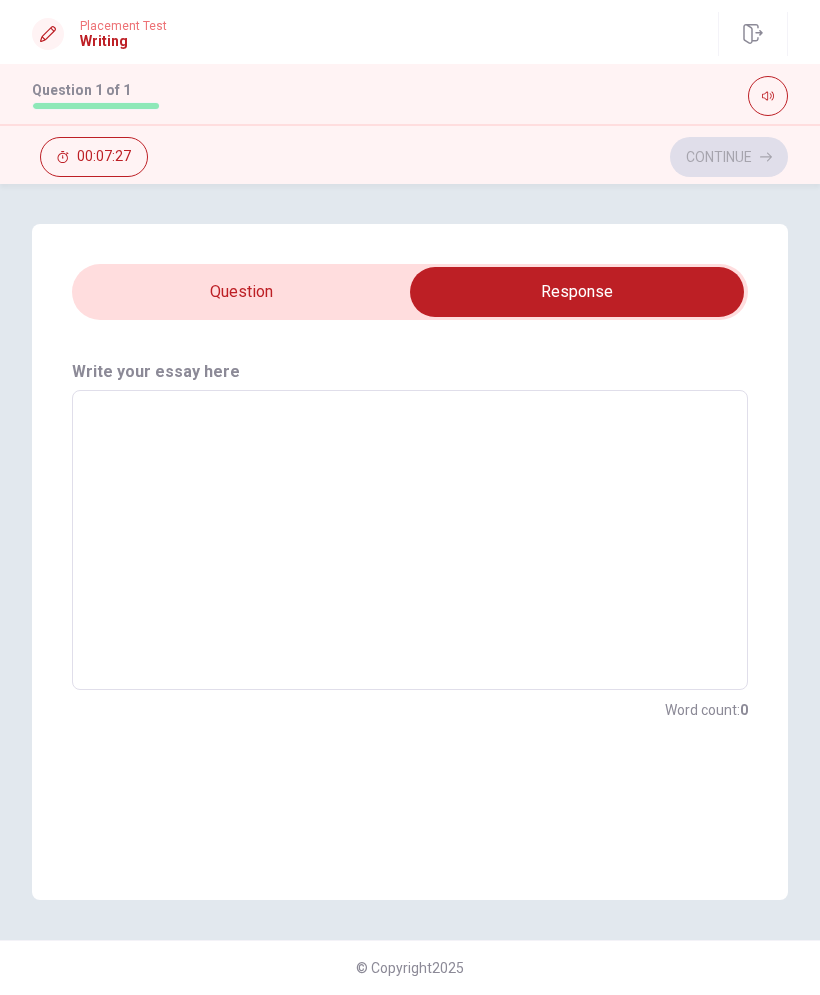 click at bounding box center [410, 540] 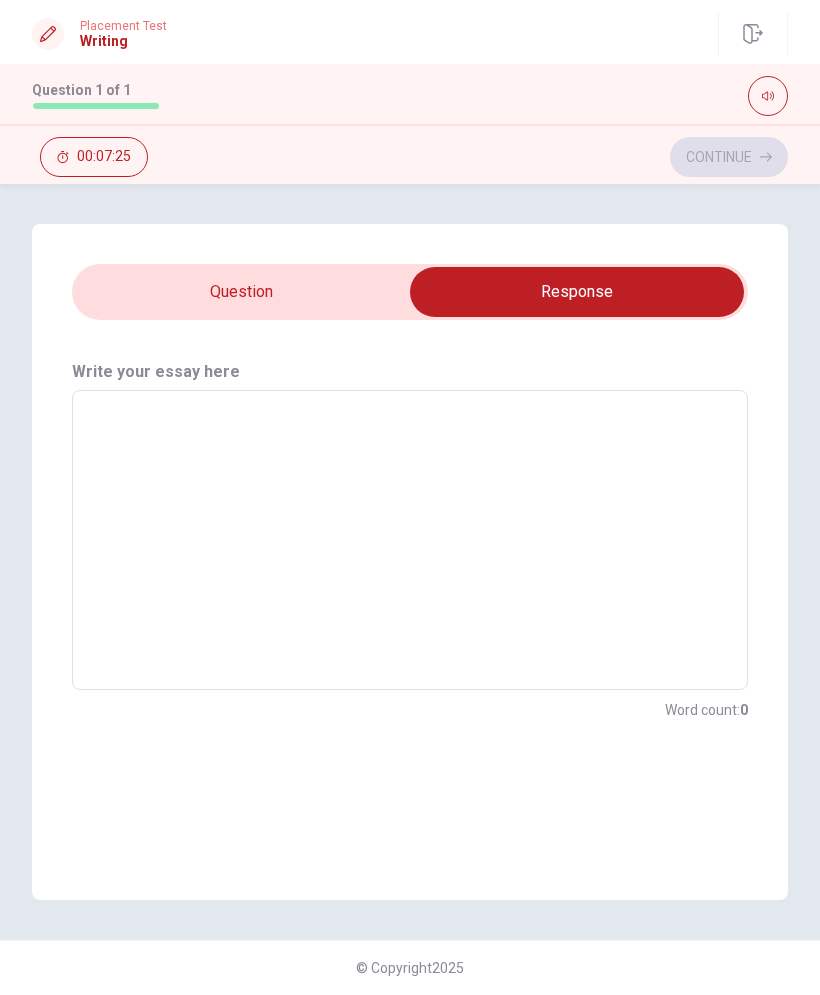 type on "I" 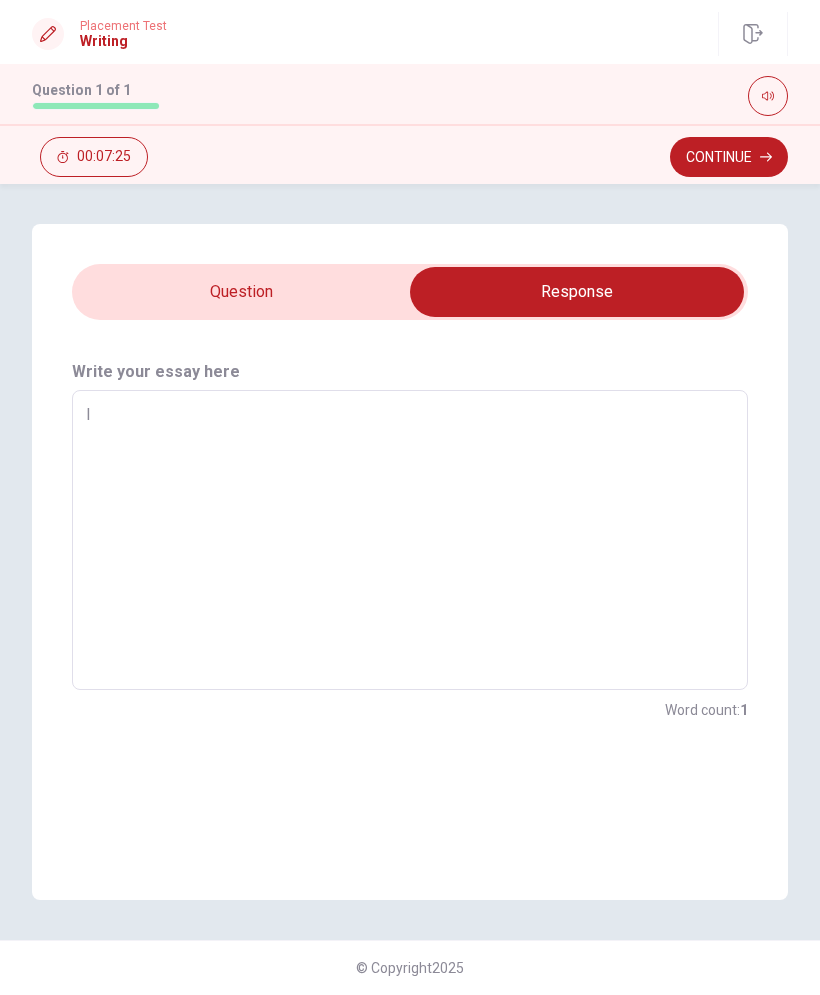 type on "x" 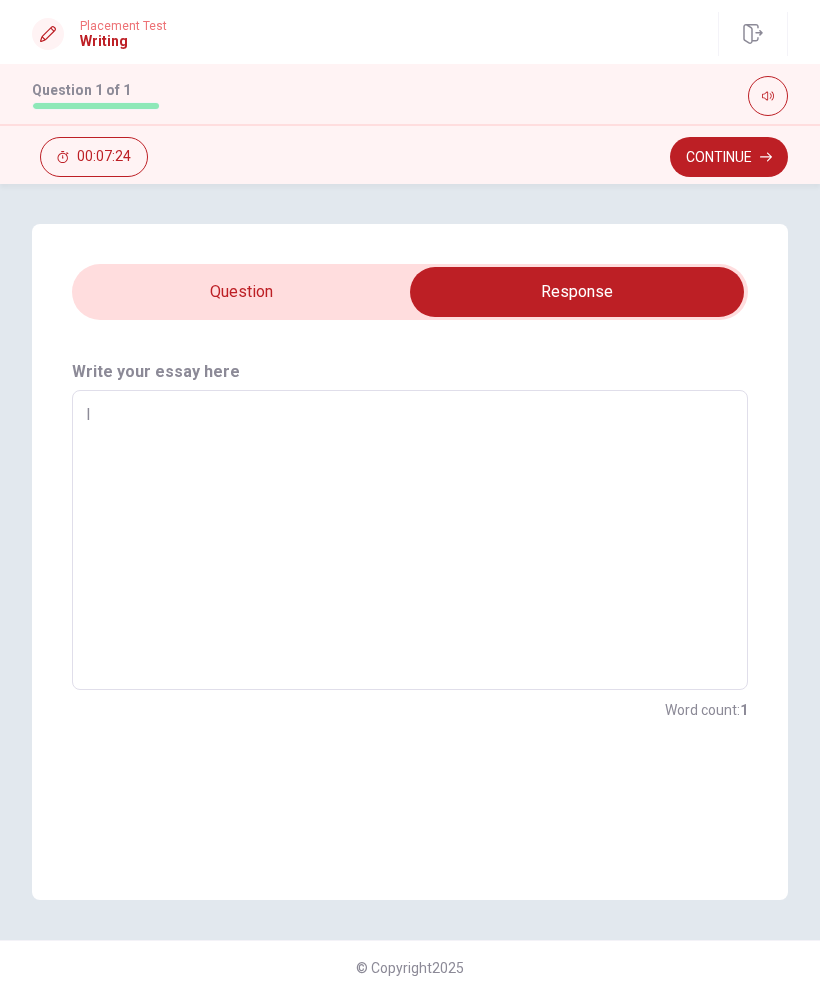 type on "I p" 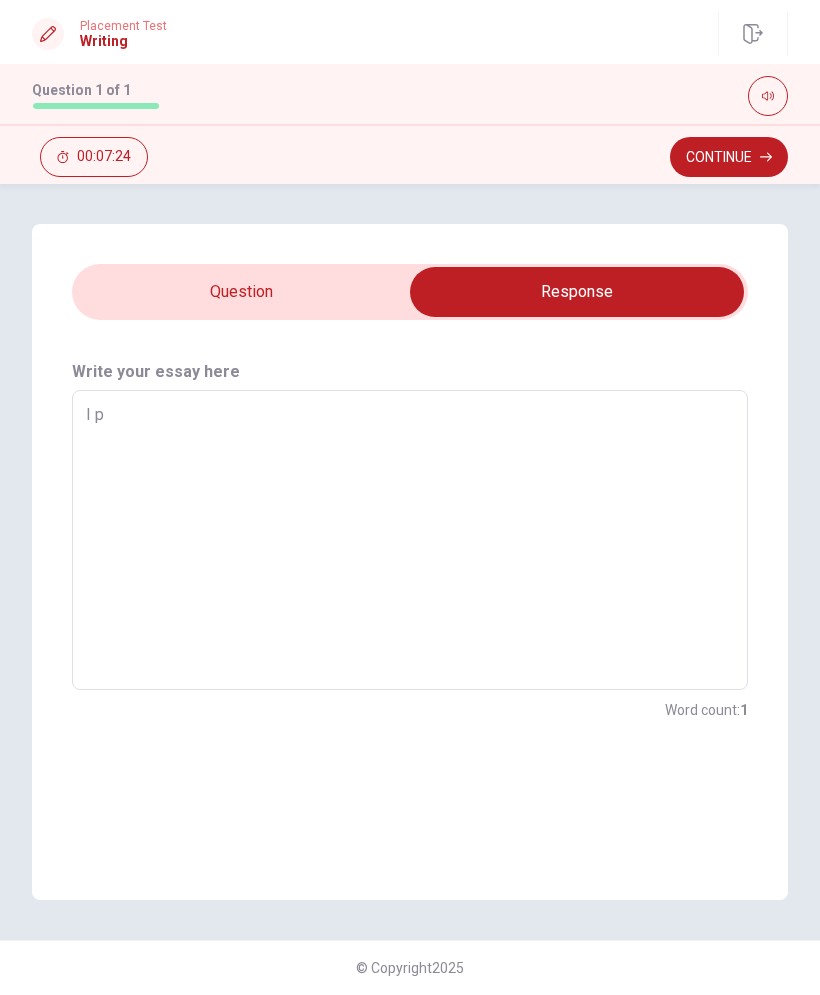 type on "x" 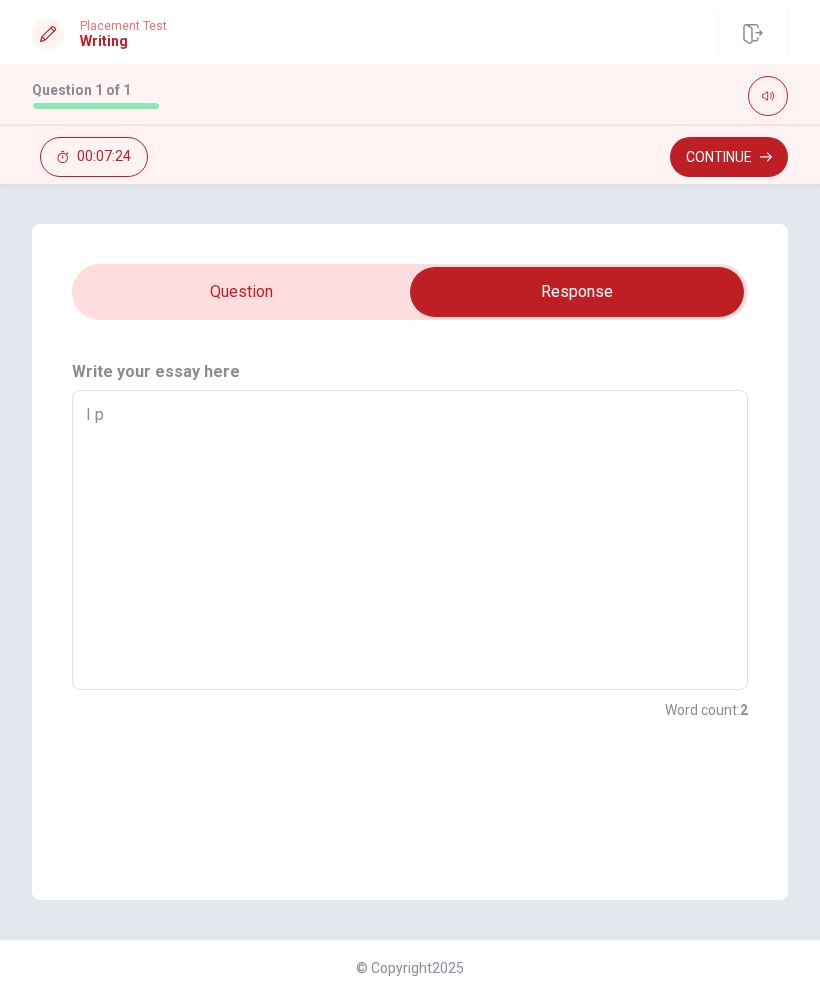 type on "I pl" 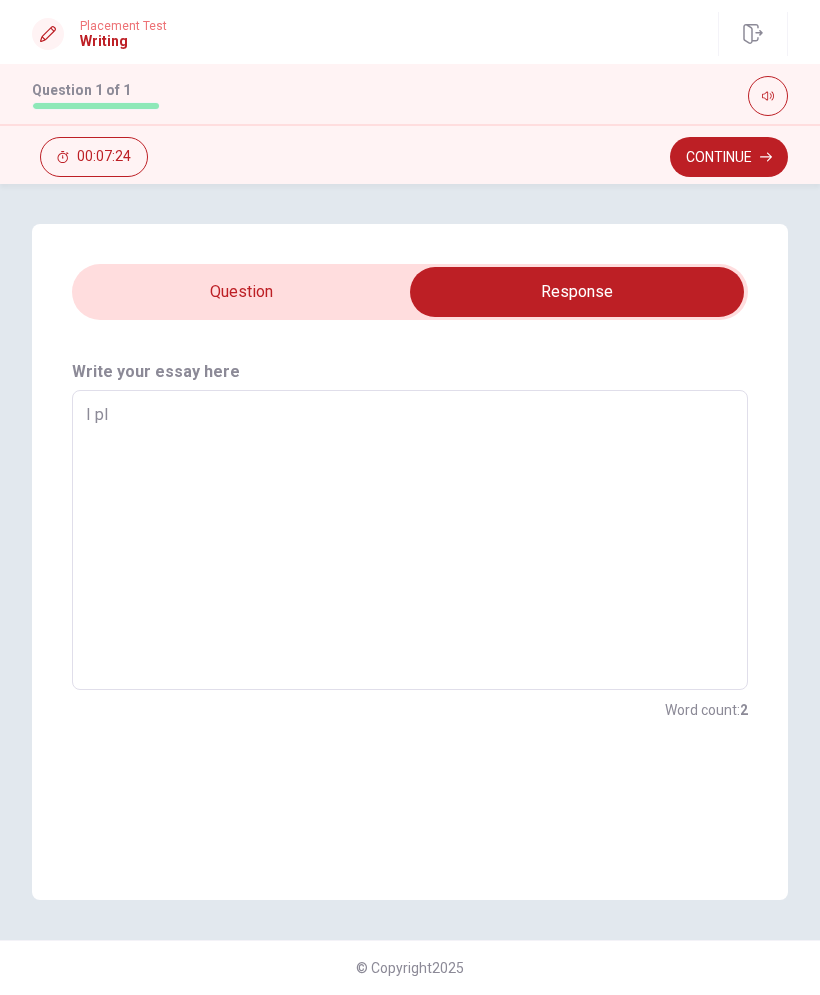 type on "x" 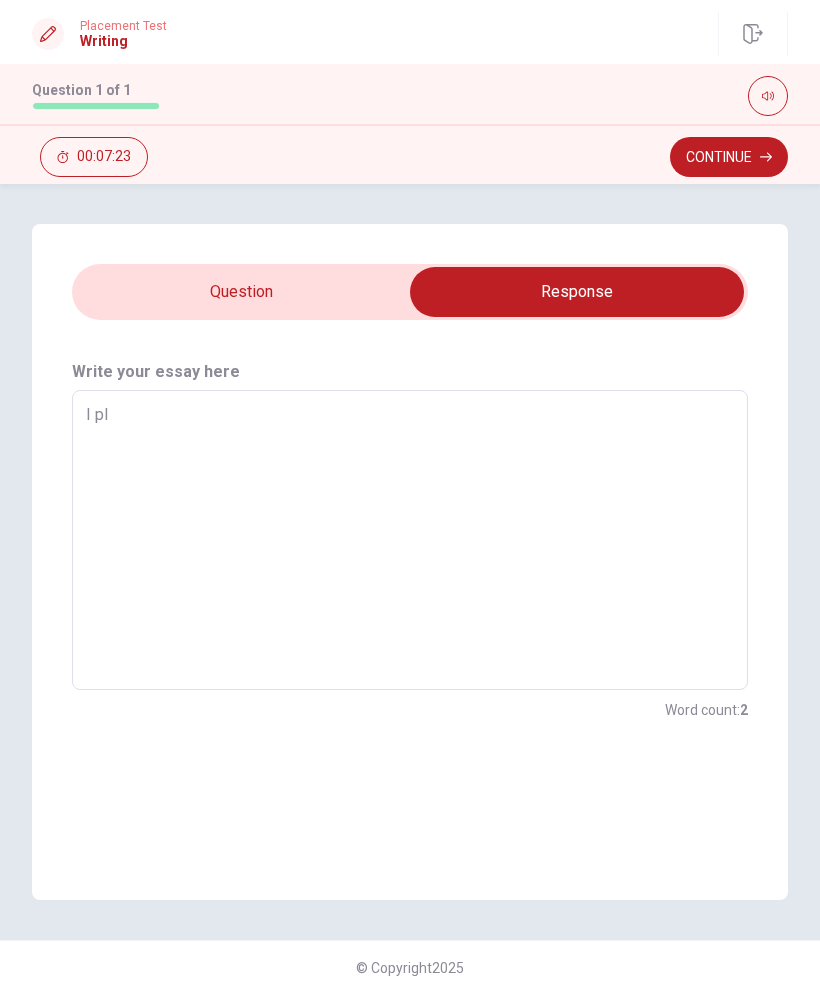 type on "I pla" 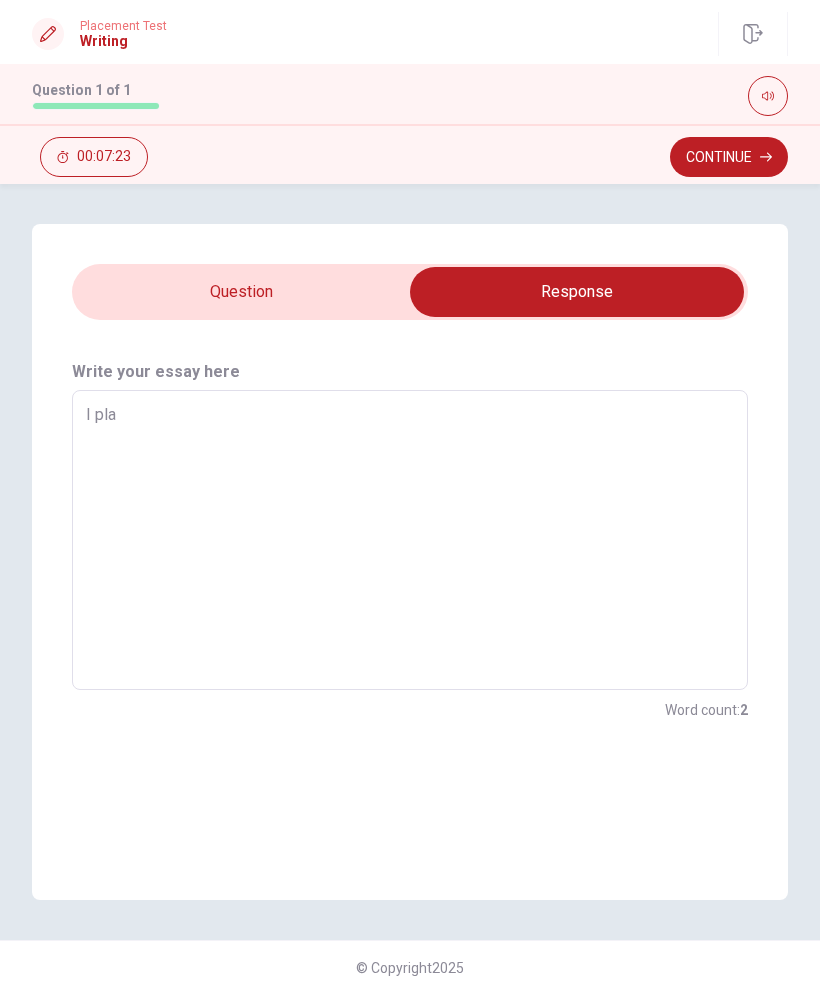 type on "x" 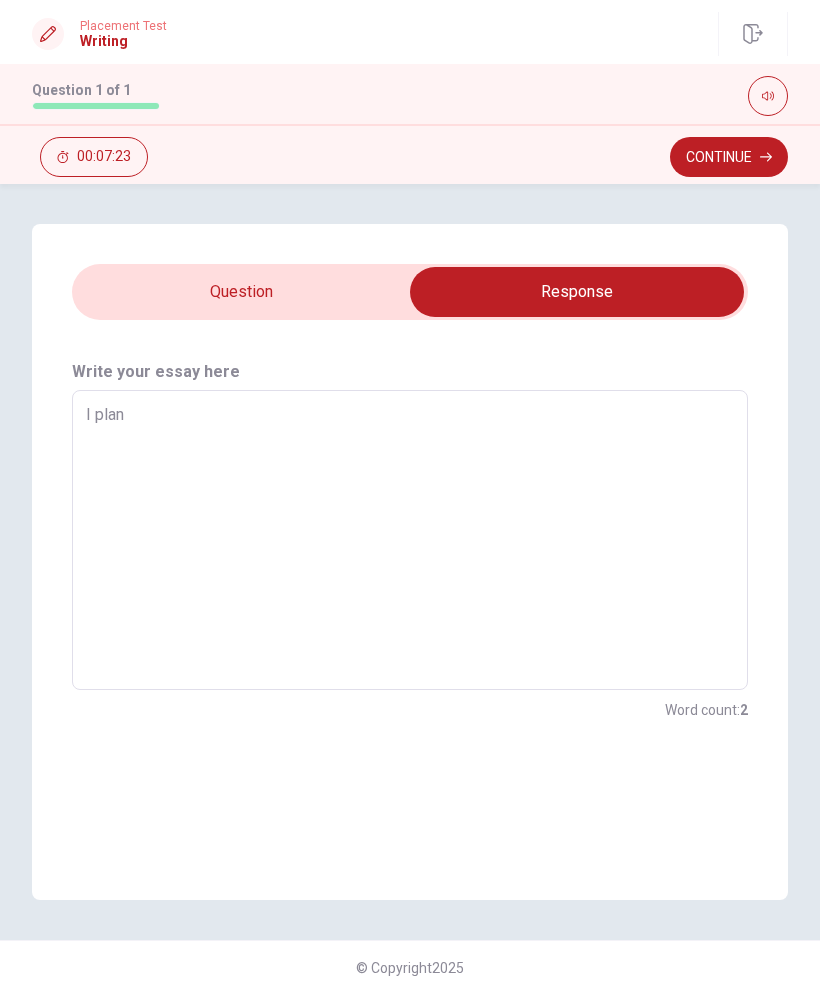 type on "x" 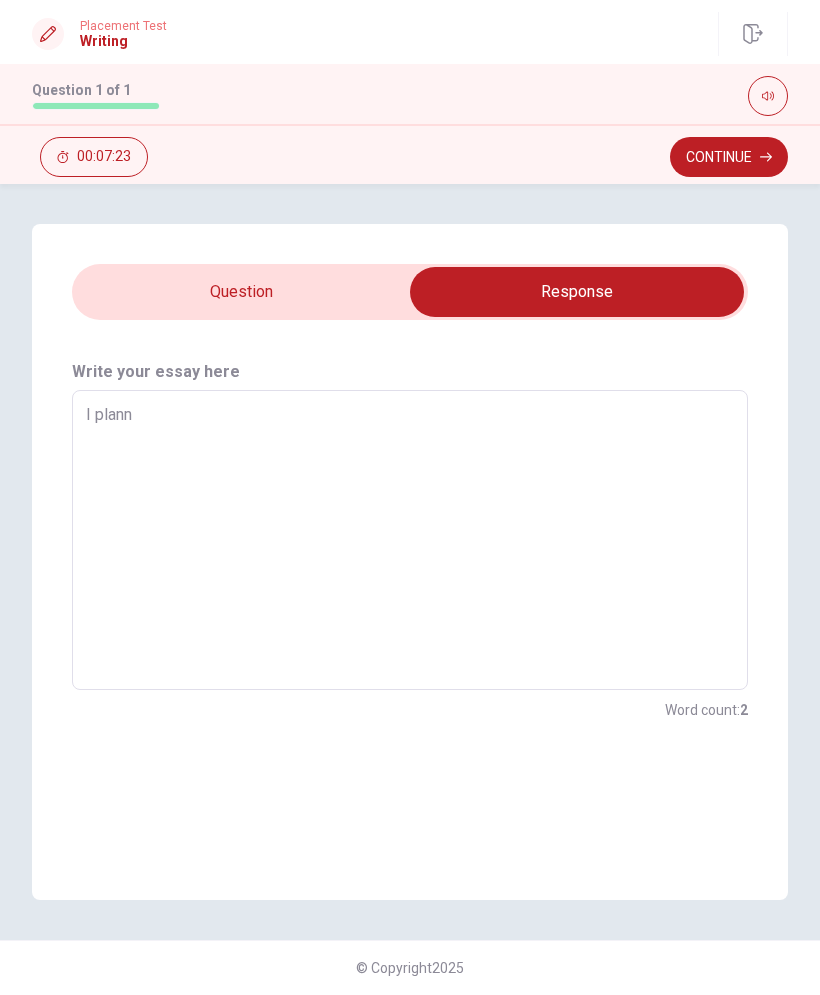 type on "x" 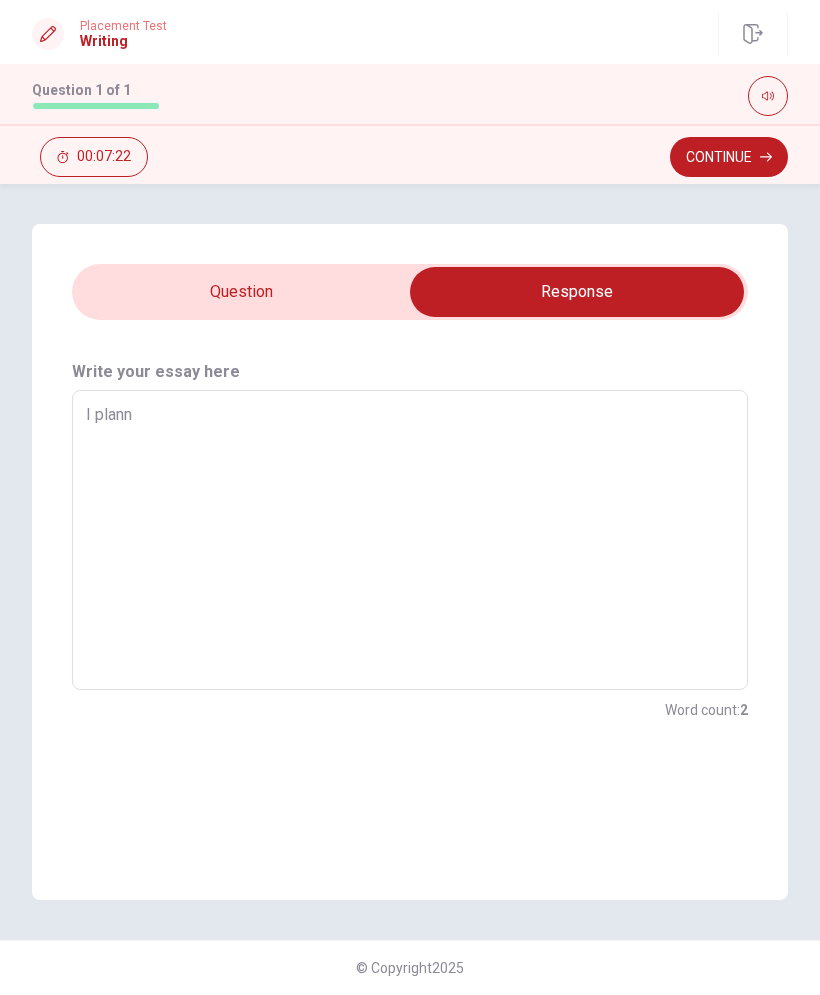 type on "I planne" 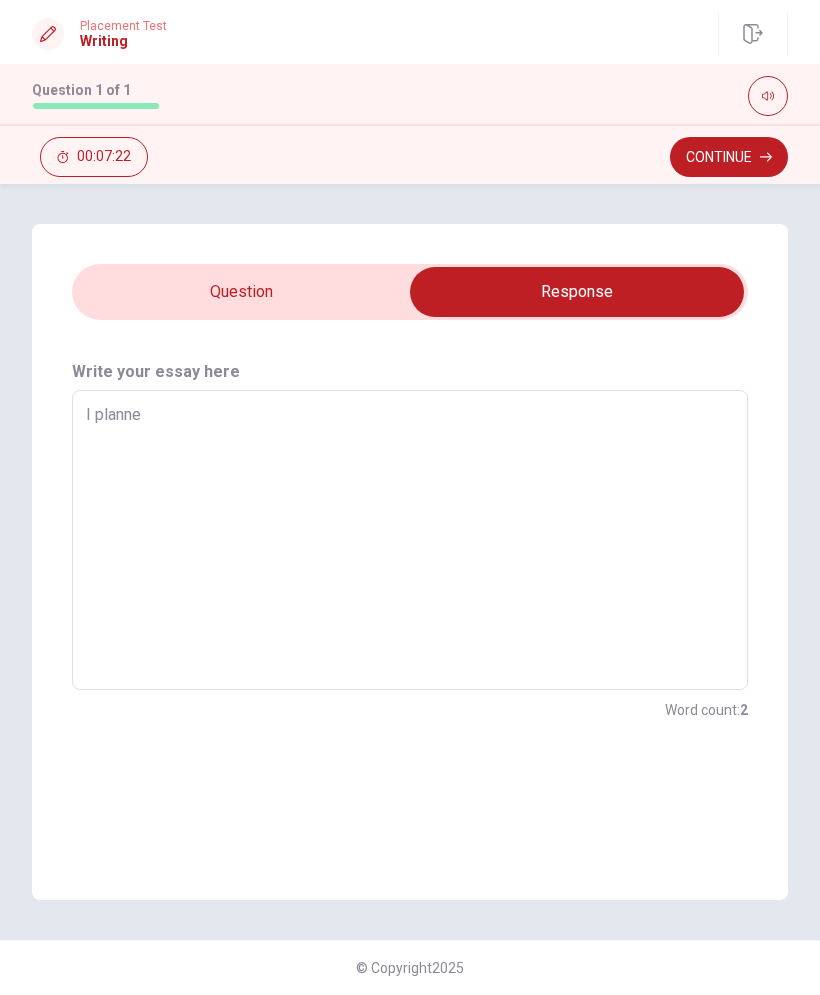 type on "x" 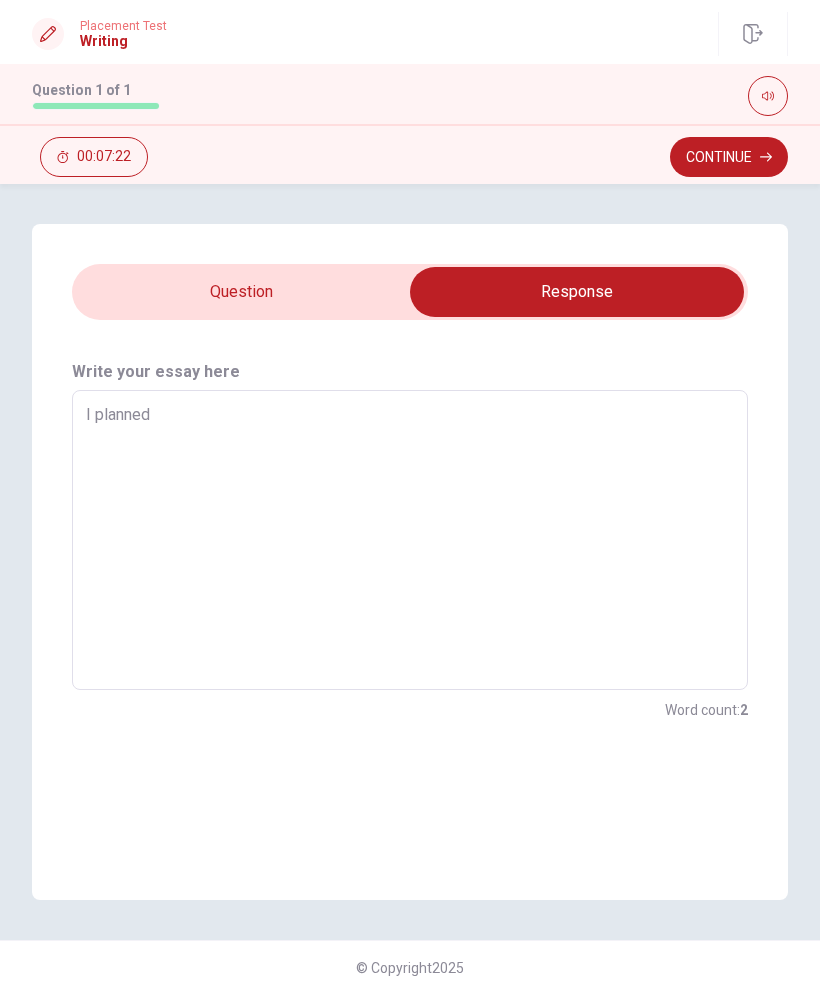 type on "x" 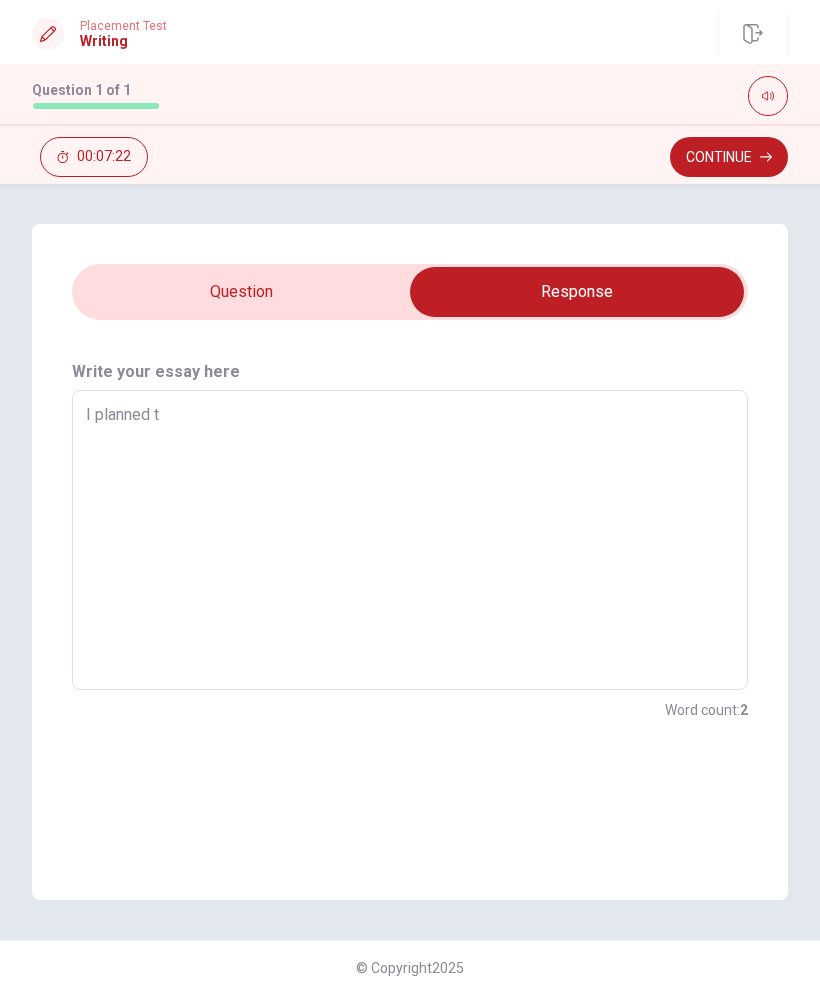 type on "x" 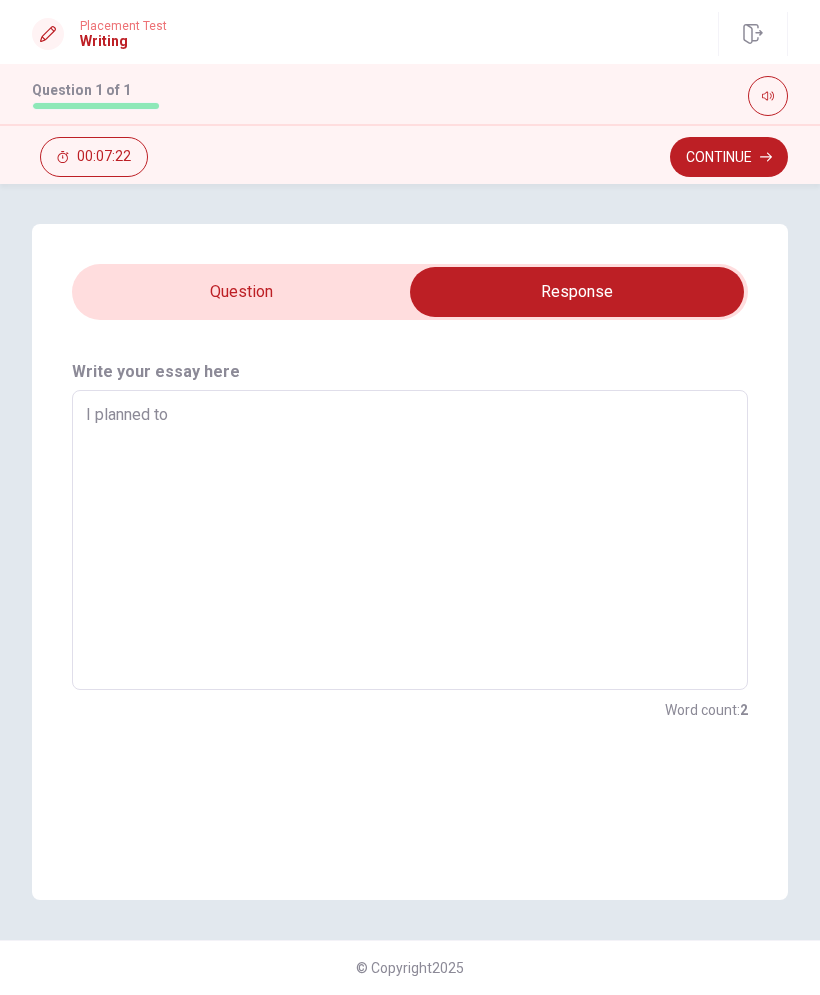 type on "x" 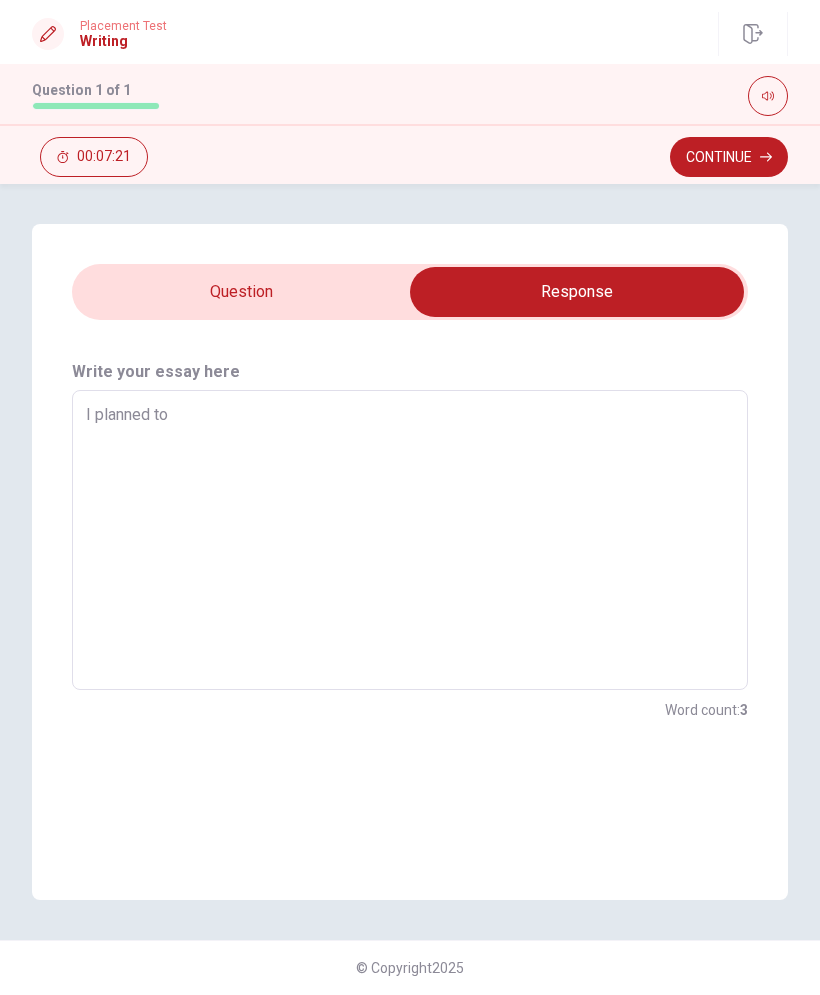 type on "I planned to" 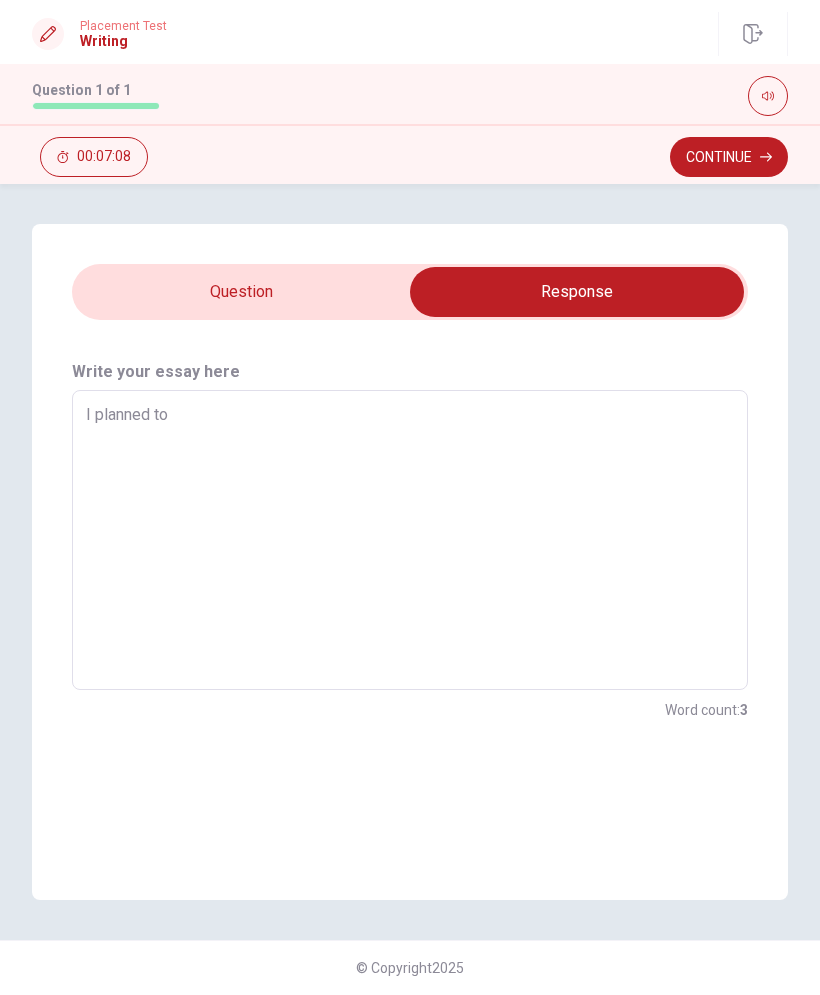type on "x" 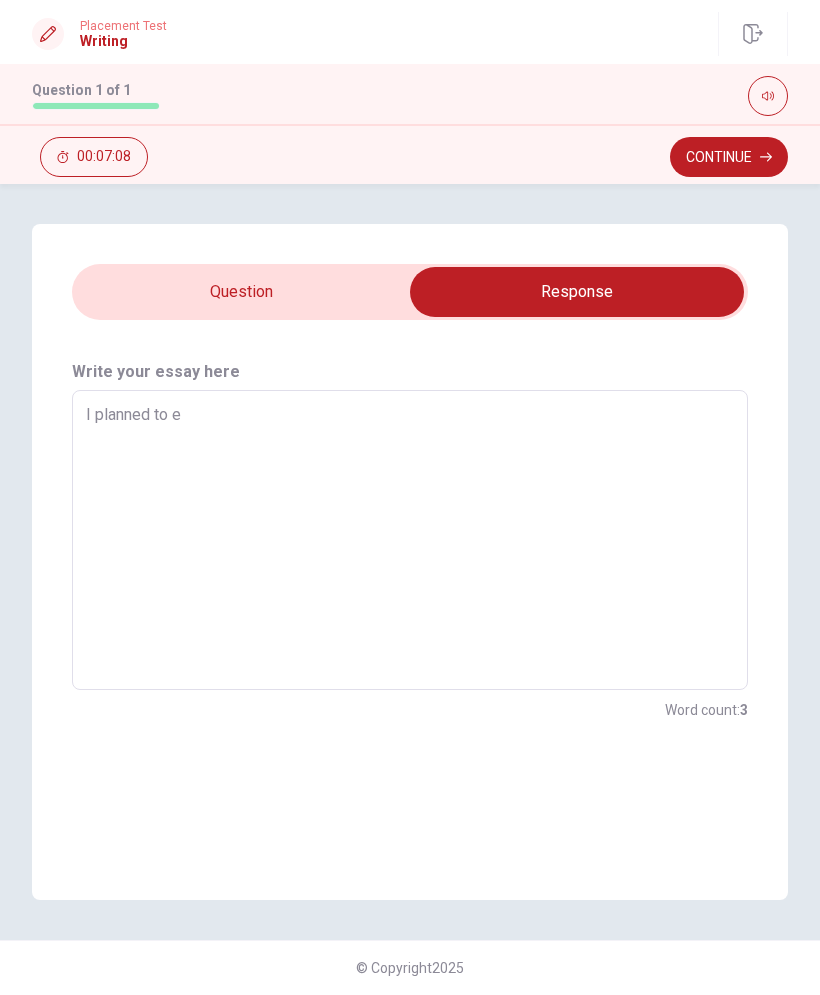 type on "x" 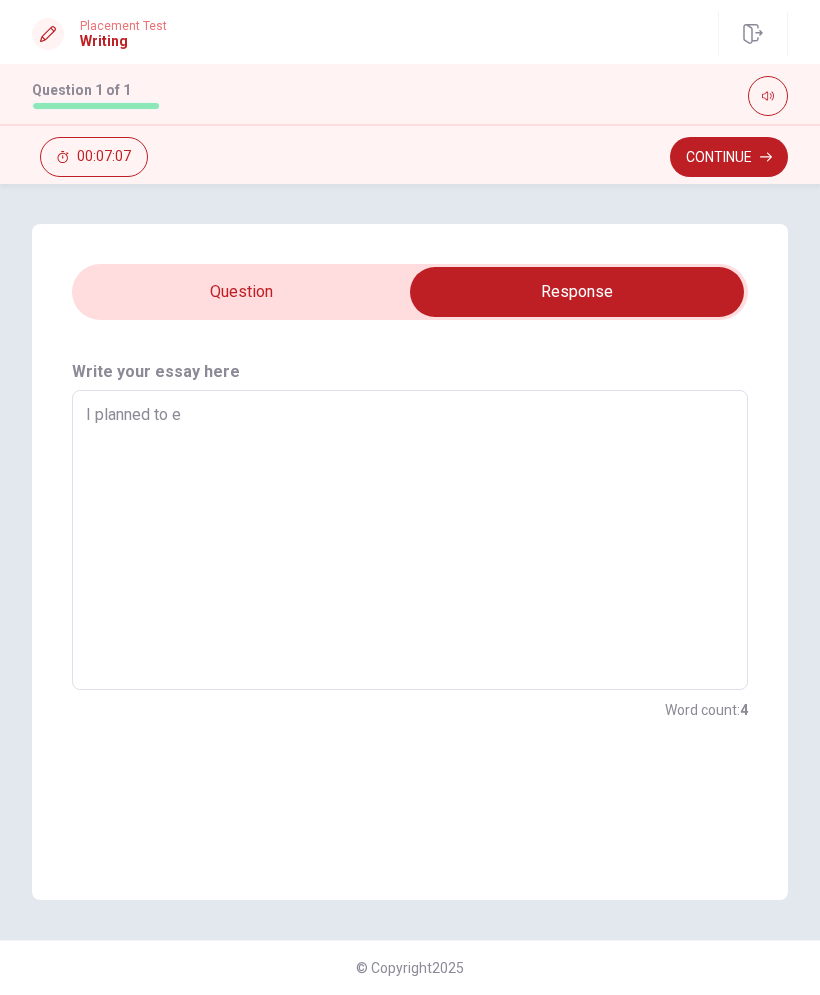 type on "I planned to ex" 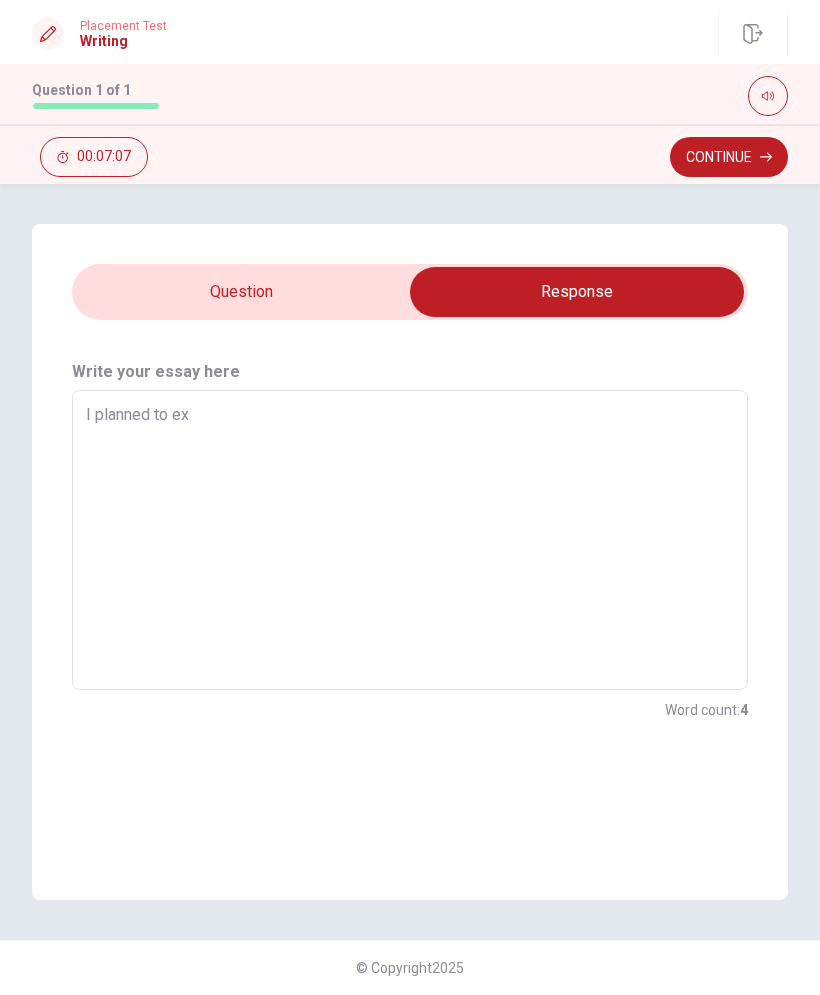 type on "x" 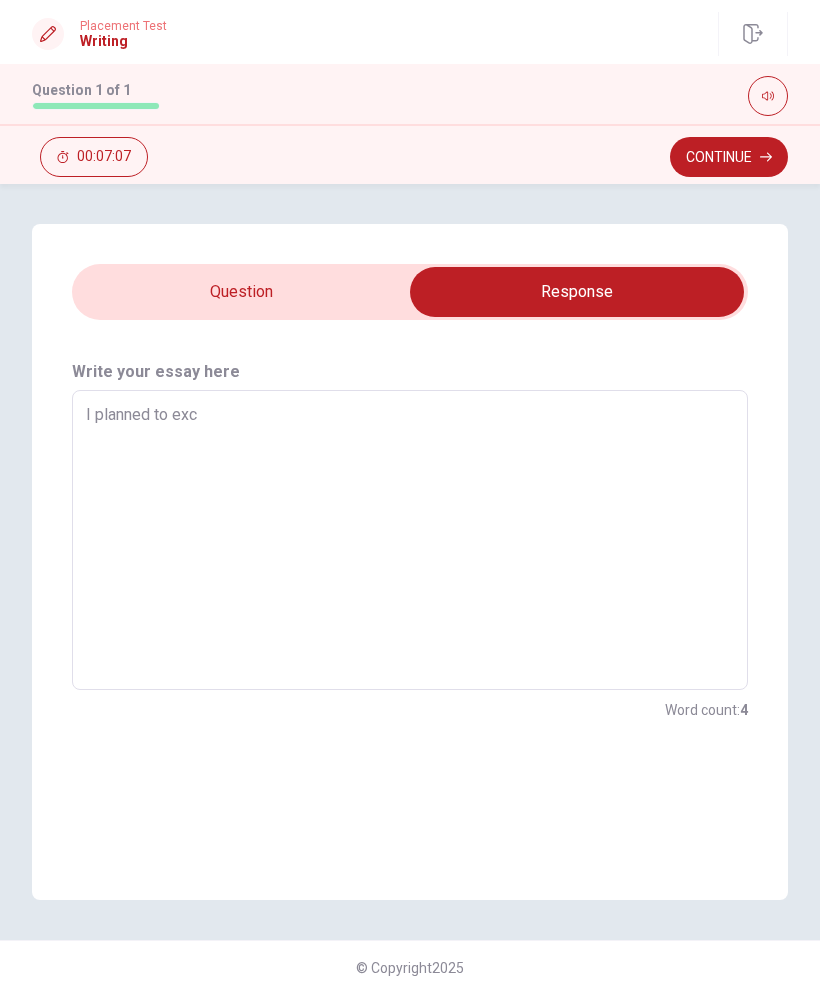 type on "x" 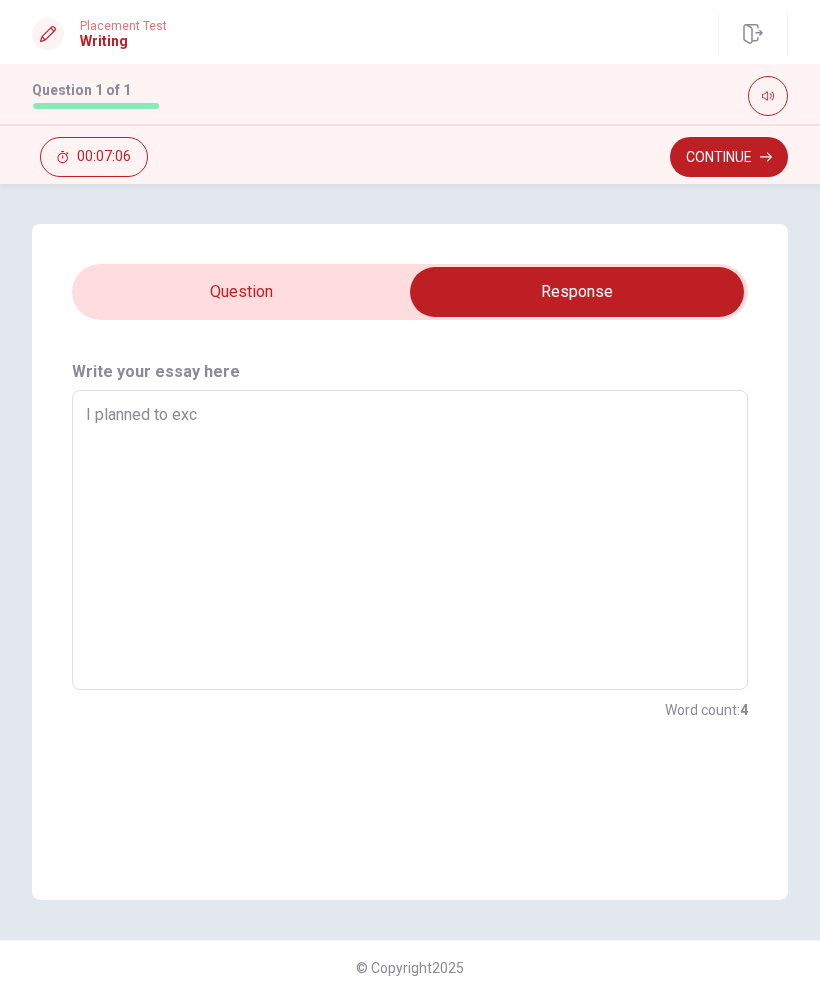 type on "I planned to ex" 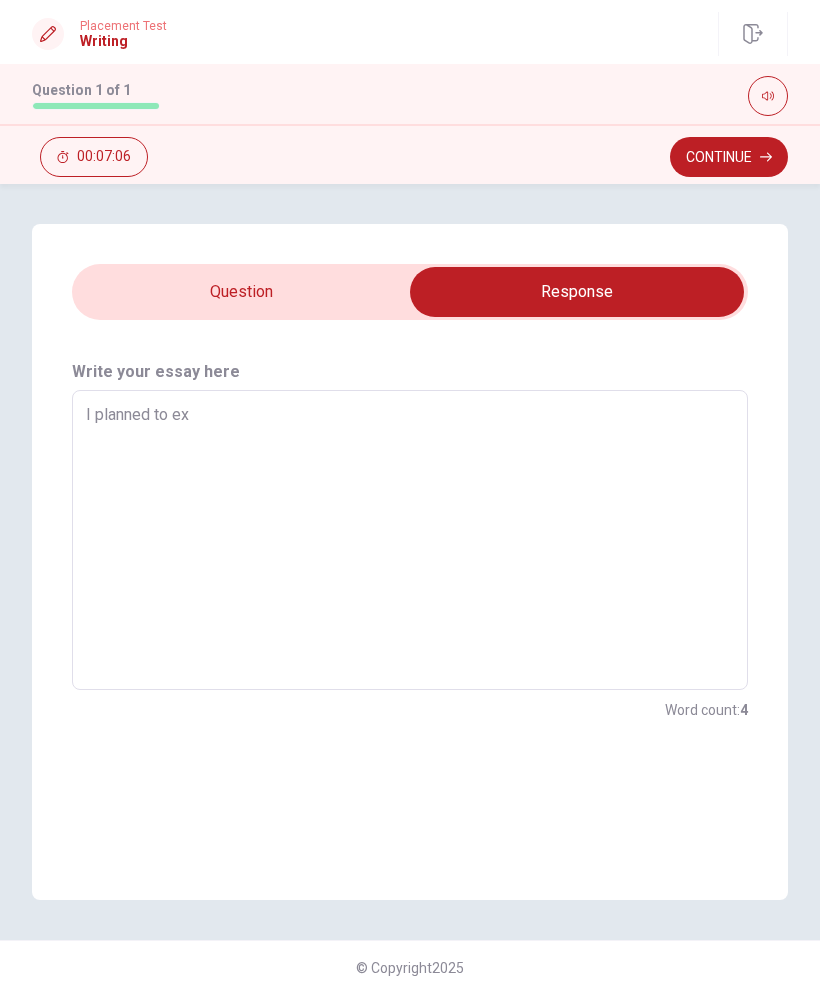 type on "x" 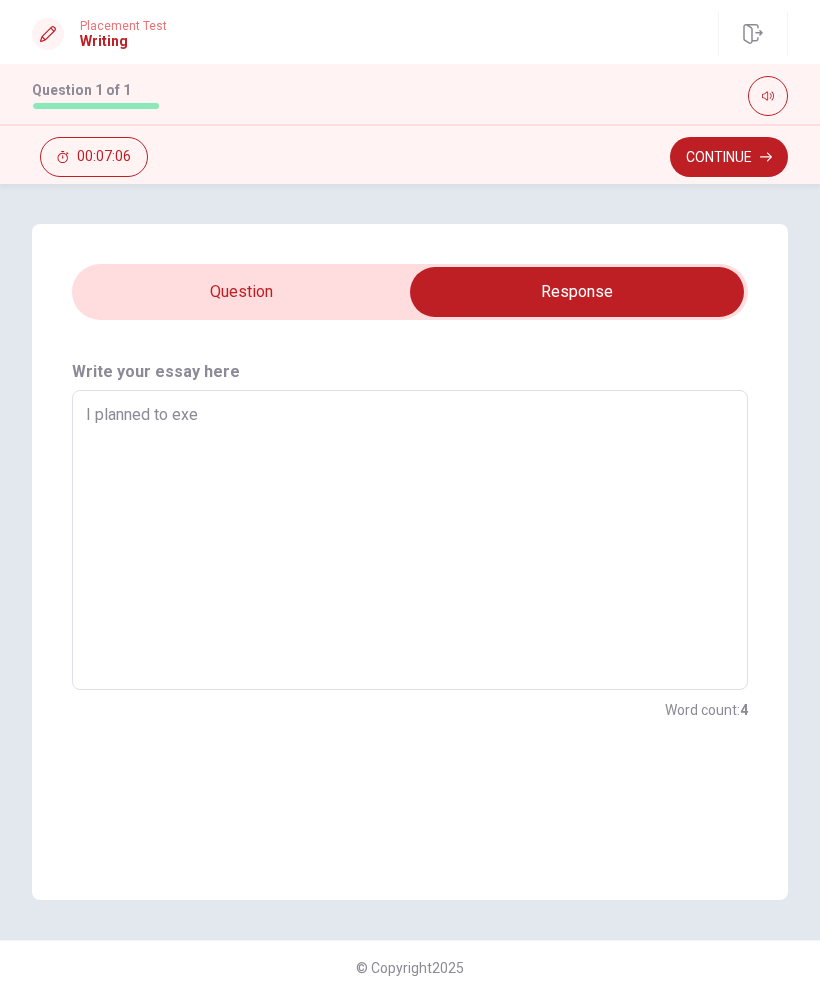 type on "x" 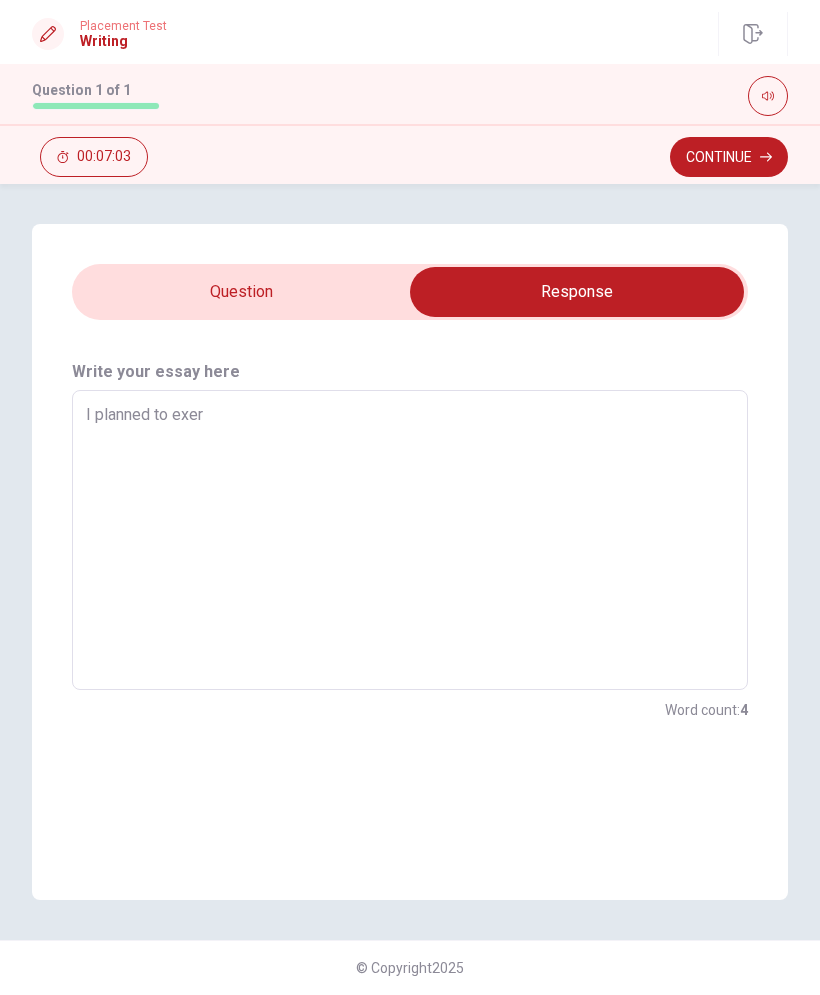 type on "x" 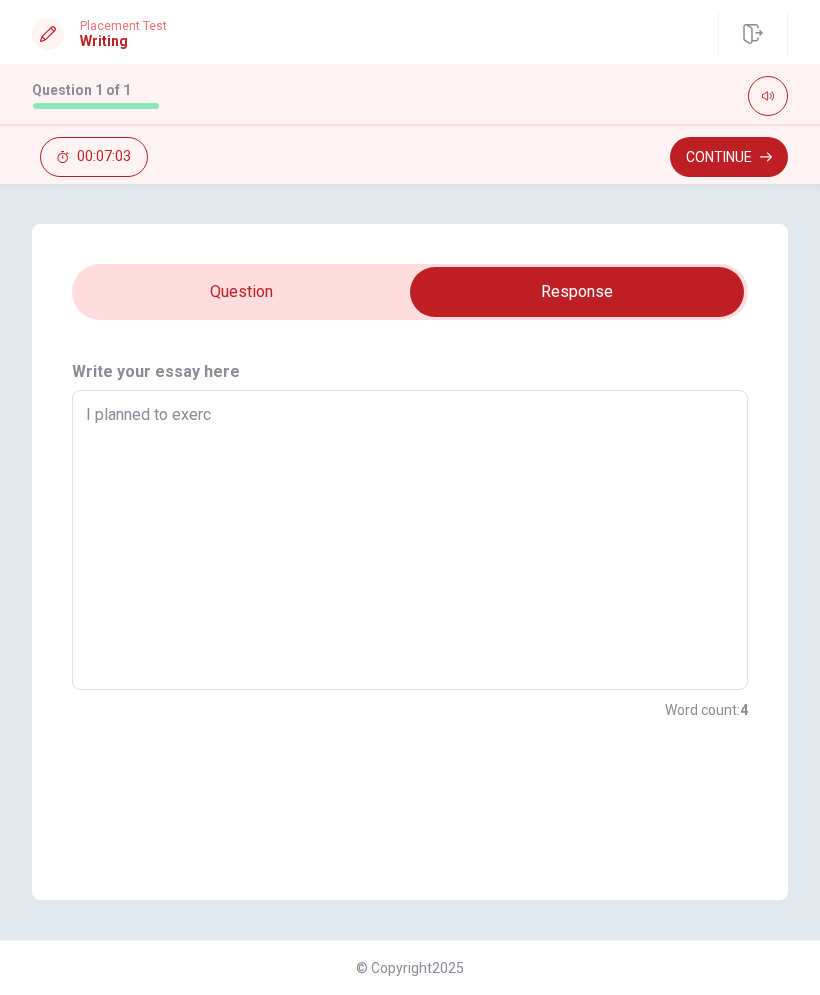 type on "x" 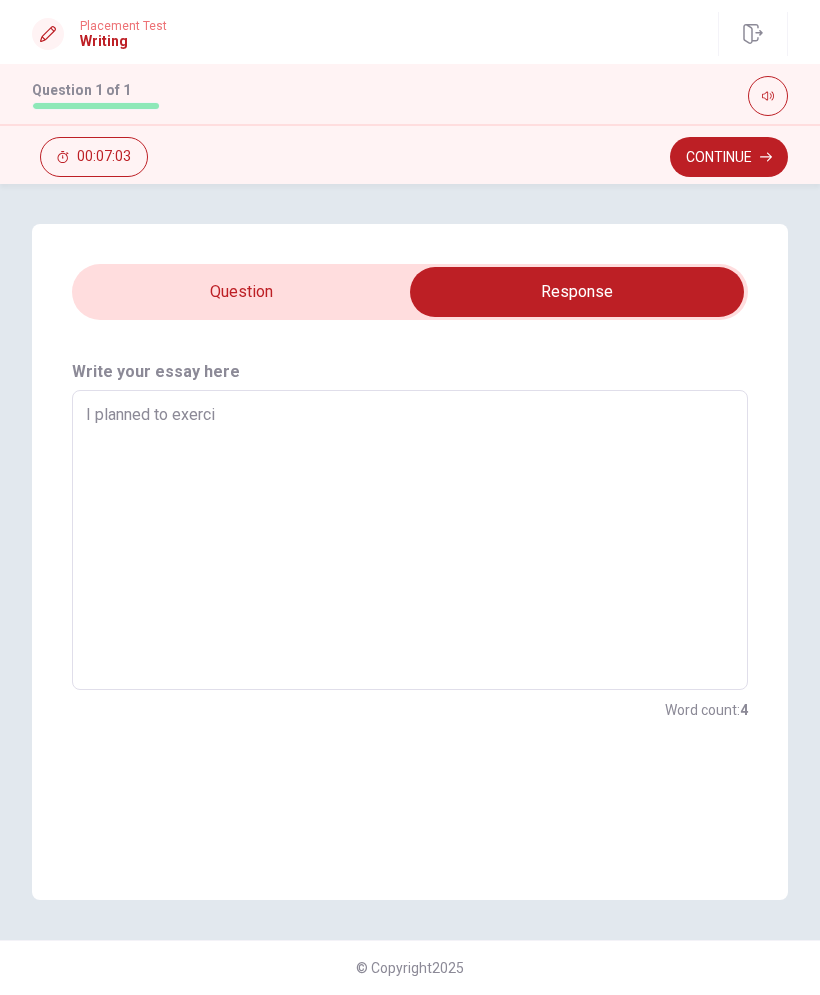 type on "x" 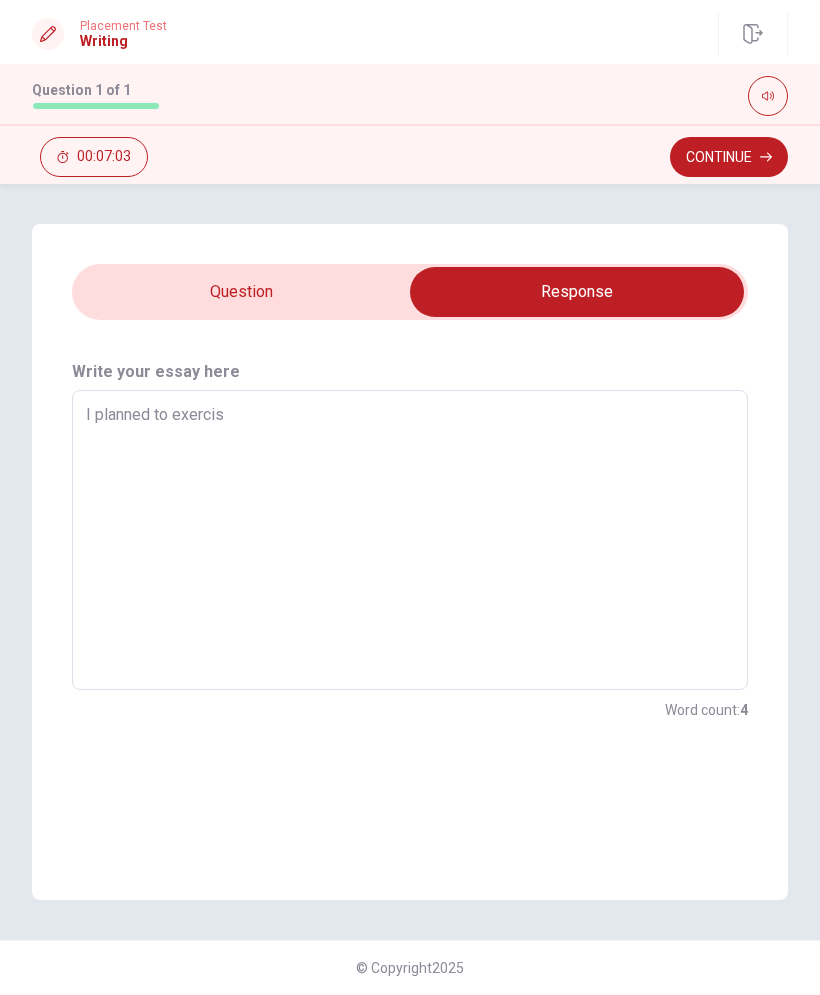 type on "x" 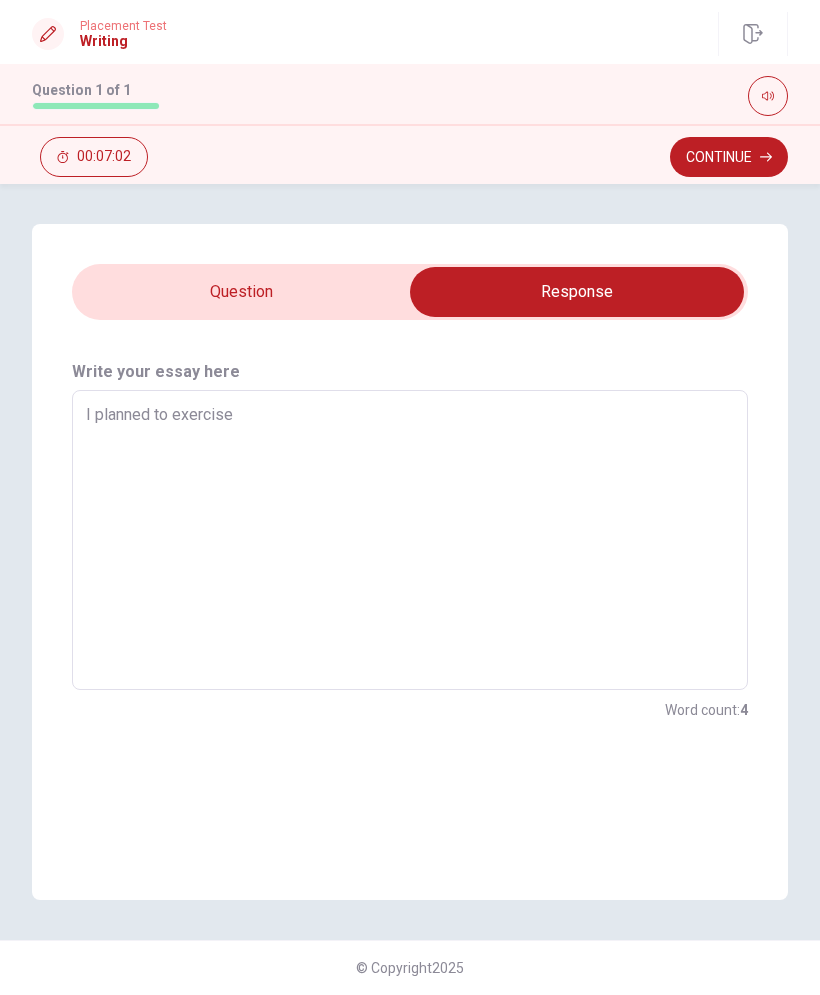 type on "x" 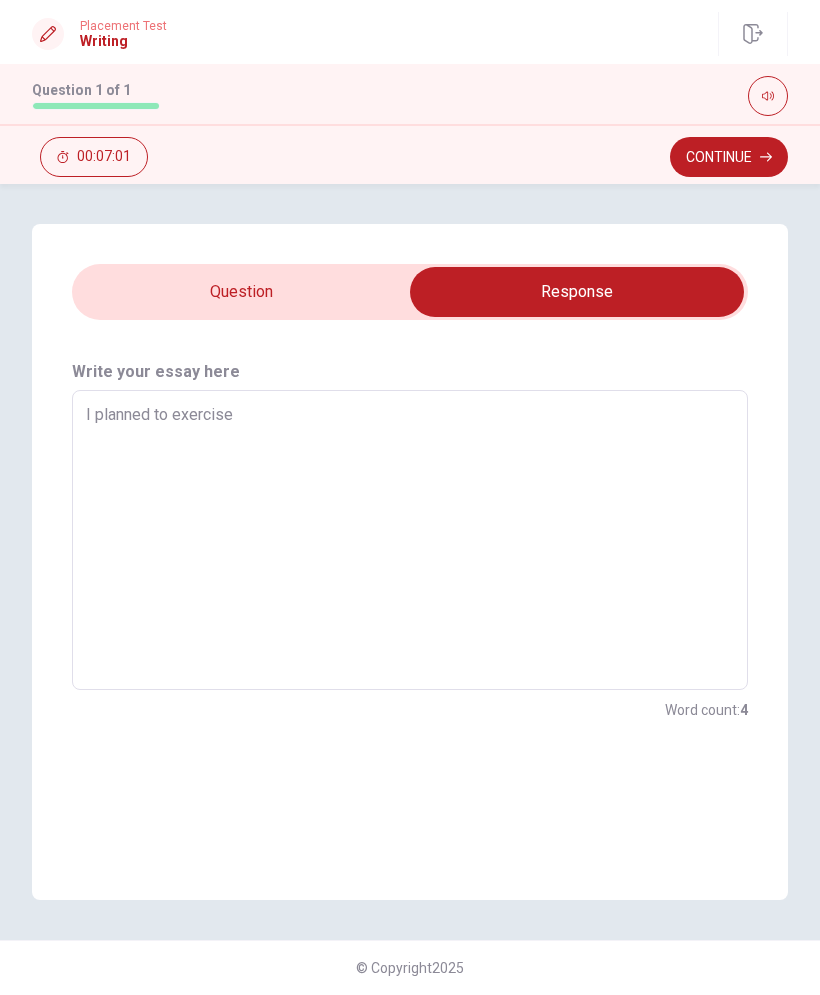 type on "I planned to exercise" 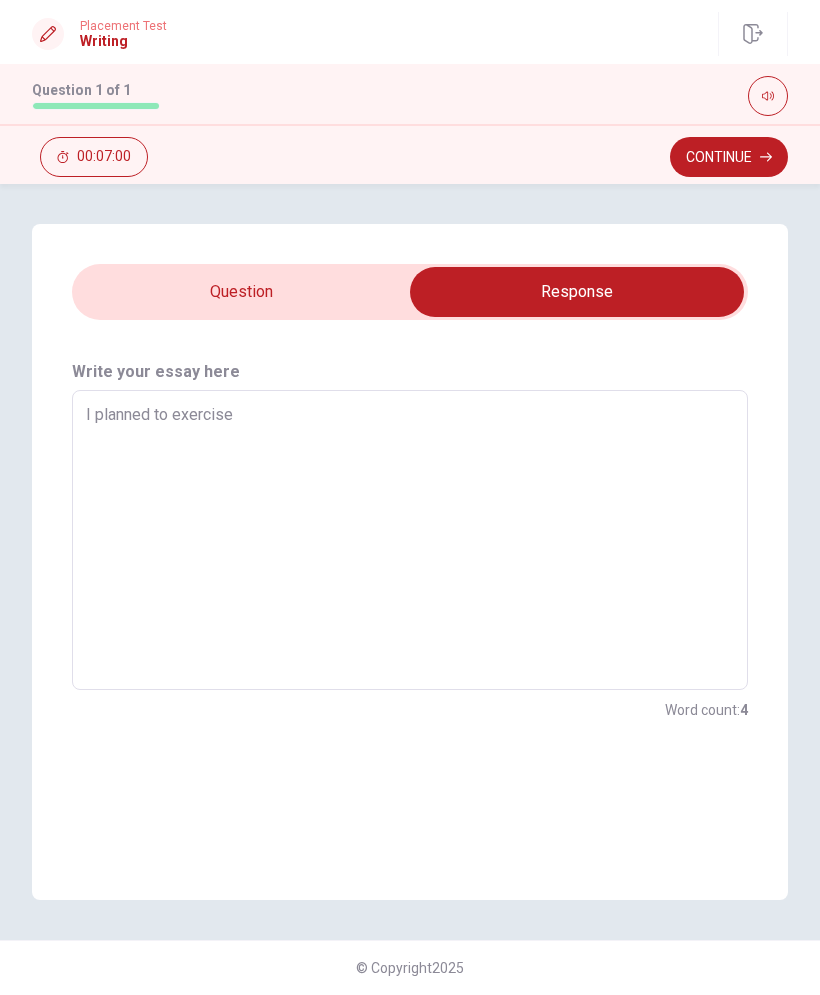 type on "I planned to exercise a" 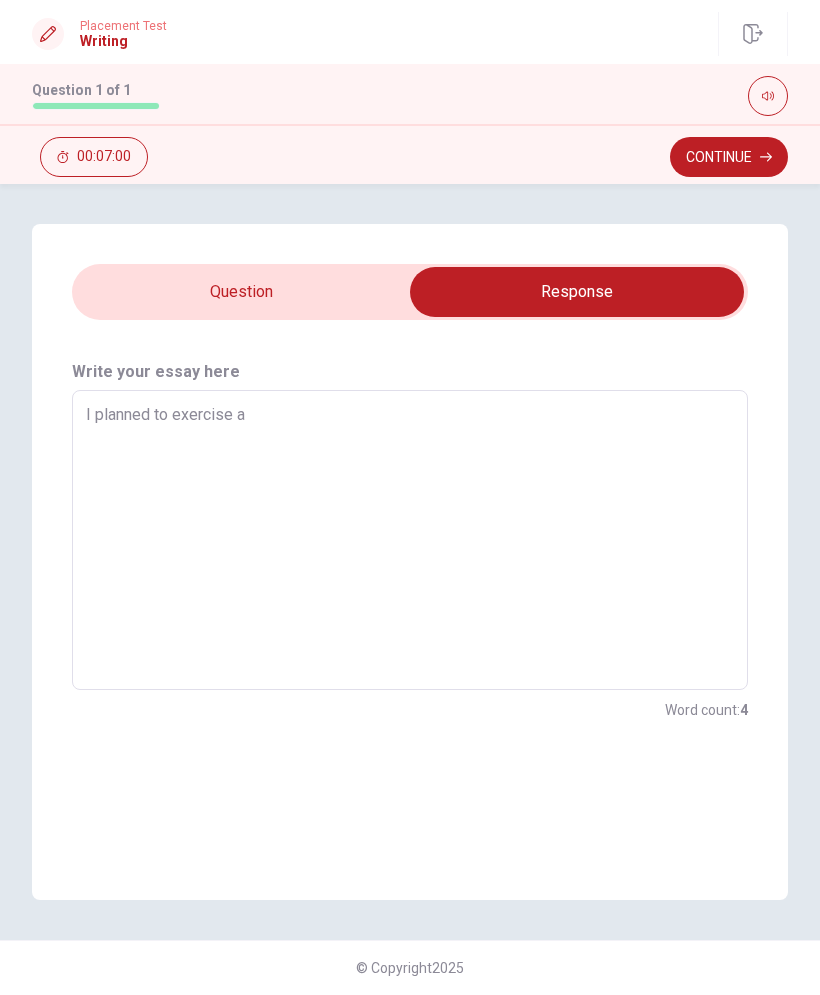type on "x" 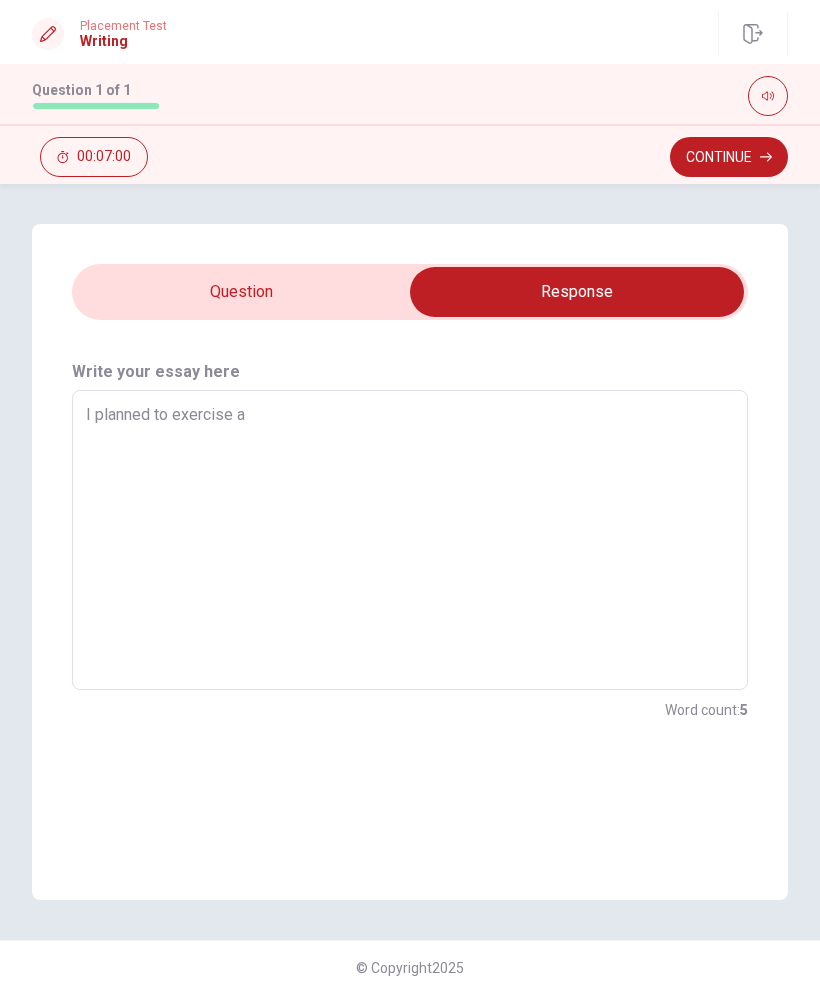 type on "I planned to exercise at" 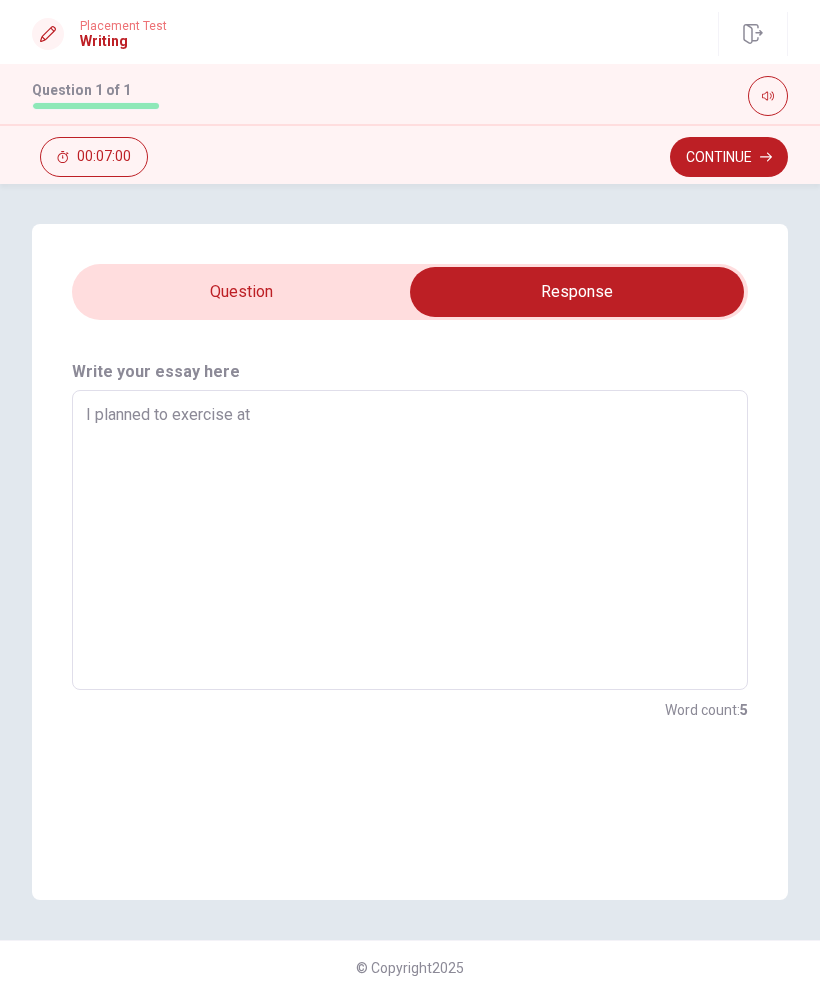 type on "x" 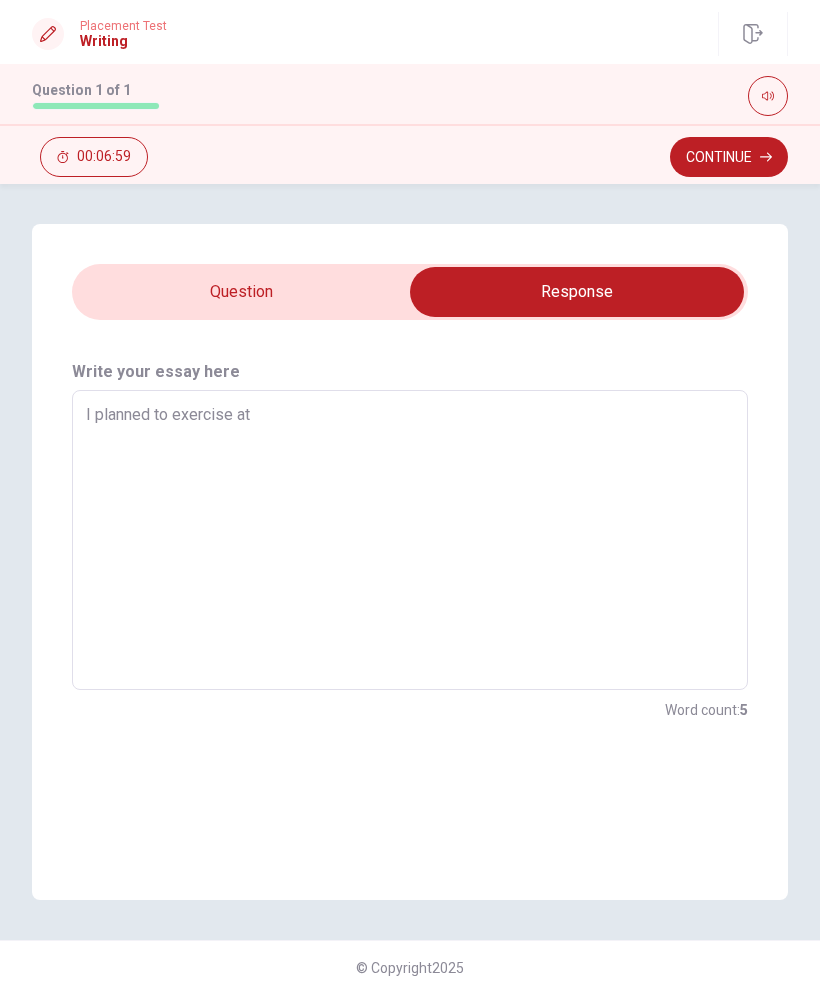 type on "I planned to exercise at l" 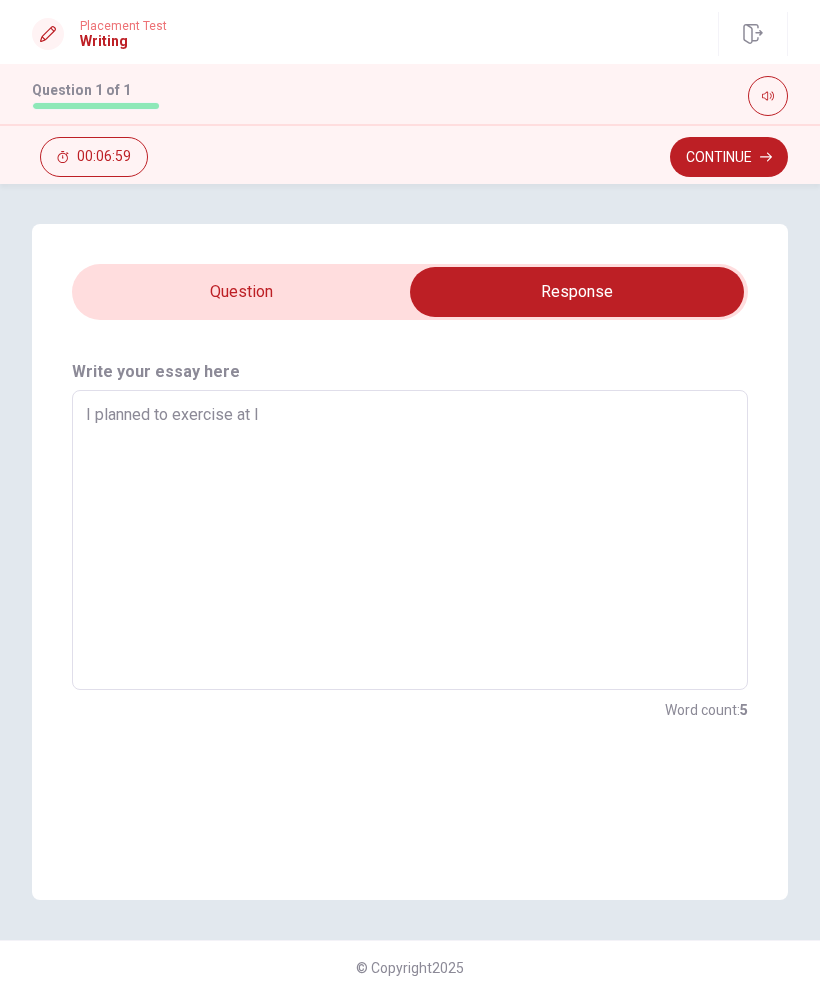 type on "x" 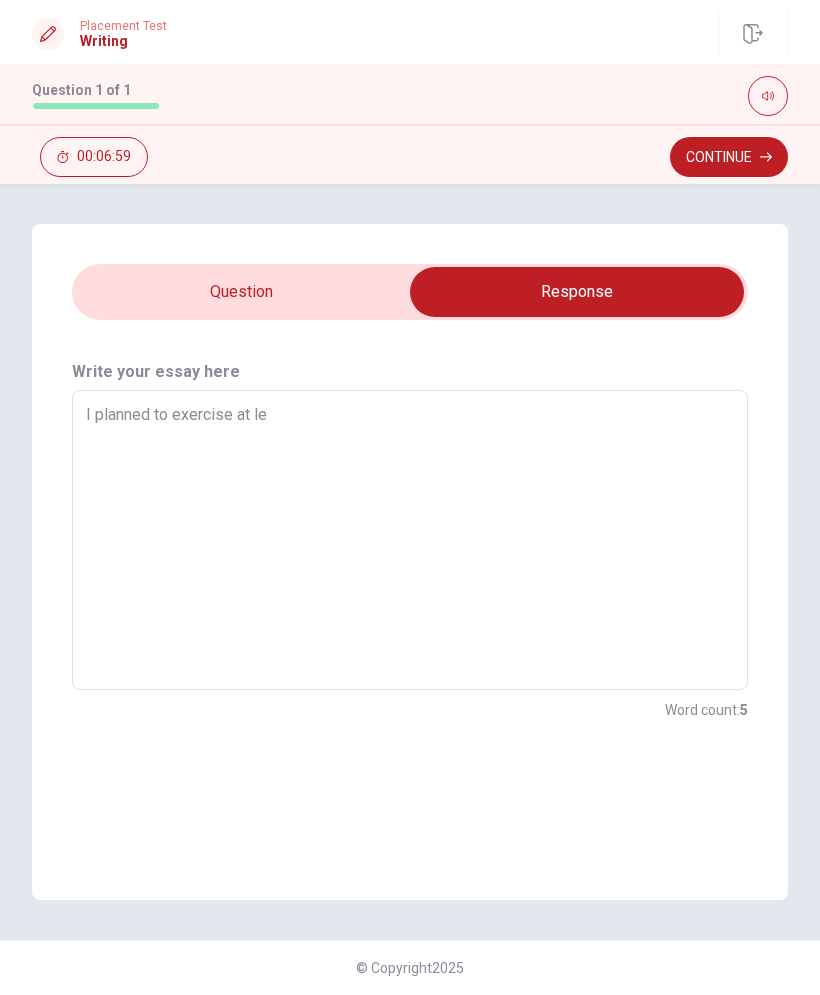 type on "x" 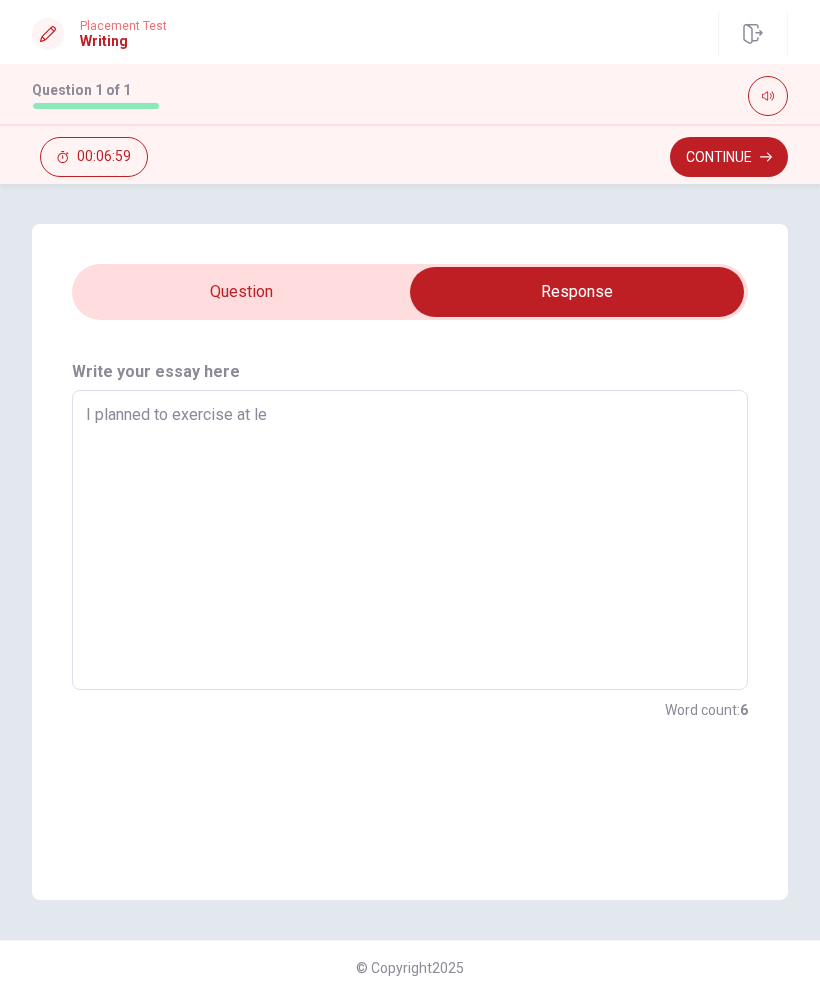 type on "I planned to exercise at lea" 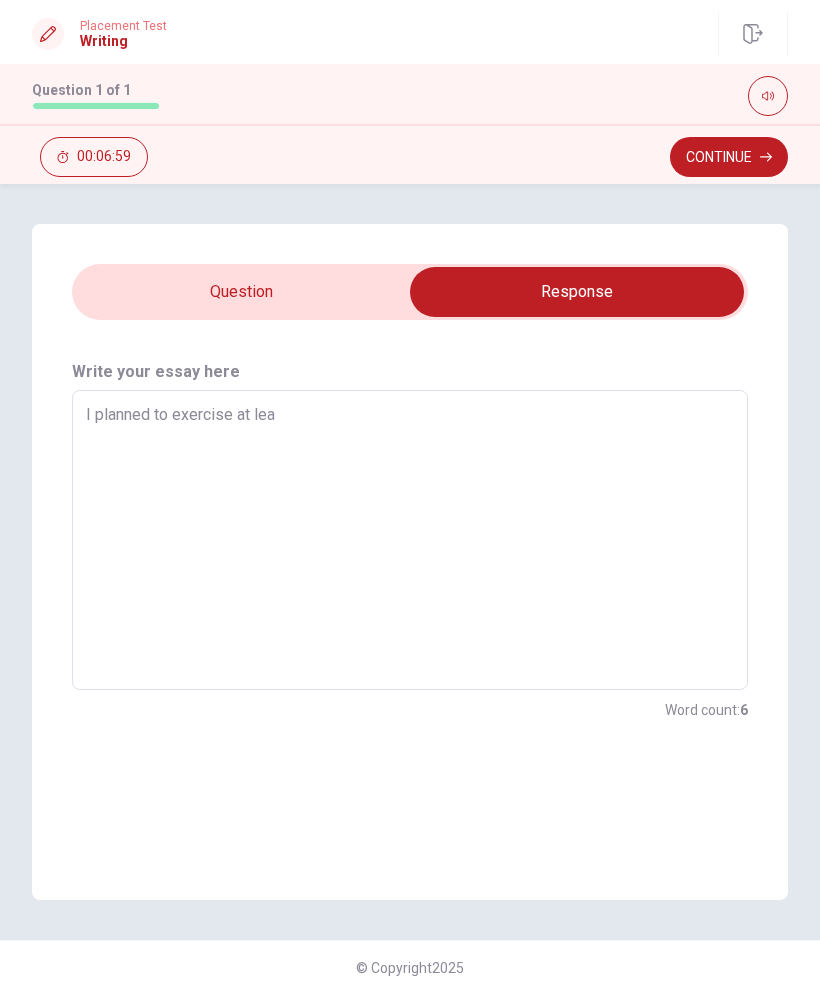 type on "x" 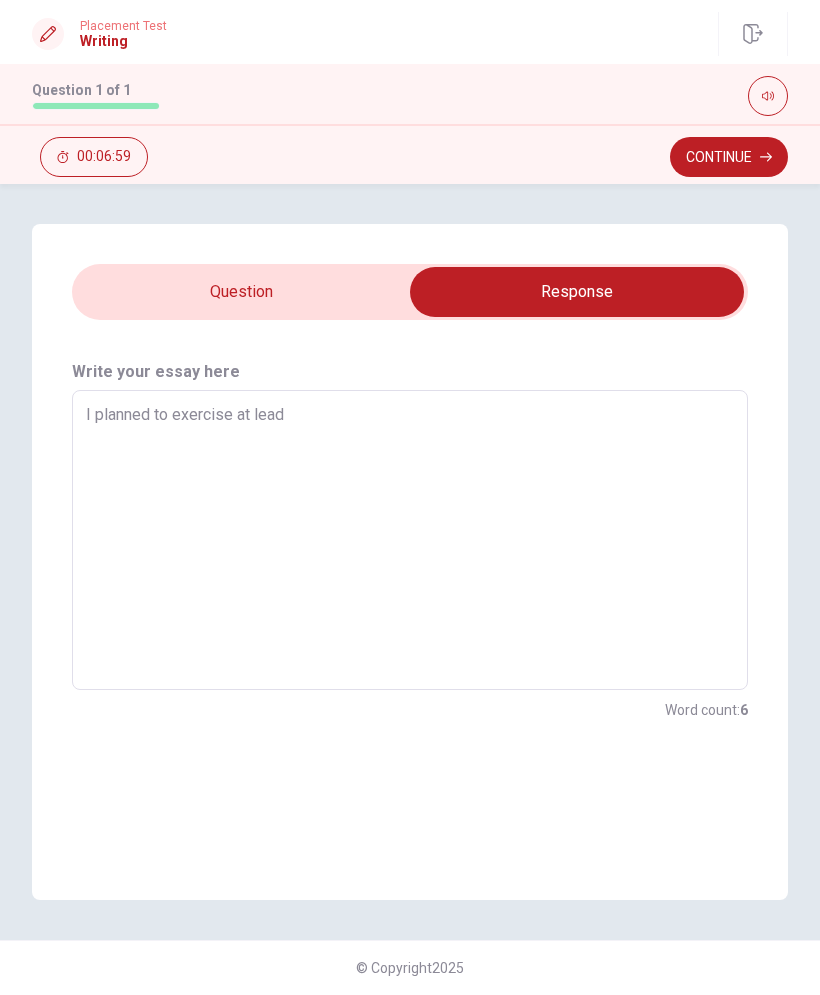 type on "x" 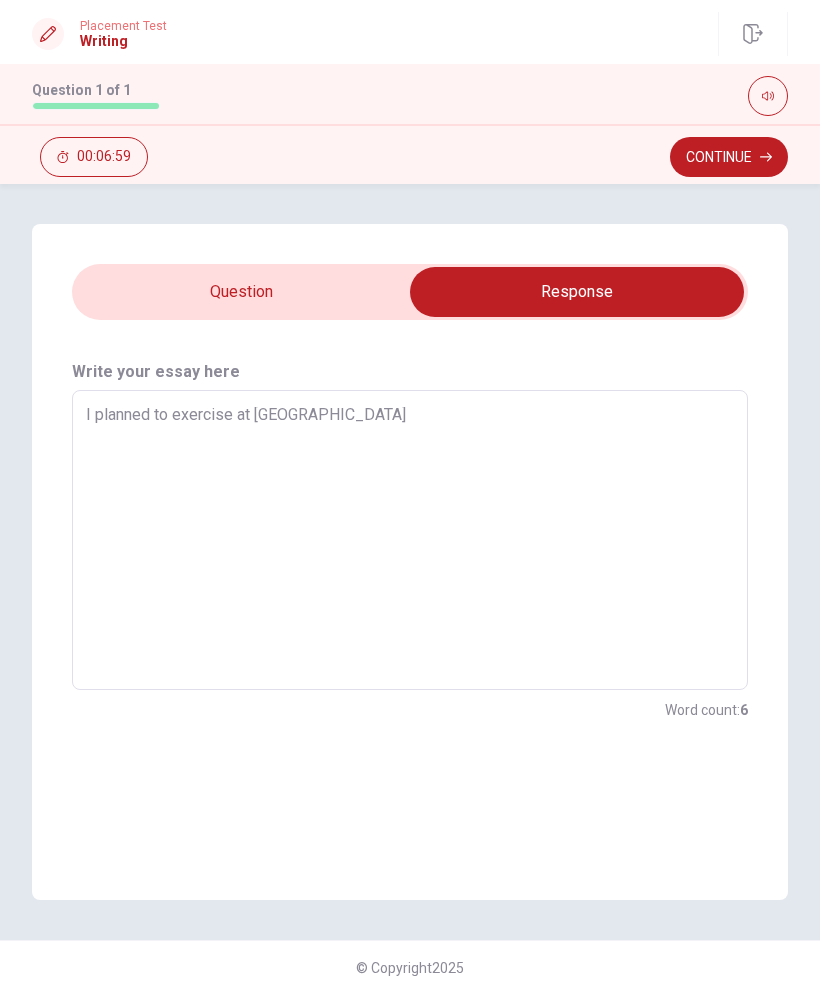 type on "x" 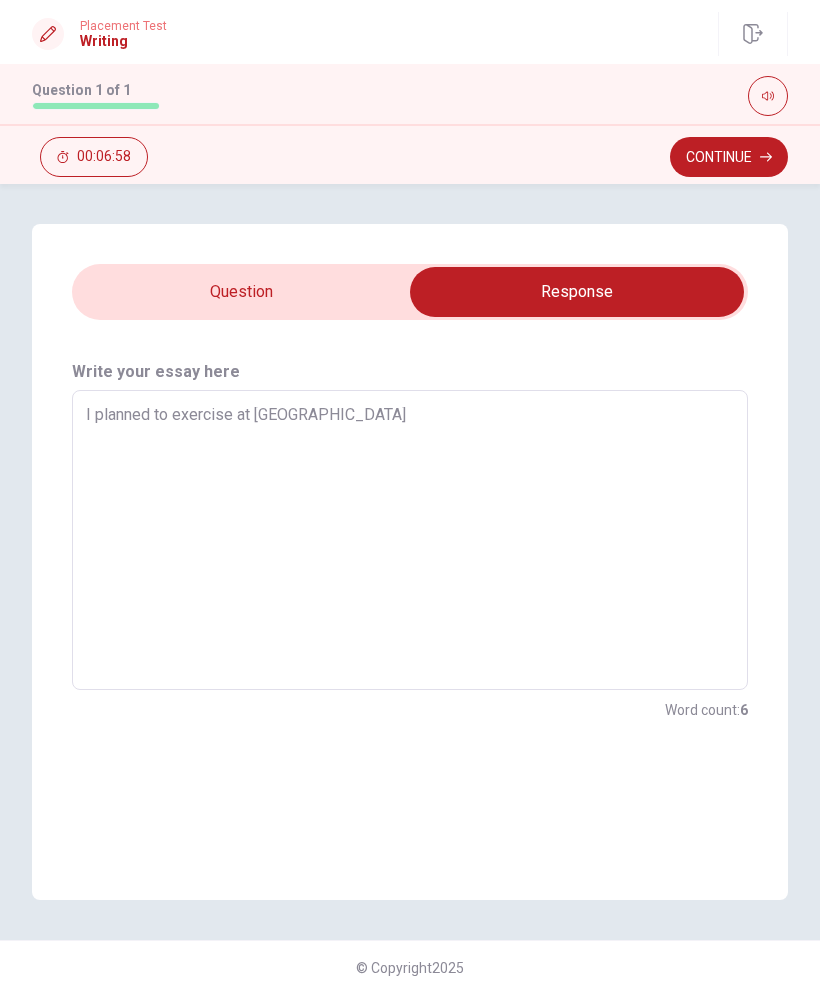 type on "I planned to exercise at lead" 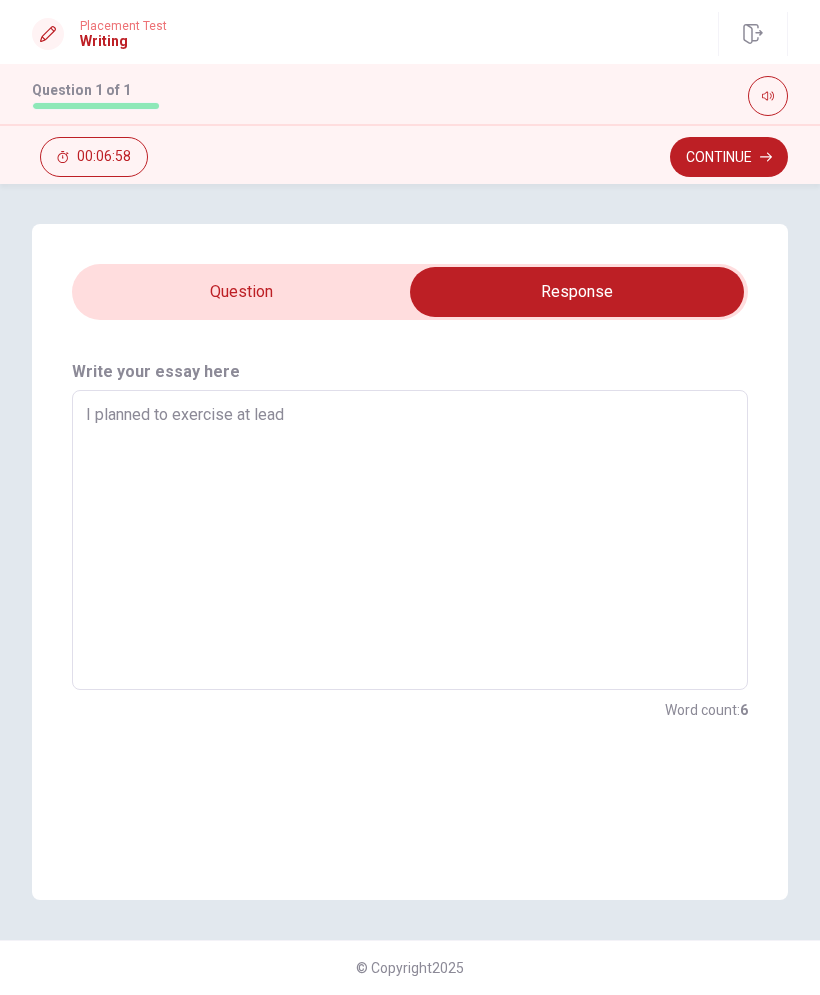 type on "x" 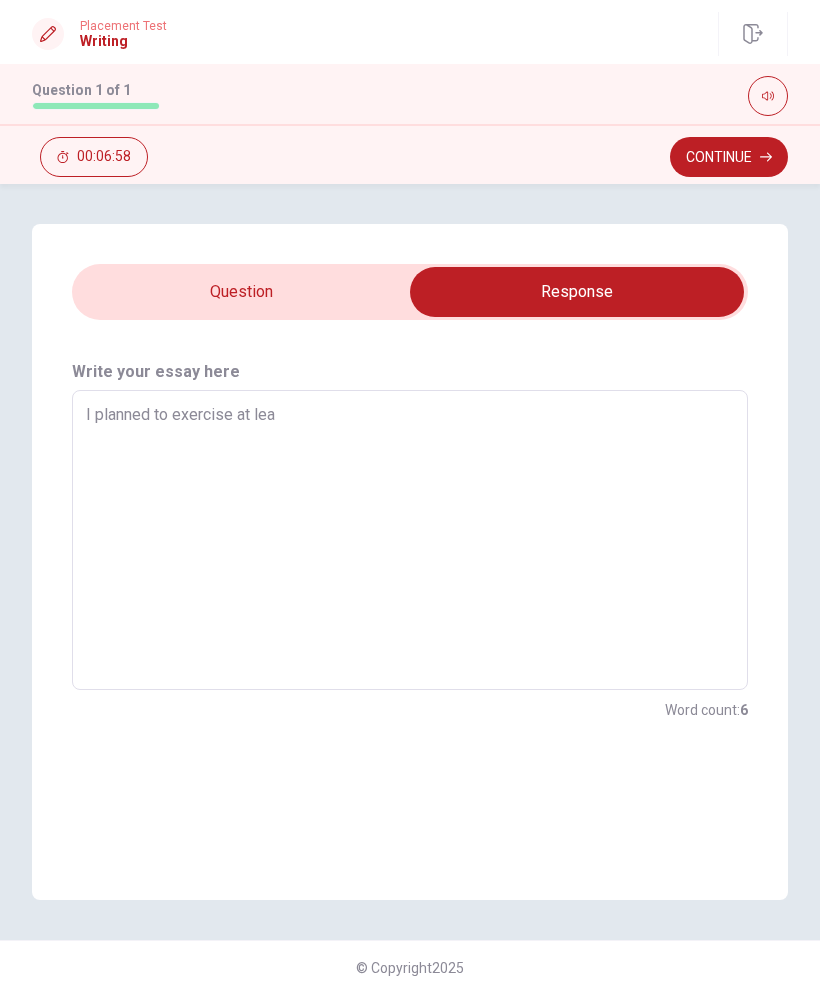 type on "x" 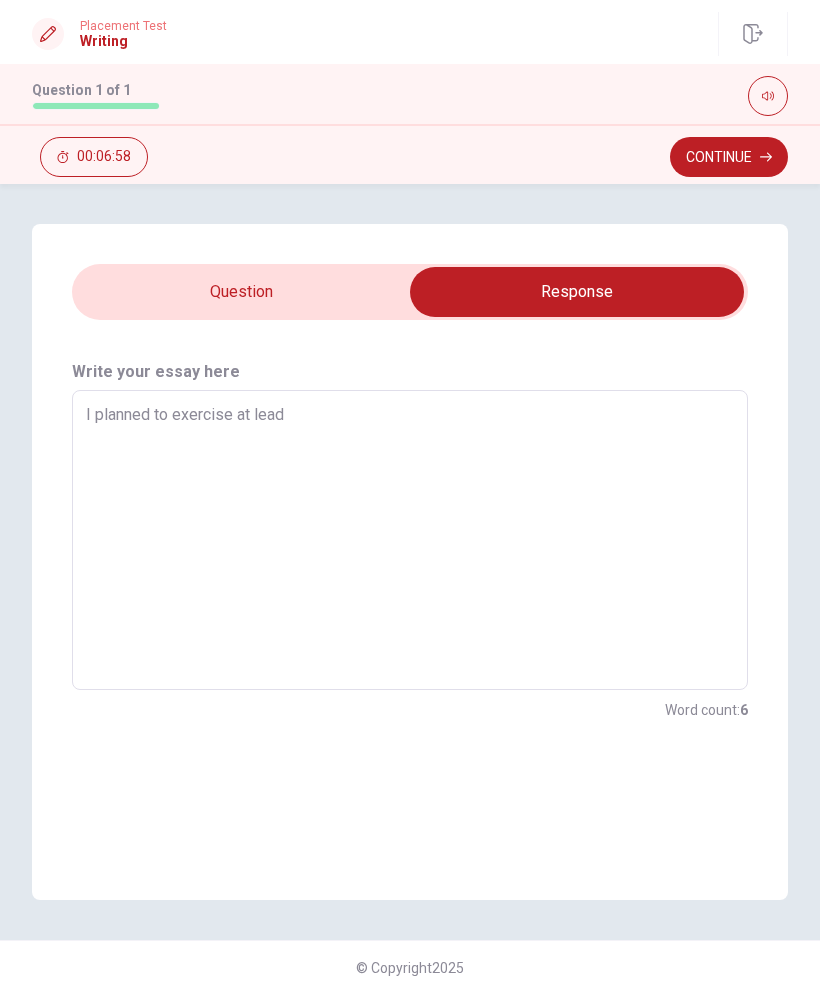 type on "x" 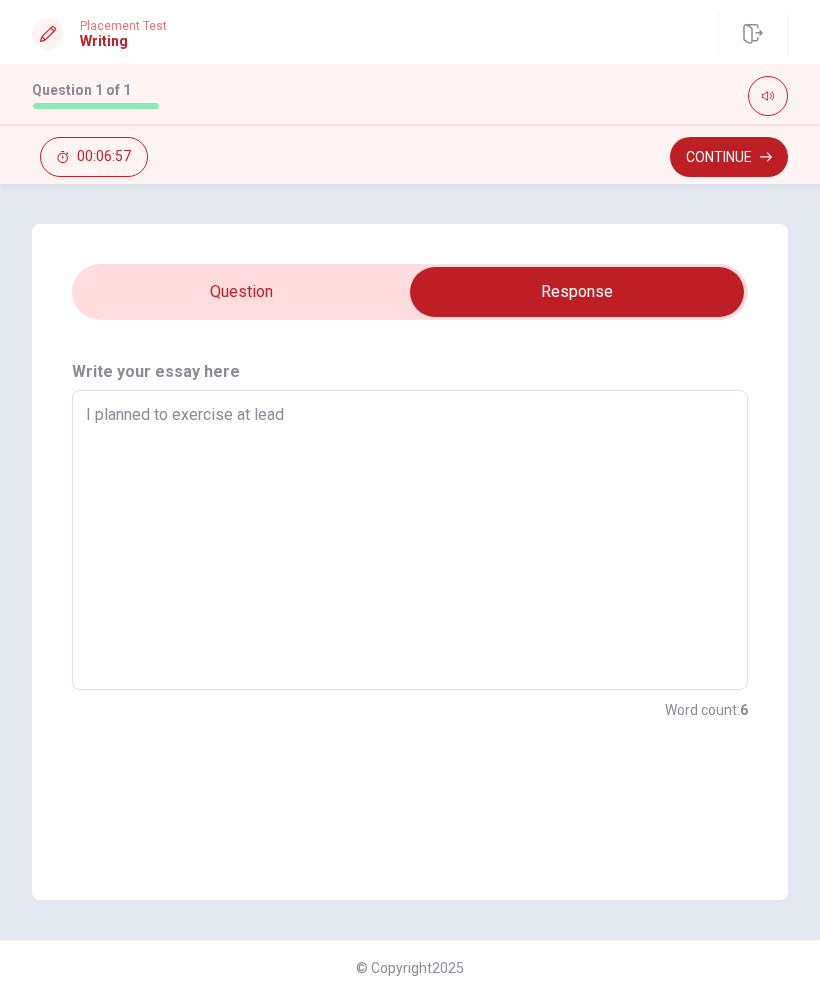 type on "I planned to exercise at [GEOGRAPHIC_DATA]" 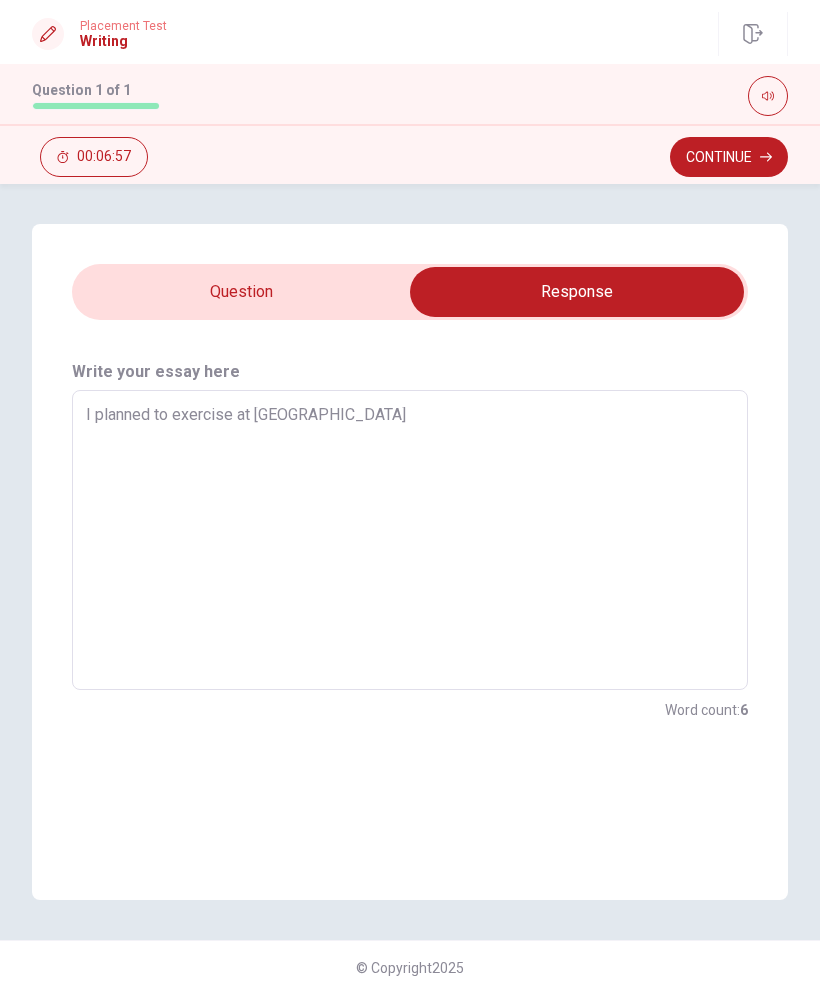 type on "x" 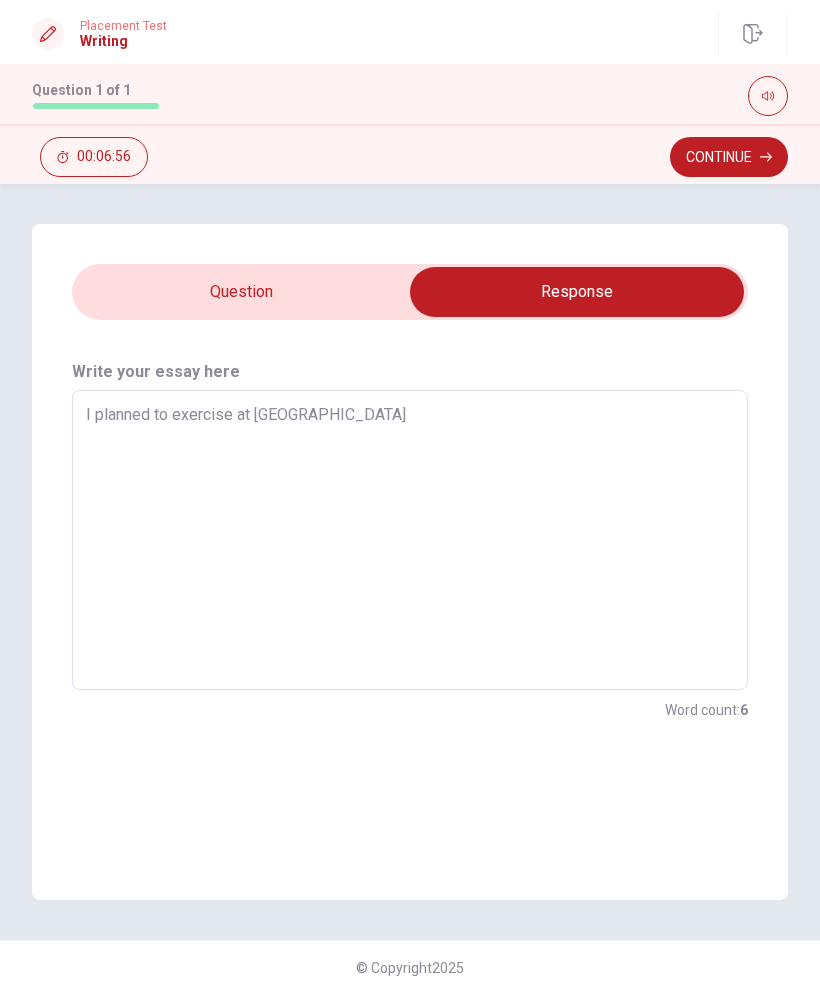 type on "I planned to exercise at lead" 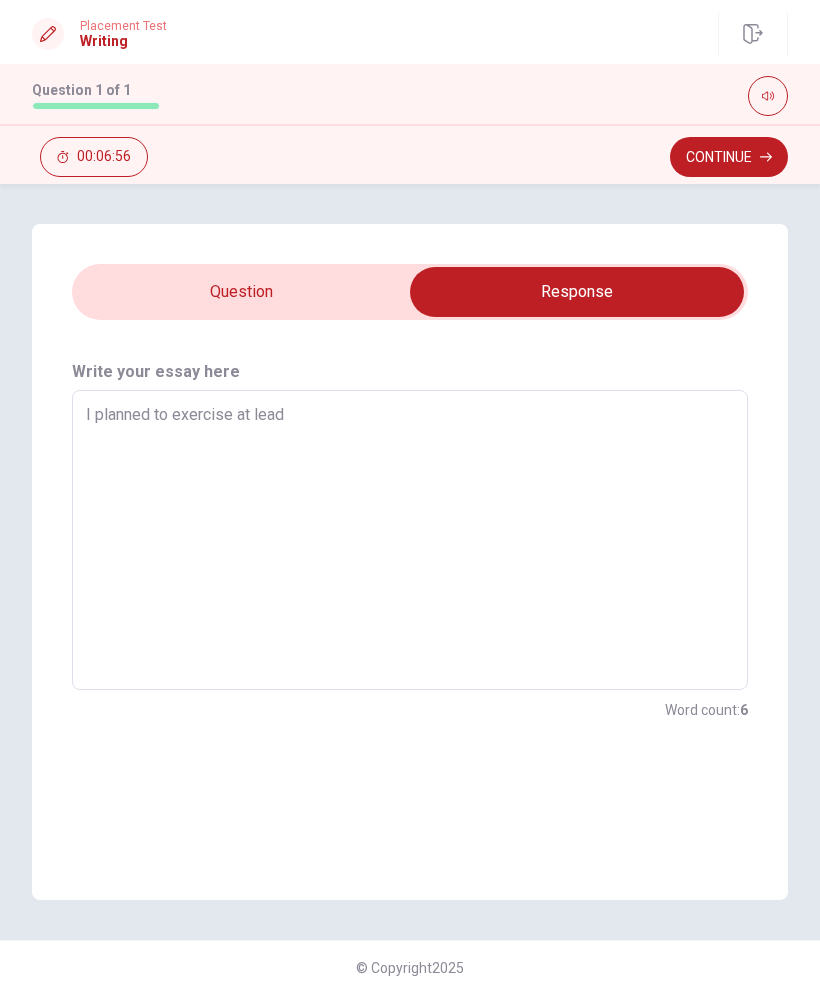 type on "x" 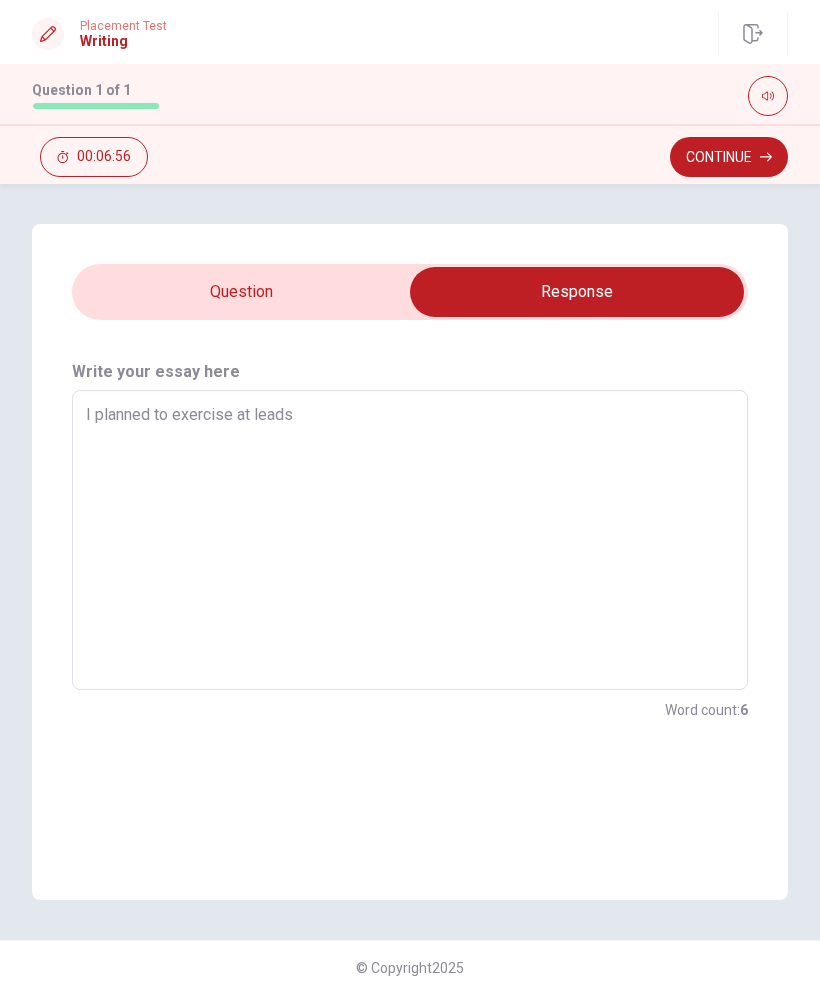 type on "x" 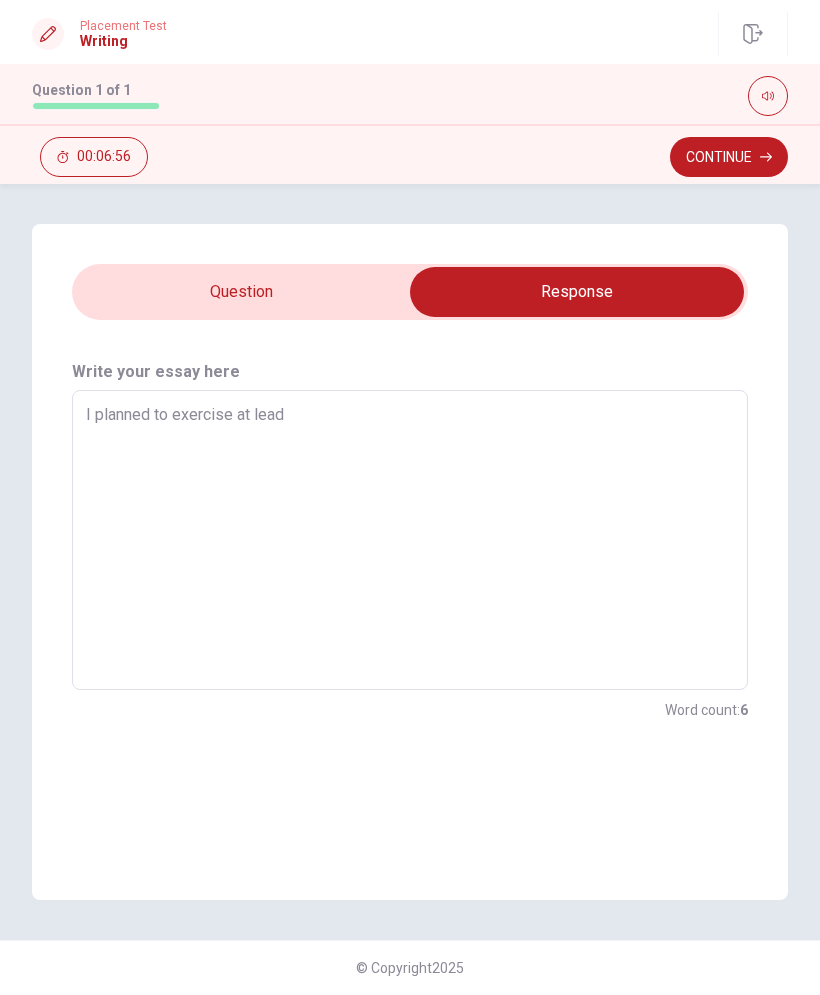 type on "x" 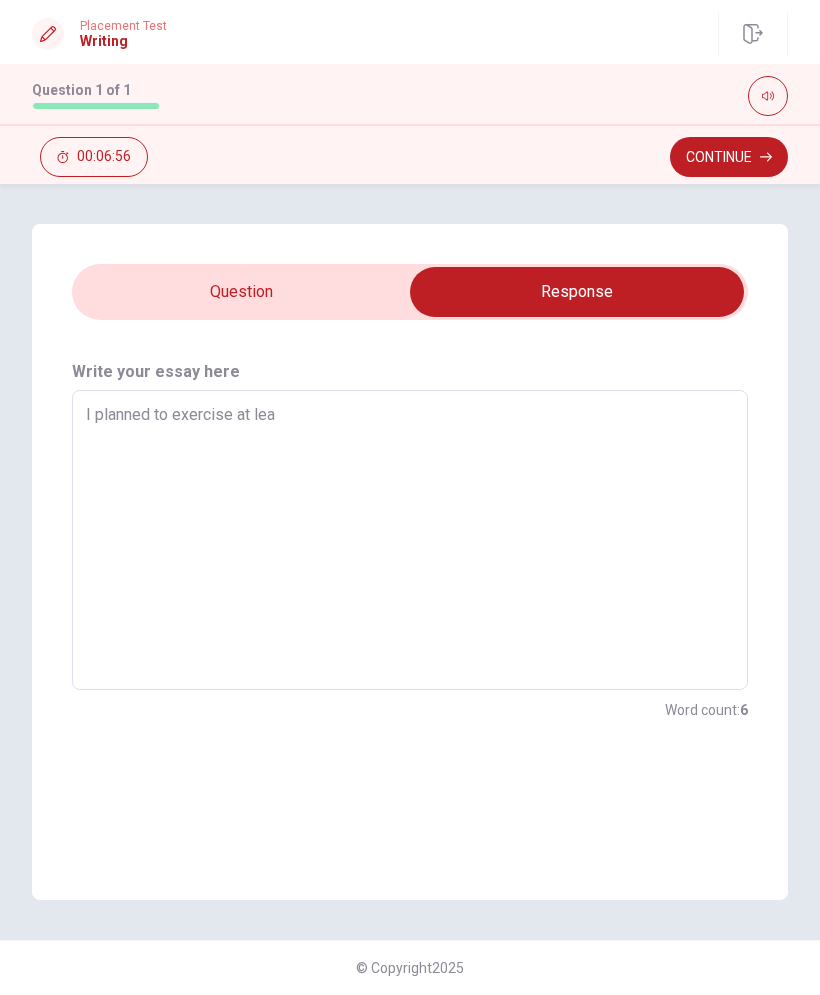 type on "x" 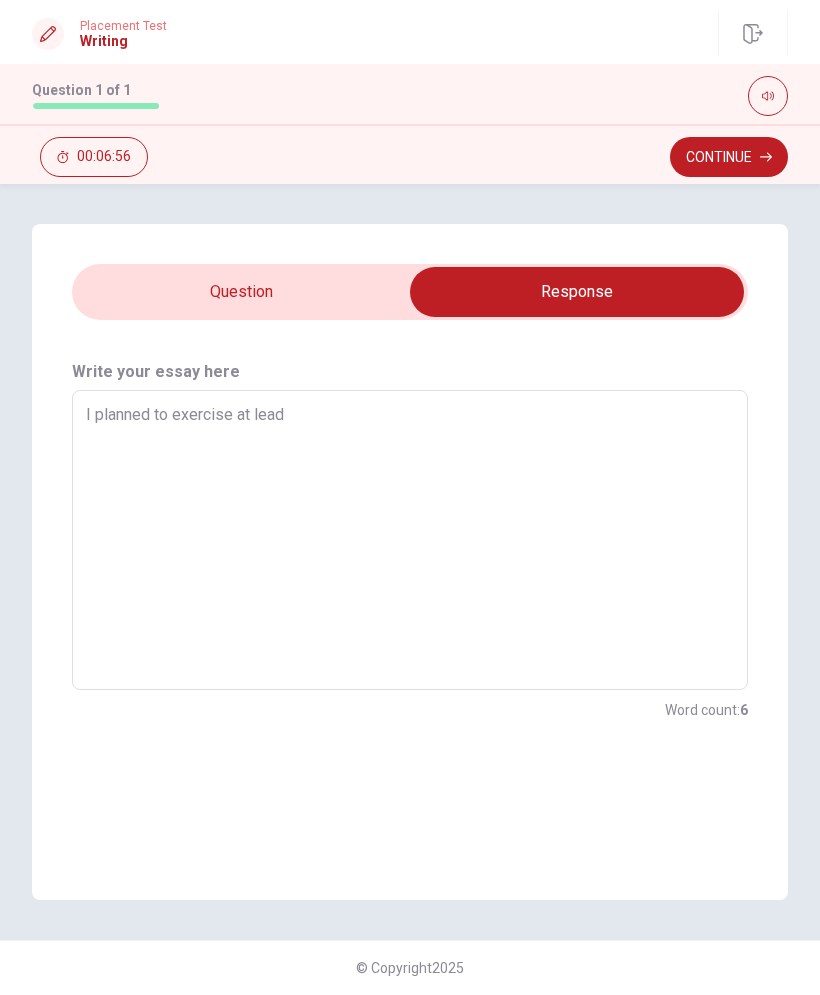 type on "x" 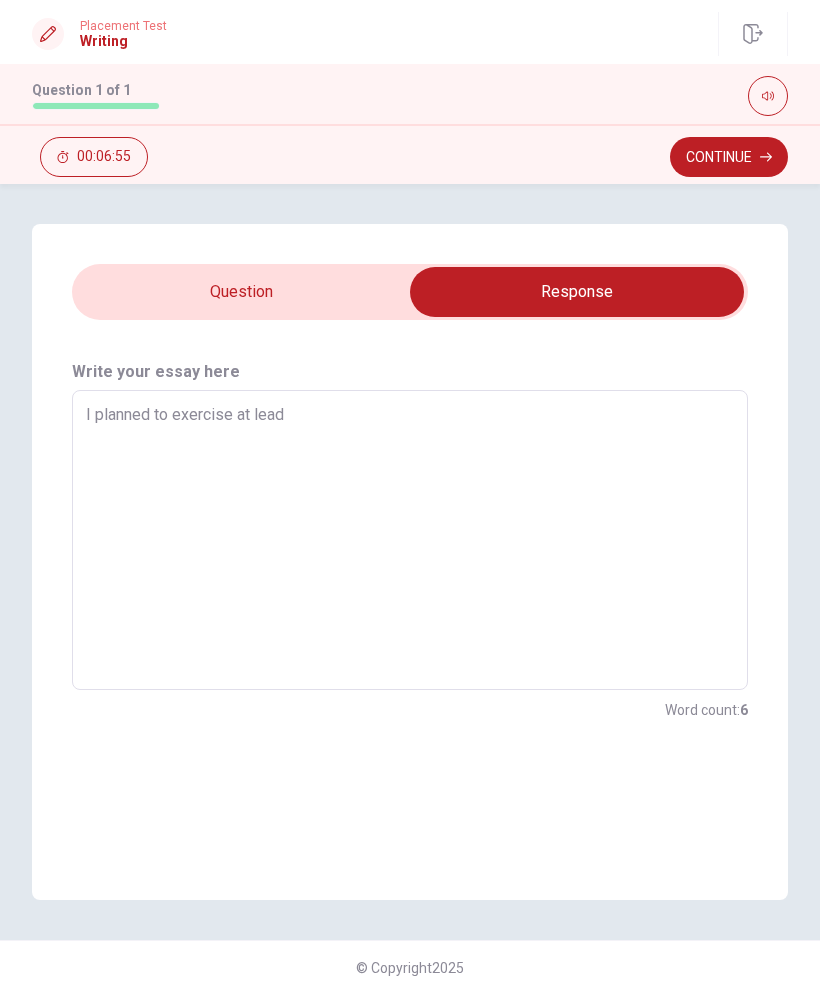type on "I planned to exercise at lea" 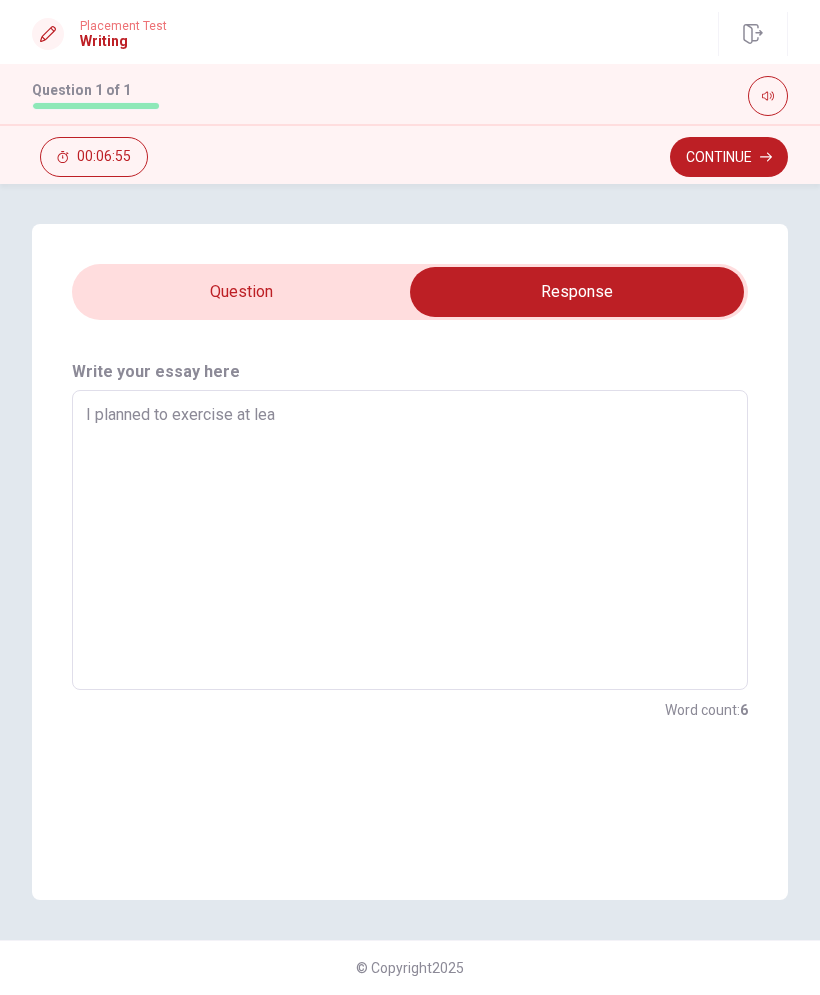 type on "x" 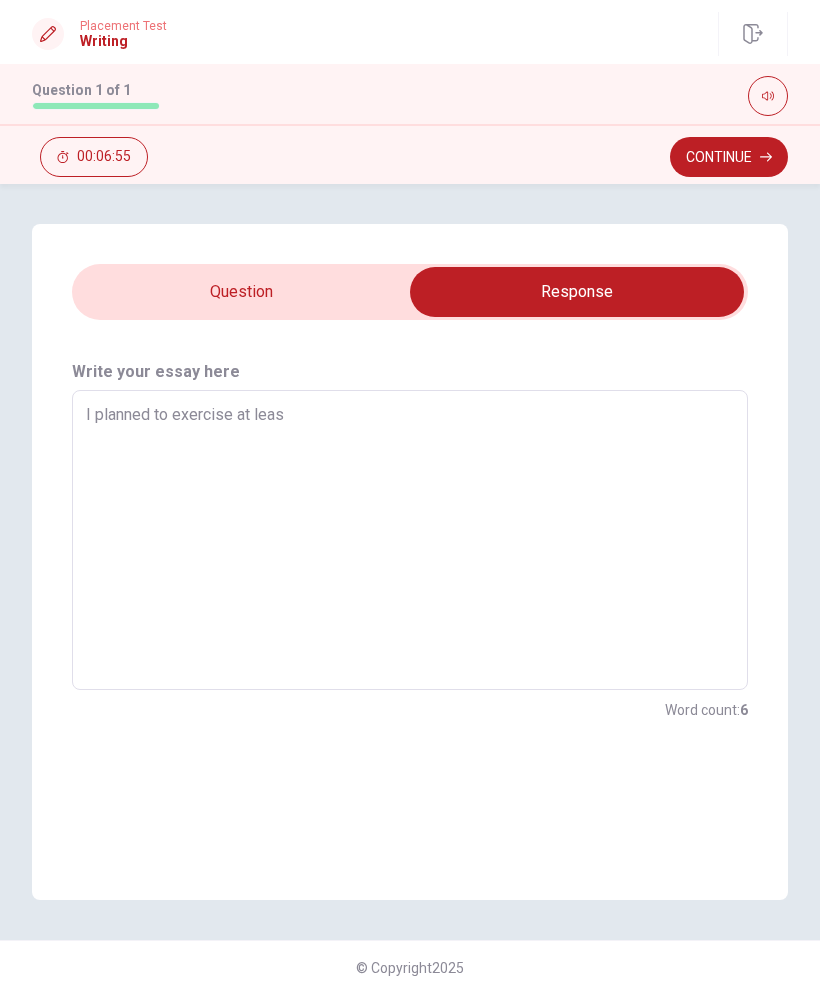 type on "x" 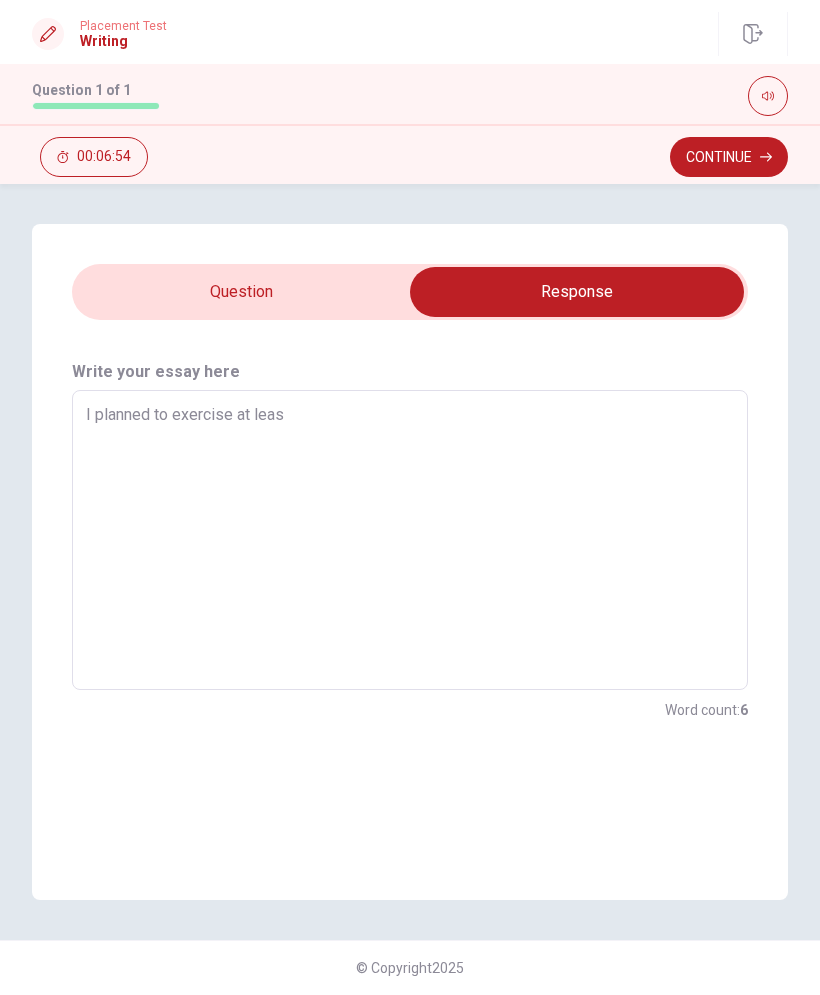 type on "I planned to exercise at least" 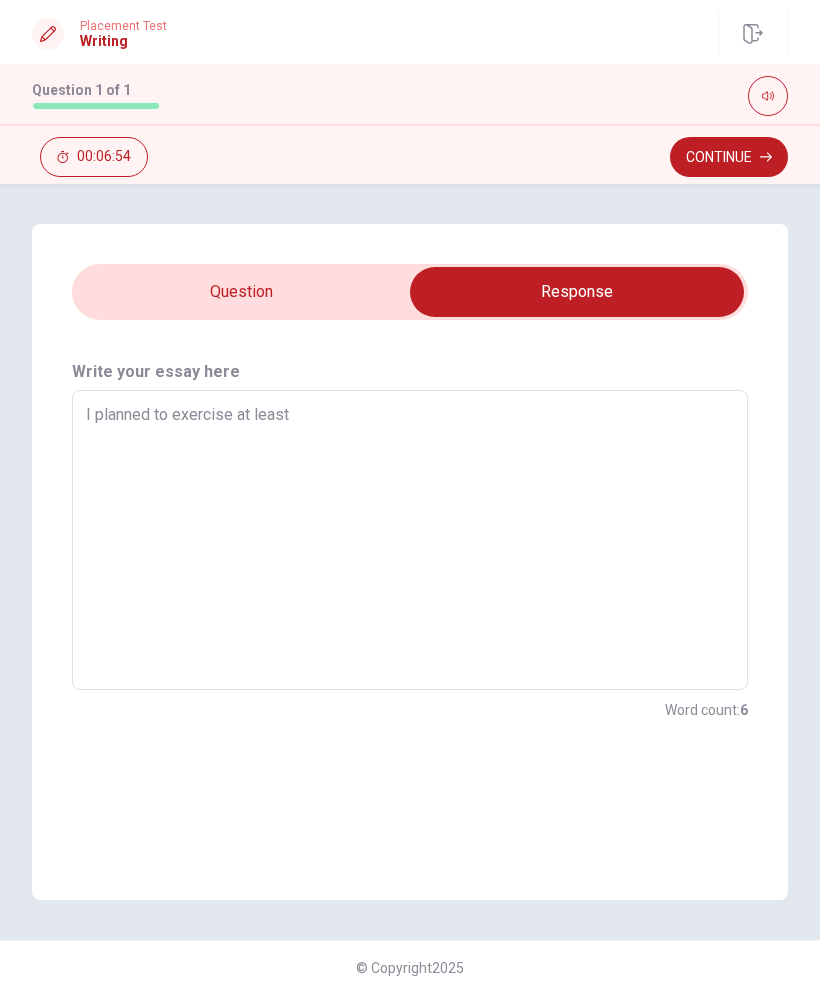 type on "x" 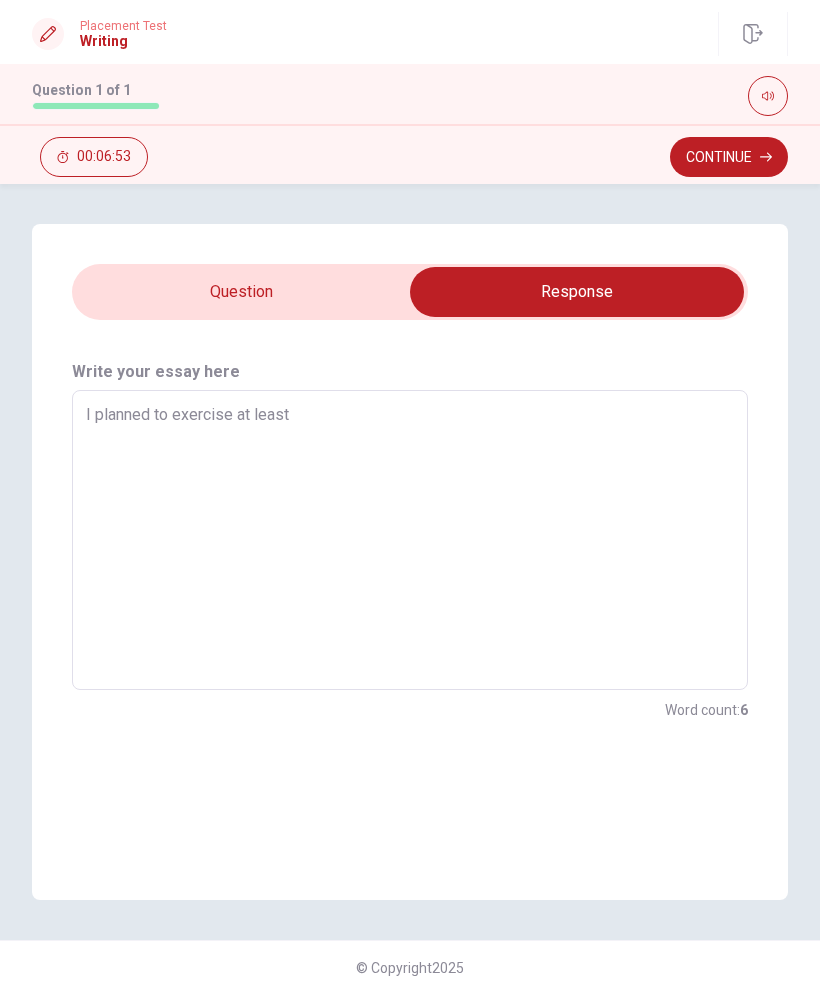 type on "I planned to exercise at least 3" 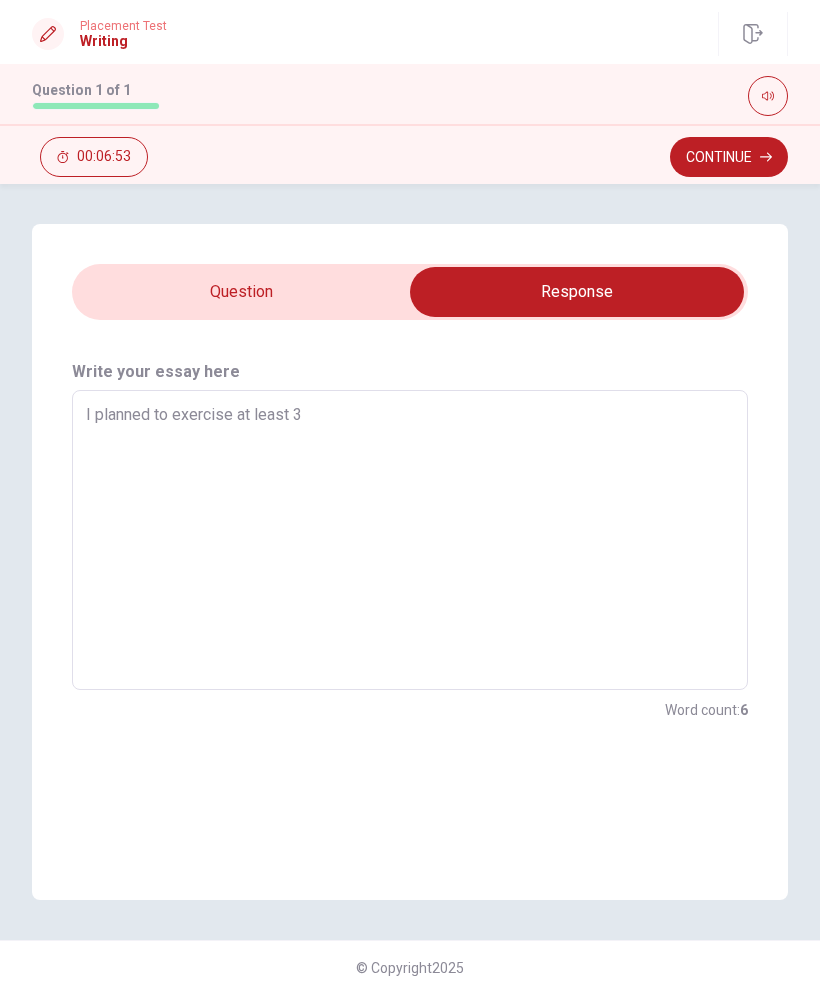 type on "x" 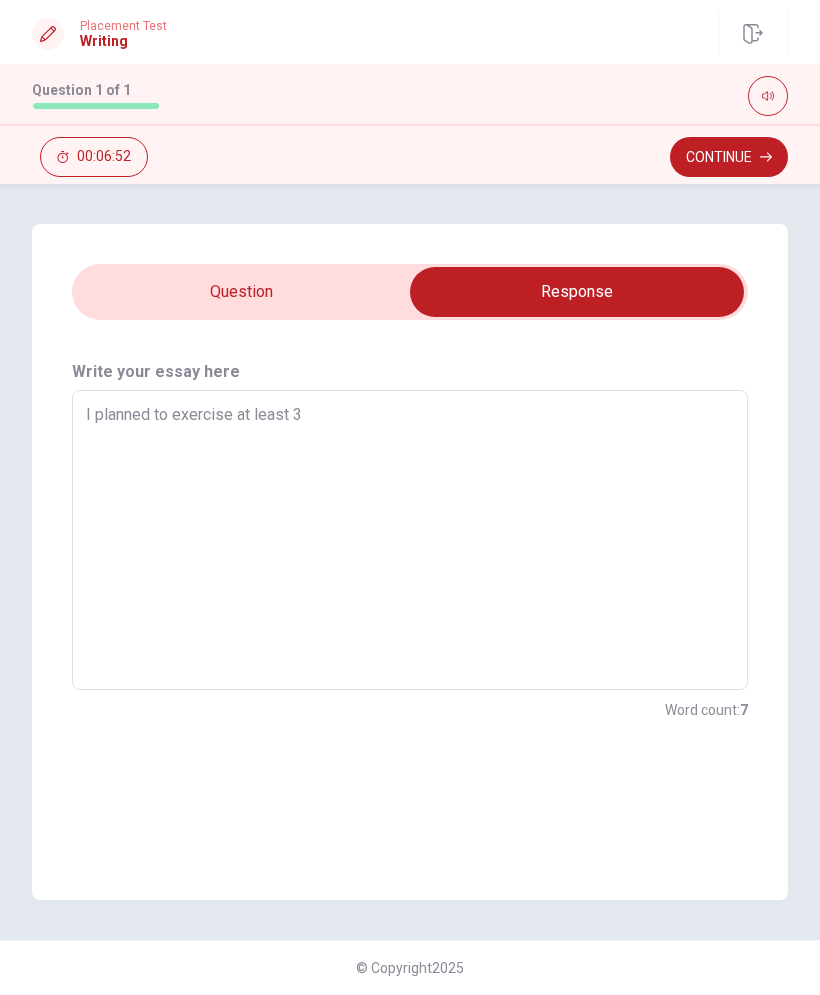 type on "I planned to exercise at least 30" 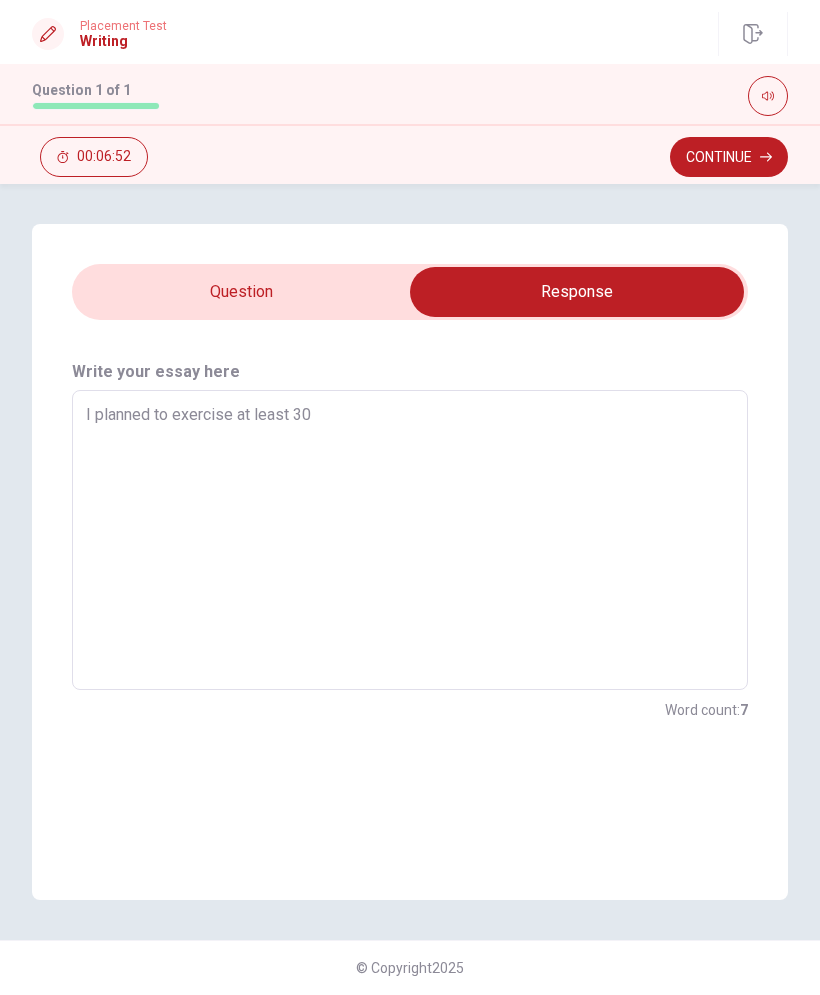 type on "x" 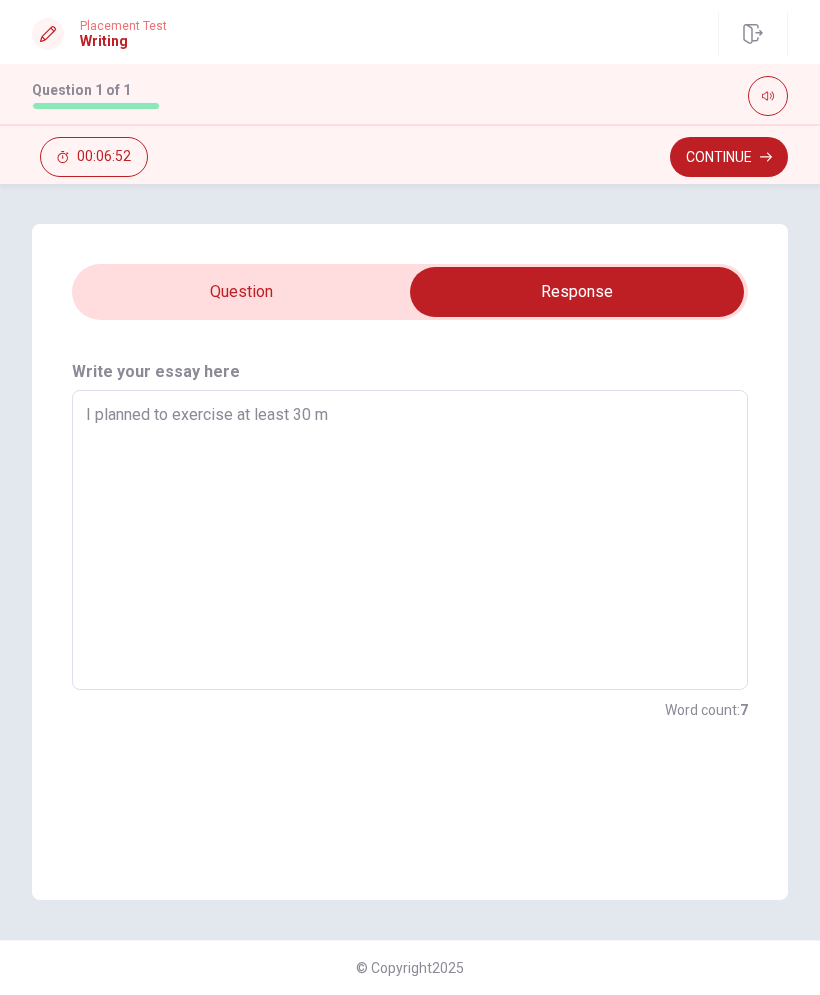 type on "x" 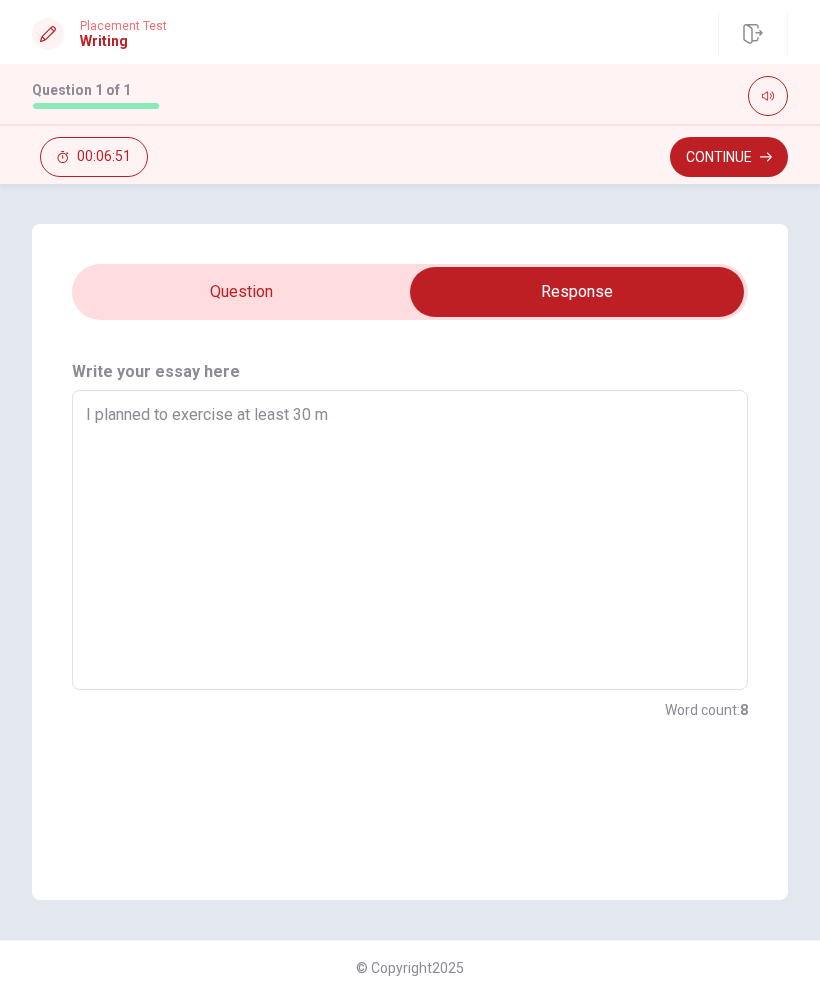 type on "I planned to exercise at least 30 mi" 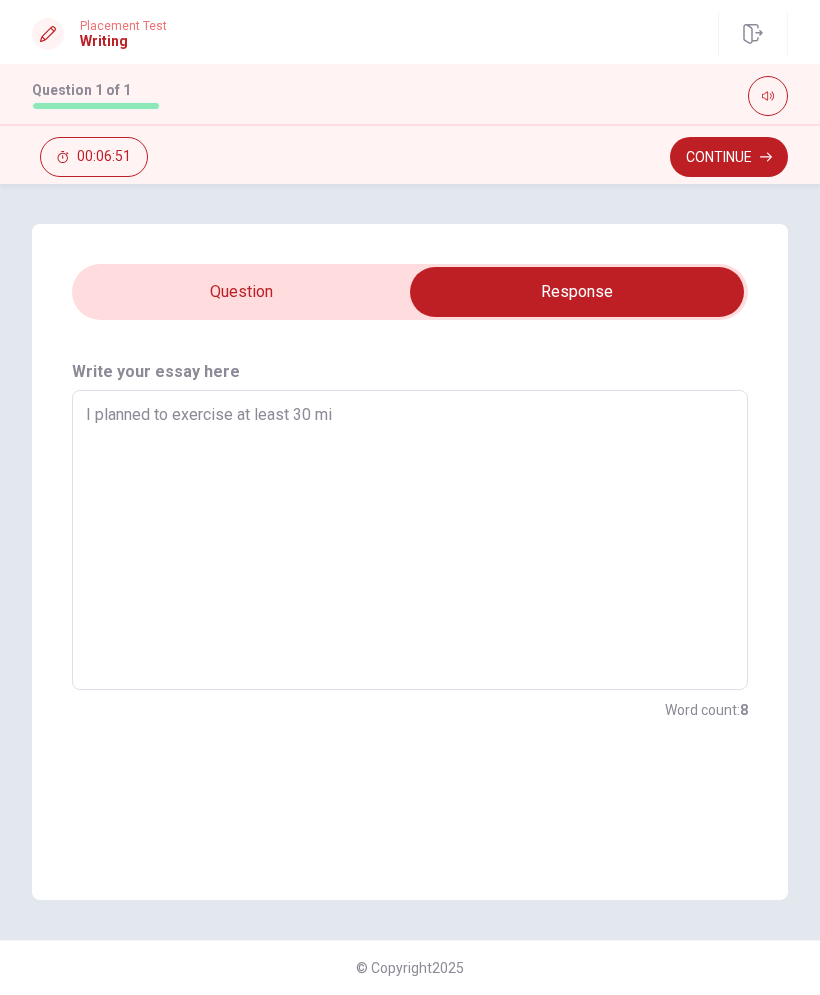 type on "x" 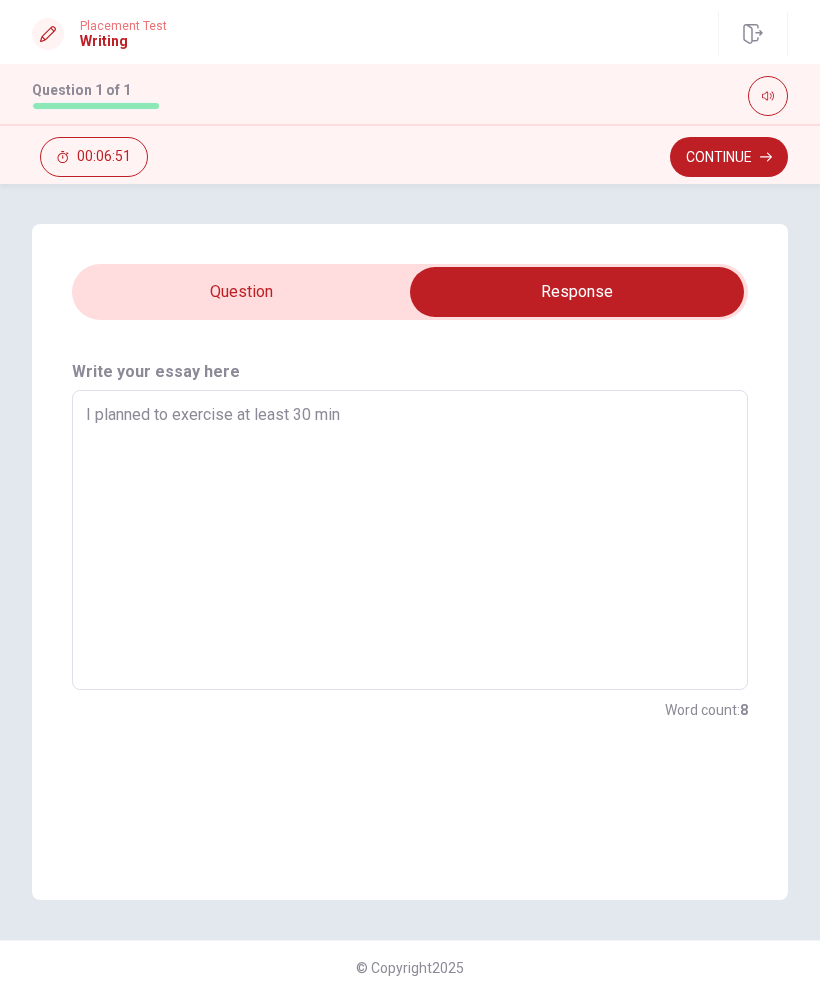 type on "x" 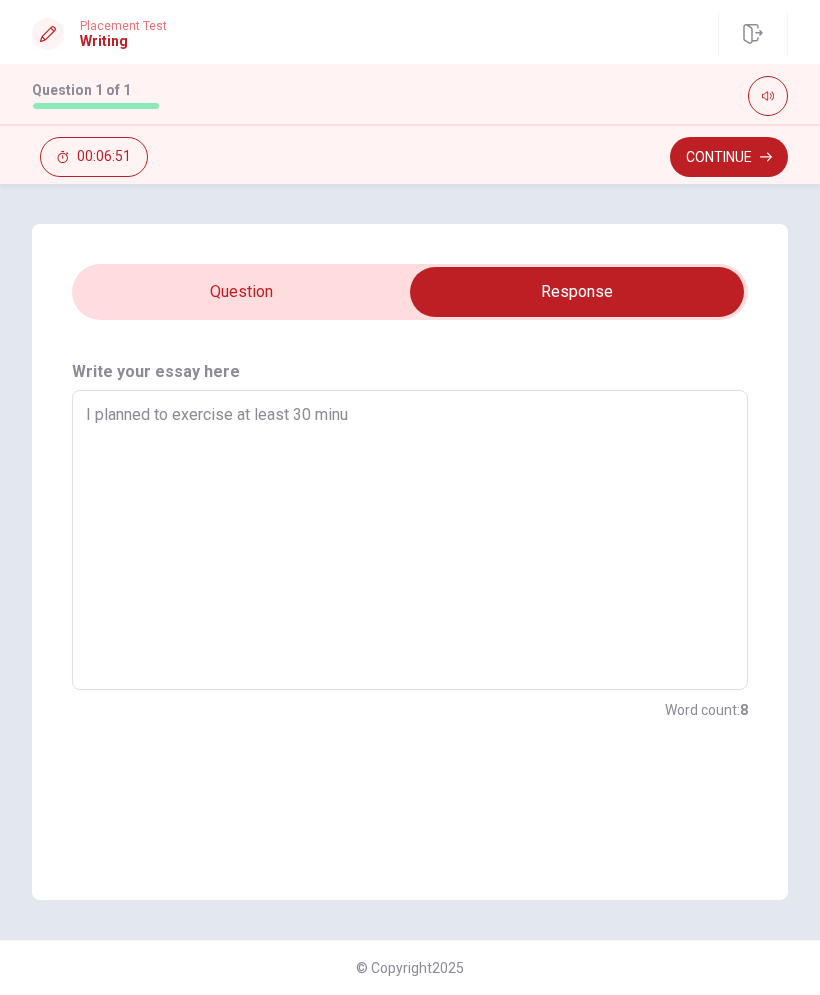 type on "x" 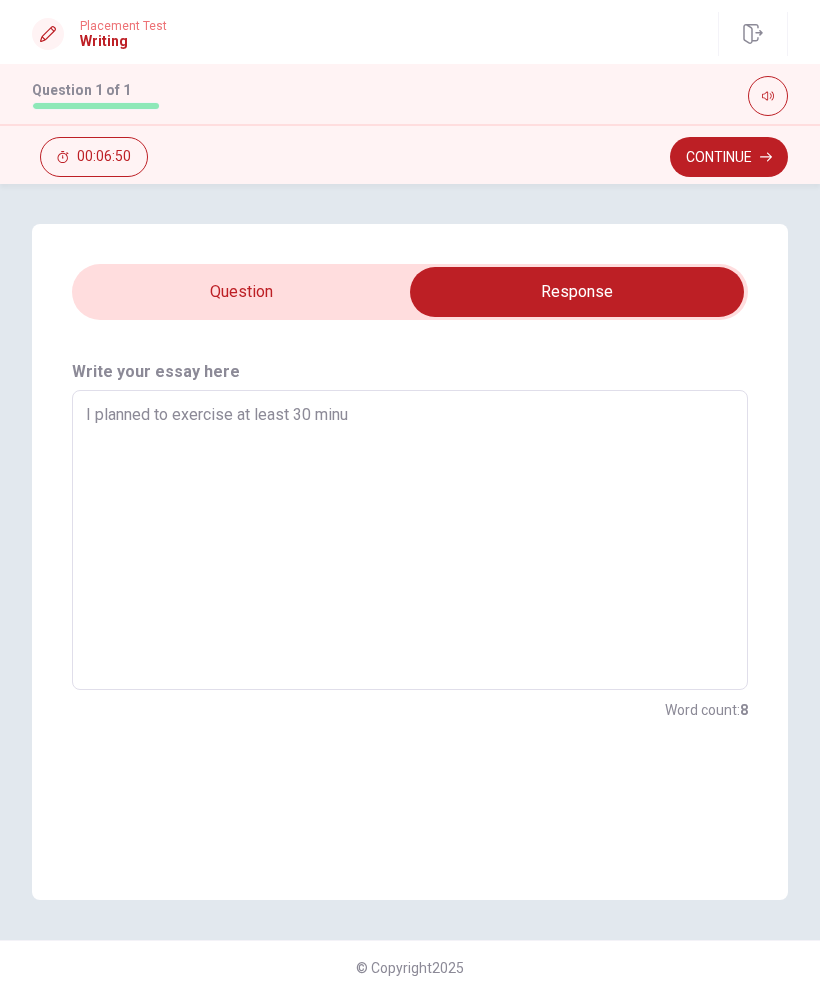 type on "I planned to exercise at least 30 minut" 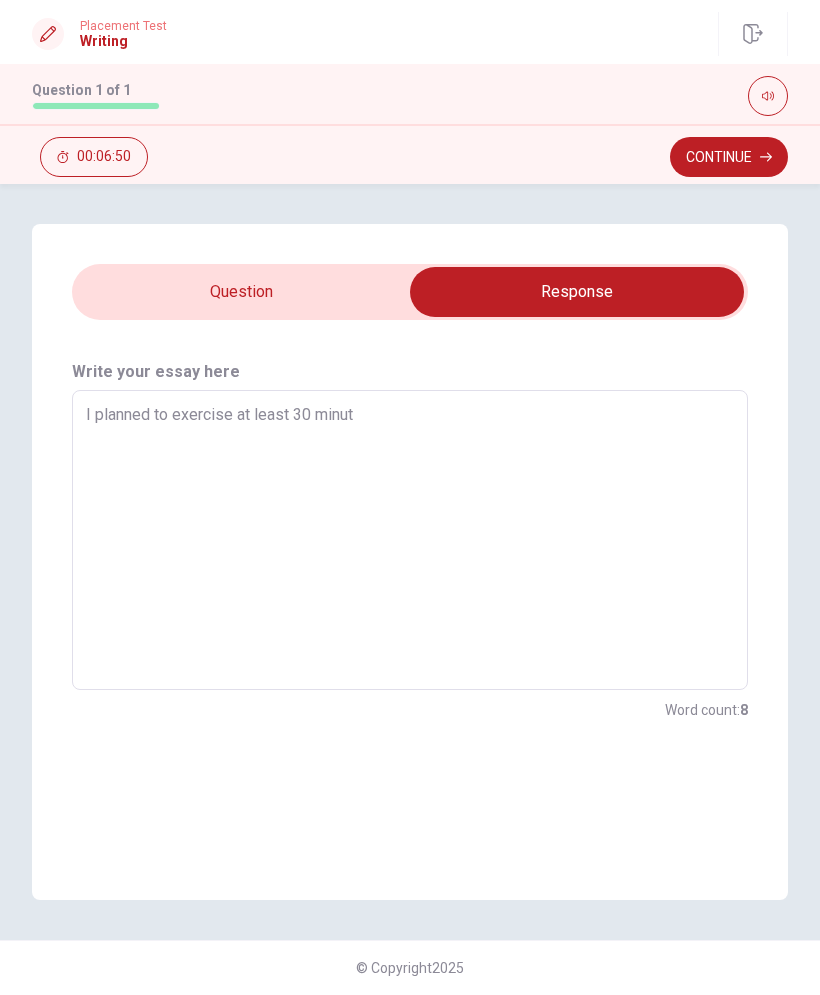type on "x" 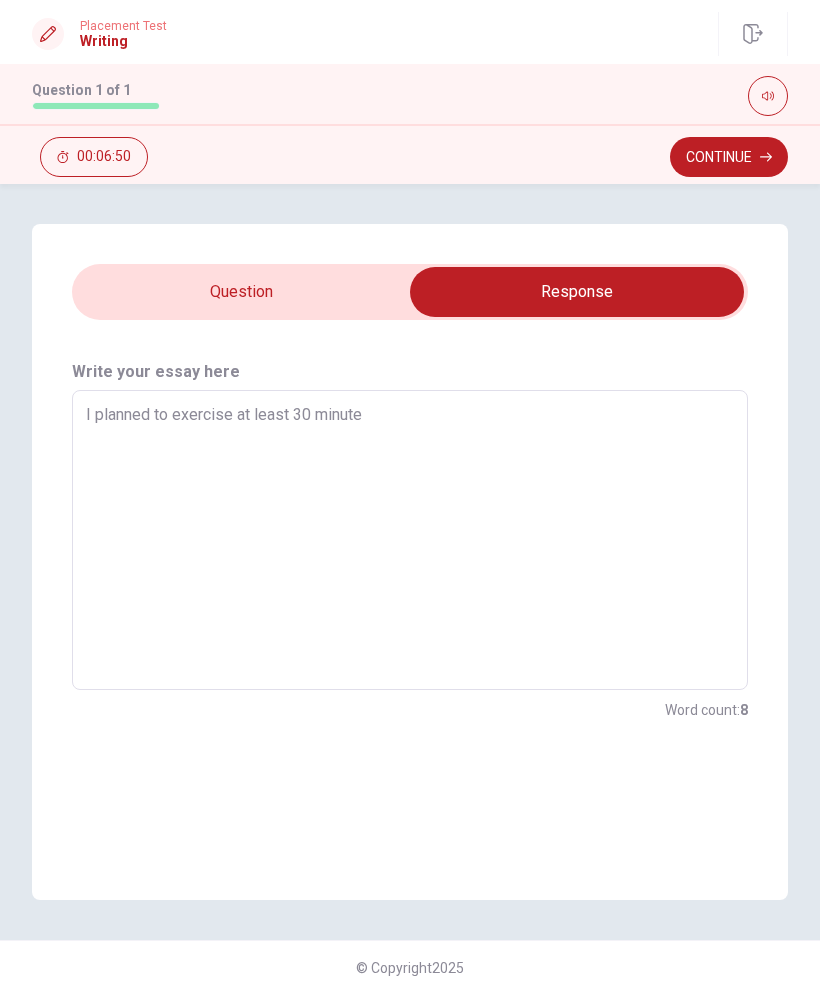 type on "x" 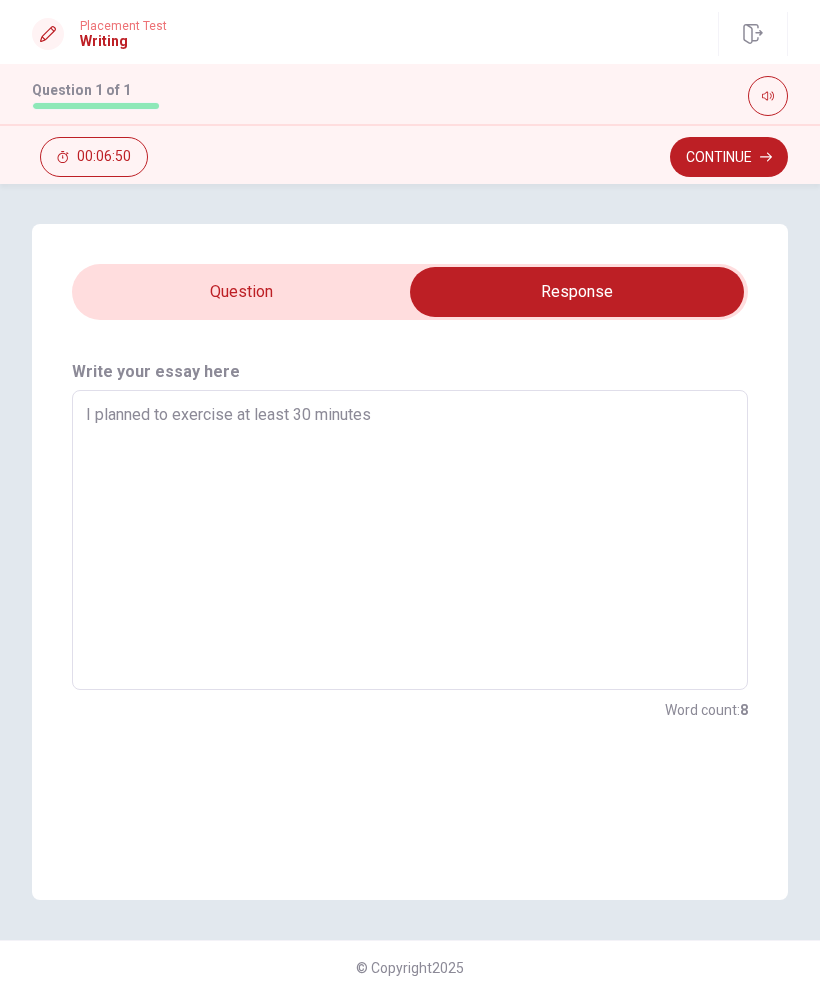 type on "x" 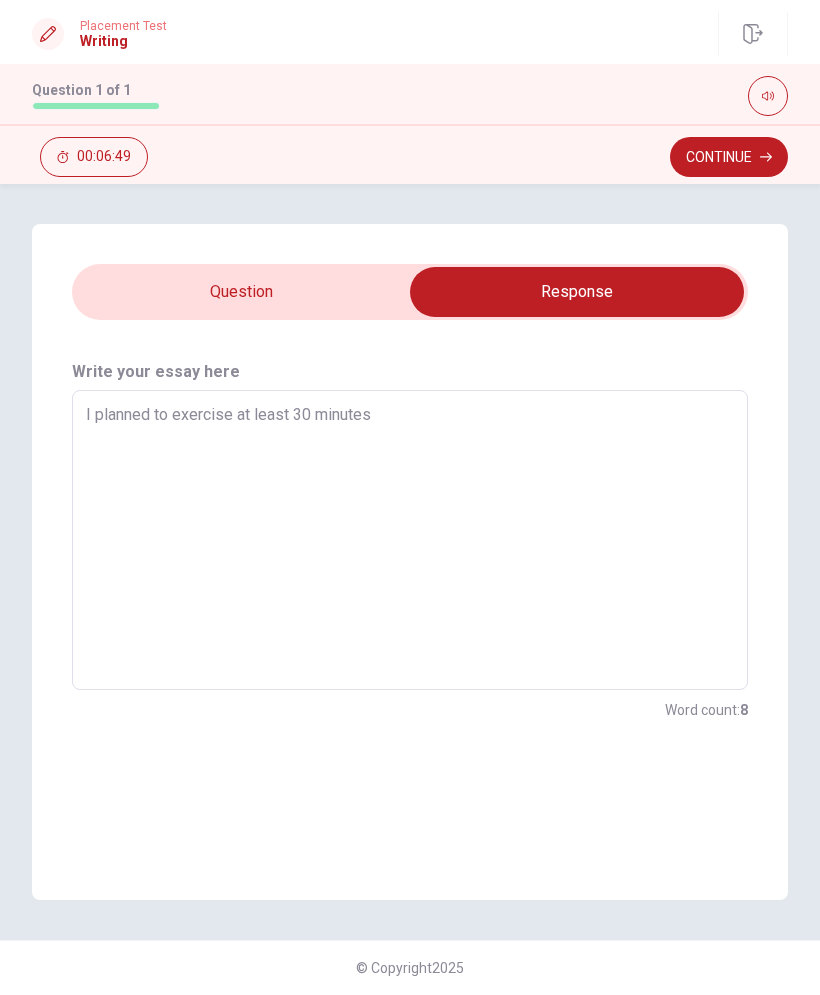 type on "I planned to exercise at least 30 minutes" 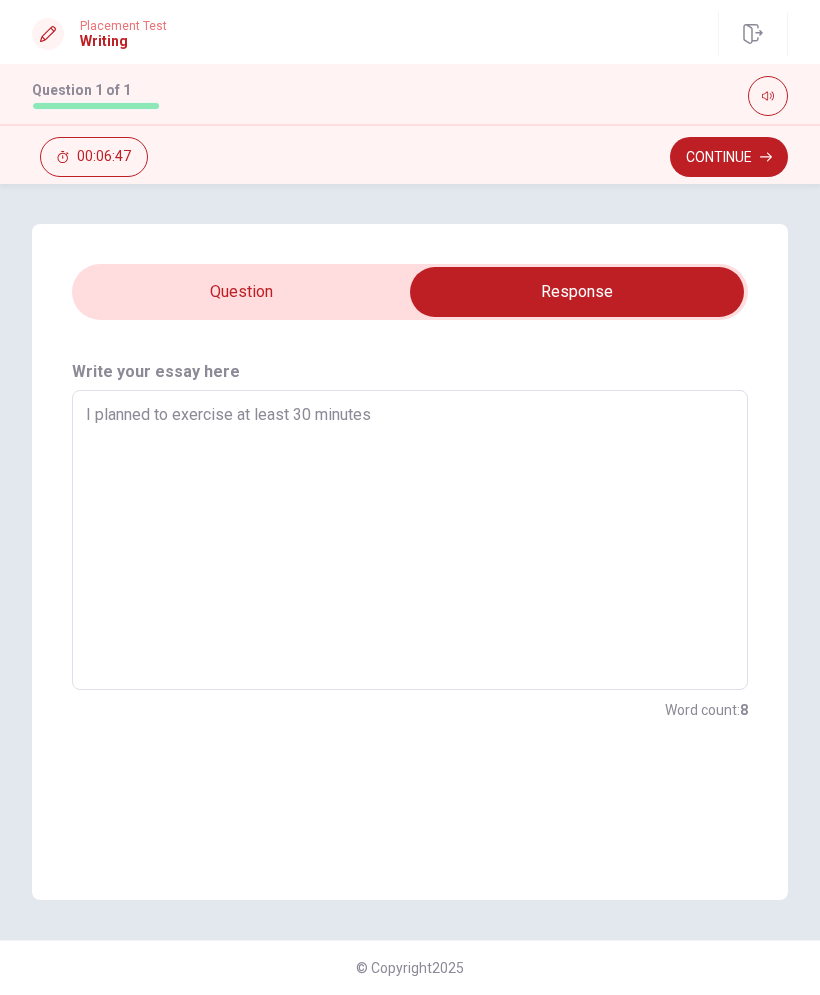 click on "I planned to exercise at least 30 minutes" at bounding box center [410, 540] 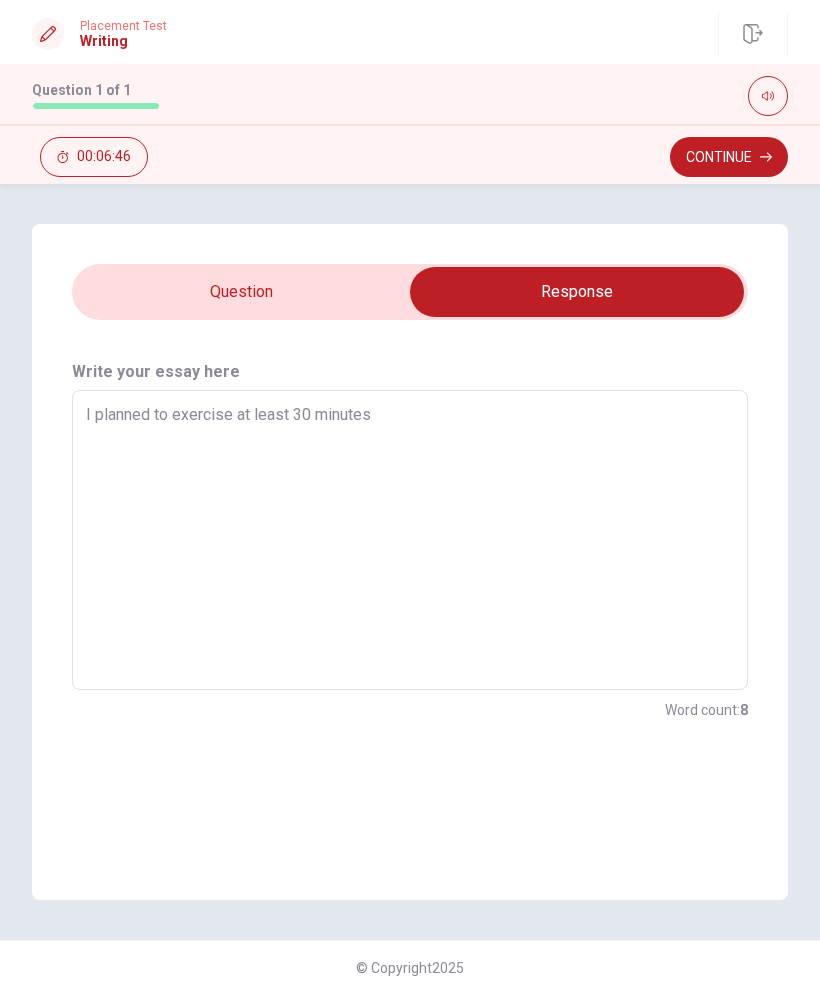 click on "I planned to exercise at least 30 minutes" at bounding box center (410, 540) 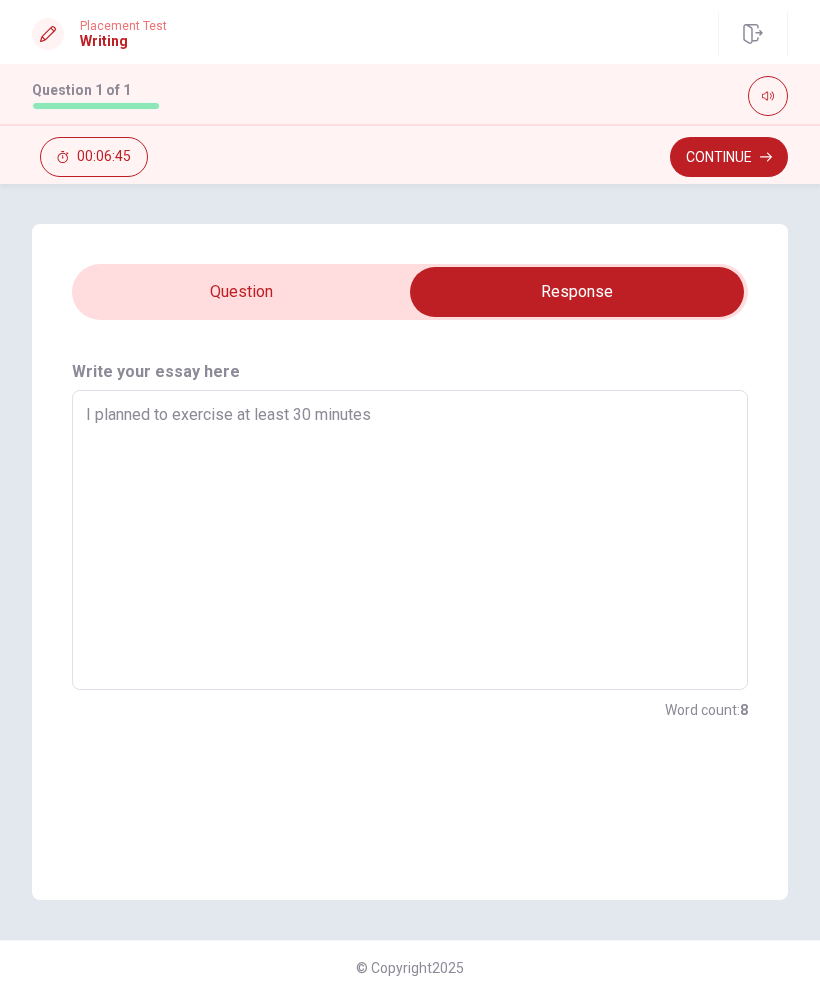 type on "x" 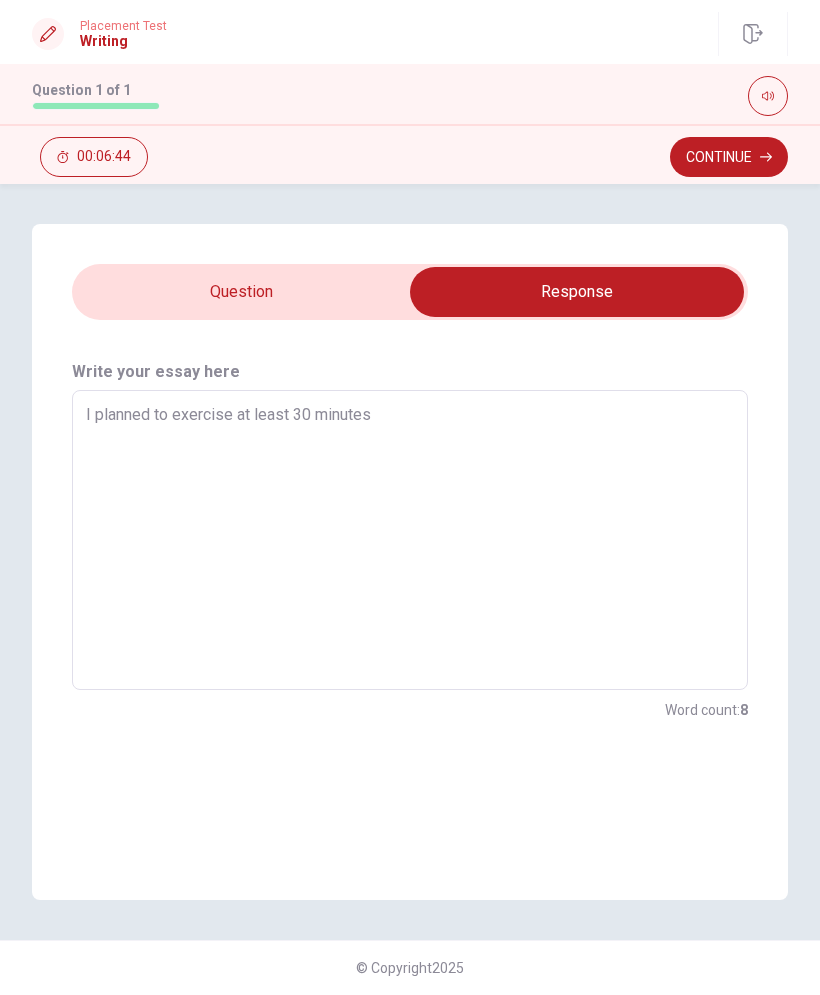type on "I planned to exercise at least 30 minutes e" 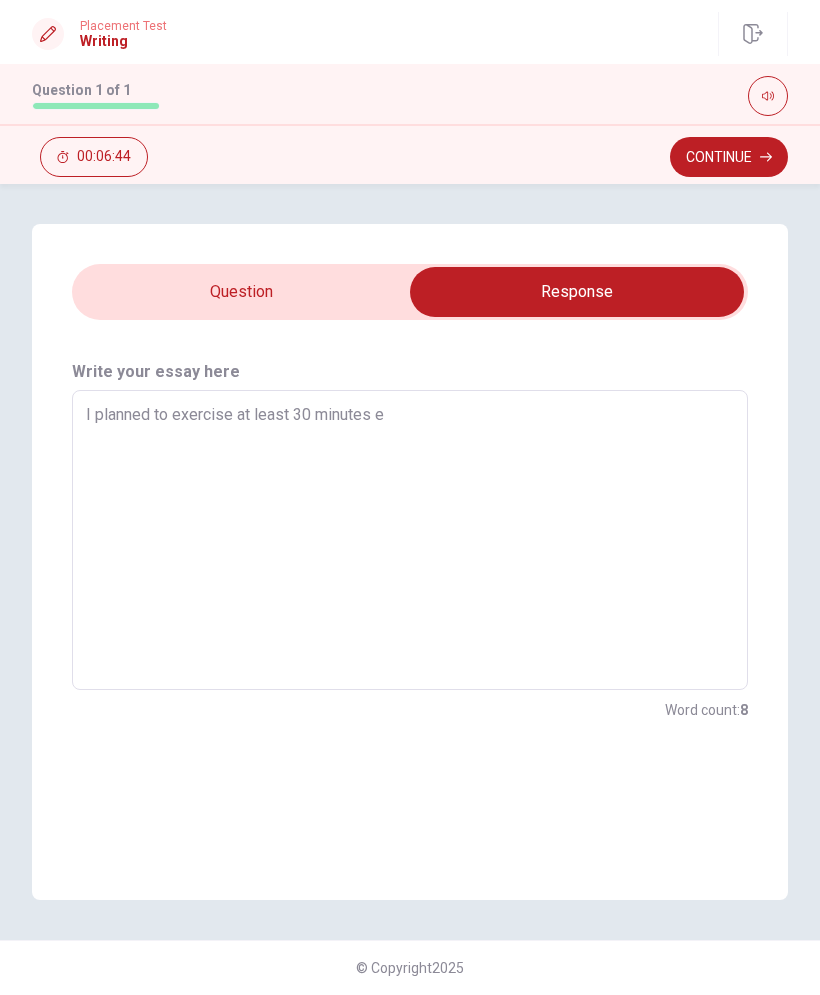 type on "x" 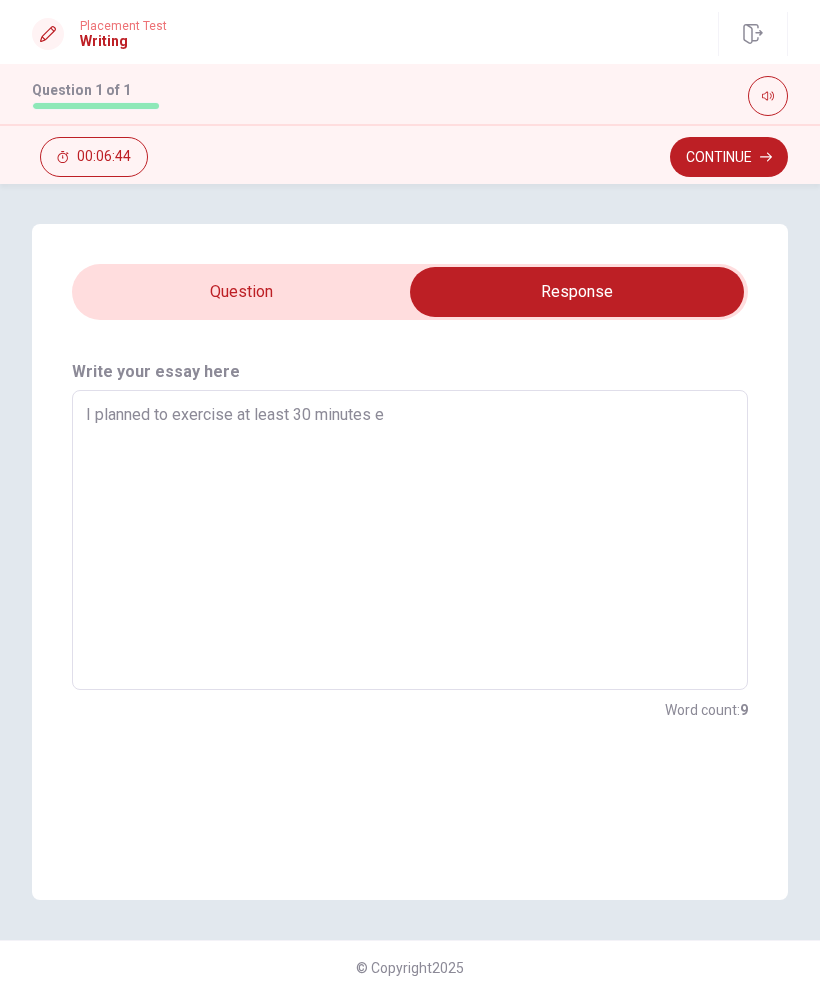 type on "I planned to exercise at least 30 minutes ev" 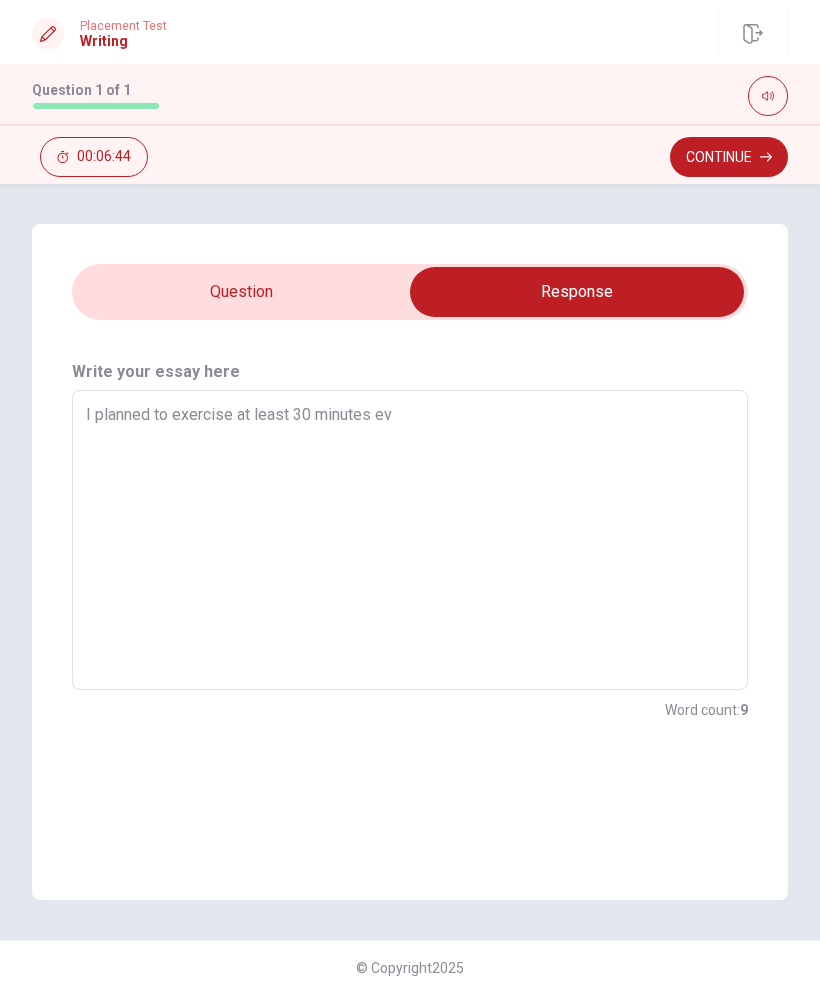 type on "x" 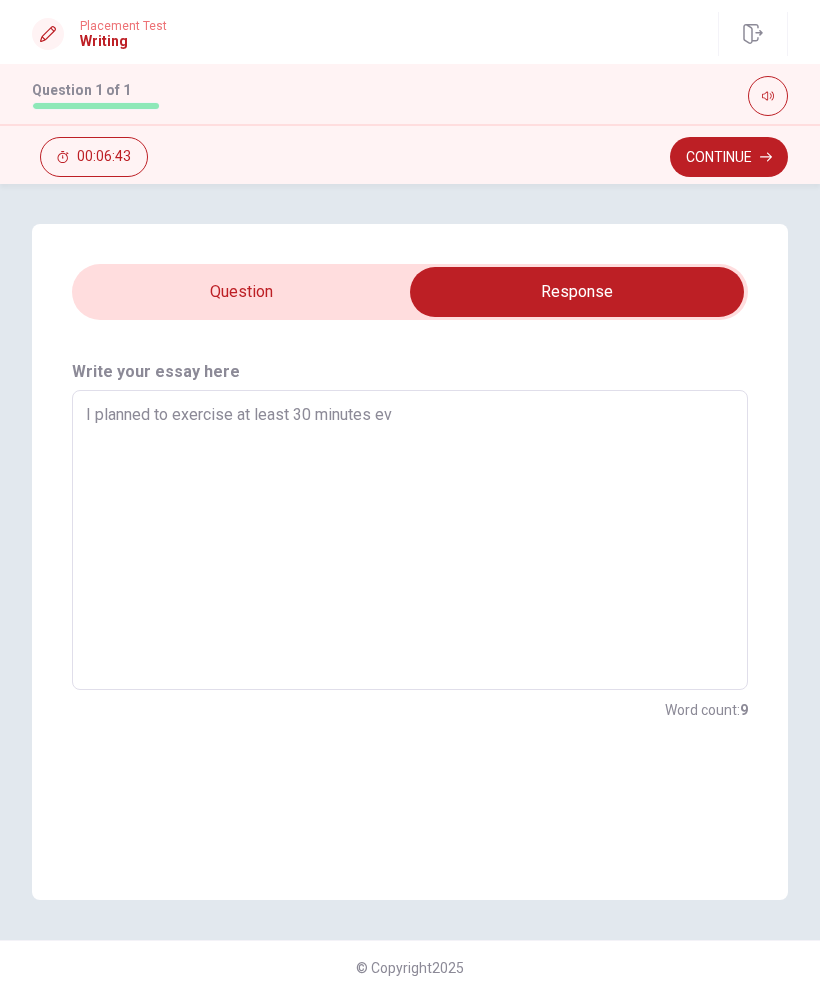 type on "I planned to exercise at least 30 minutes eve" 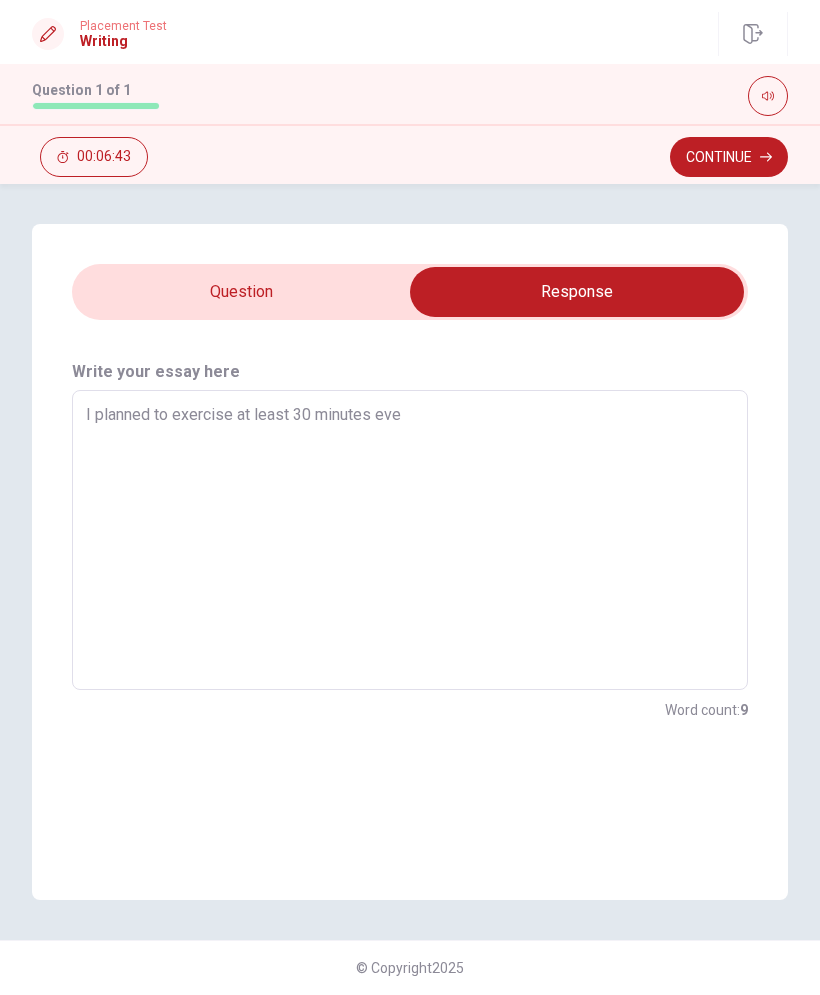 type on "x" 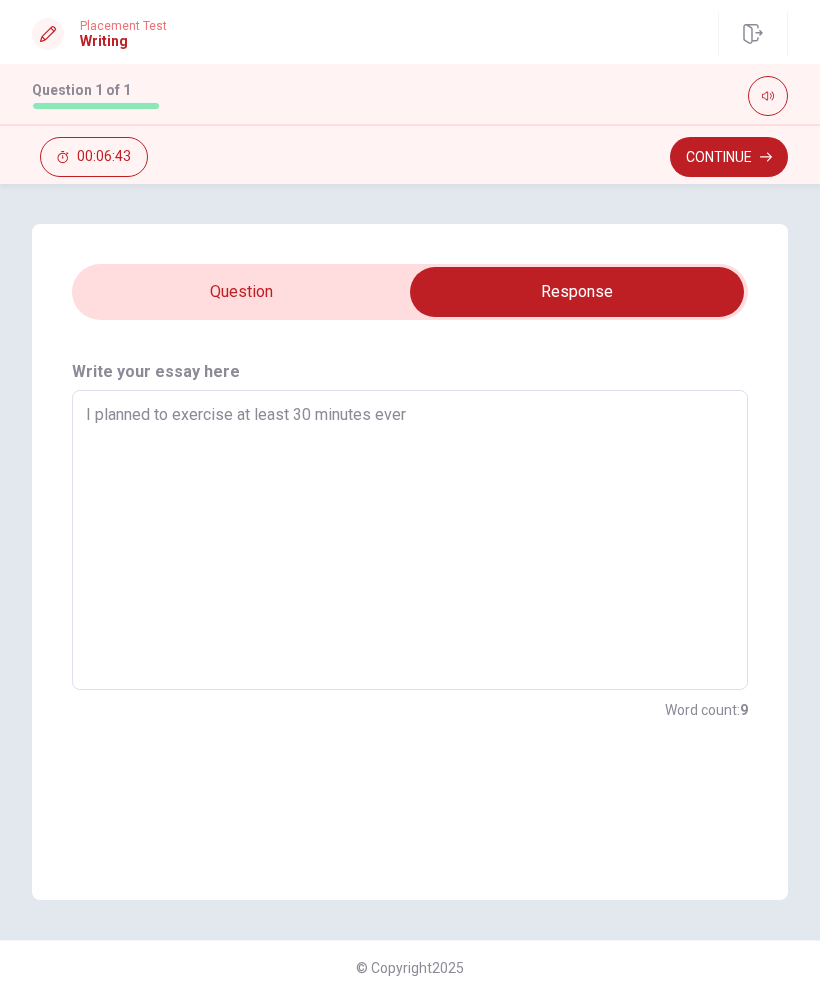 type on "x" 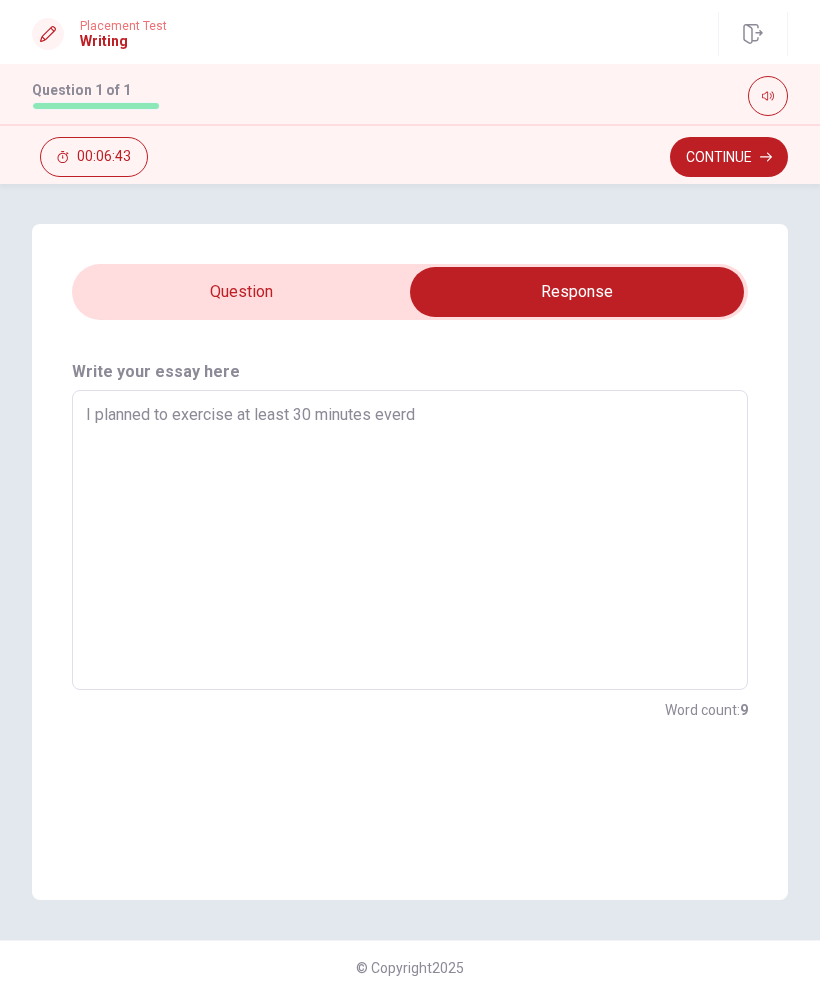 type on "x" 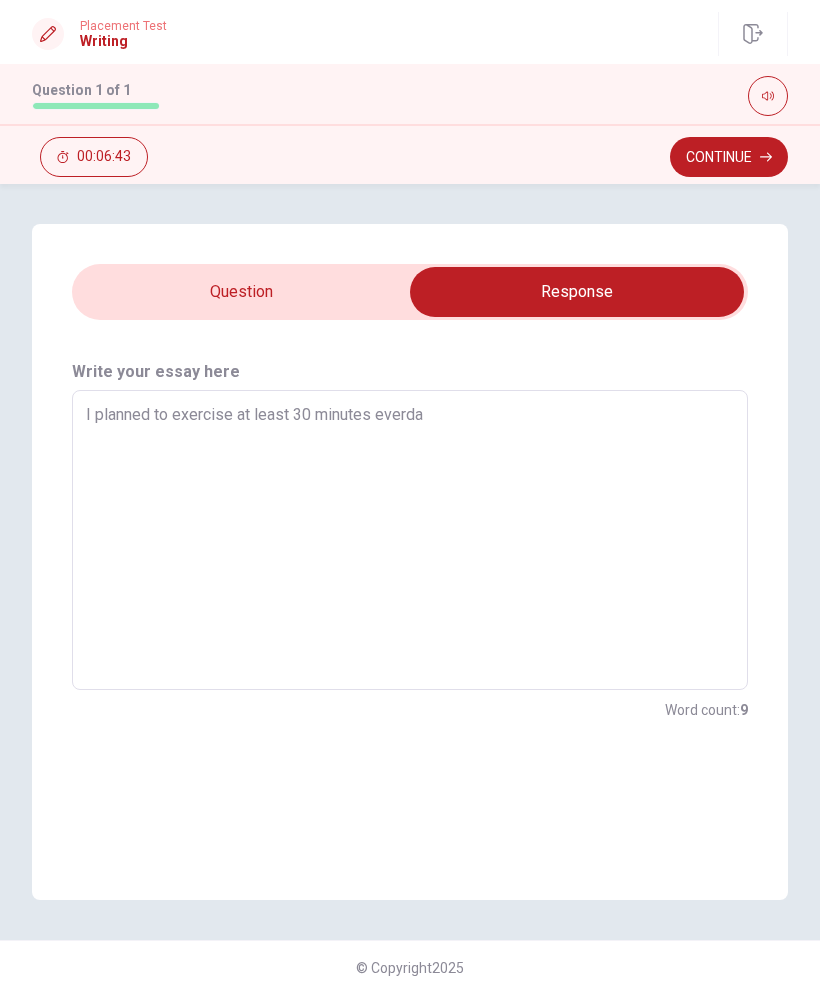 type on "x" 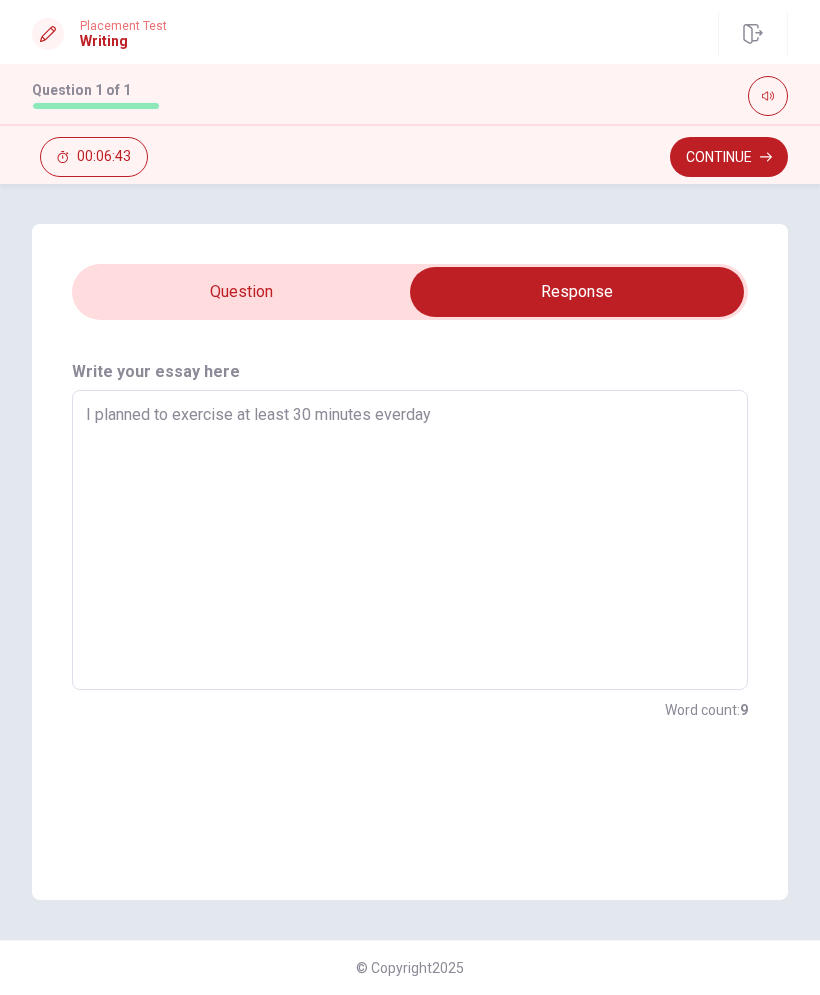 type on "x" 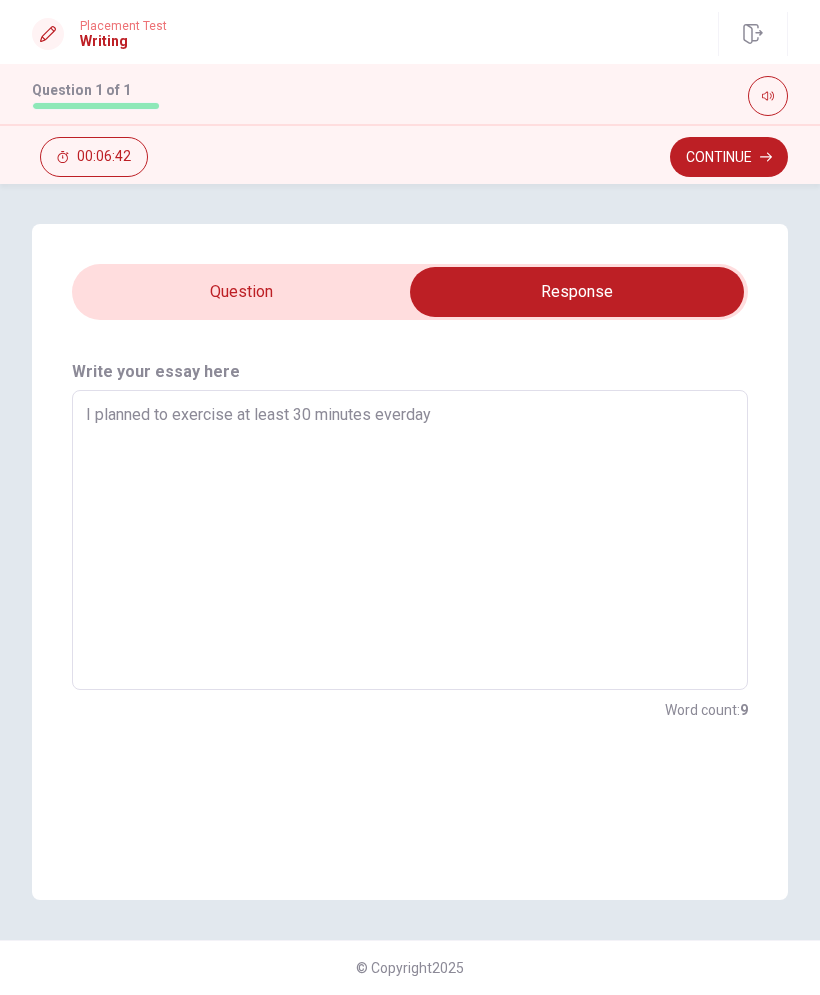 type on "I planned to exercise at least 30 minutes everda" 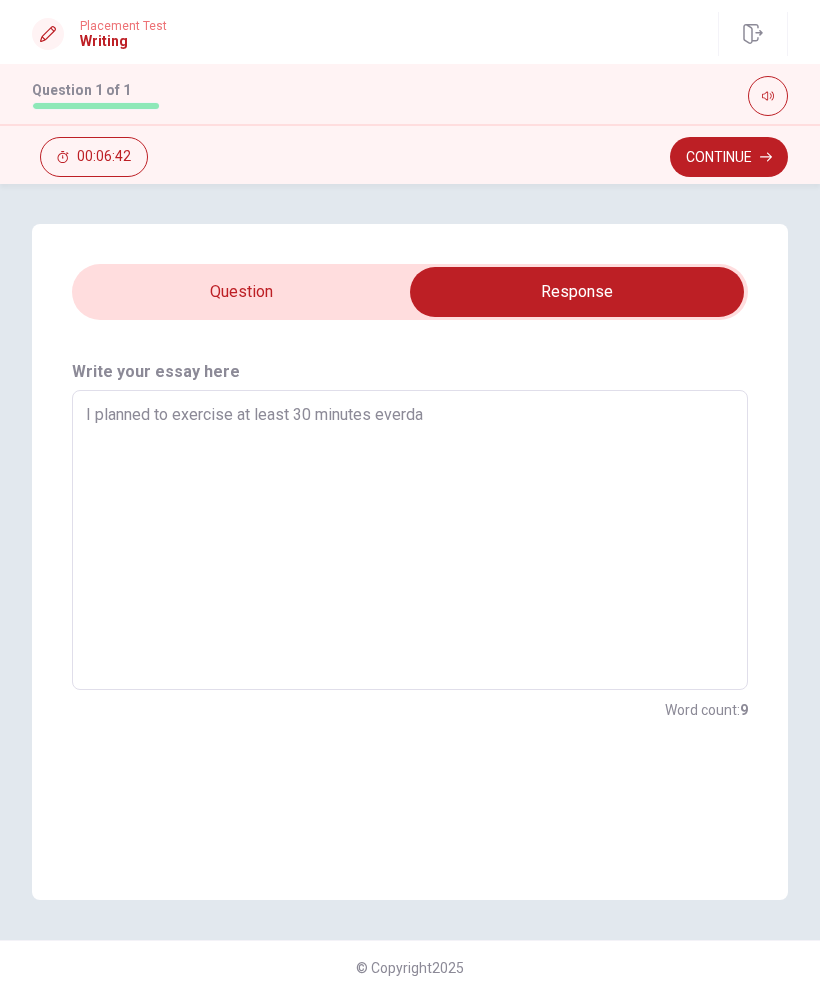 type on "x" 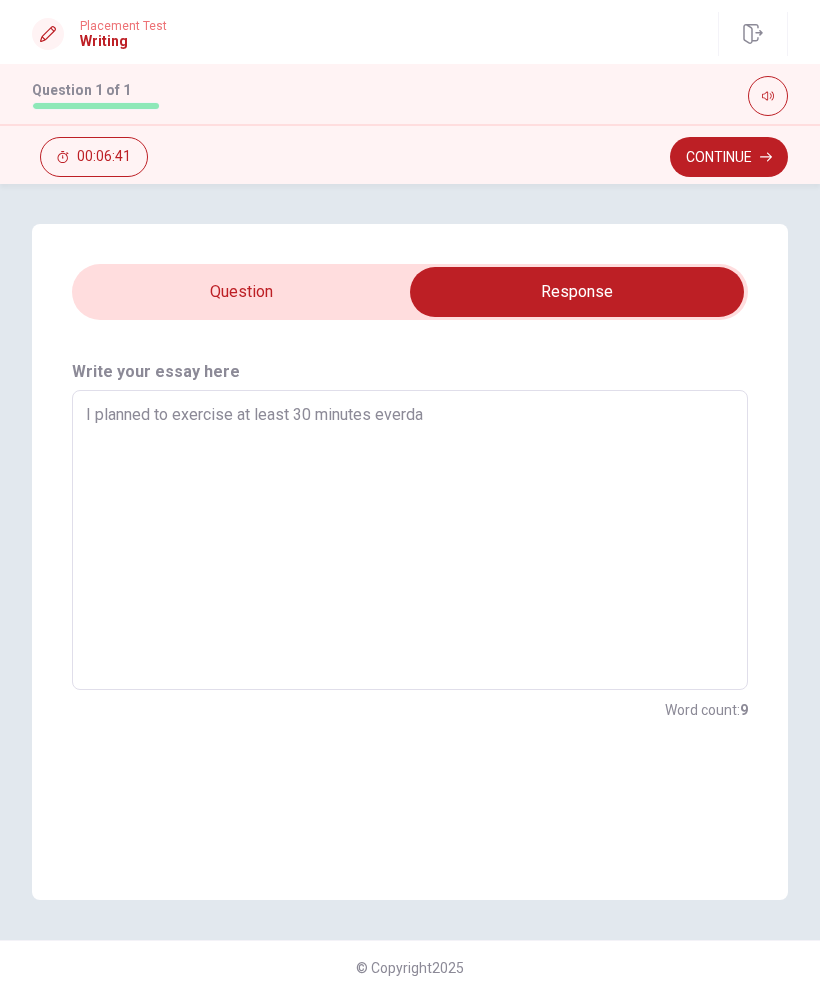 type on "I planned to exercise at least 30 minutes everd" 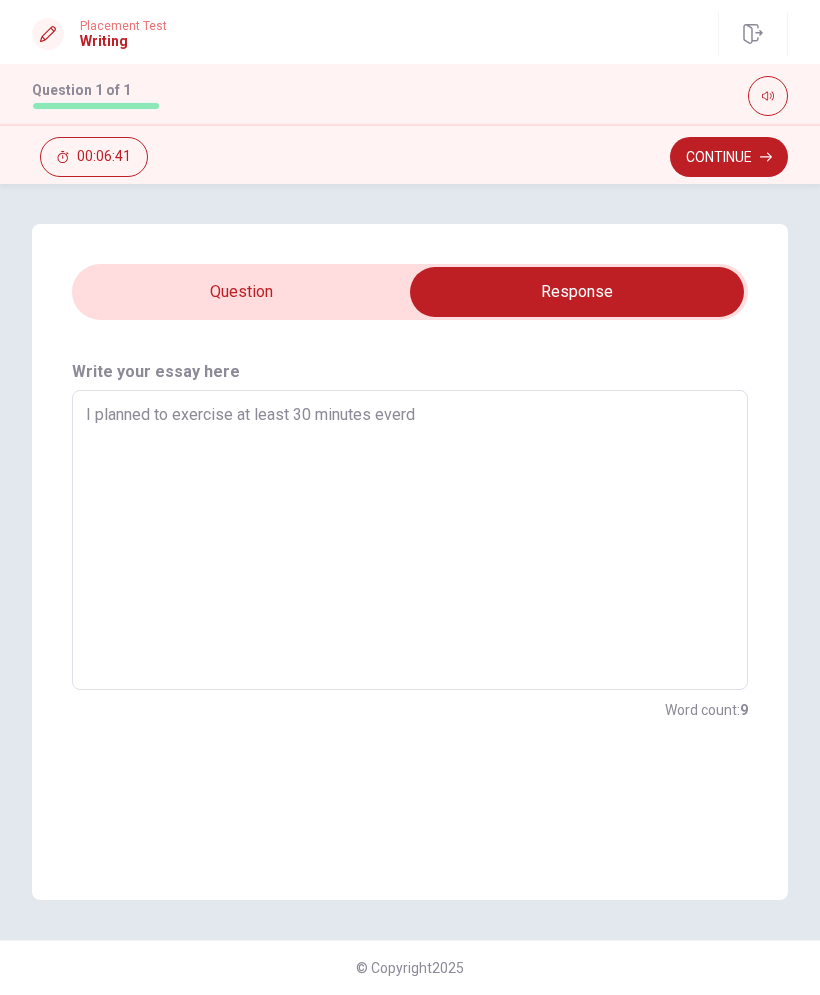 type on "x" 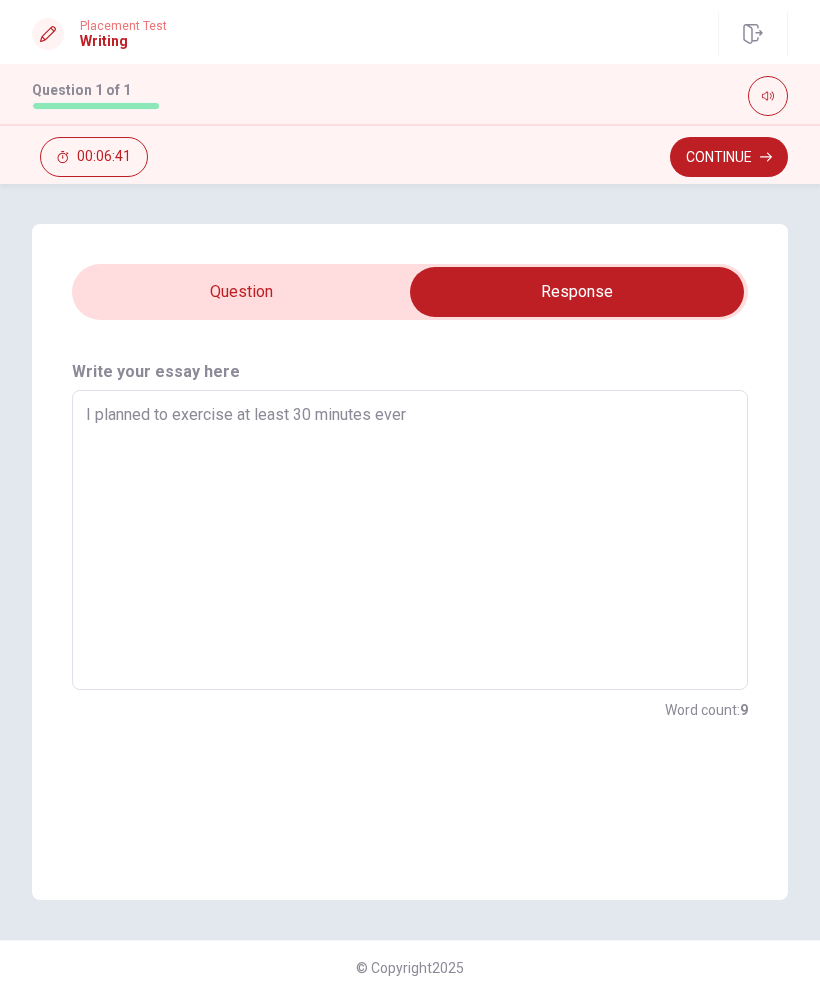 type on "x" 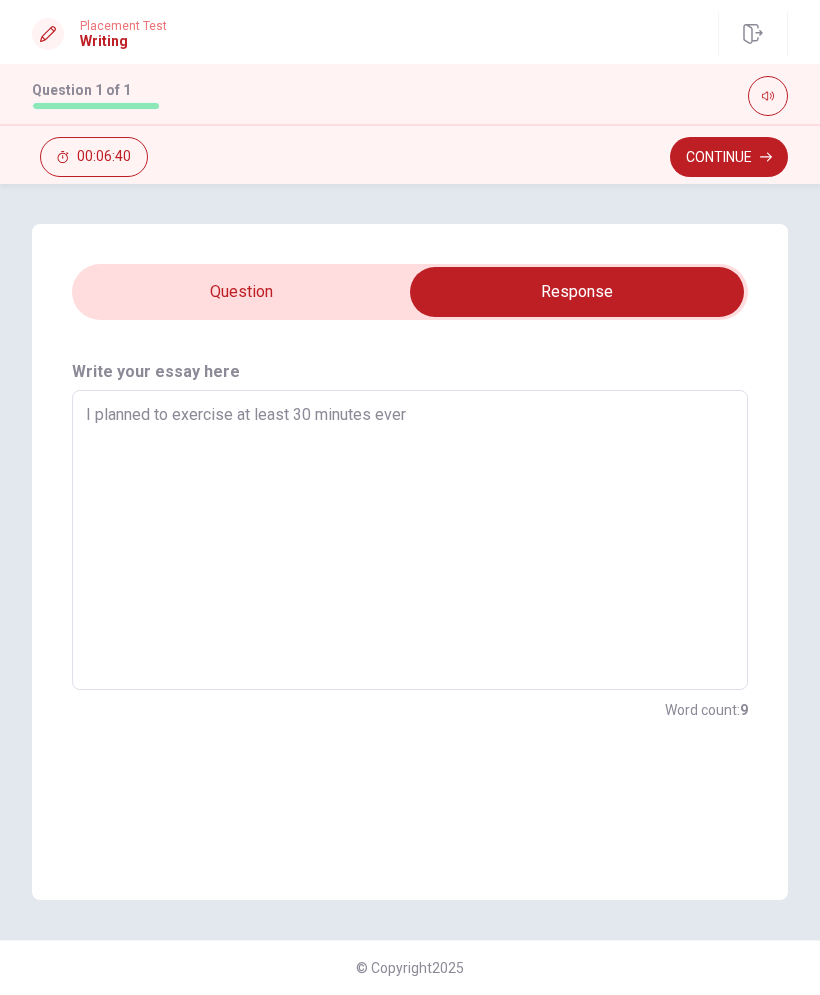 type on "I planned to exercise at least 30 minutes every" 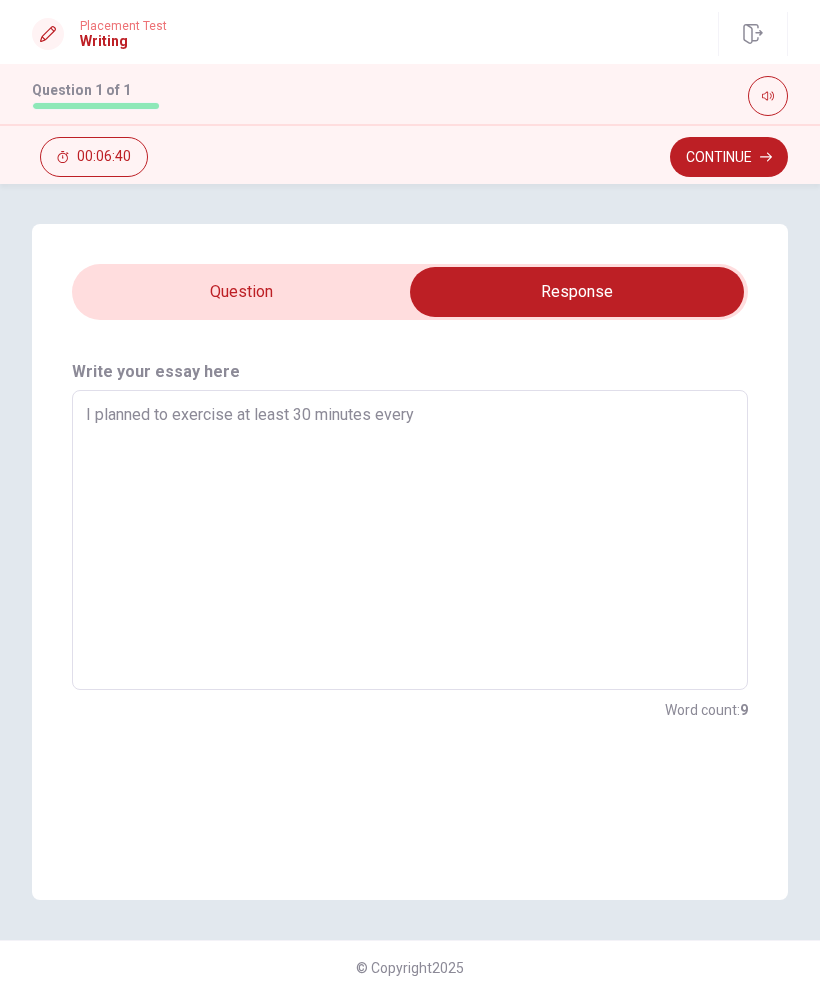 type on "x" 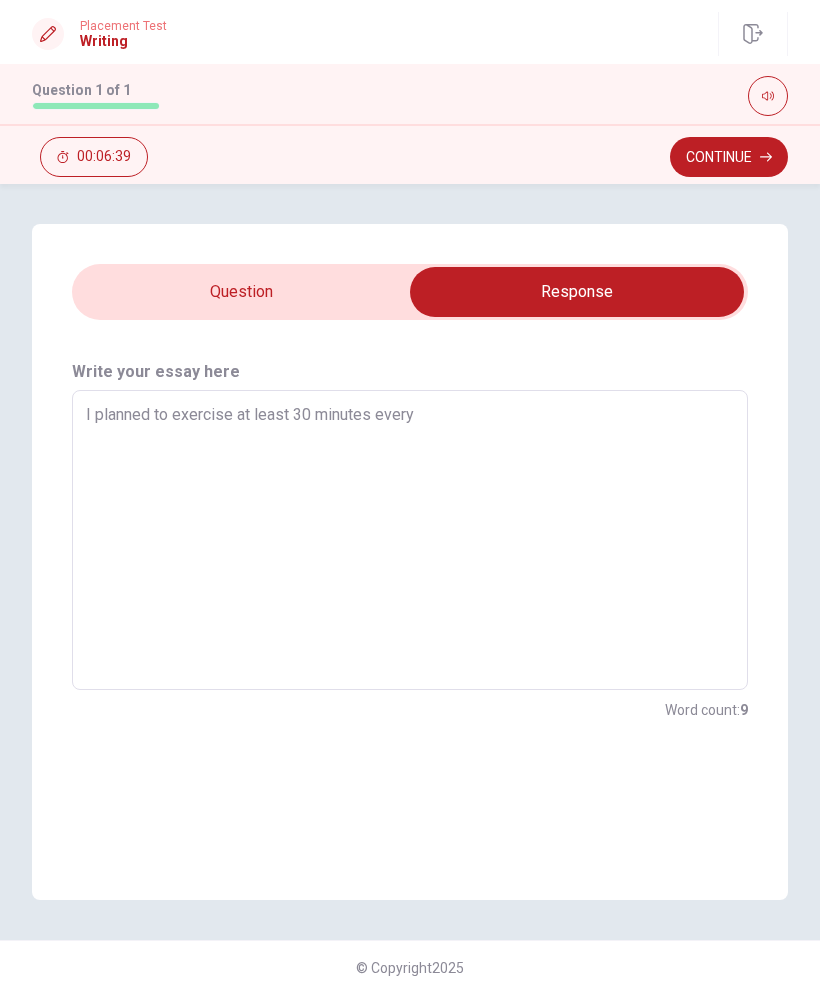 type on "I planned to exercise at least 30 minutes everyd" 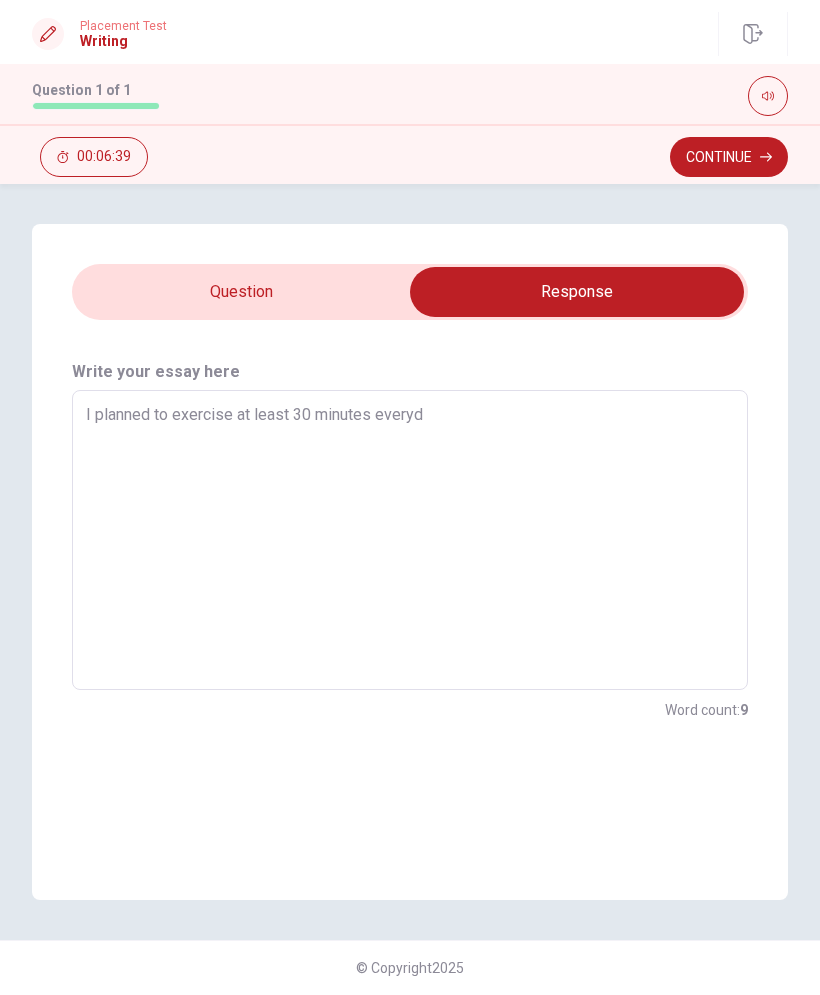 type on "x" 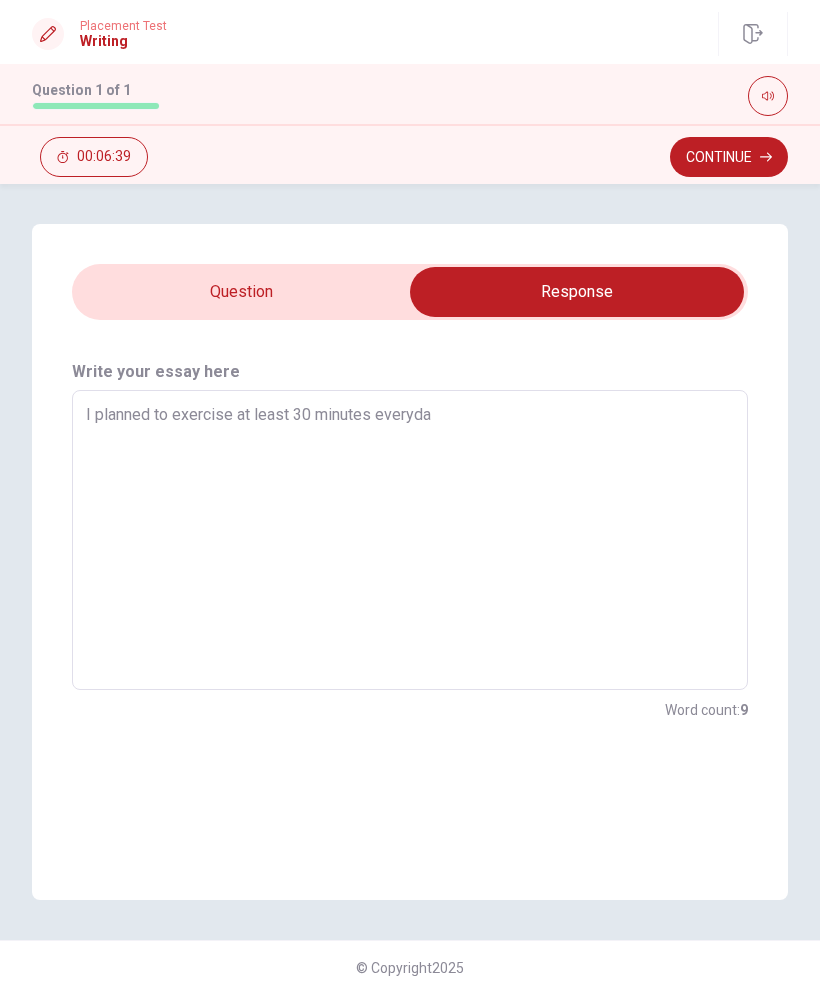 type on "x" 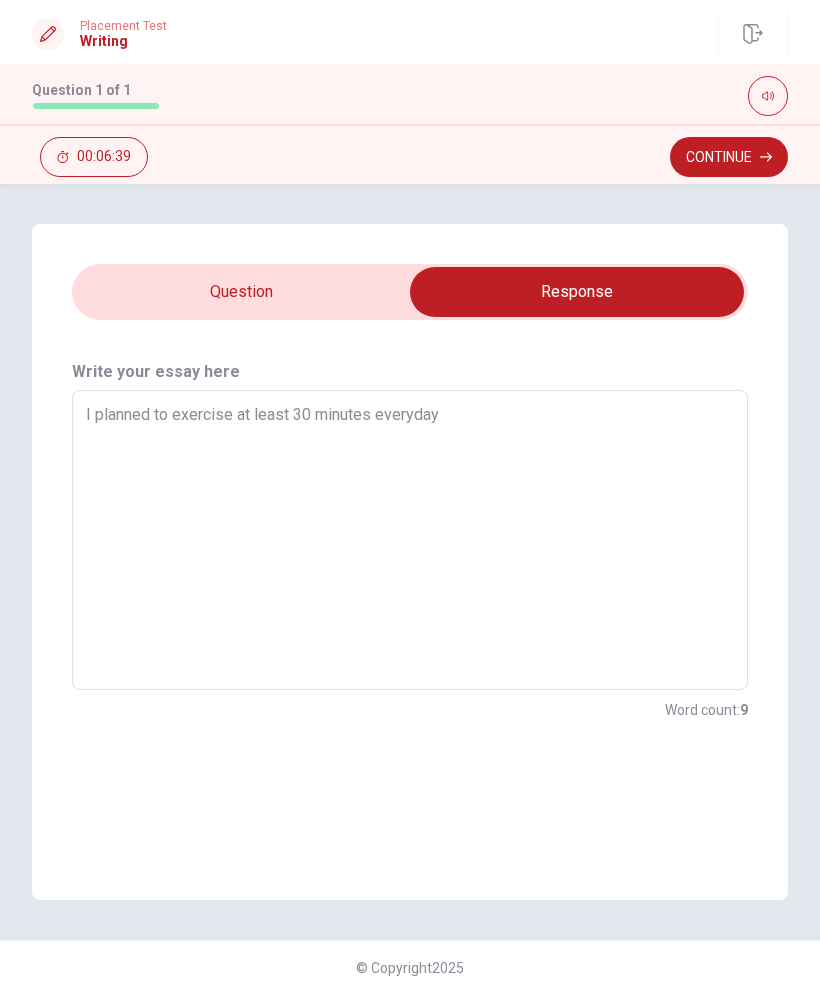 type on "x" 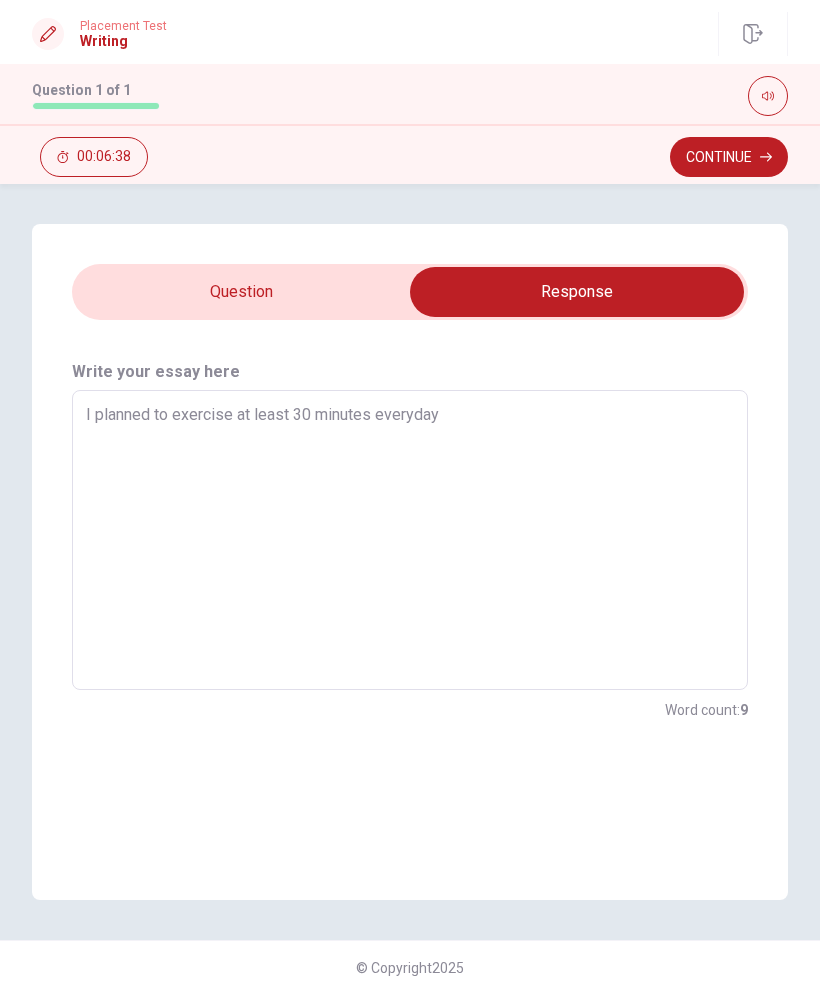 type on "I planned to exercise at least 30 minutes everyday" 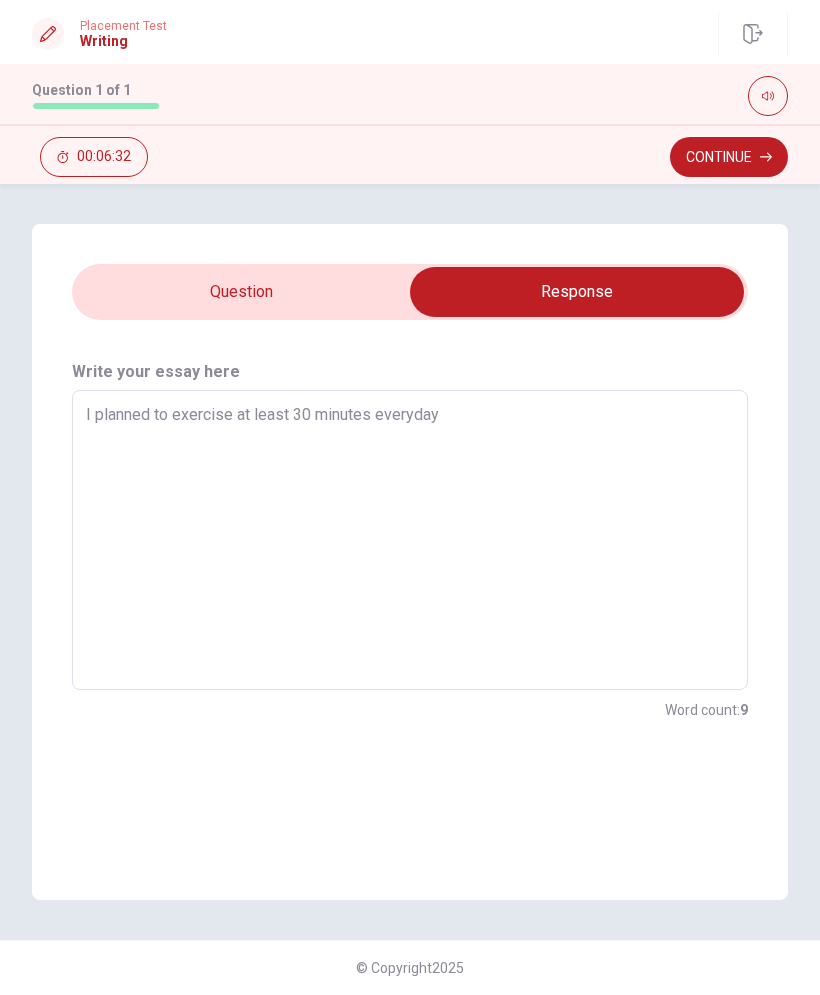 type on "x" 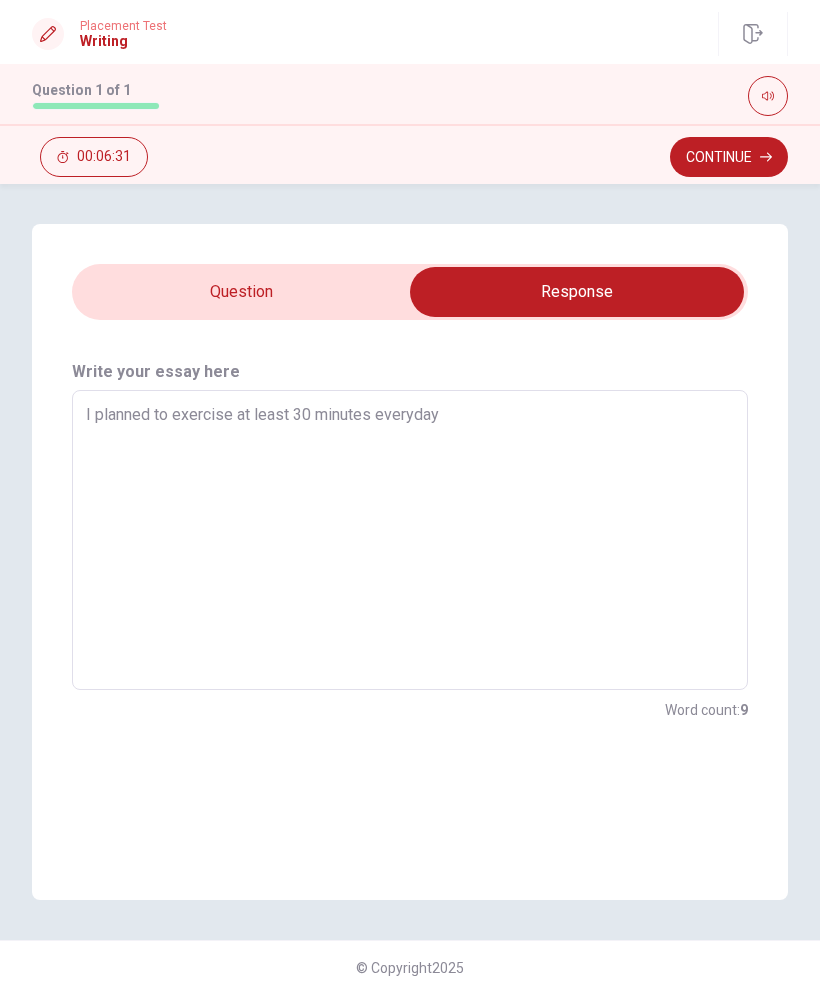 type on "LI planned to exercise at least 30 minutes everyday" 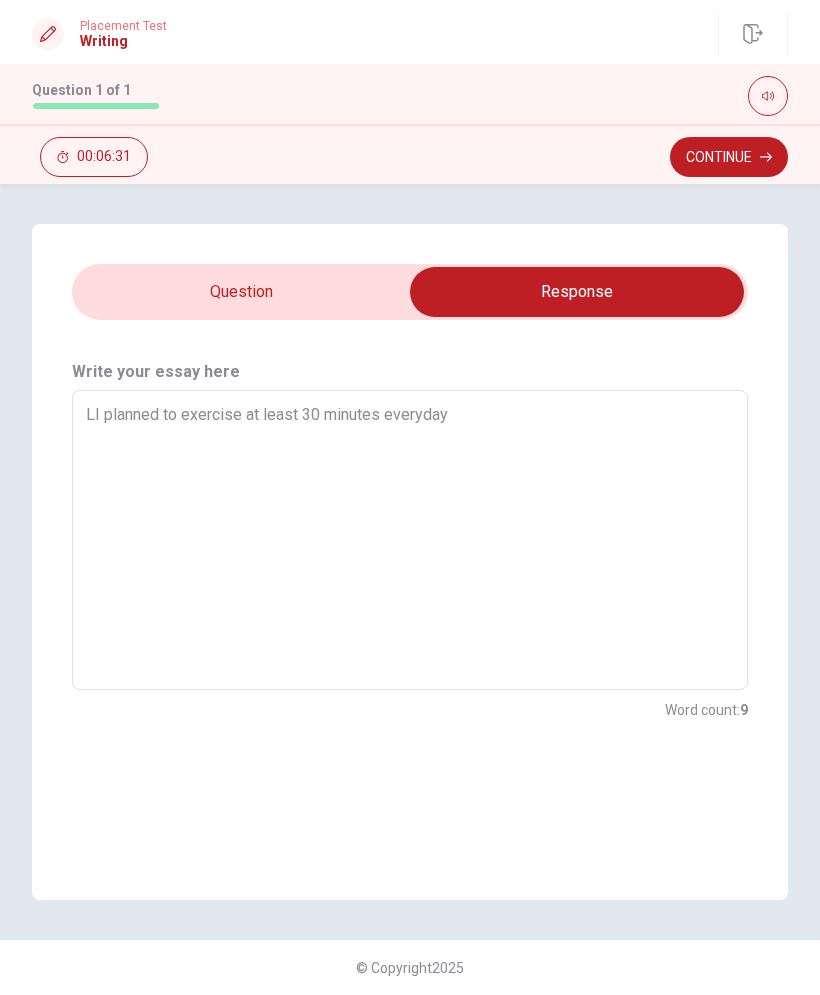 type on "x" 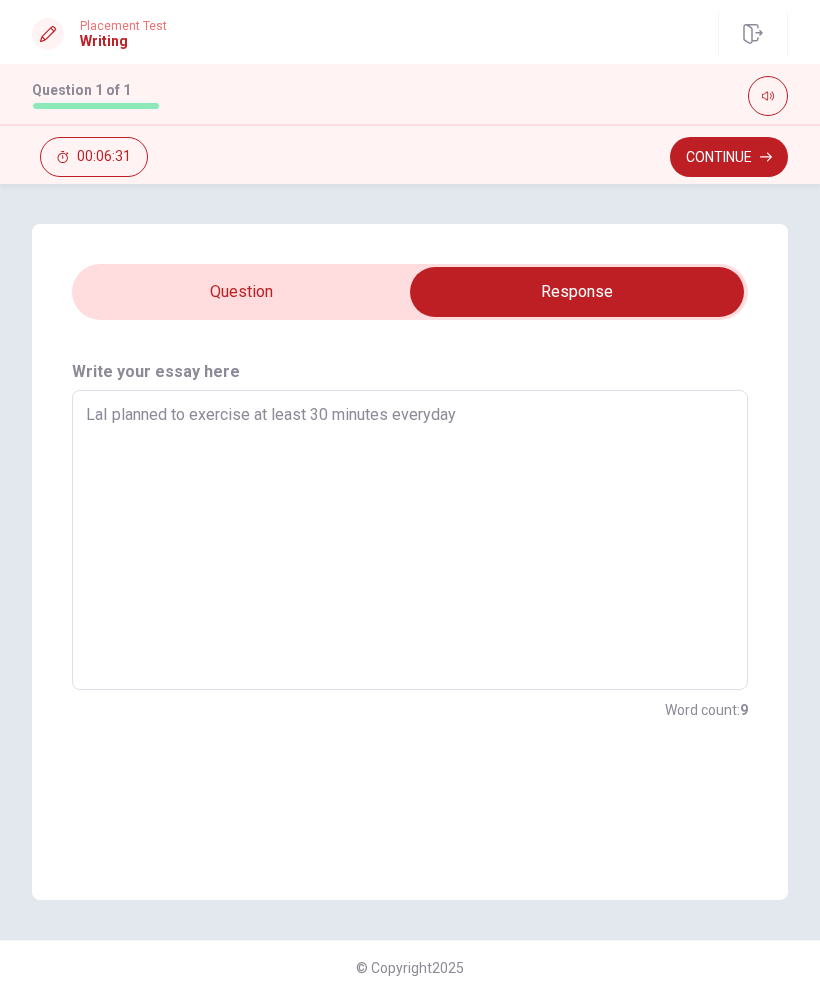 type on "x" 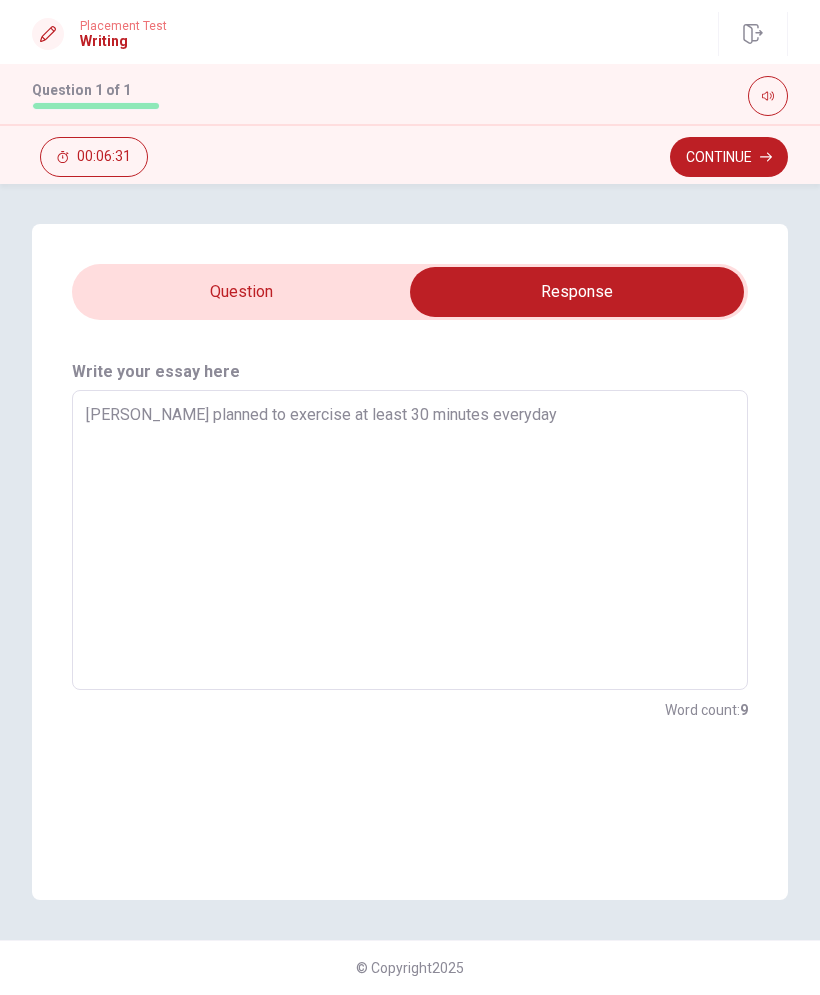 type on "x" 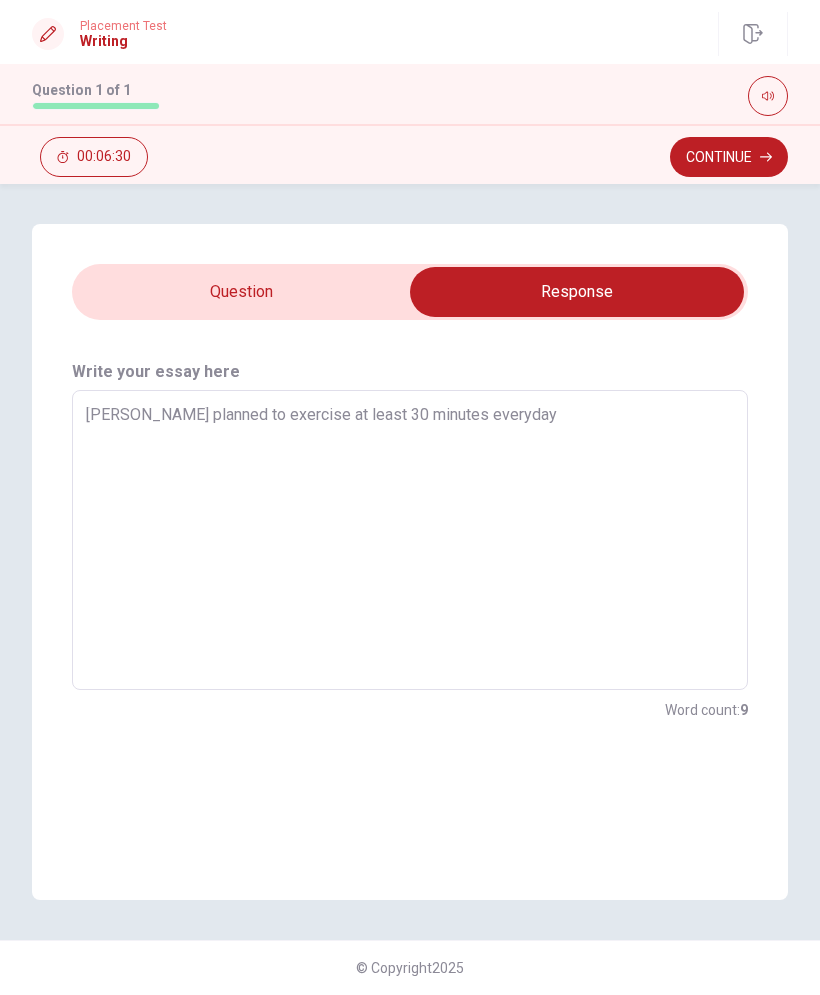 type on "LastI planned to exercise at least 30 minutes everyday" 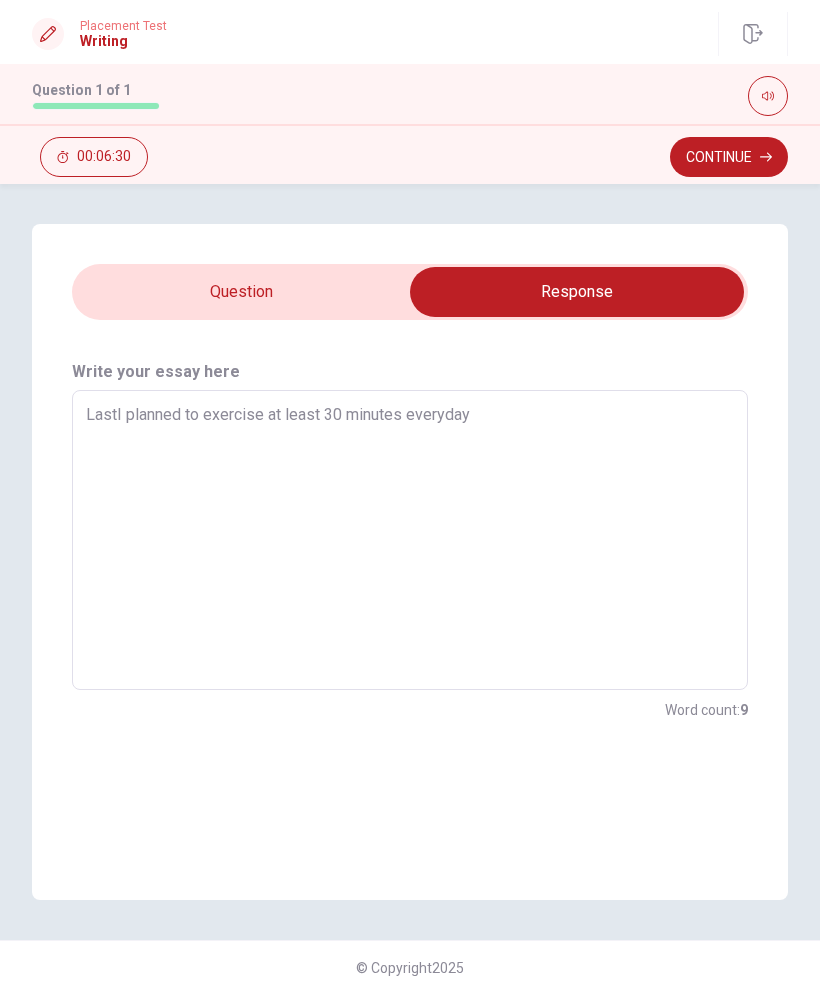 type on "x" 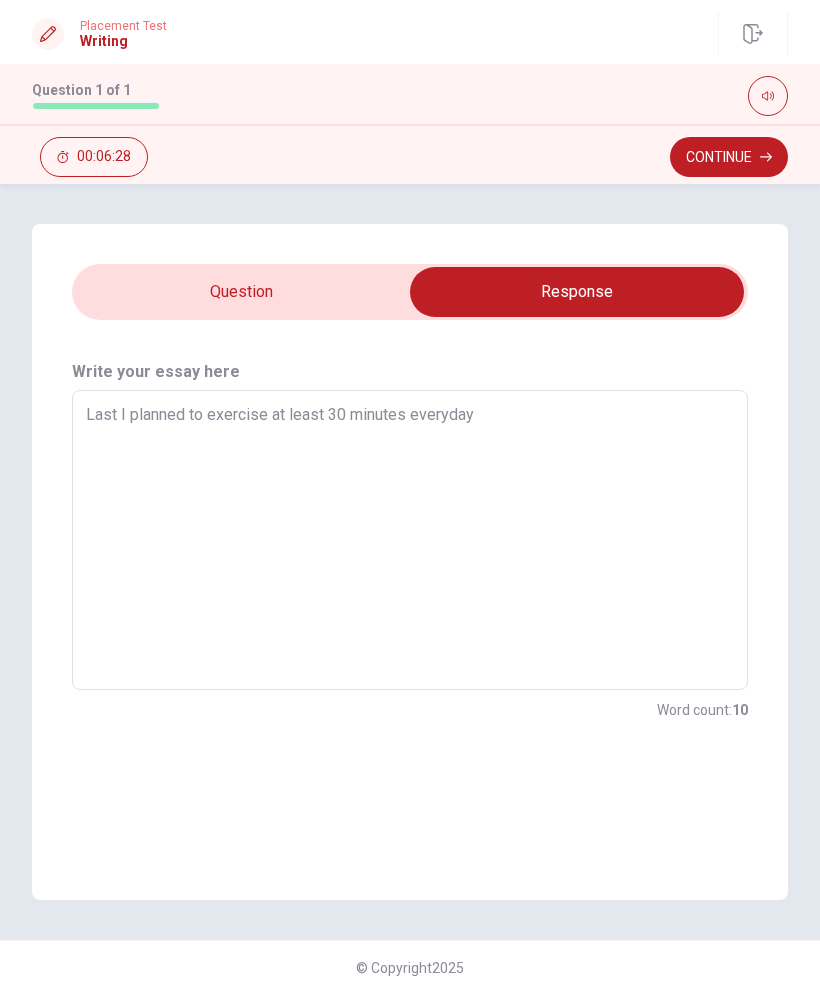 type on "x" 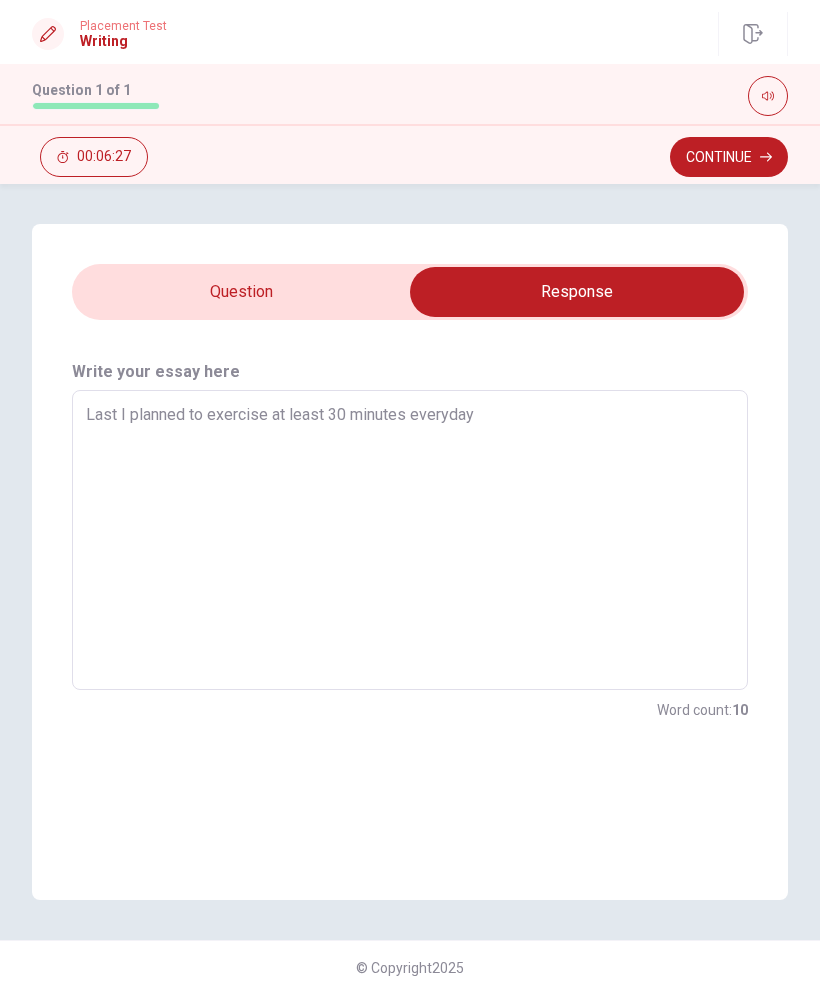 type on "Last vI planned to exercise at least 30 minutes everyday" 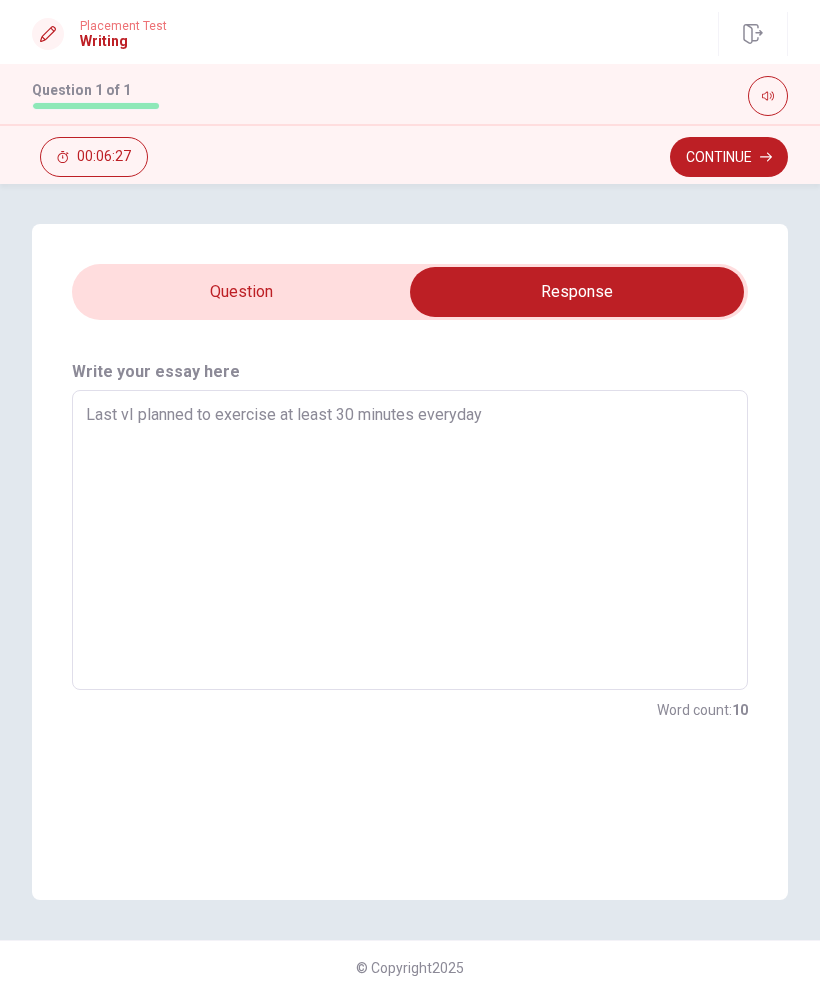 type on "x" 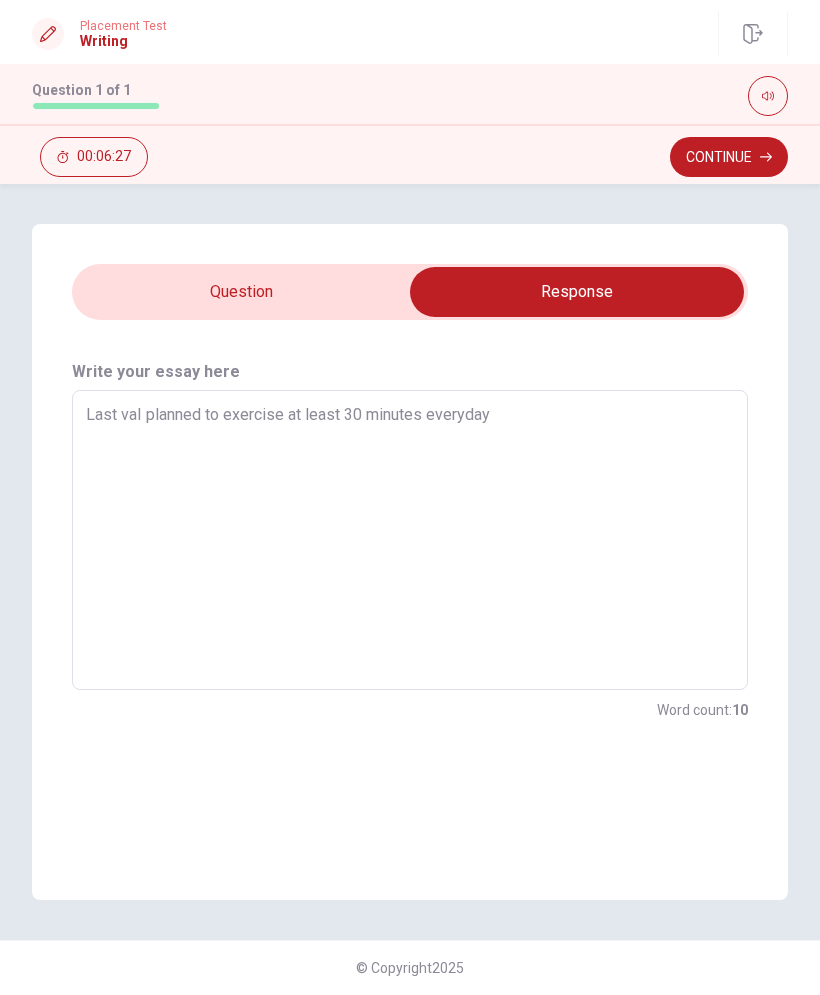 type on "x" 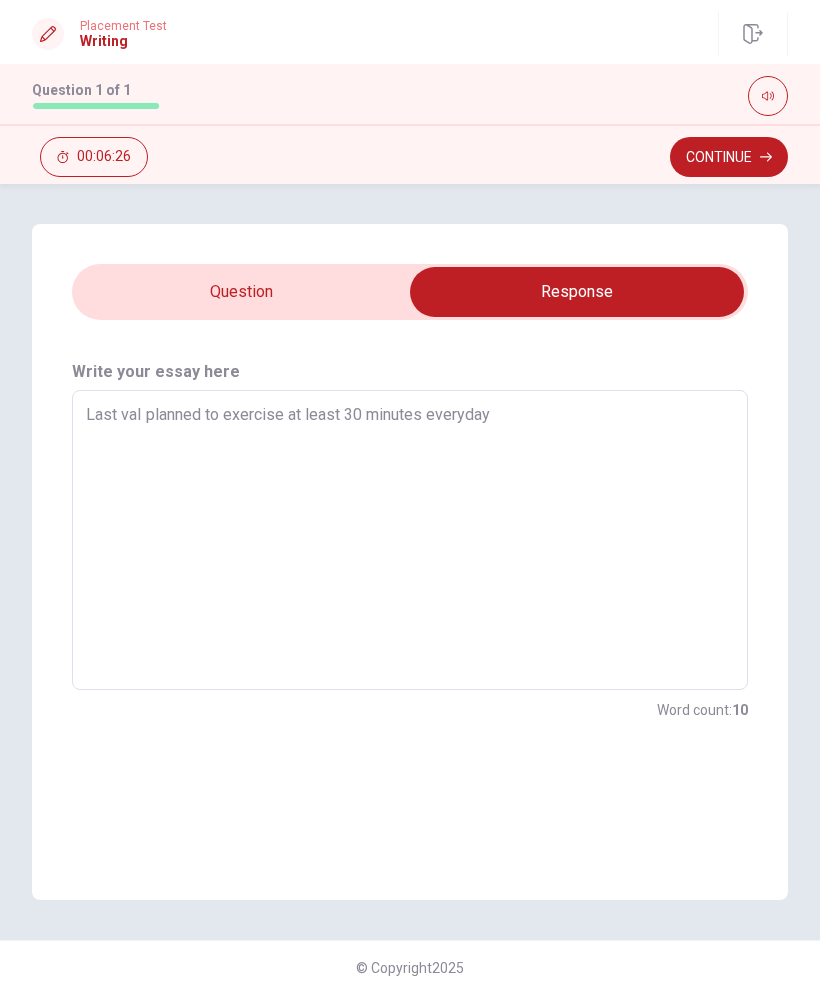 type on "Last vacI planned to exercise at least 30 minutes everyday" 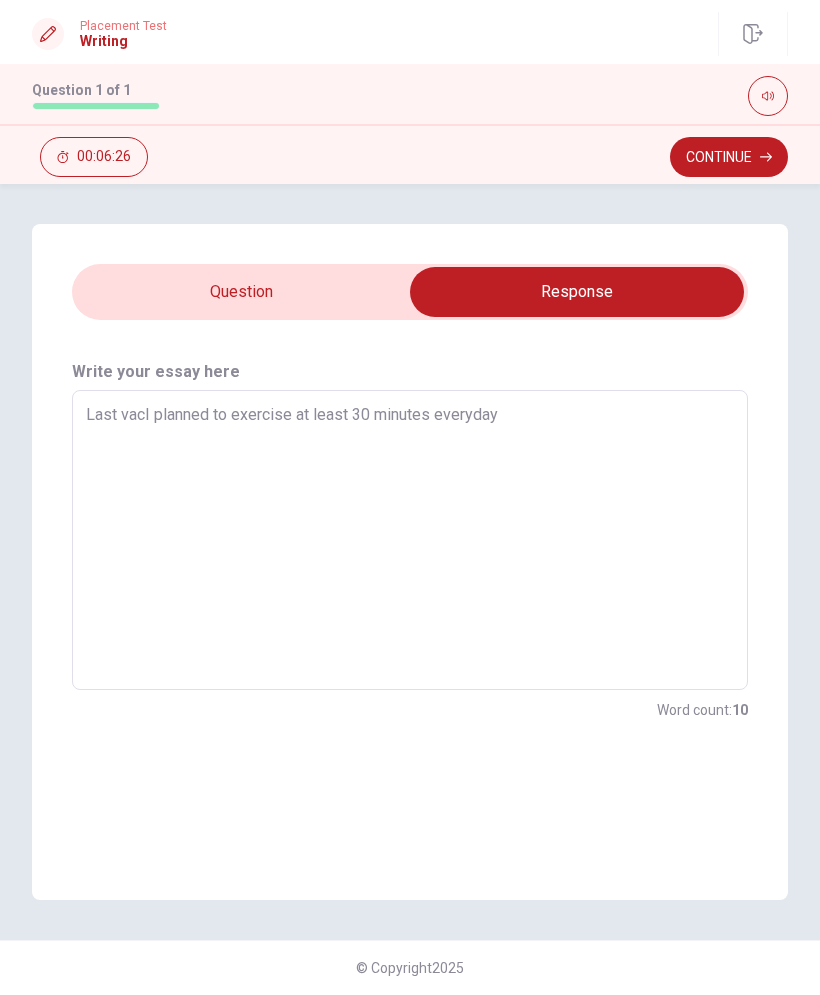 type on "x" 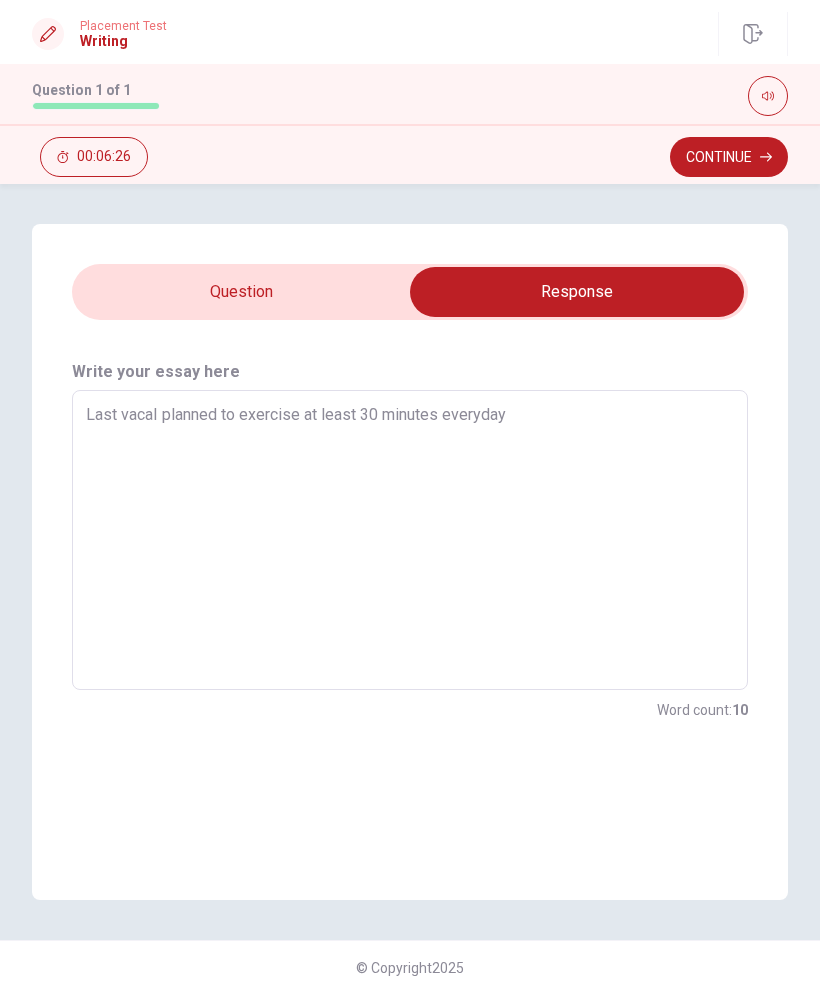 type on "x" 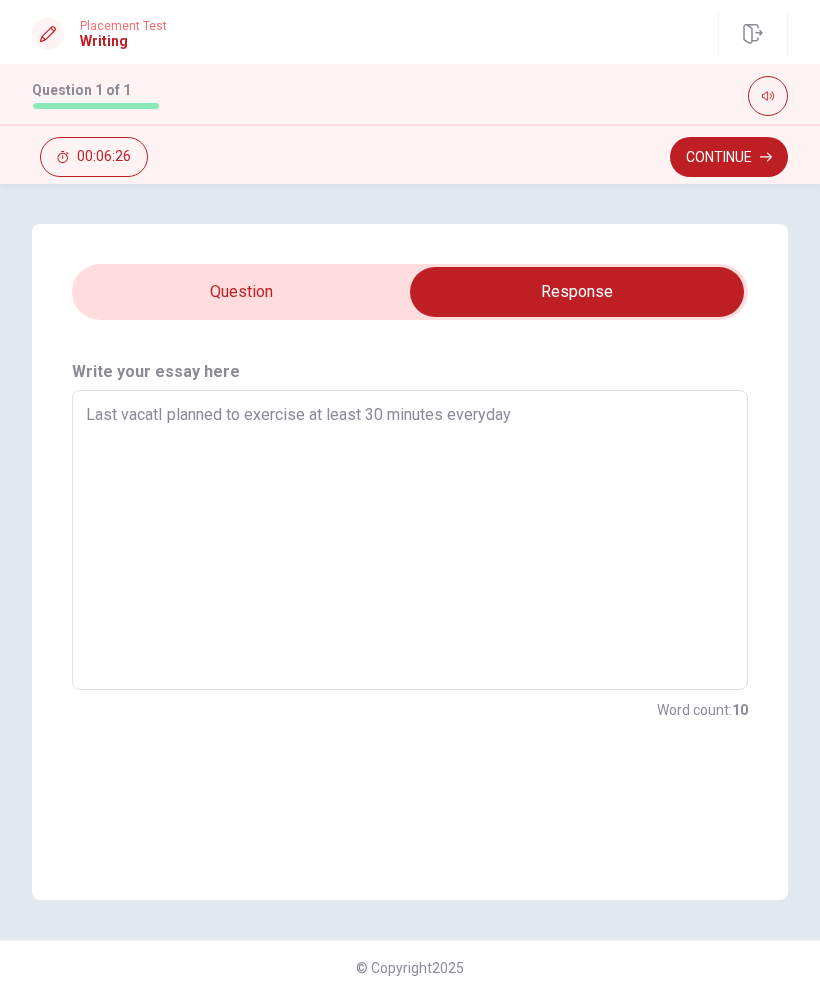 type on "x" 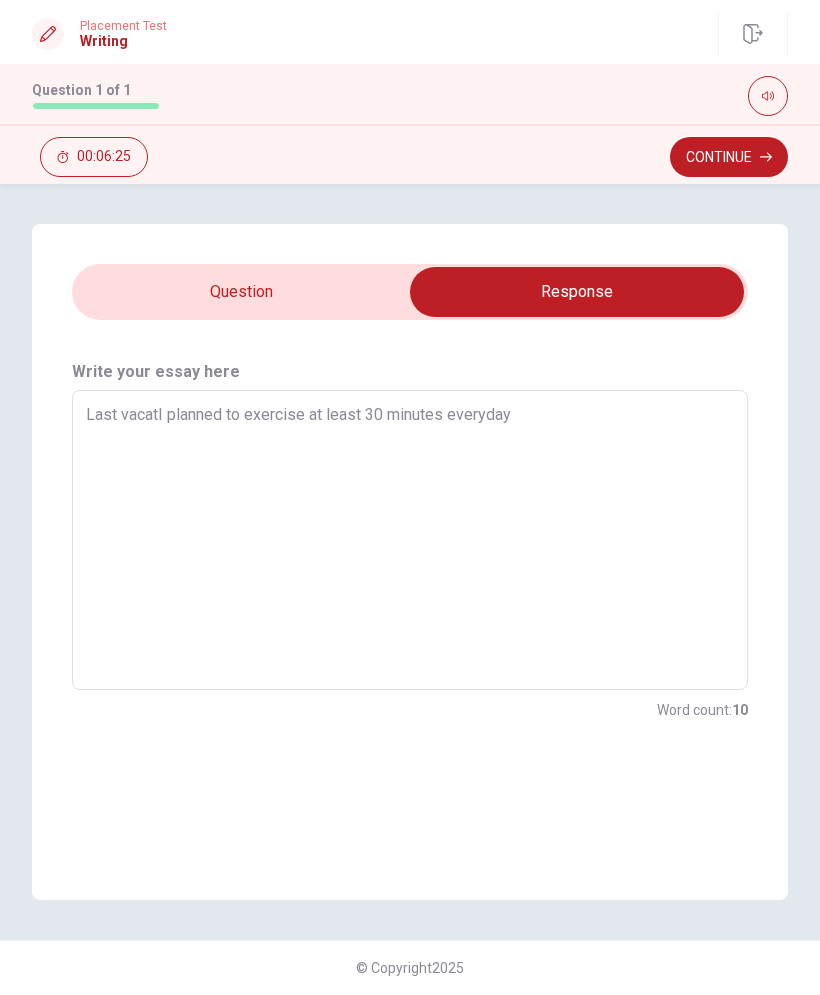 type on "Last vacatiI planned to exercise at least 30 minutes everyday" 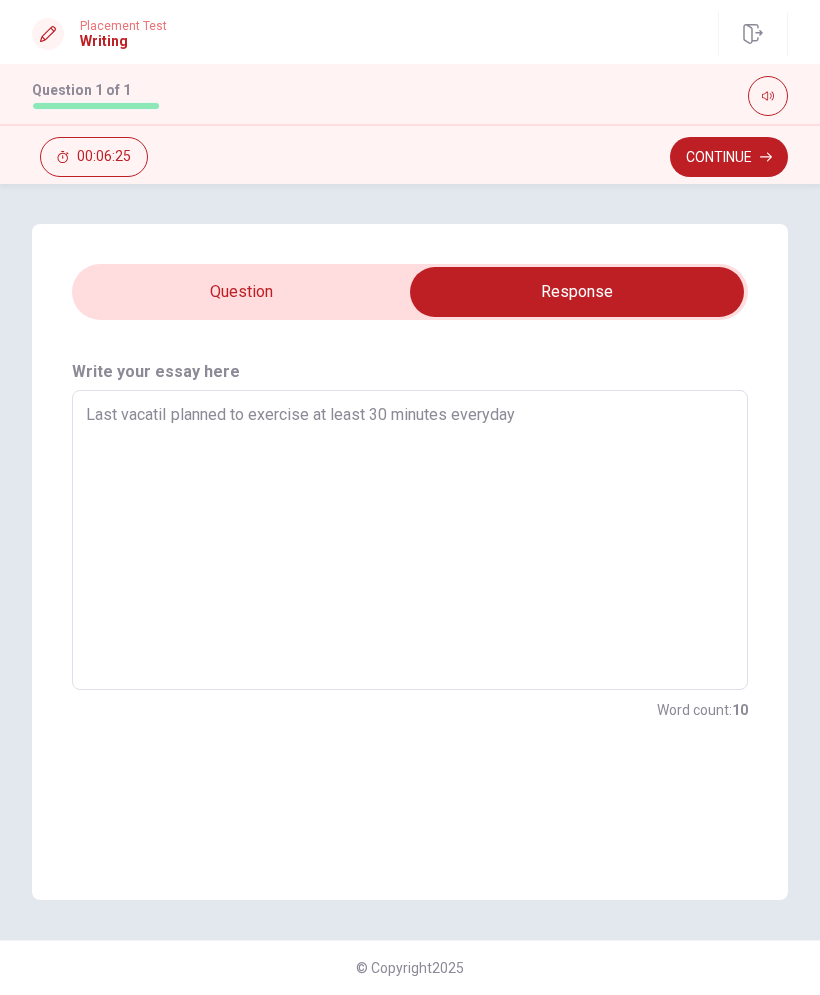 type on "x" 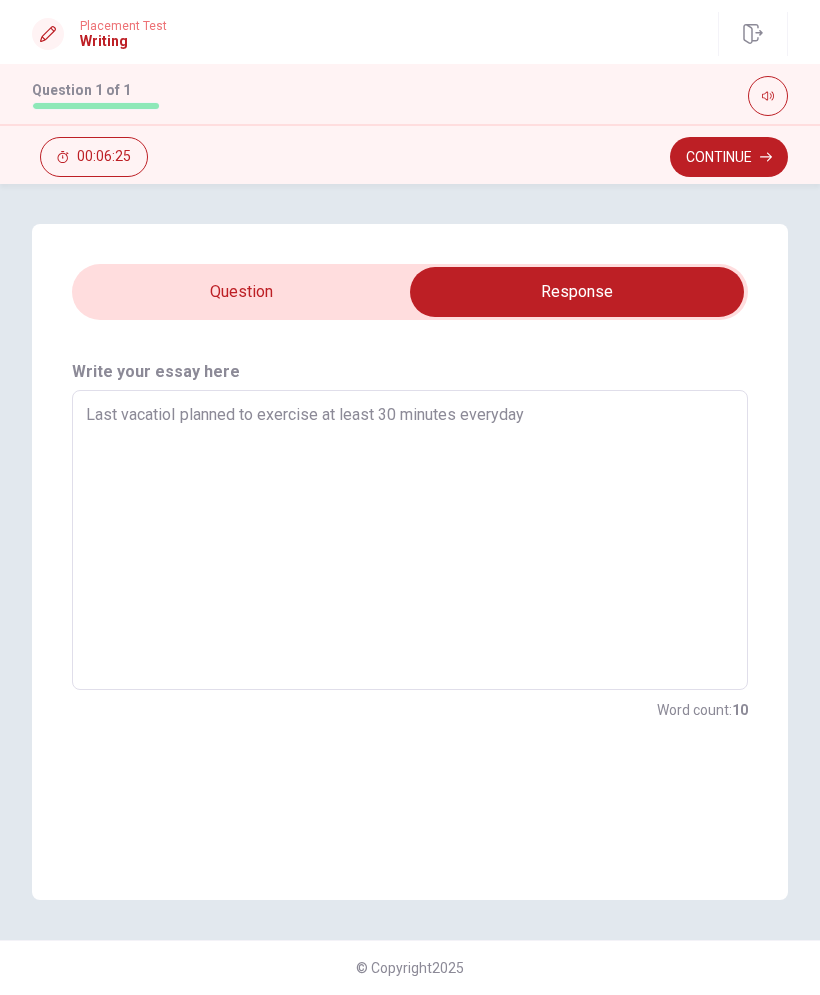 type on "x" 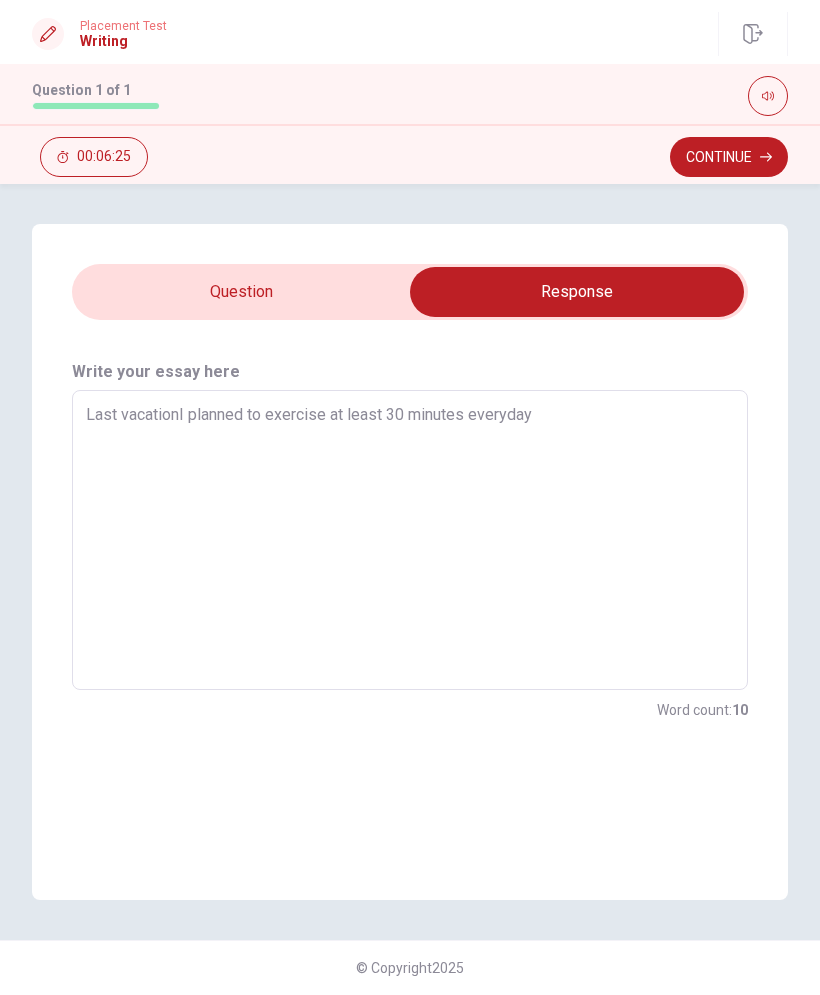 type on "x" 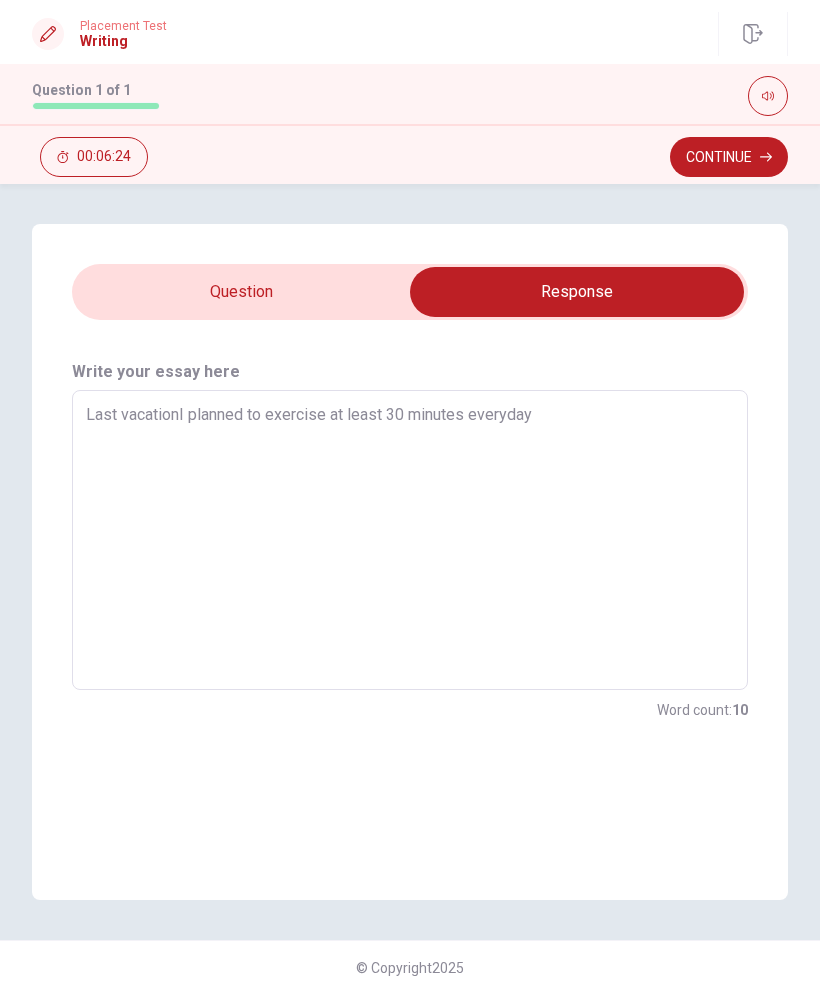 type on "Last vacation,I planned to exercise at least 30 minutes everyday" 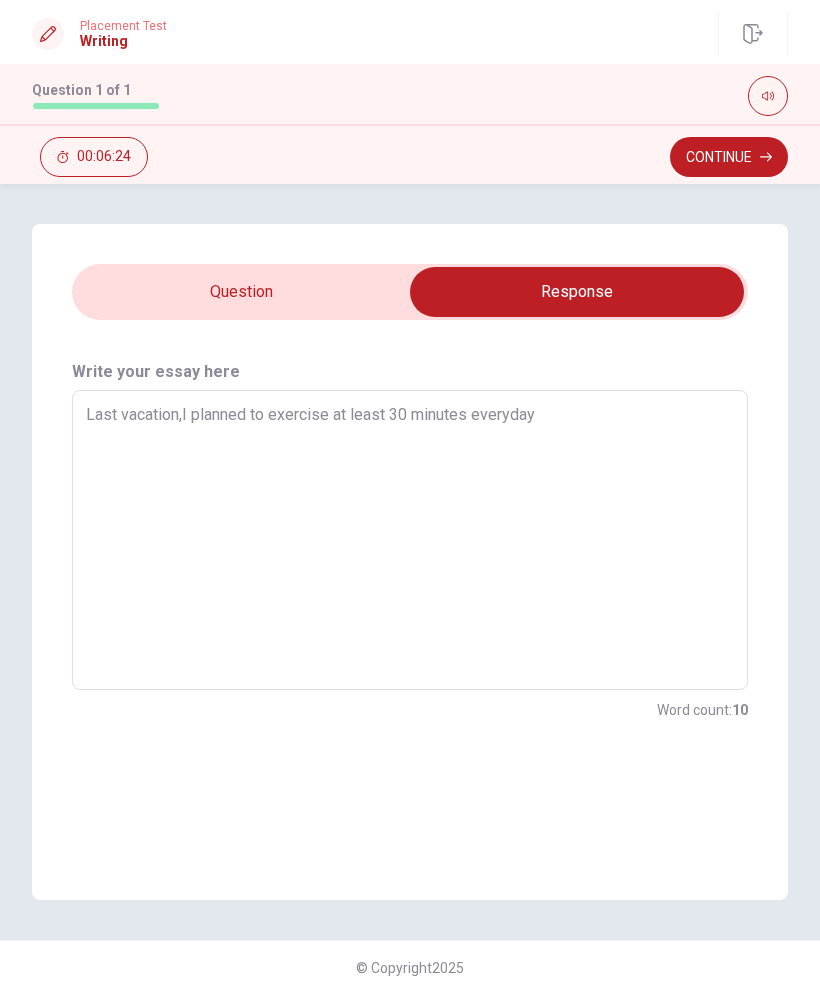 type on "x" 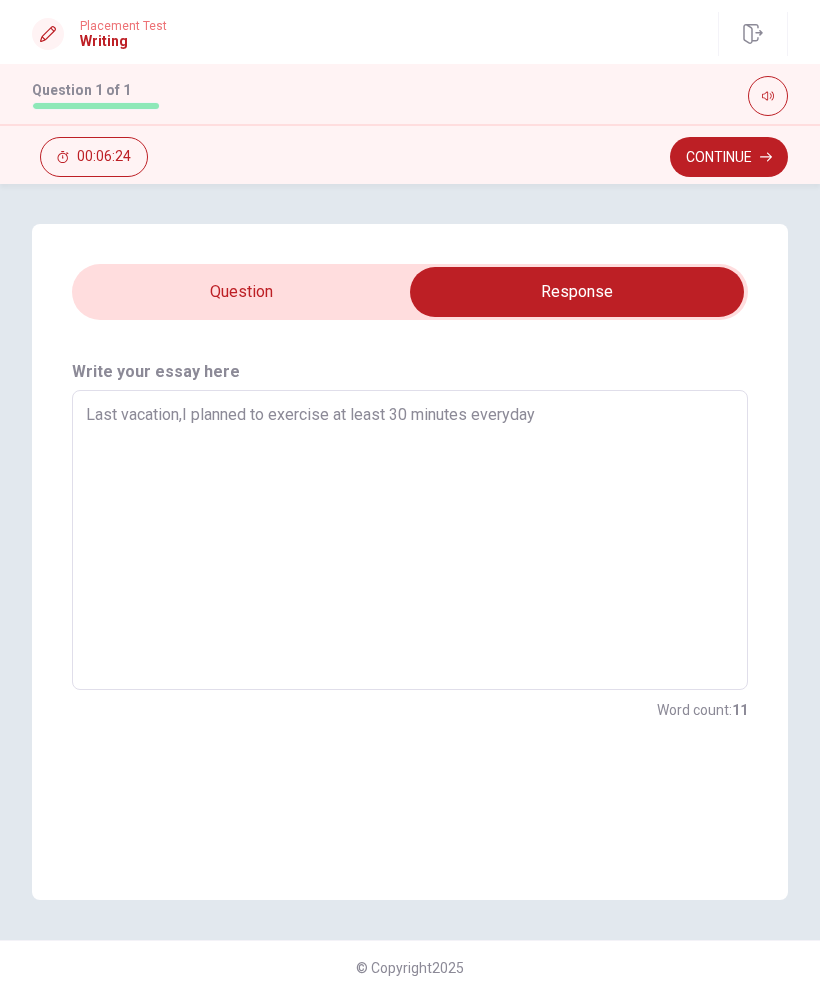 type on "Last vacation, I planned to exercise at least 30 minutes everyday" 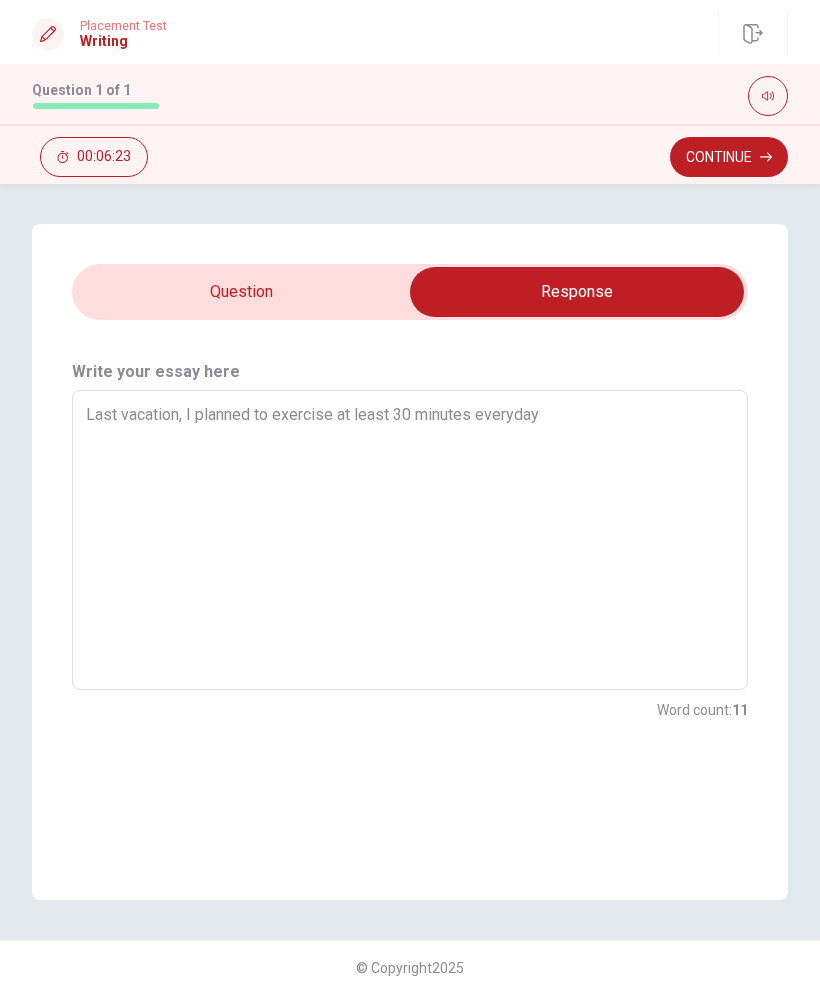 click on "Last vacation, I planned to exercise at least 30 minutes everyday" at bounding box center [410, 540] 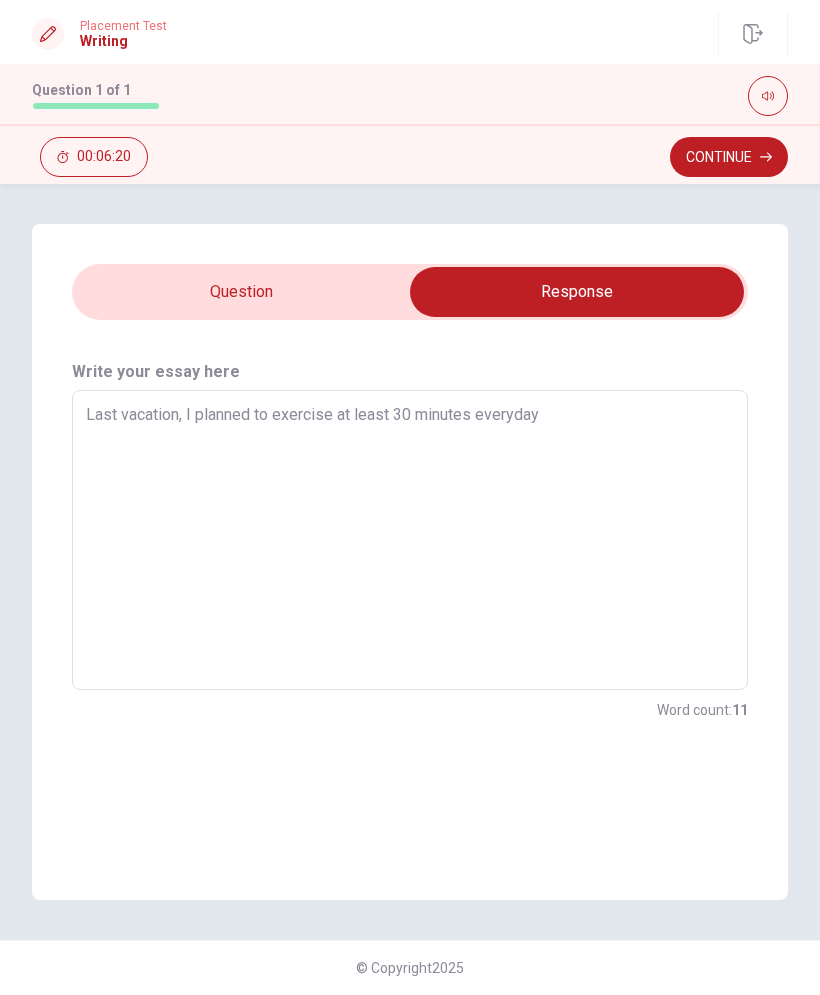 type on "x" 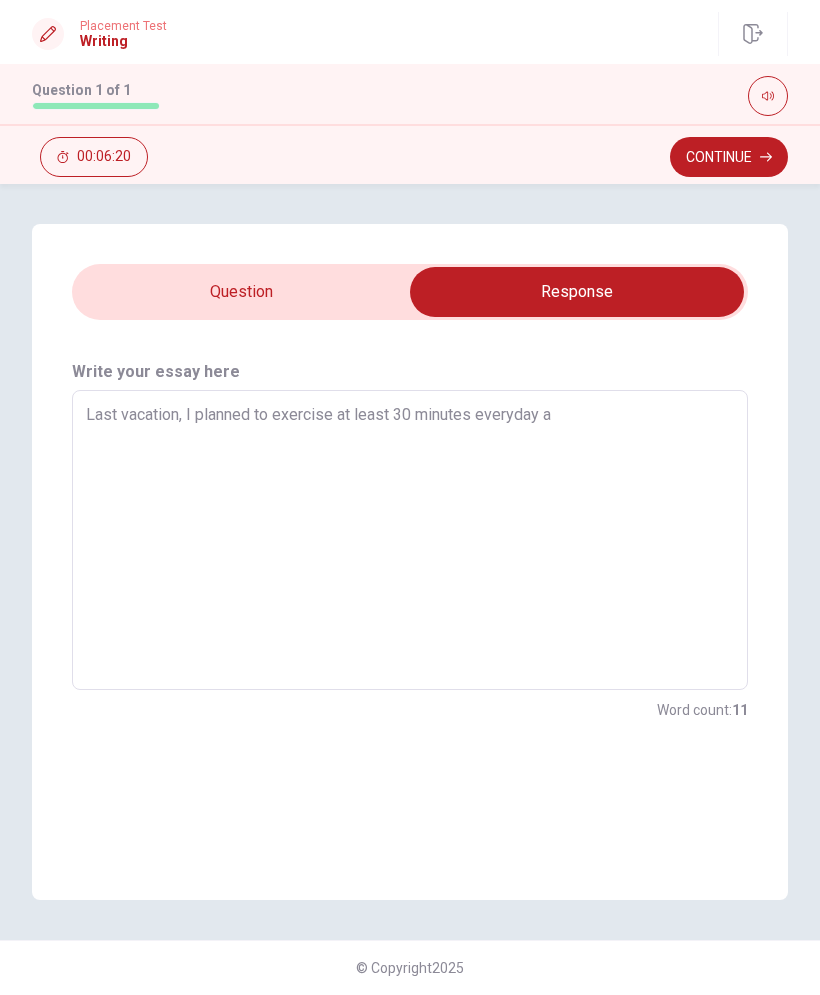 type on "x" 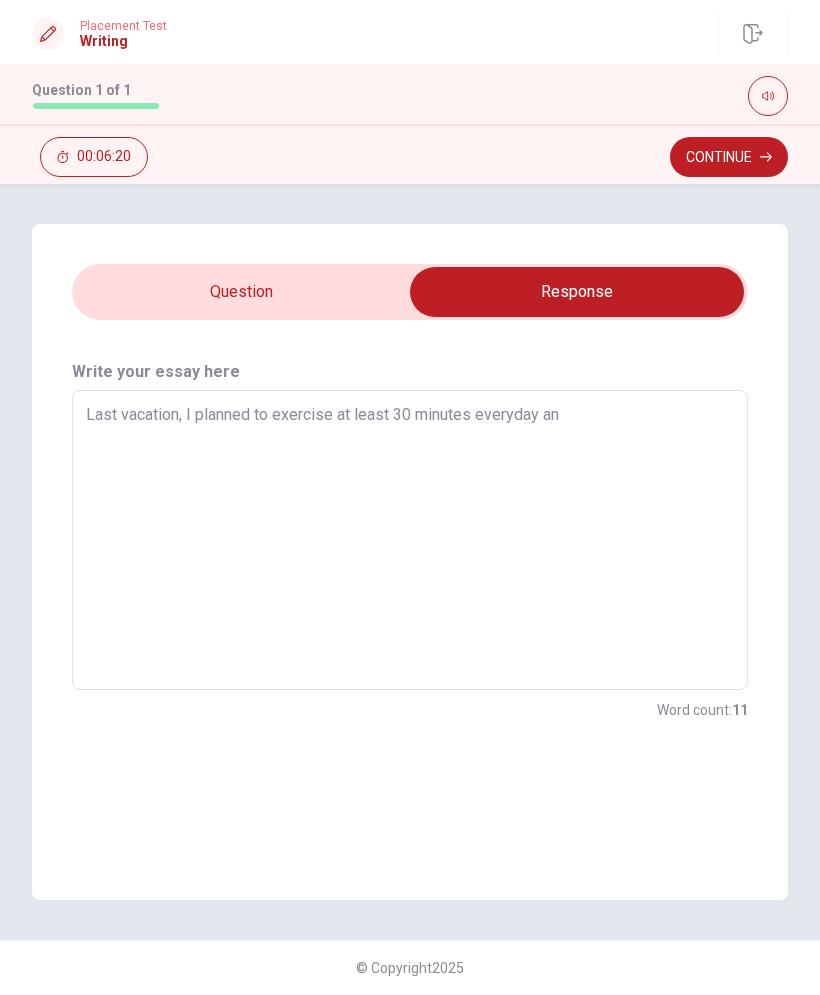 type on "x" 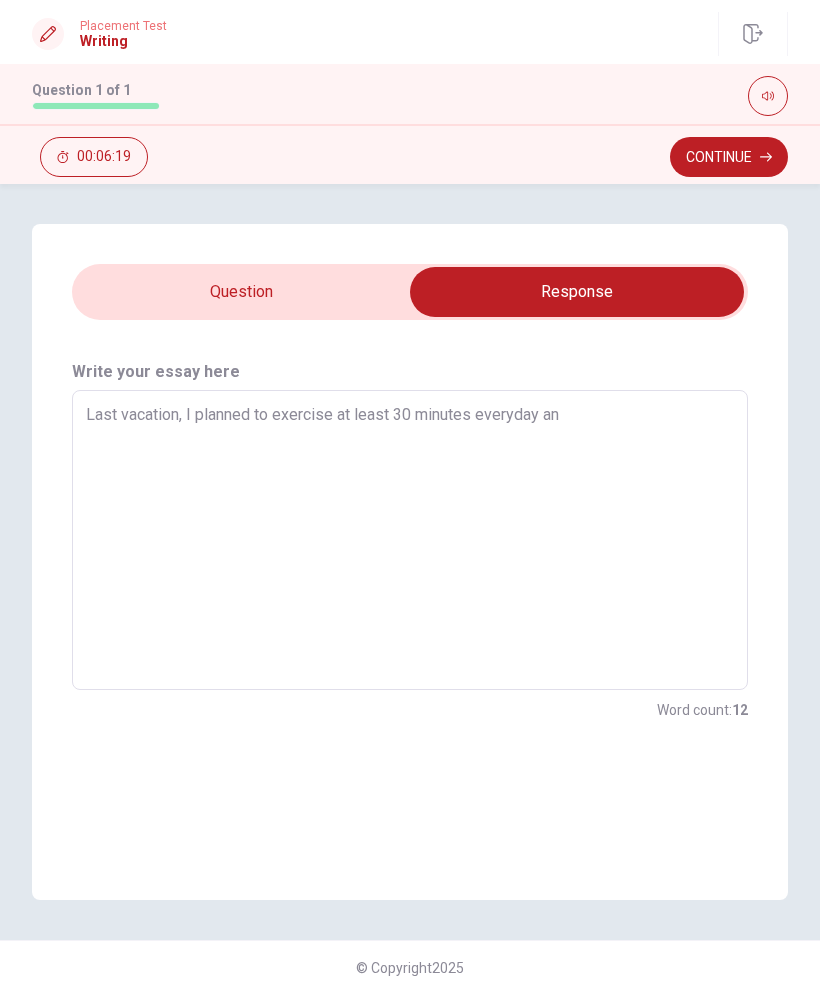 type on "Last vacation, I planned to exercise at least 30 minutes everyday and" 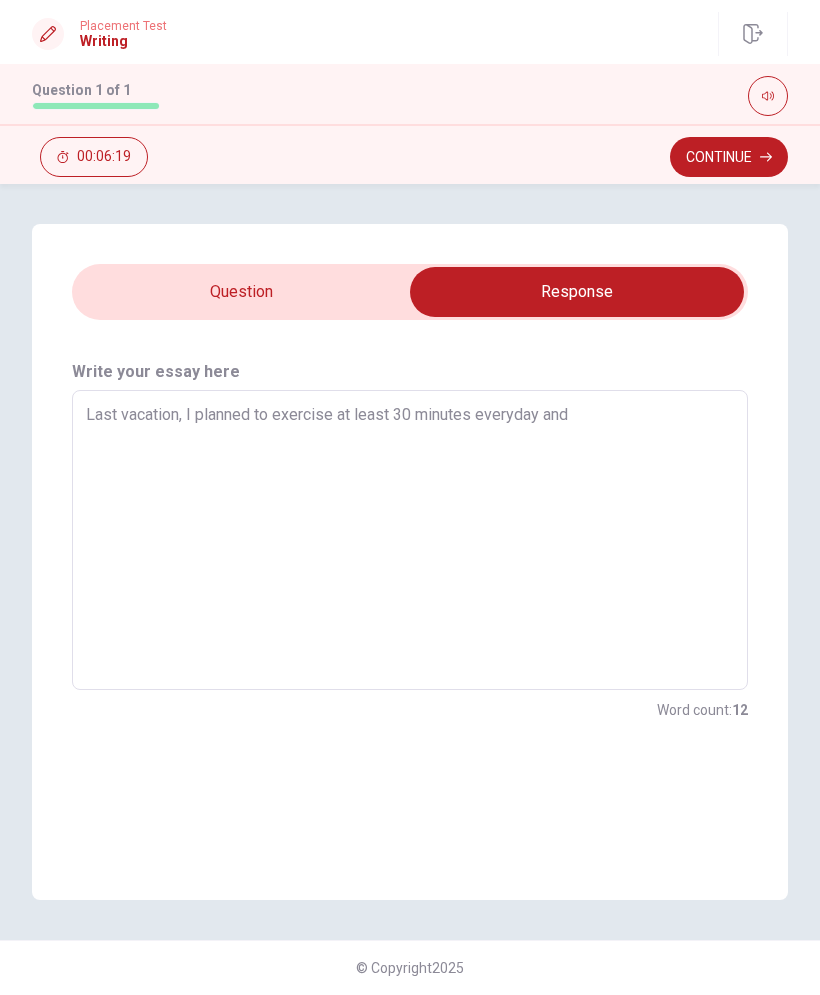 type on "x" 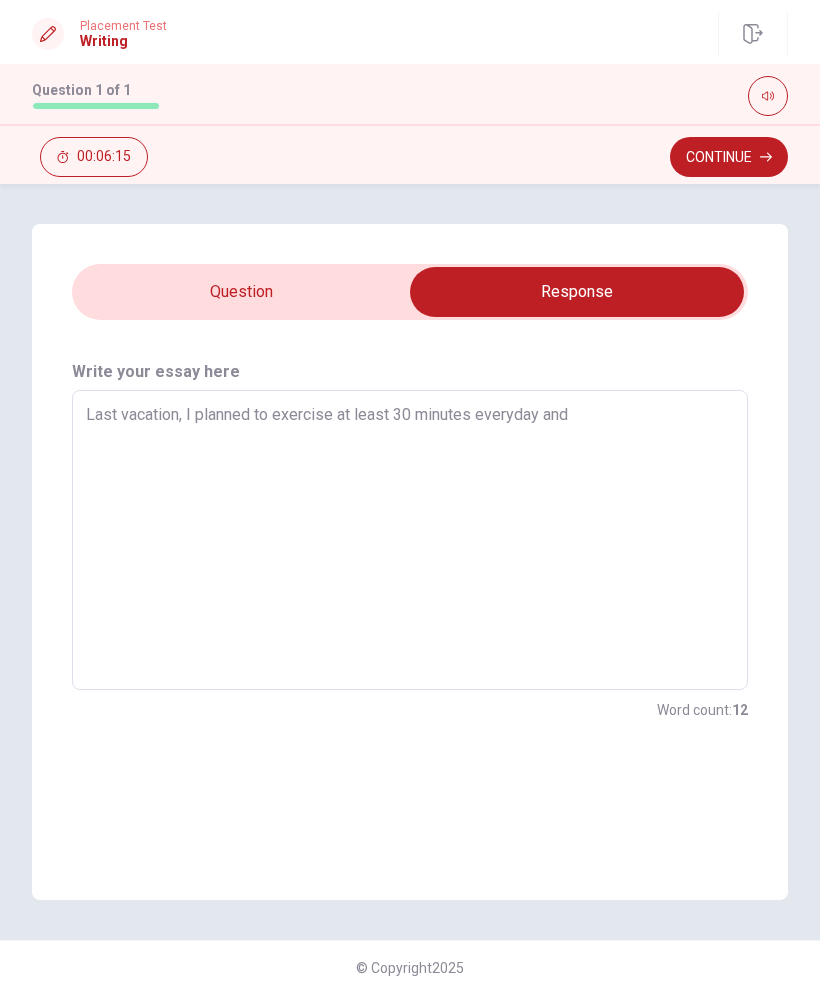 type on "x" 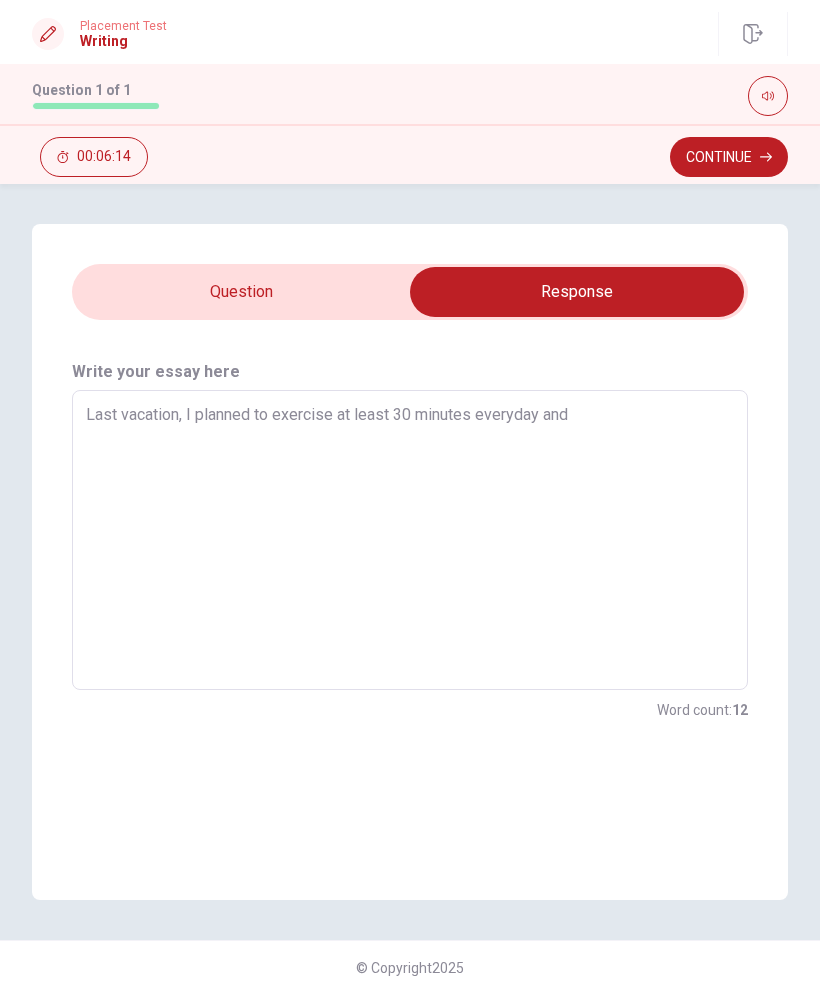 type on "Last vacation, I planned to exercise at least 30 minutes everyday and d" 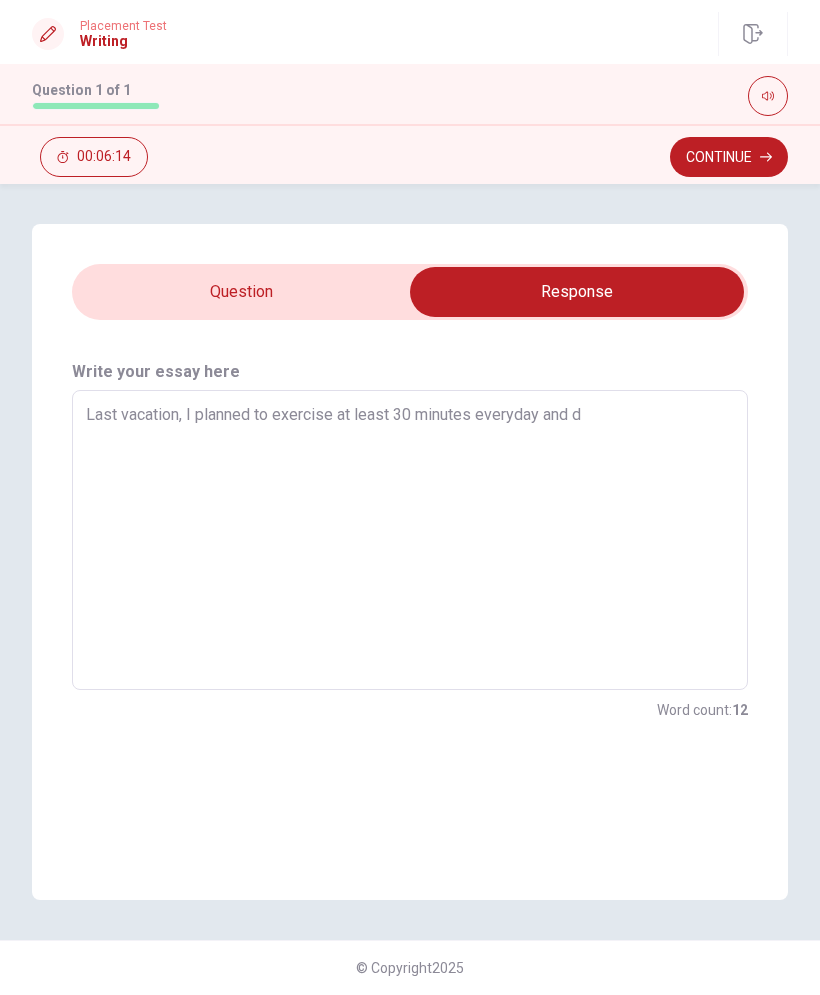 type on "x" 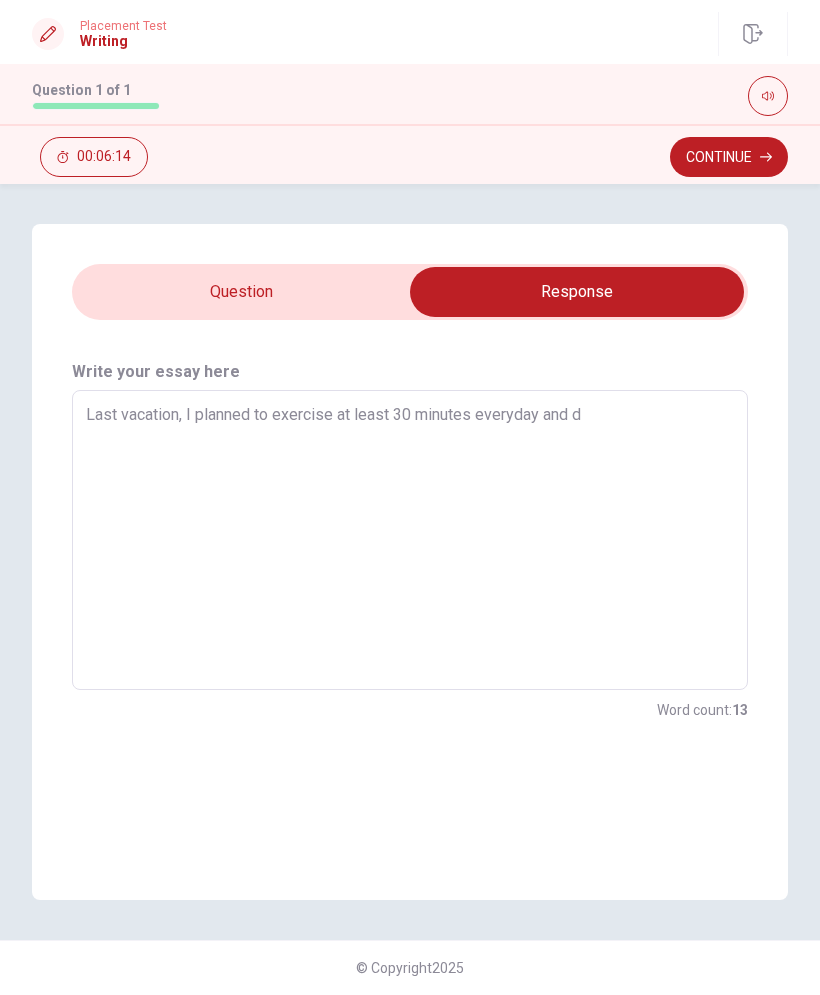 type on "Last vacation, I planned to exercise at least 30 minutes everyday and dr" 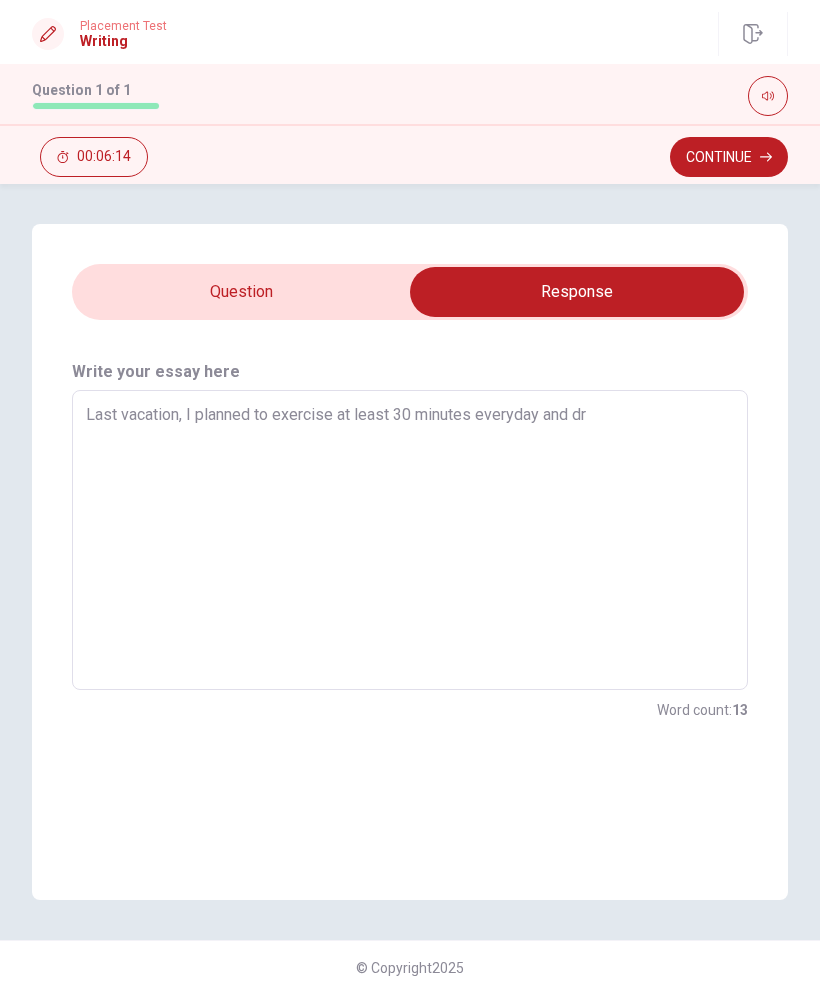 type on "x" 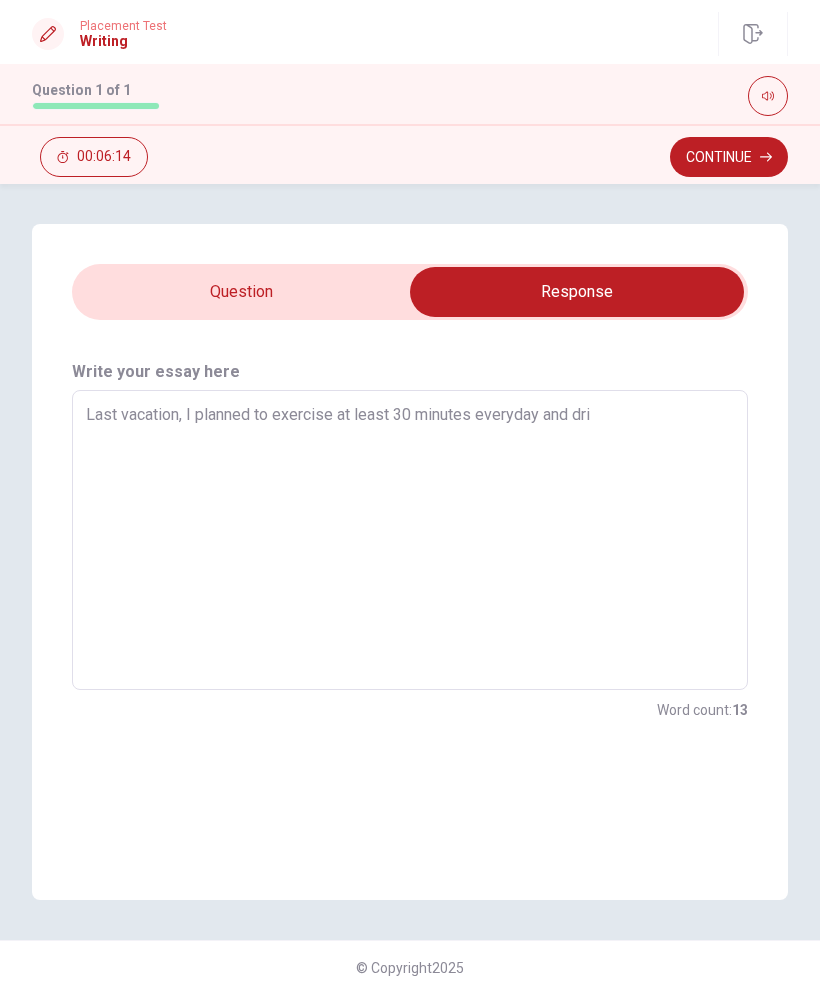 type on "x" 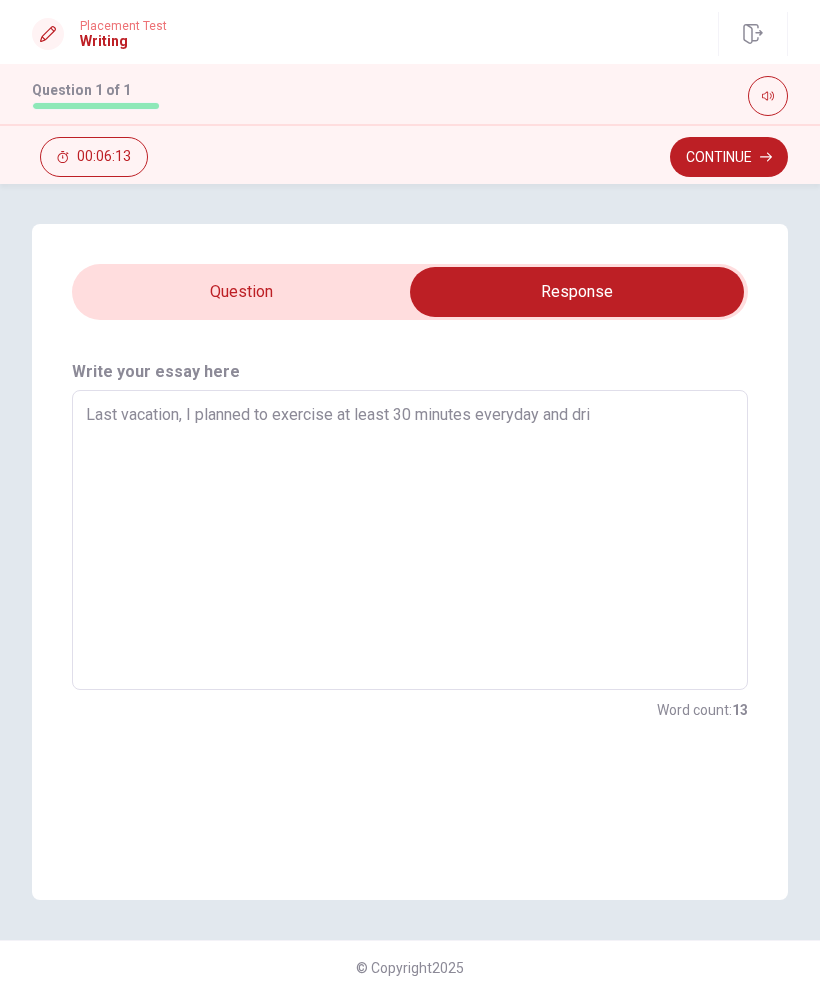 type on "Last vacation, I planned to exercise at least 30 minutes everyday and drin" 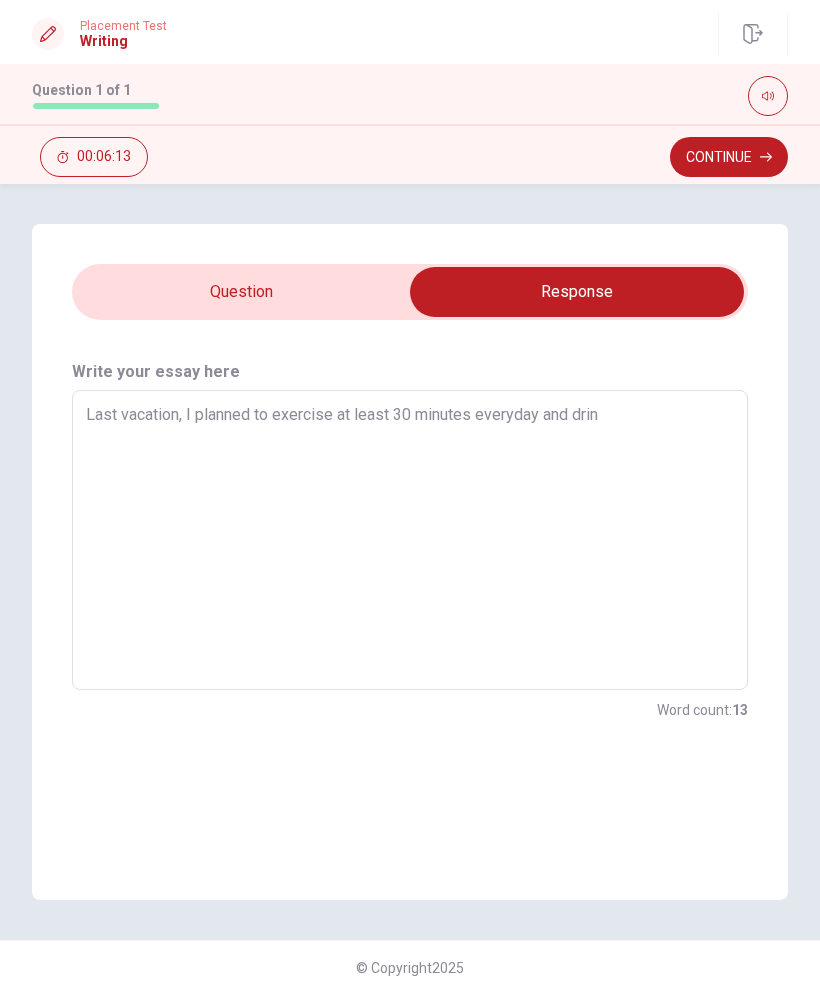 type on "x" 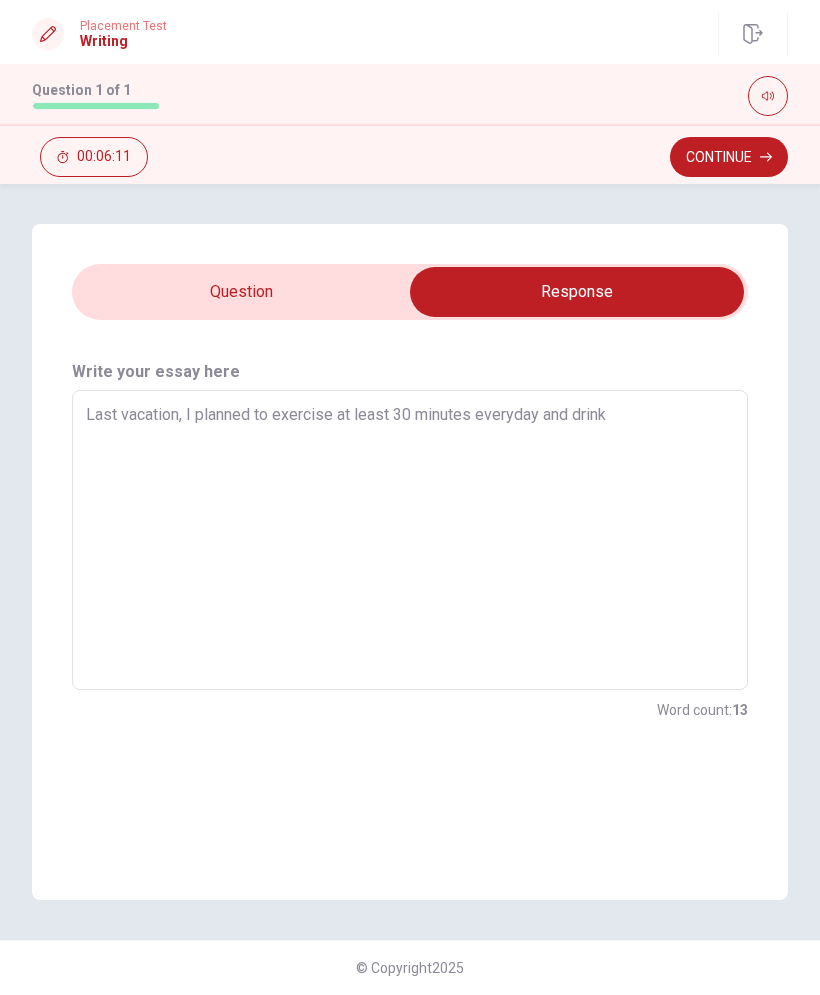 click on "Last vacation, I planned to exercise at least 30 minutes everyday and drink" at bounding box center [410, 540] 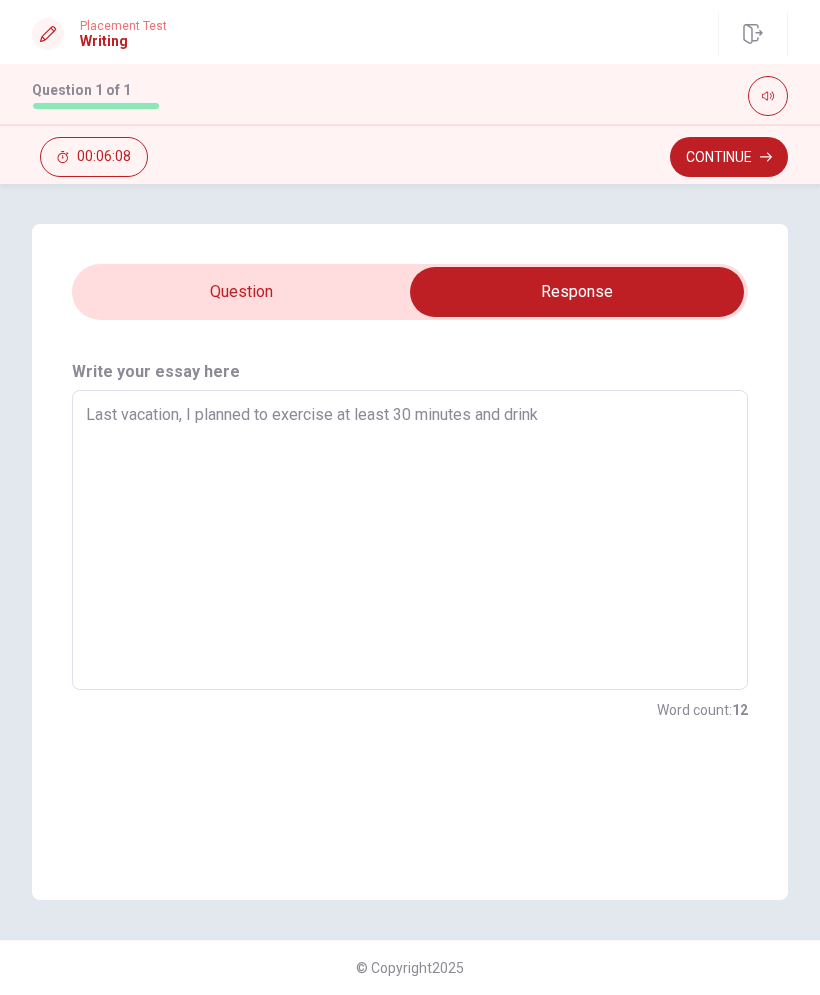 click on "Last vacation, I planned to exercise at least 30 minutes and drink" at bounding box center (410, 540) 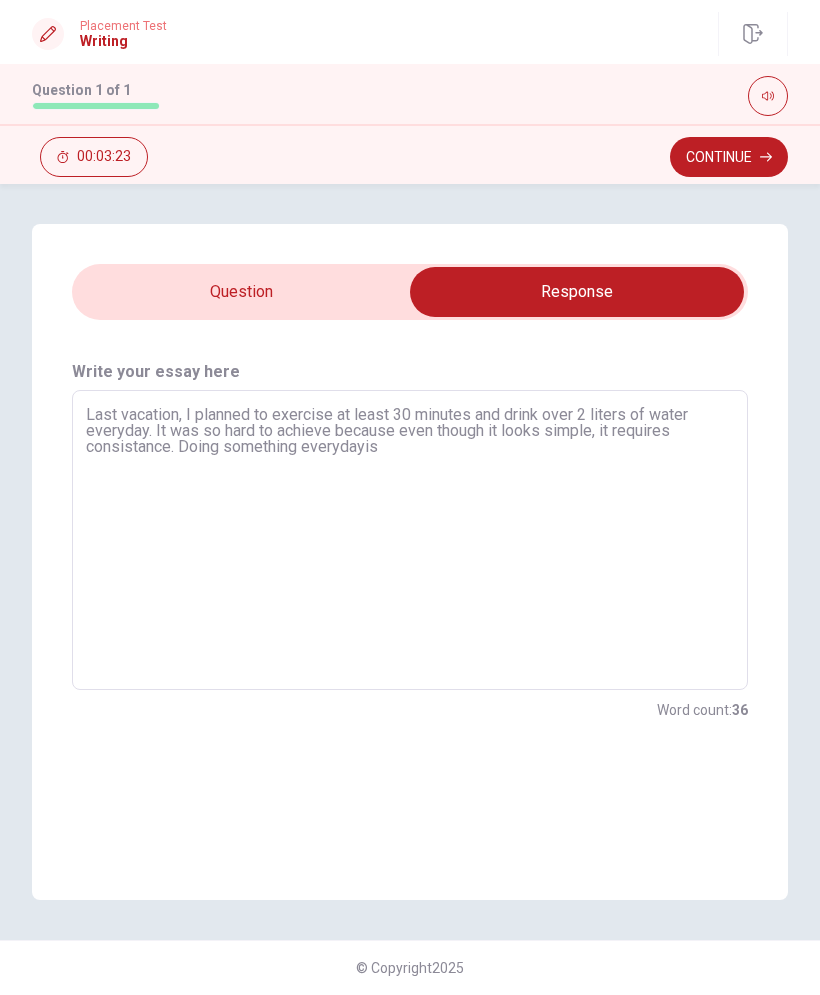 click on "Write your essay here Last vacation, I planned to exercise at least 30 minutes and drink over 2 liters of water everyday. It was so hard to achieve because even though it looks simple, it requires consistance. Doing something everydayis  x ​ Word count :  36" at bounding box center [410, 610] 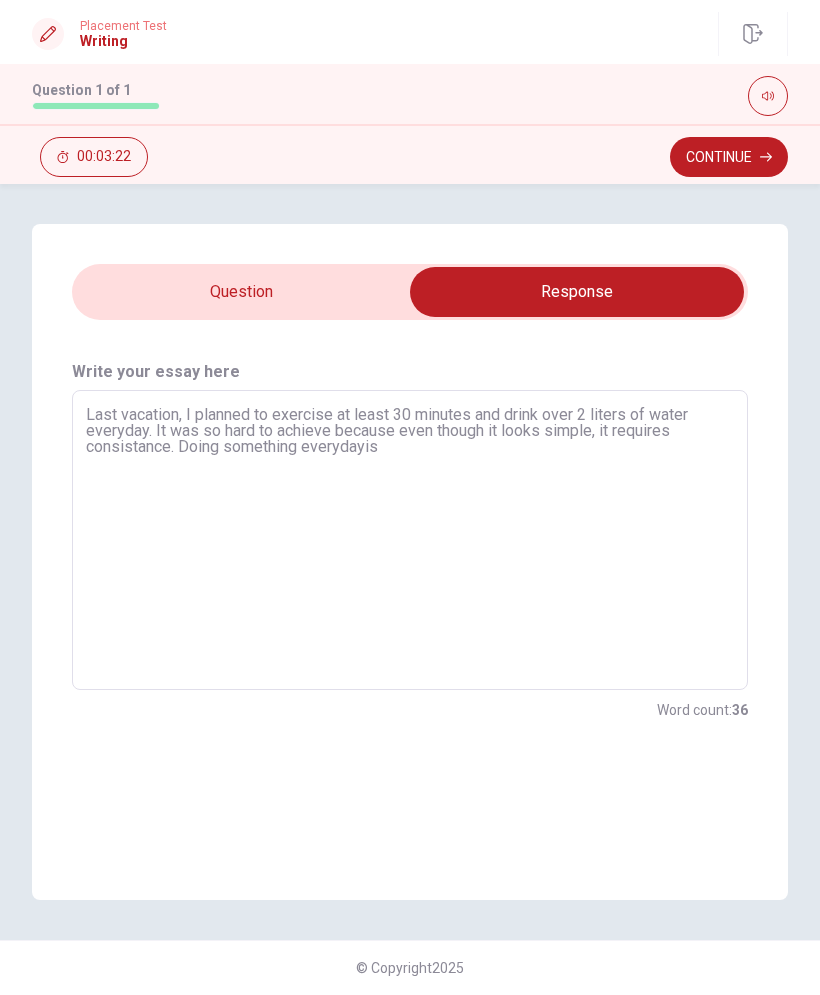 click on "Last vacation, I planned to exercise at least 30 minutes and drink over 2 liters of water everyday. It was so hard to achieve because even though it looks simple, it requires consistance. Doing something everydayis" at bounding box center (410, 540) 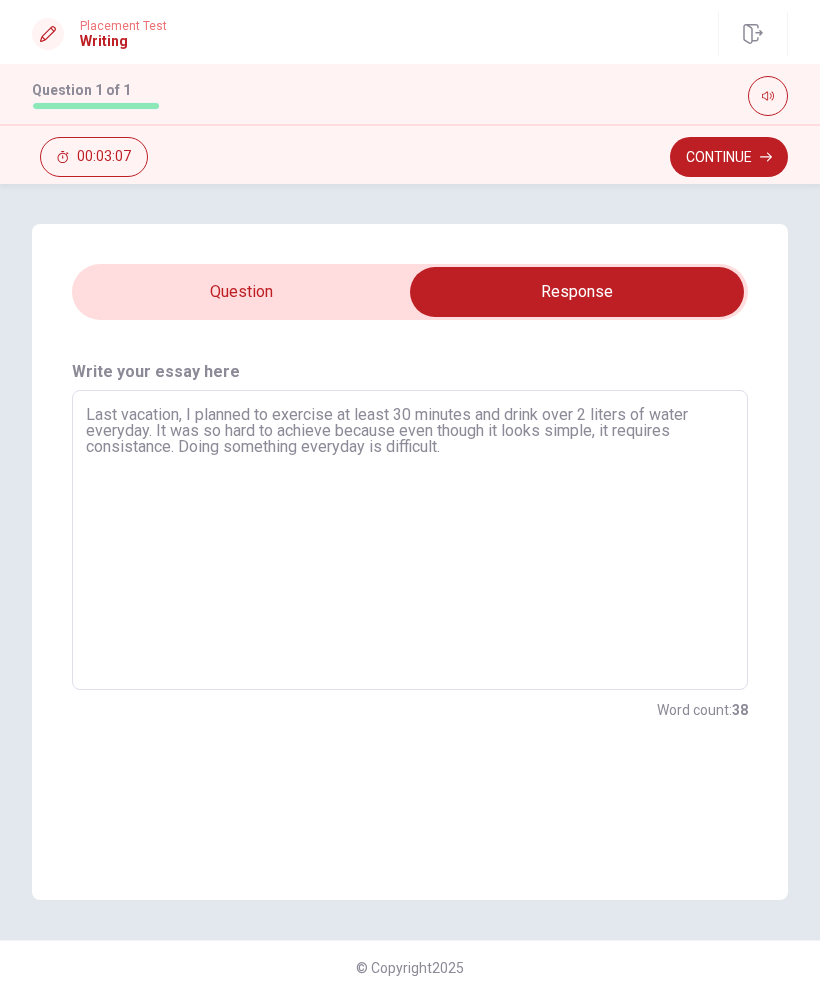 click at bounding box center [577, 292] 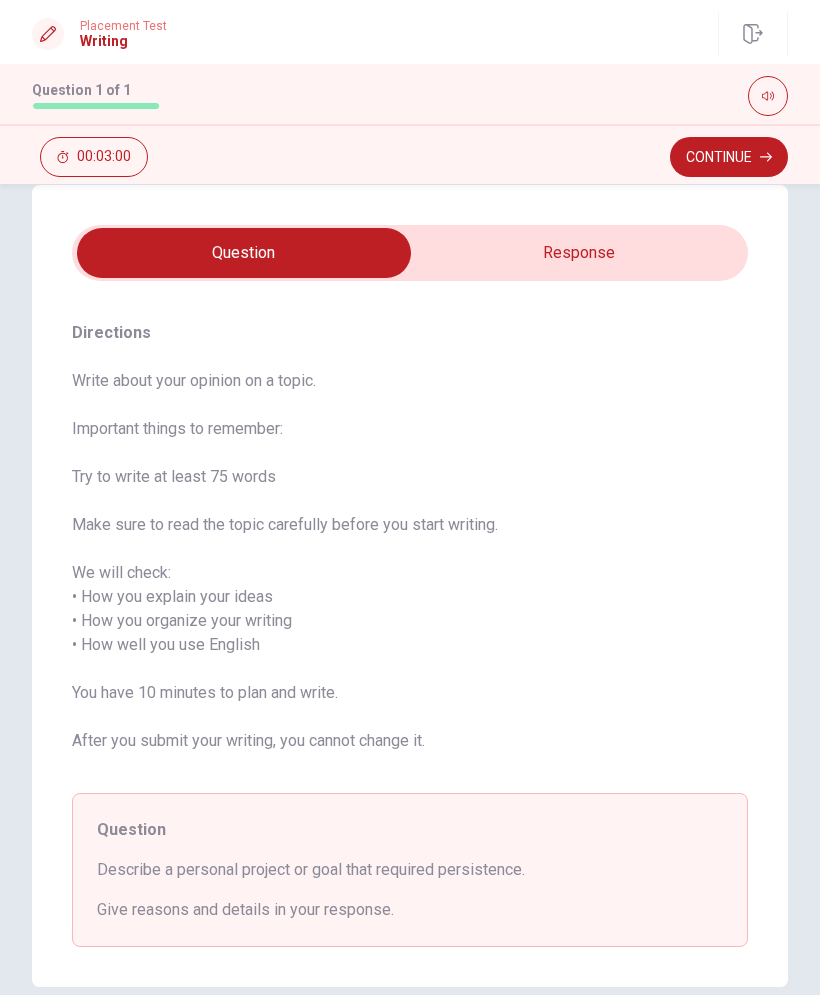 scroll, scrollTop: 39, scrollLeft: 0, axis: vertical 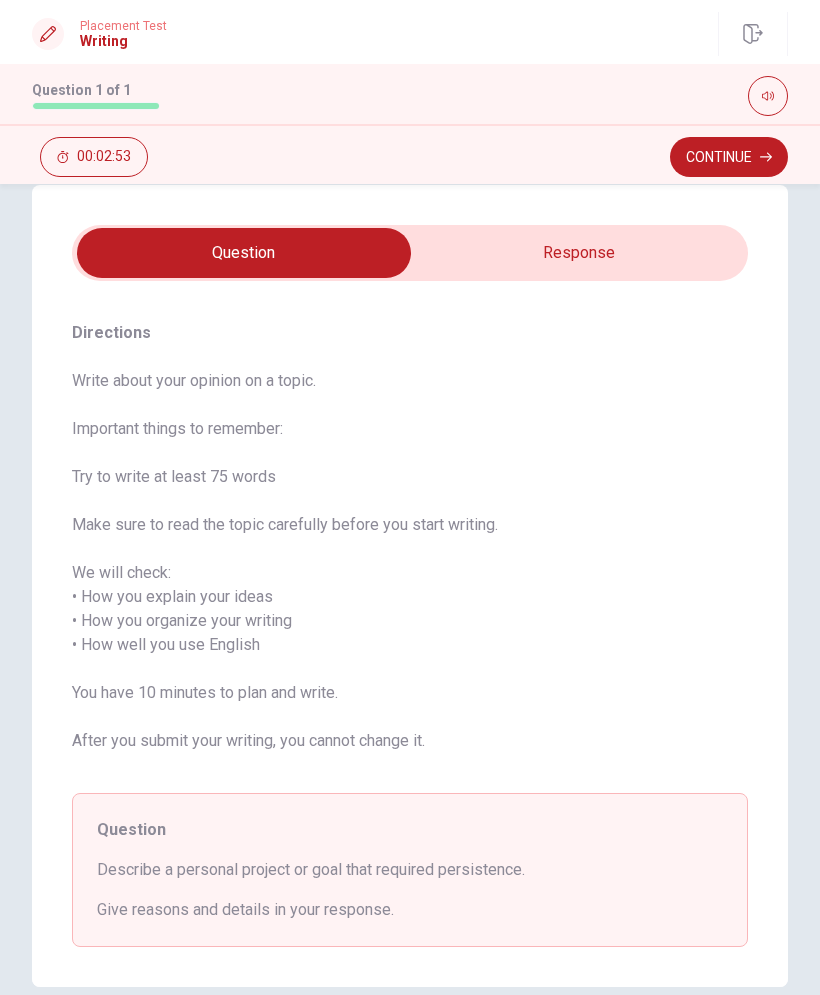 click at bounding box center (244, 253) 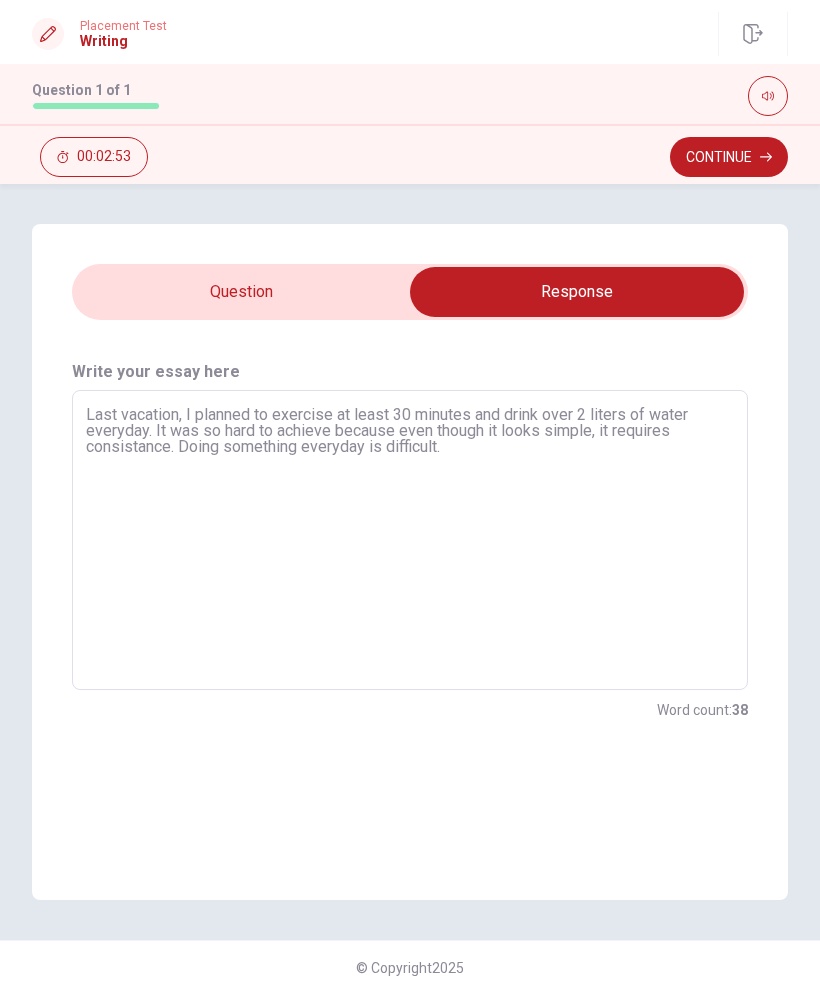 scroll, scrollTop: 0, scrollLeft: 0, axis: both 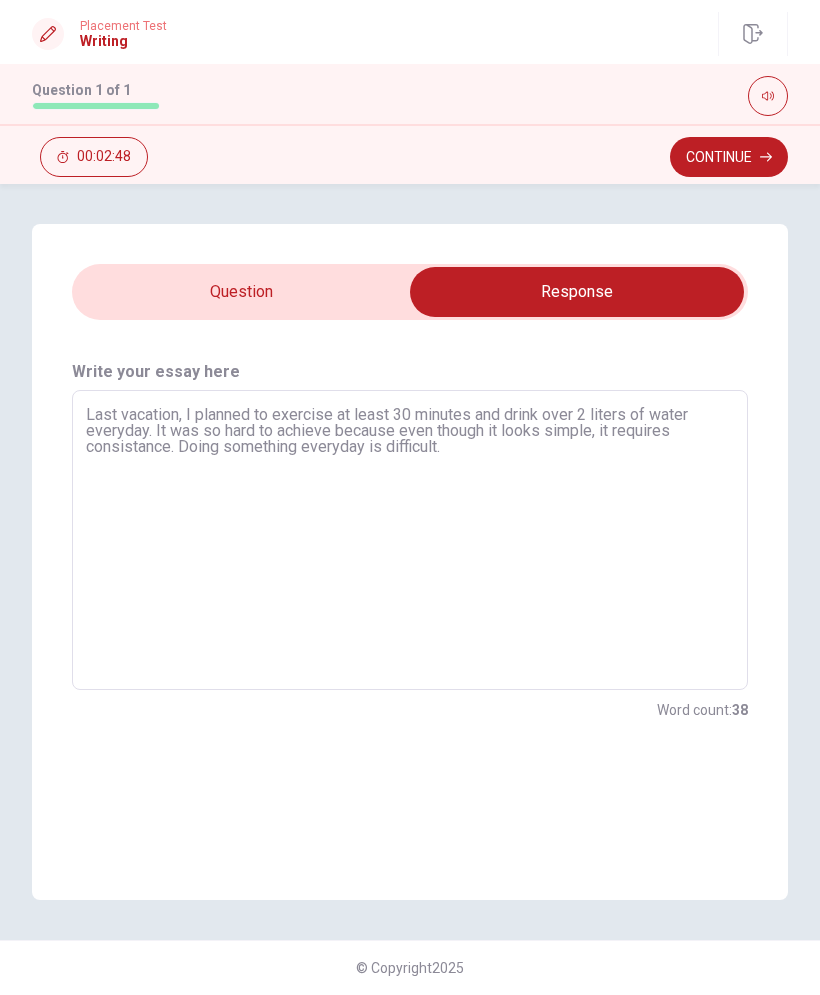 click on "Last vacation, I planned to exercise at least 30 minutes and drink over 2 liters of water everyday. It was so hard to achieve because even though it looks simple, it requires consistance. Doing something everyday is difficult." at bounding box center [410, 540] 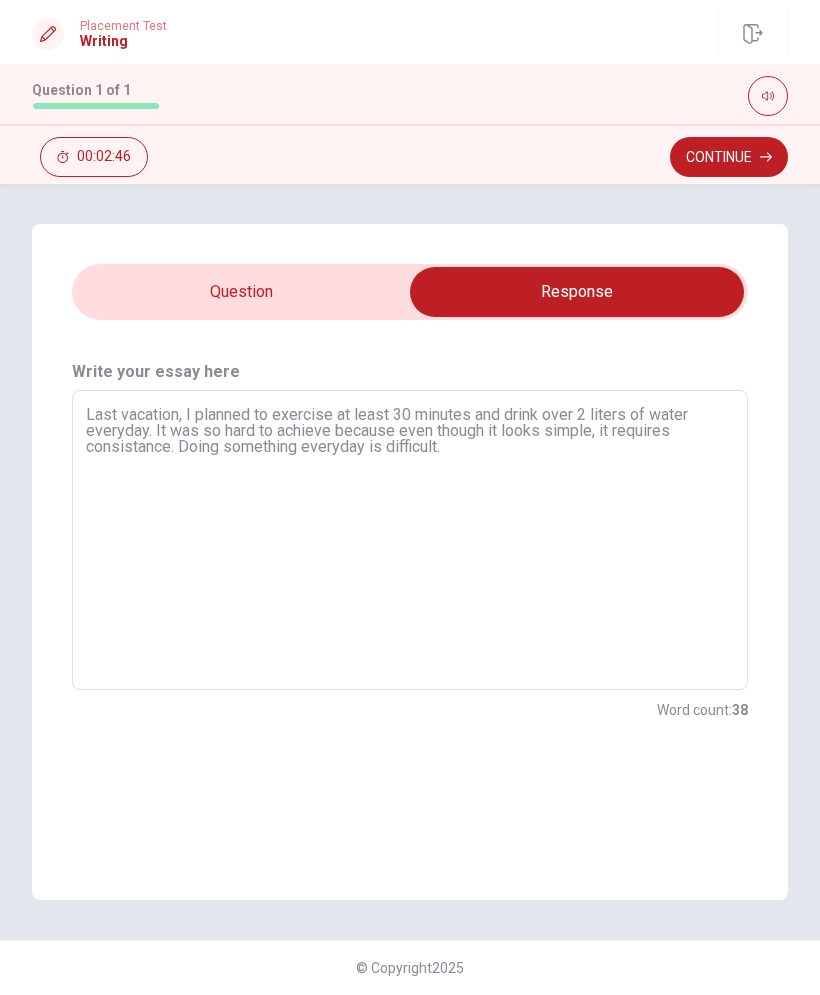 click on "Last vacation, I planned to exercise at least 30 minutes and drink over 2 liters of water everyday. It was so hard to achieve because even though it looks simple, it requires consistance. Doing something everyday is difficult." at bounding box center [410, 540] 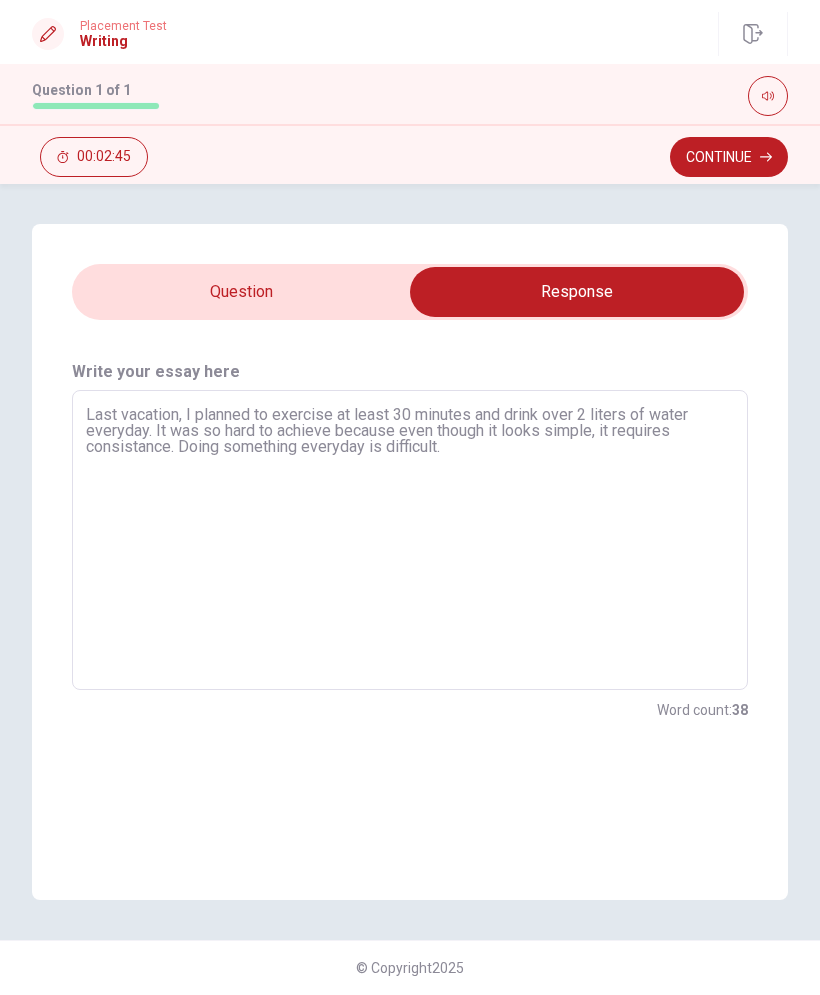 click on "Last vacation, I planned to exercise at least 30 minutes and drink over 2 liters of water everyday. It was so hard to achieve because even though it looks simple, it requires consistance. Doing something everyday is difficult." at bounding box center [410, 540] 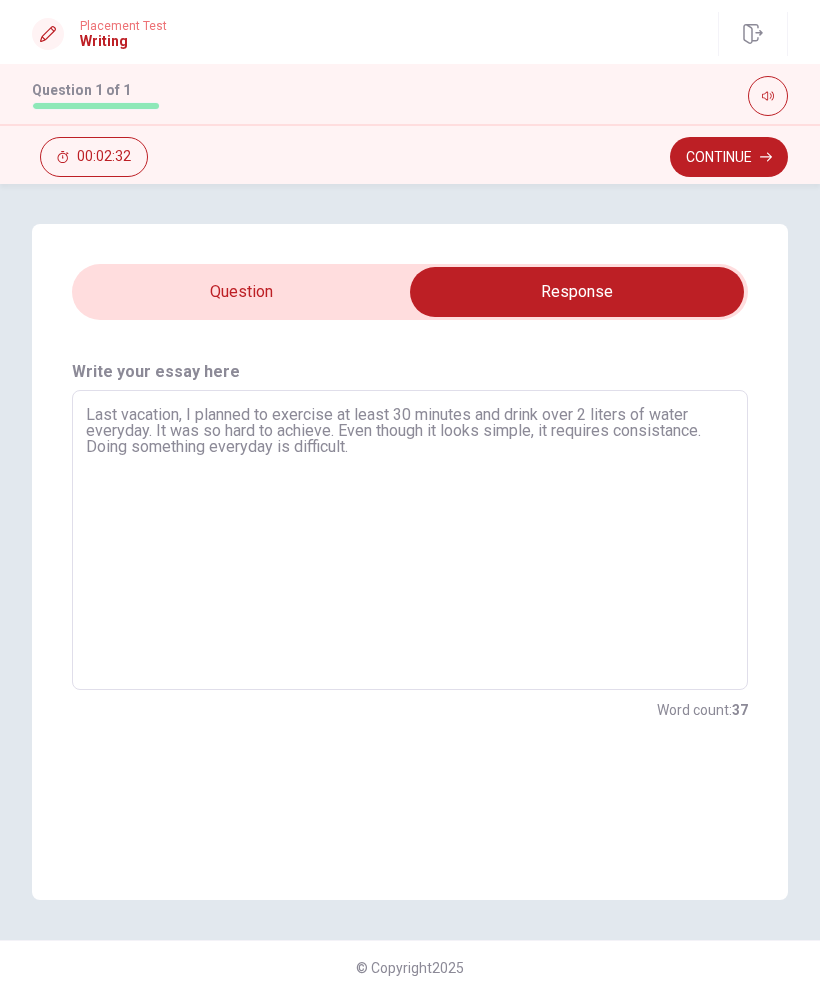 click on "Last vacation, I planned to exercise at least 30 minutes and drink over 2 liters of water everyday. It was so hard to achieve. Even though it looks simple, it requires consistance. Doing something everyday is difficult." at bounding box center (410, 540) 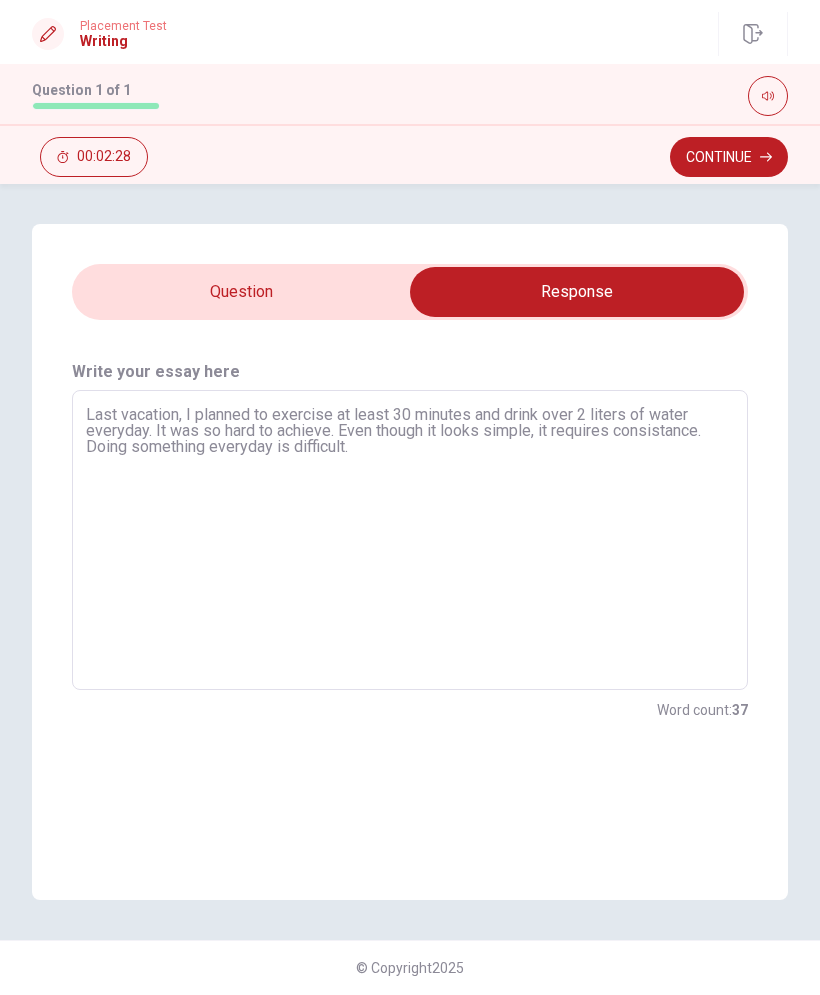 click on "Last vacation, I planned to exercise at least 30 minutes and drink over 2 liters of water everyday. It was so hard to achieve. Even though it looks simple, it requires consistance. Doing something everyday is difficult." at bounding box center [410, 540] 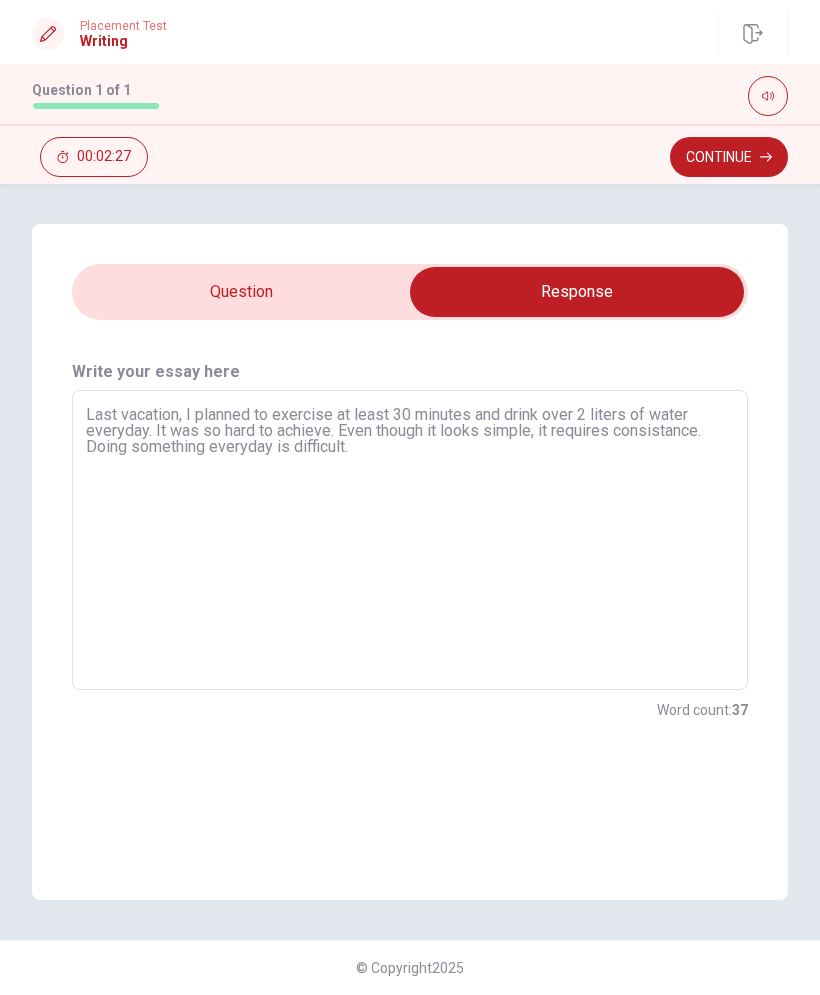 click on "Last vacation, I planned to exercise at least 30 minutes and drink over 2 liters of water everyday. It was so hard to achieve. Even though it looks simple, it requires consistance. Doing something everyday is difficult." at bounding box center (410, 540) 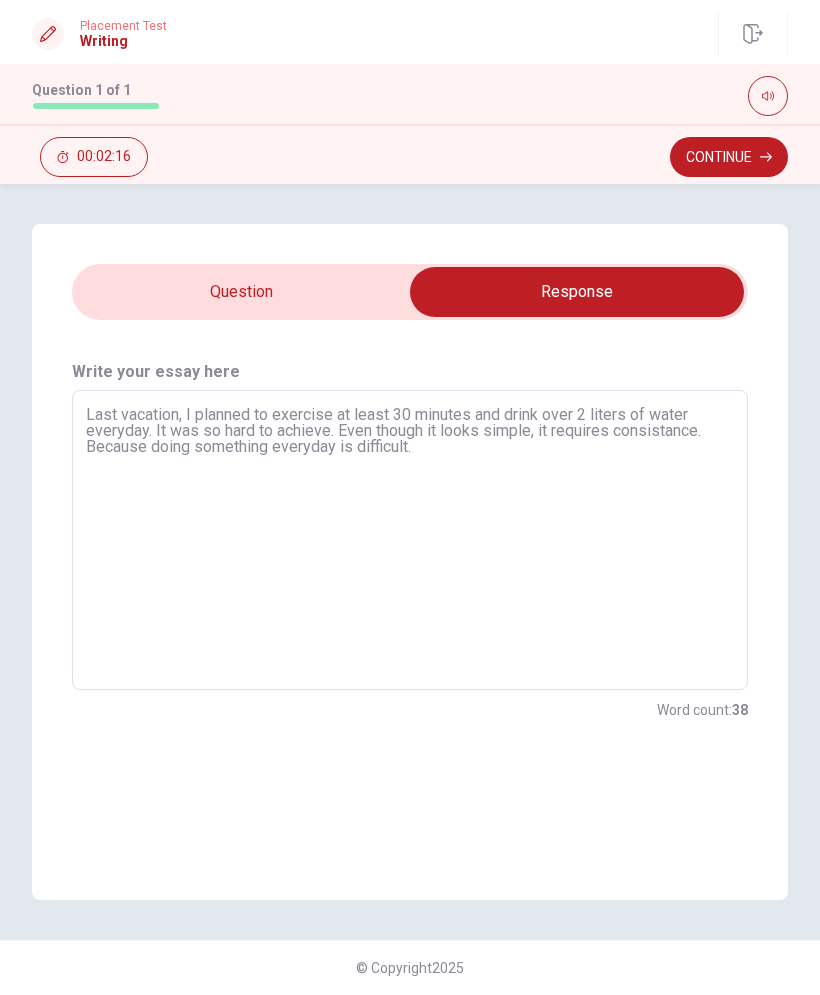 click on "Last vacation, I planned to exercise at least 30 minutes and drink over 2 liters of water everyday. It was so hard to achieve. Even though it looks simple, it requires consistance. Because doing something everyday is difficult." at bounding box center [410, 540] 